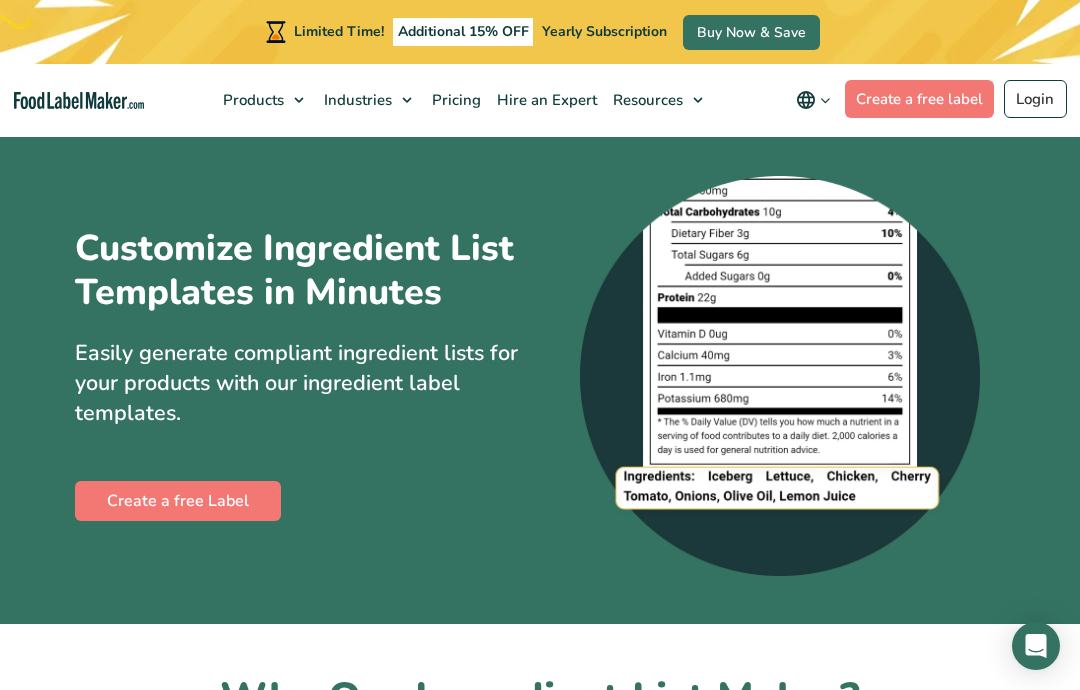 scroll, scrollTop: 0, scrollLeft: 0, axis: both 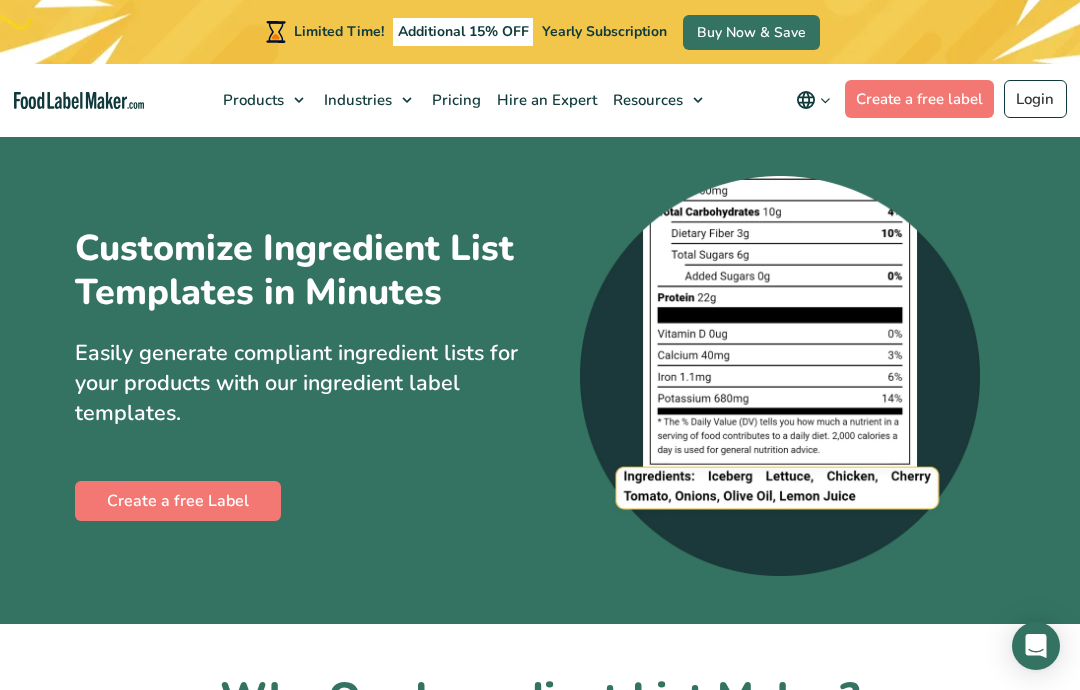 click on "Create a free Label" at bounding box center [178, 501] 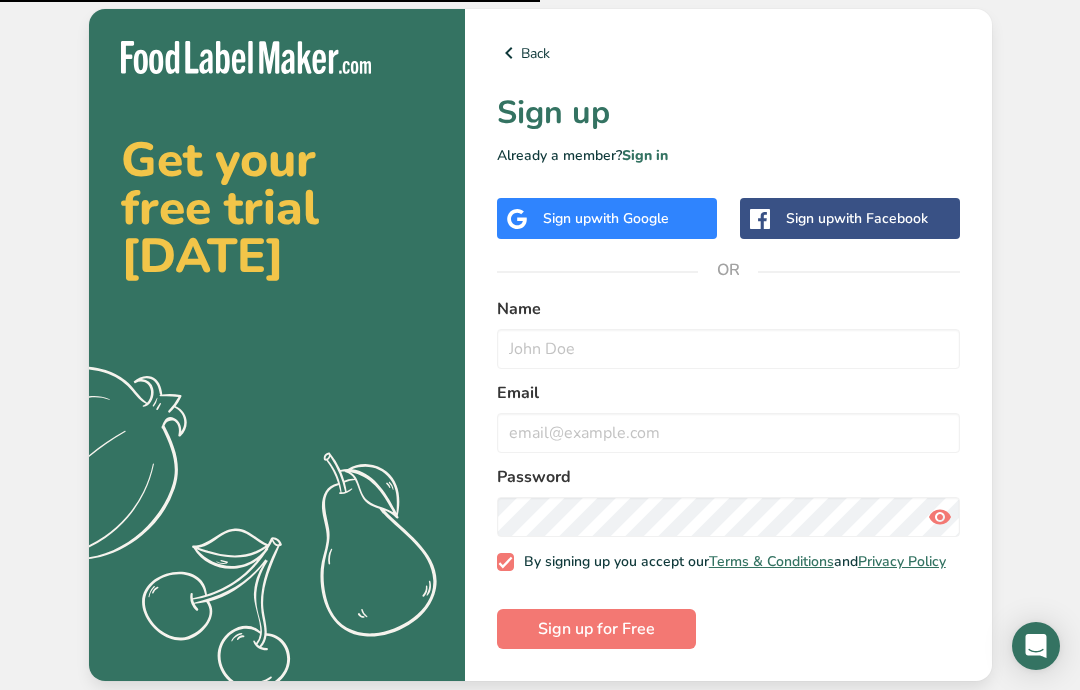 scroll, scrollTop: -1, scrollLeft: 0, axis: vertical 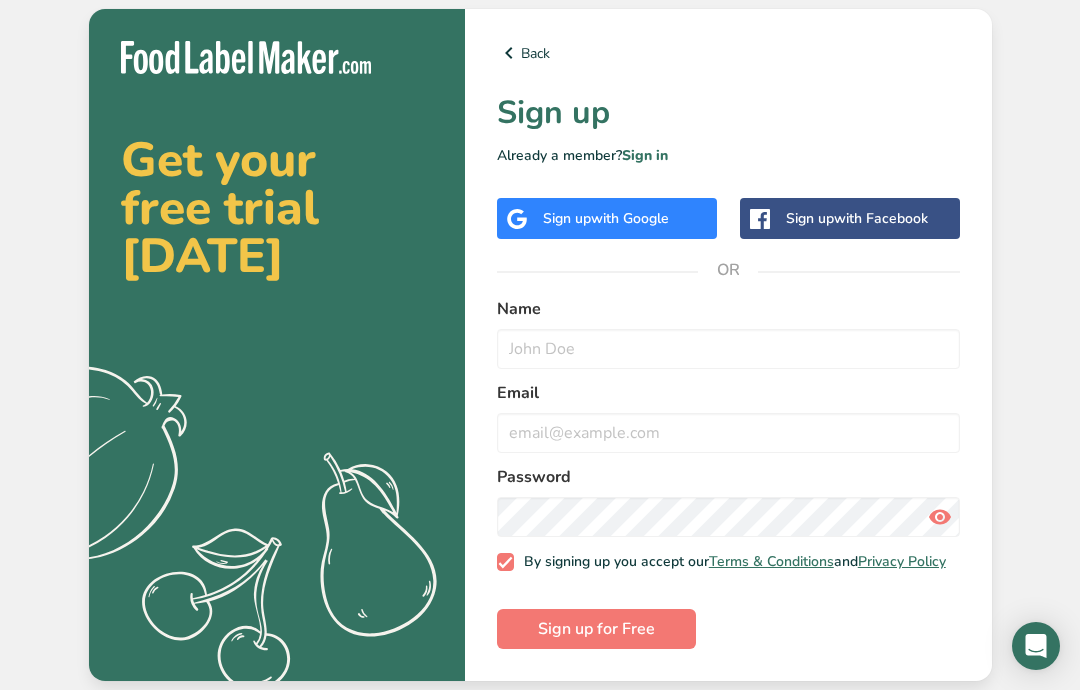 click on "Name" at bounding box center (728, 309) 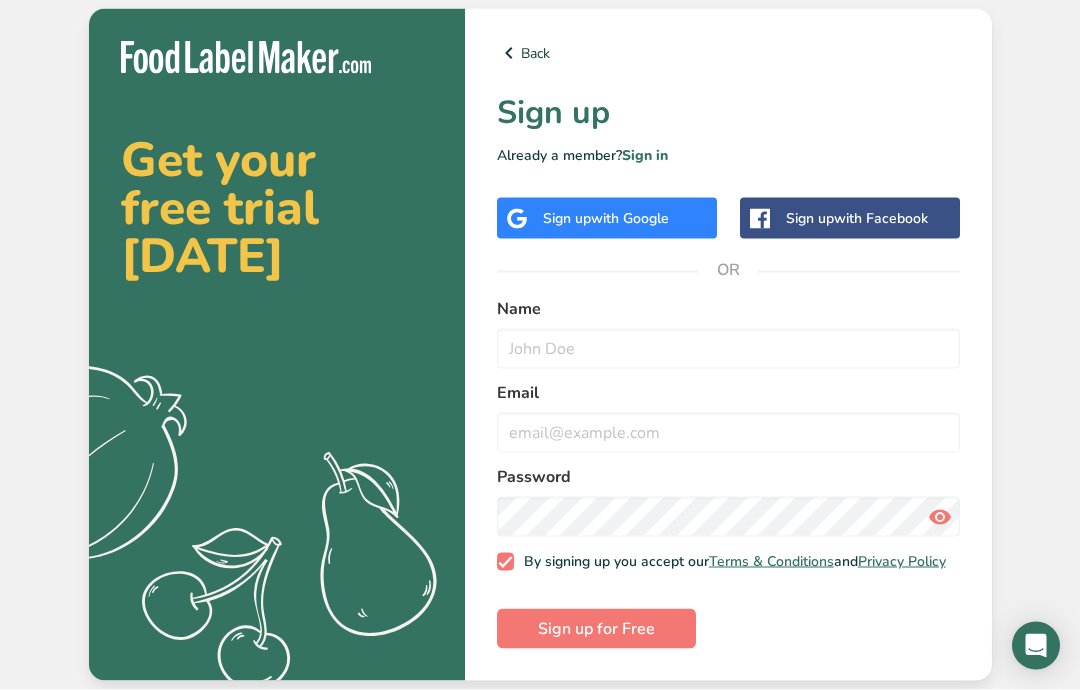 scroll, scrollTop: 80, scrollLeft: 0, axis: vertical 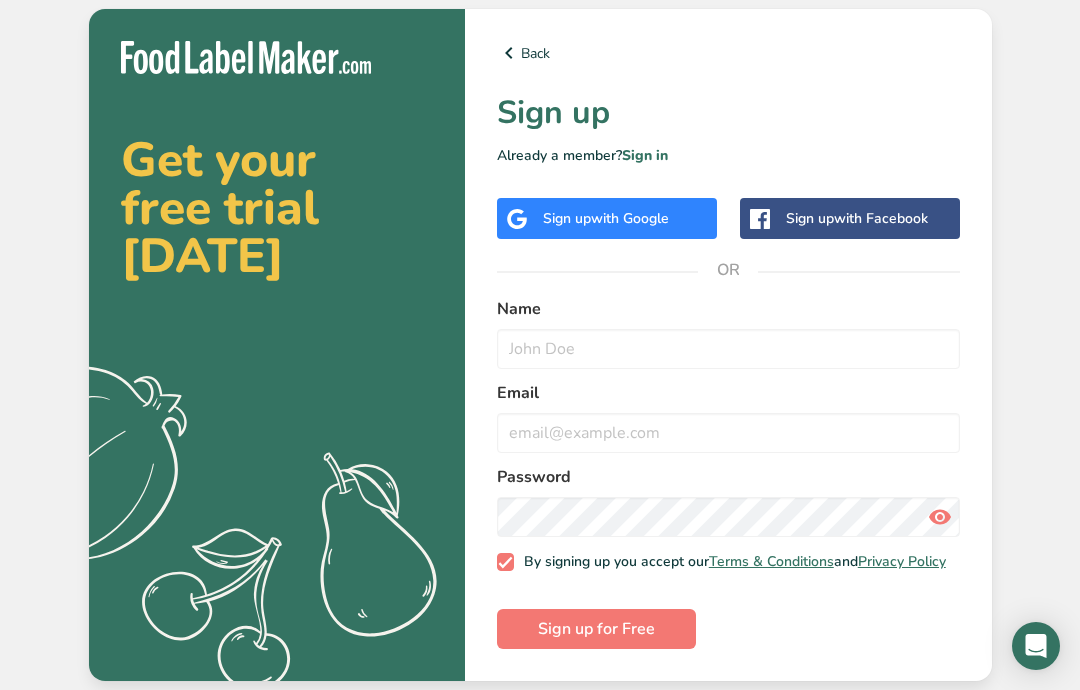 click on "Sign up  with Google" at bounding box center (607, 218) 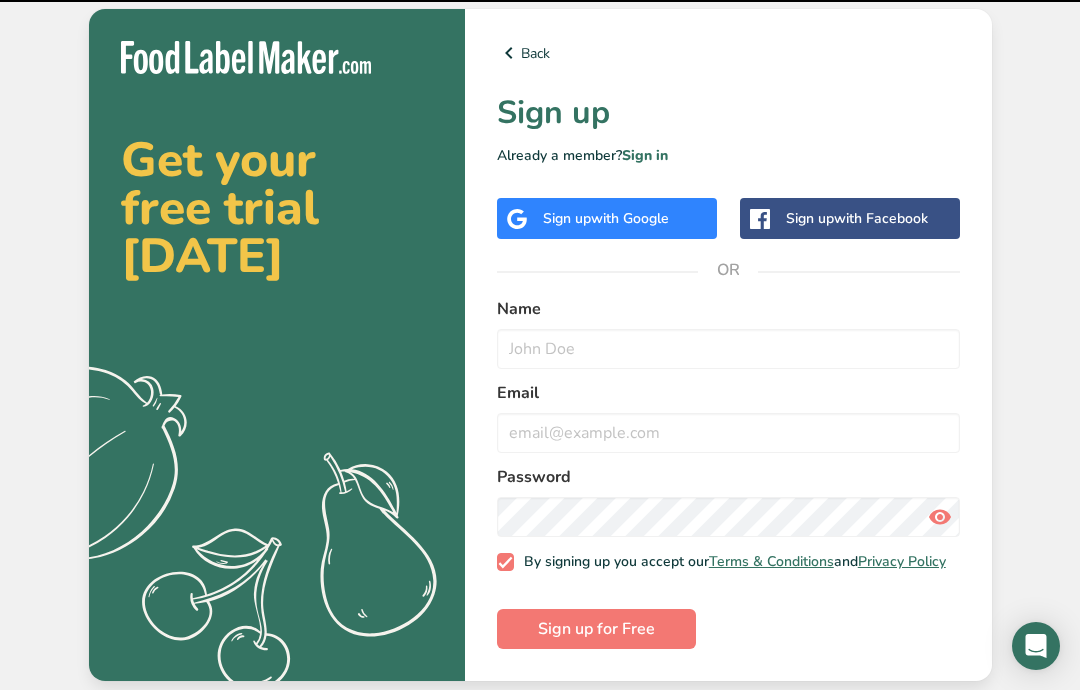 scroll, scrollTop: 0, scrollLeft: 0, axis: both 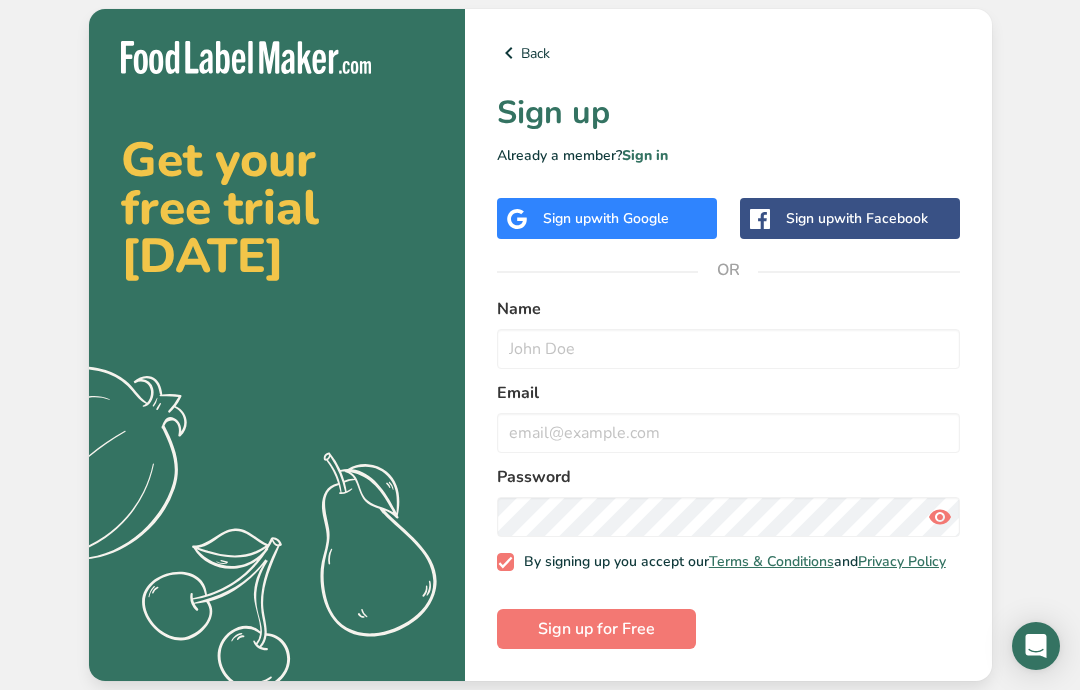 click on "Sign up  with Google" at bounding box center (607, 218) 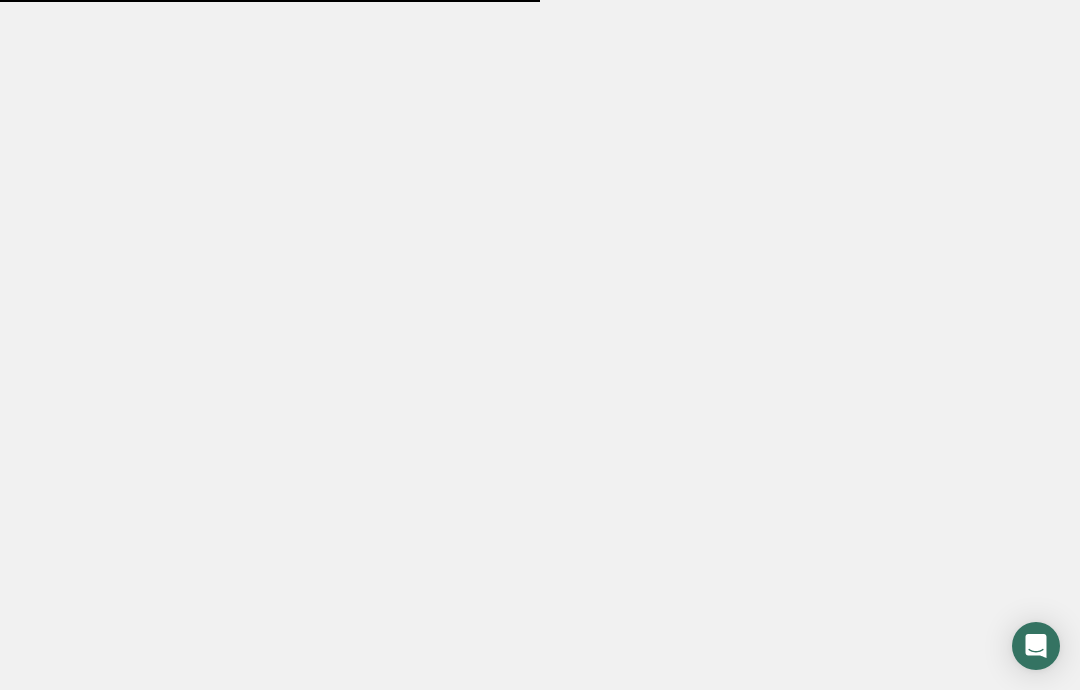 scroll, scrollTop: 0, scrollLeft: 0, axis: both 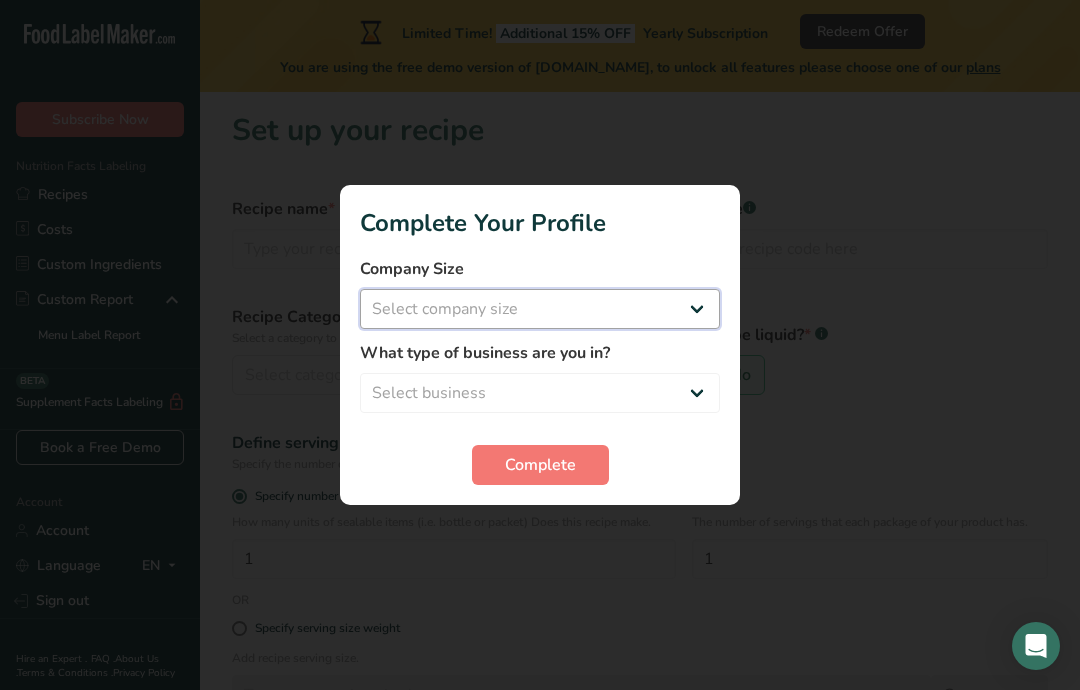 click on "Select company size
Fewer than 10 Employees
10 to 50 Employees
51 to 500 Employees
Over 500 Employees" at bounding box center (540, 309) 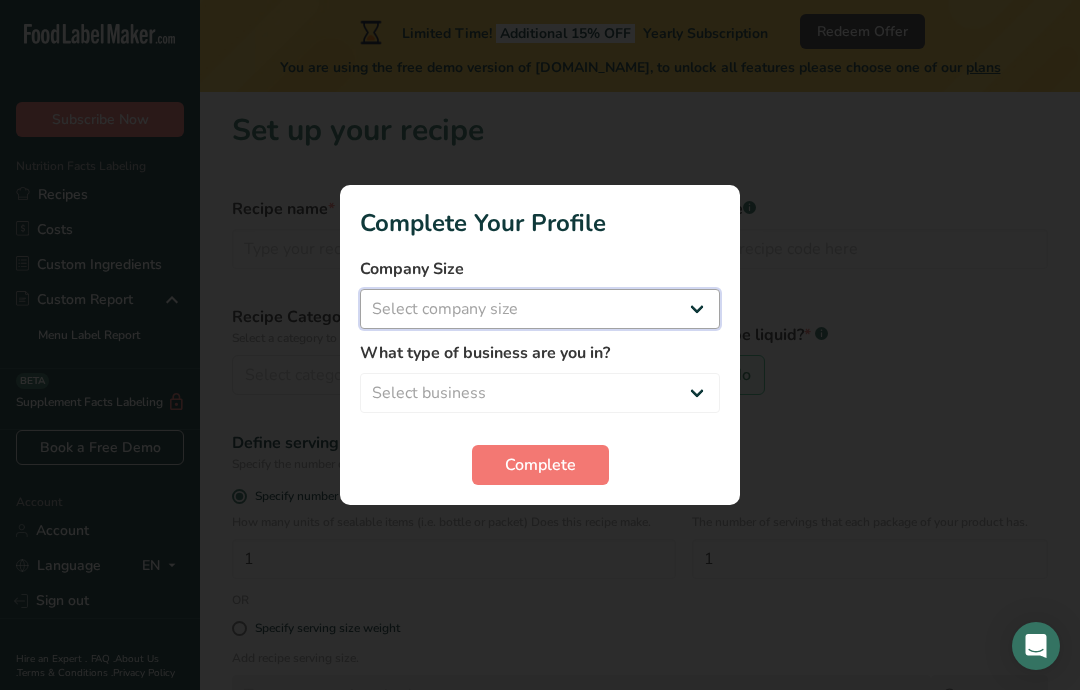 select on "1" 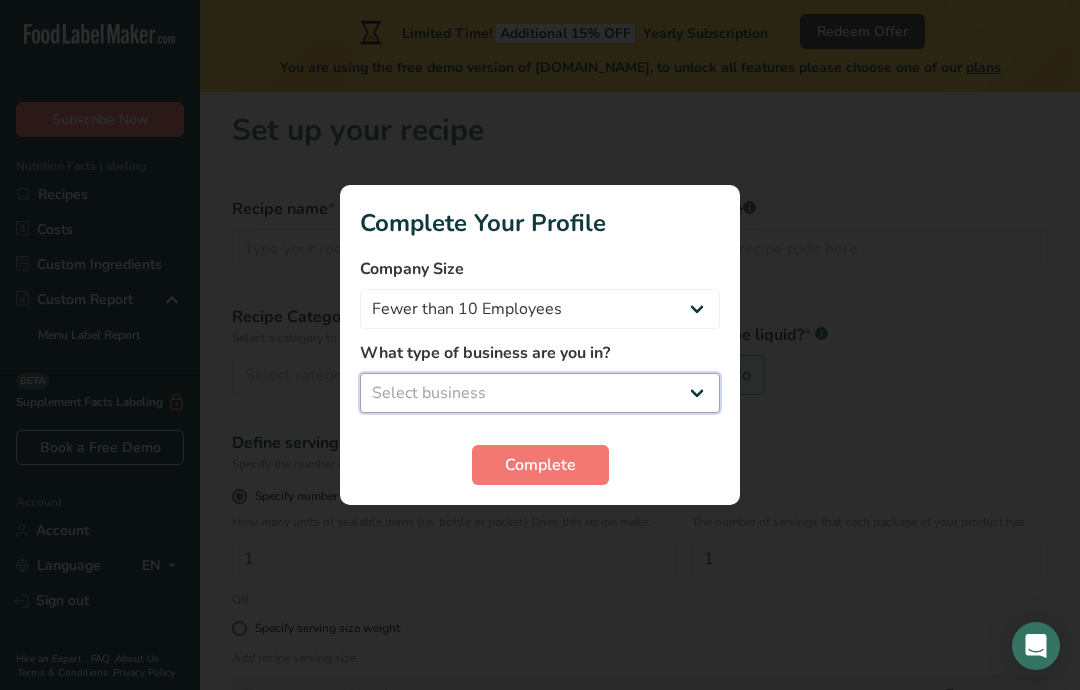 click on "Select business
Packaged Food Manufacturer
Restaurant & Cafe
Bakery
Meal Plans & Catering Company
Nutritionist
Food Blogger
Personal Trainer
Other" at bounding box center (540, 393) 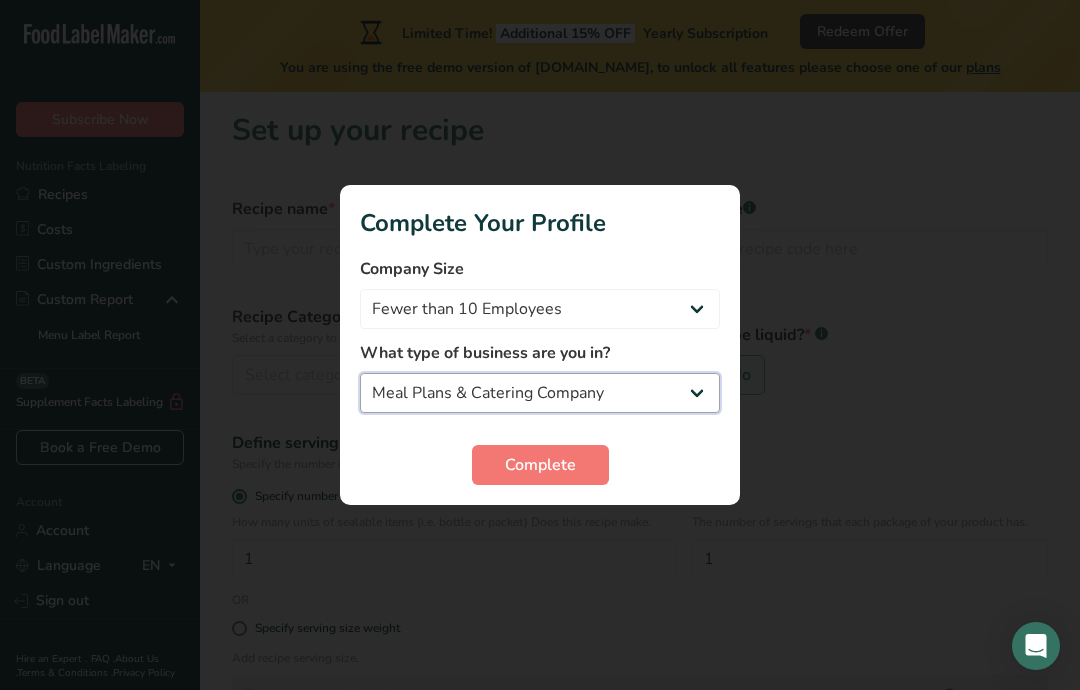 click on "Packaged Food Manufacturer
Restaurant & Cafe
Bakery
Meal Plans & Catering Company
Nutritionist
Food Blogger
Personal Trainer
Other" at bounding box center (540, 393) 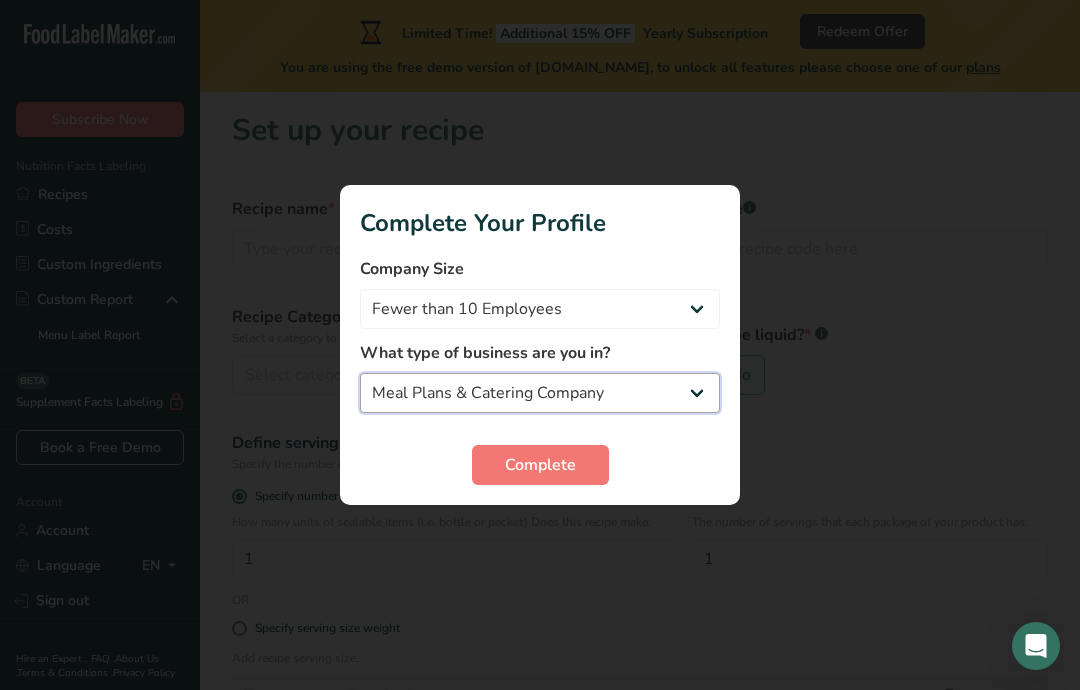 select on "3" 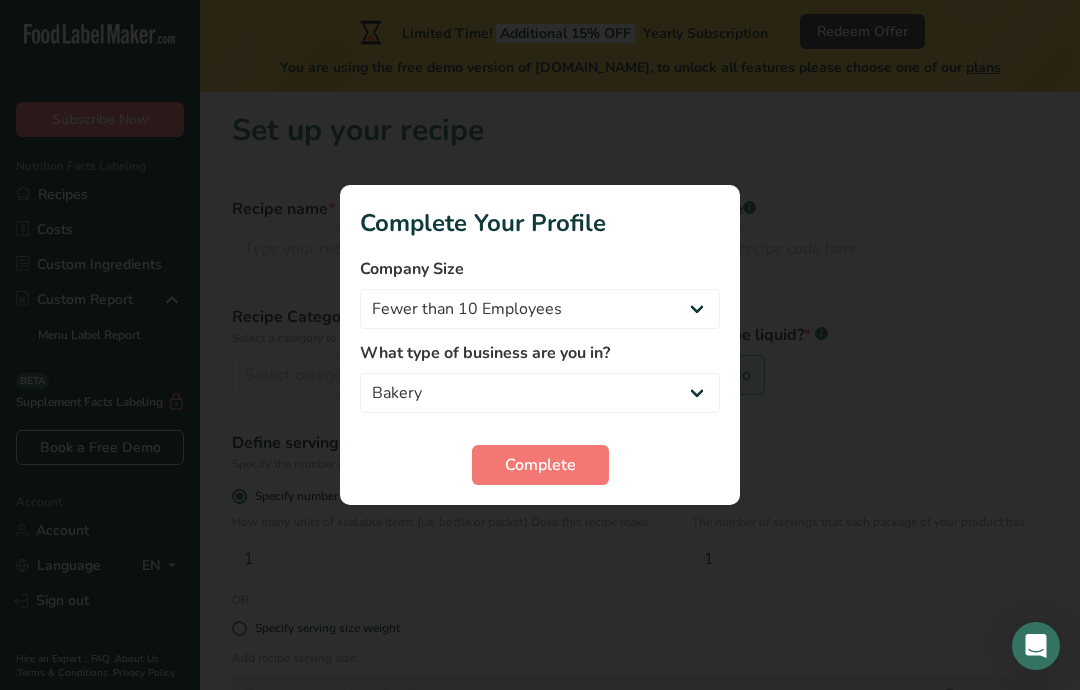click on "Complete" at bounding box center (540, 465) 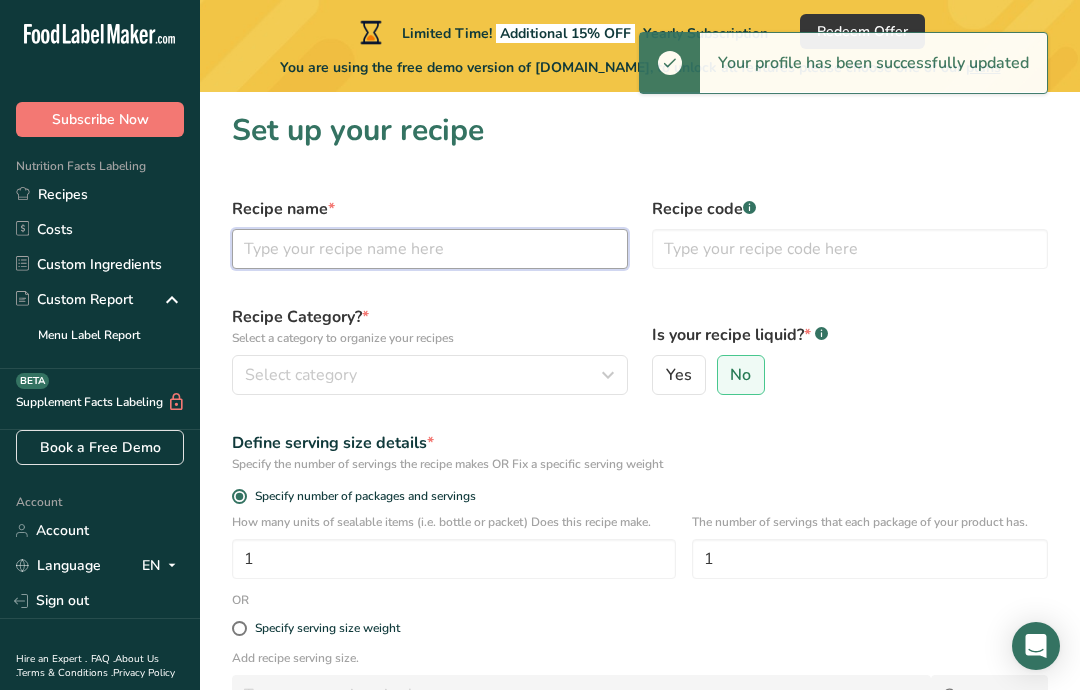 click at bounding box center (430, 249) 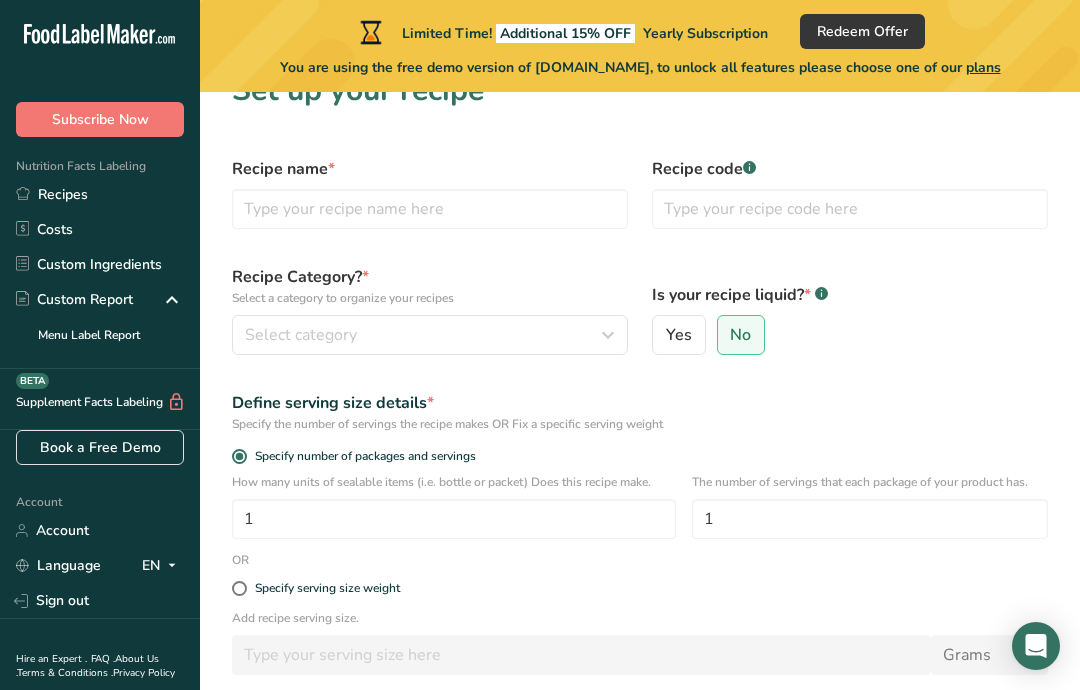 scroll, scrollTop: 30, scrollLeft: 0, axis: vertical 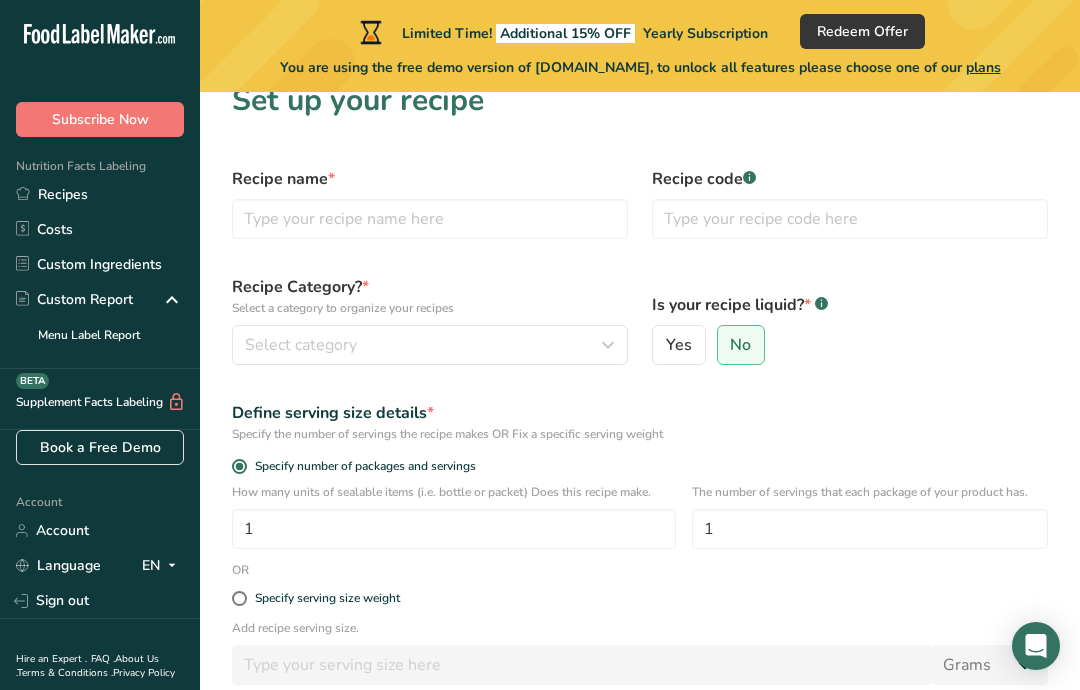 click on "Recipe code
.a-a{fill:#347362;}.b-a{fill:#fff;}" at bounding box center [850, 179] 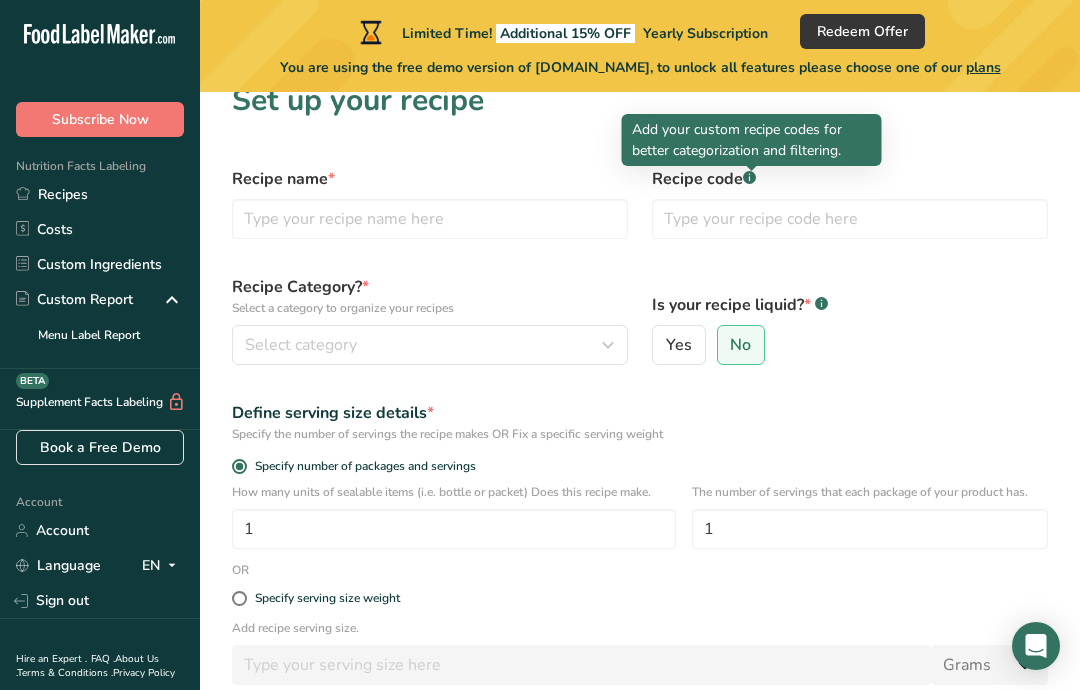 click on ".a-a{fill:#347362;}.b-a{fill:#fff;}" at bounding box center [749, 179] 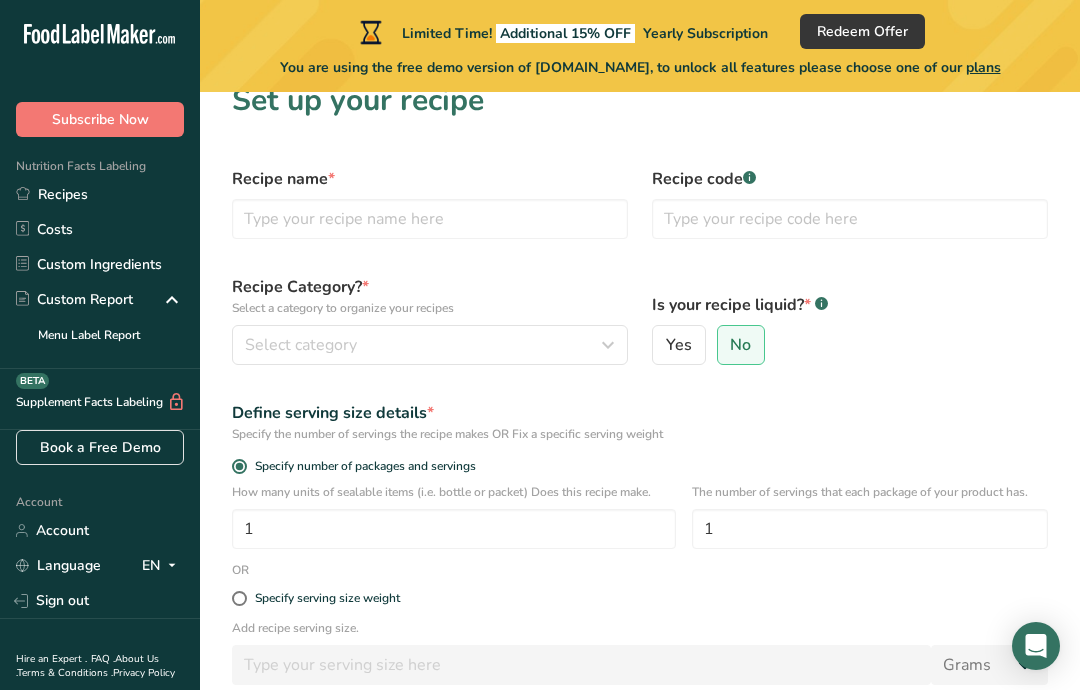 click 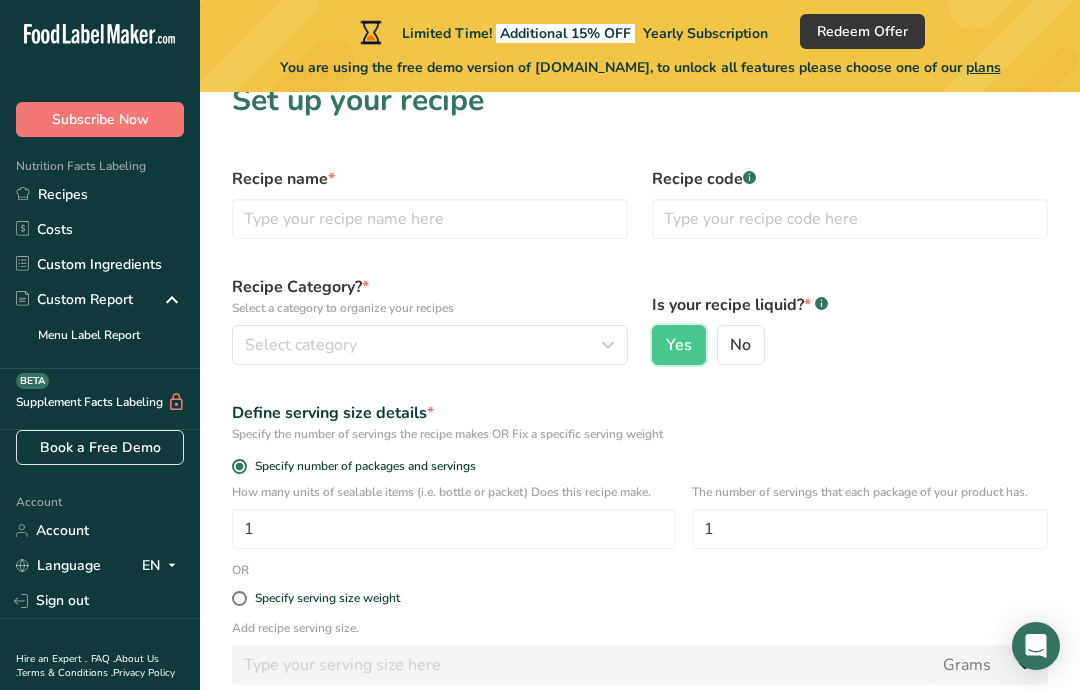 click on "No" at bounding box center (740, 345) 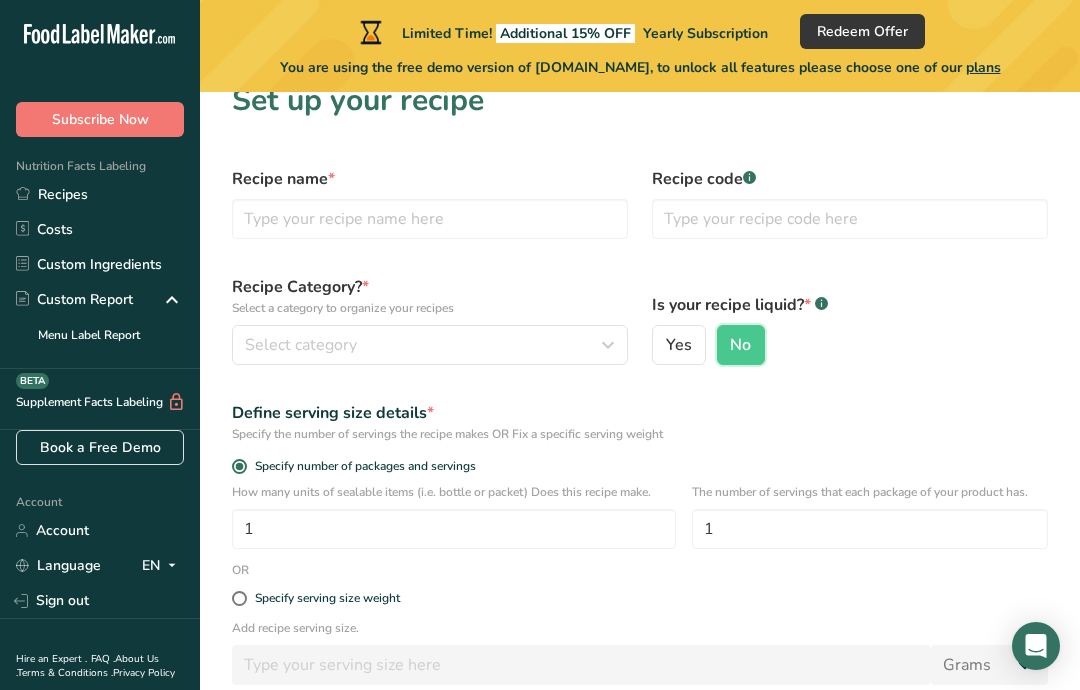 click at bounding box center [608, 345] 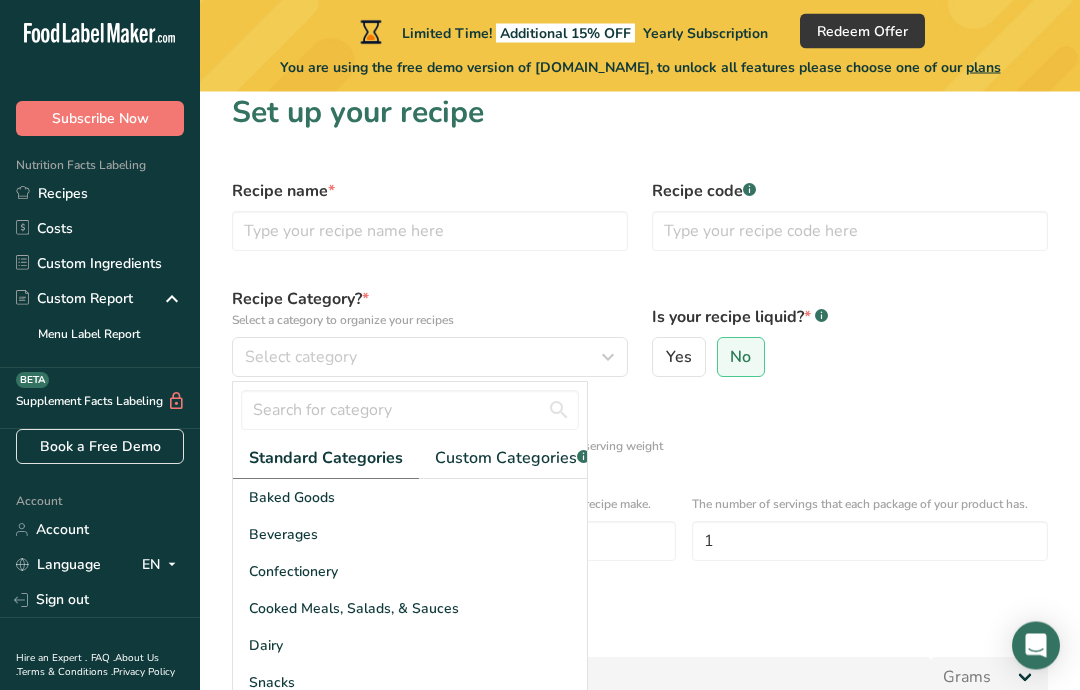scroll, scrollTop: 18, scrollLeft: 0, axis: vertical 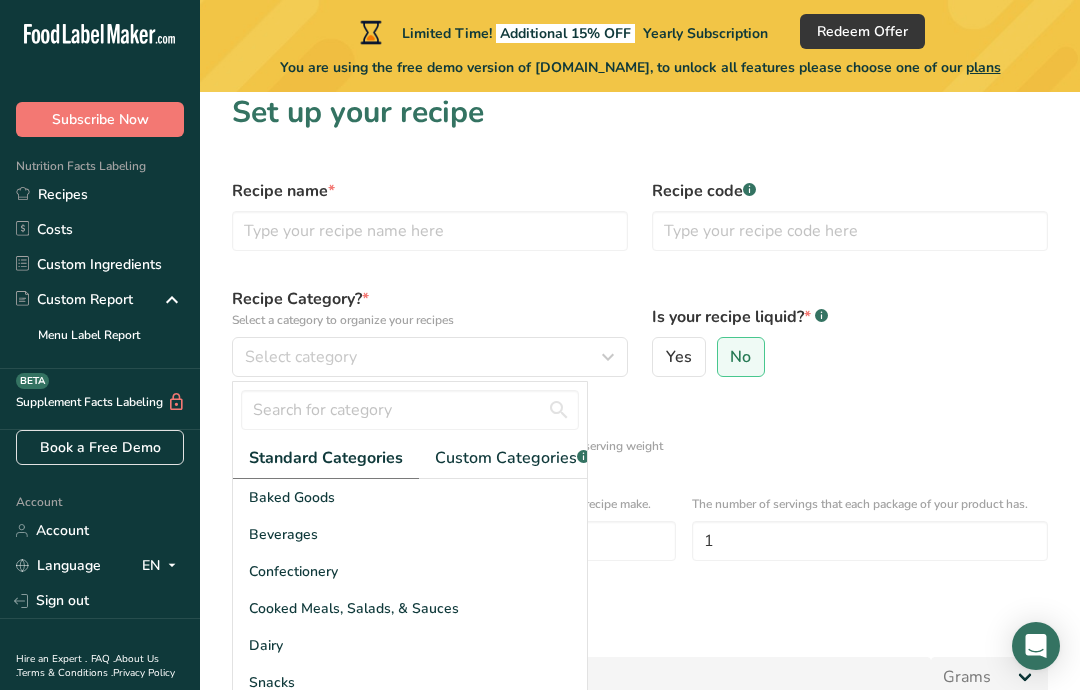 click on "Baked Goods" at bounding box center (410, 497) 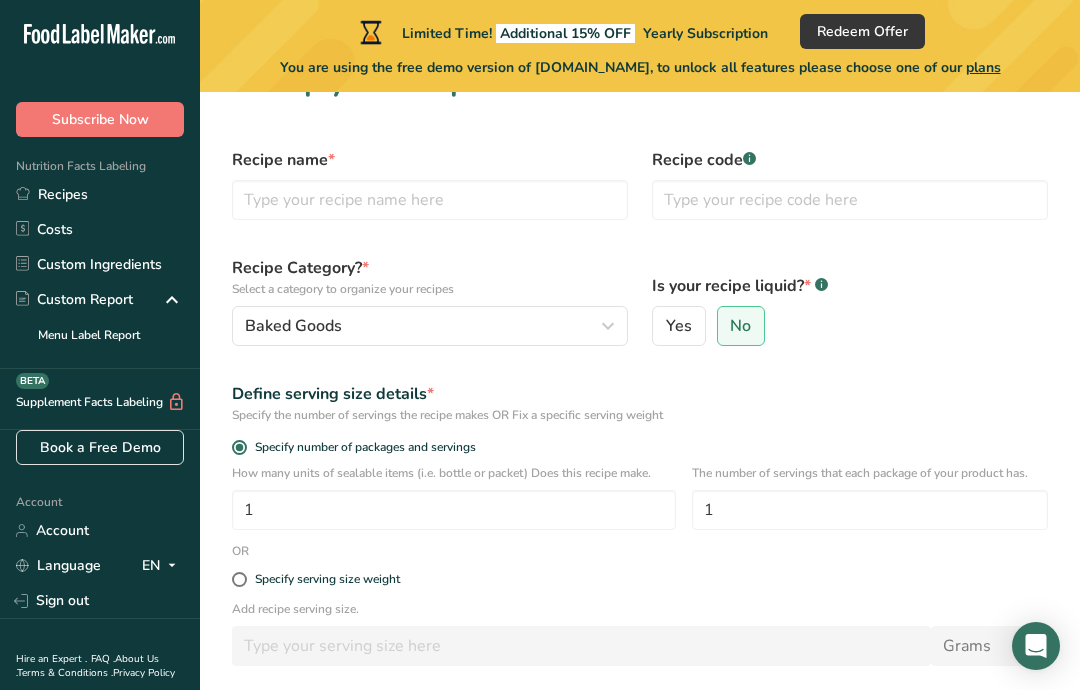 scroll, scrollTop: 42, scrollLeft: 0, axis: vertical 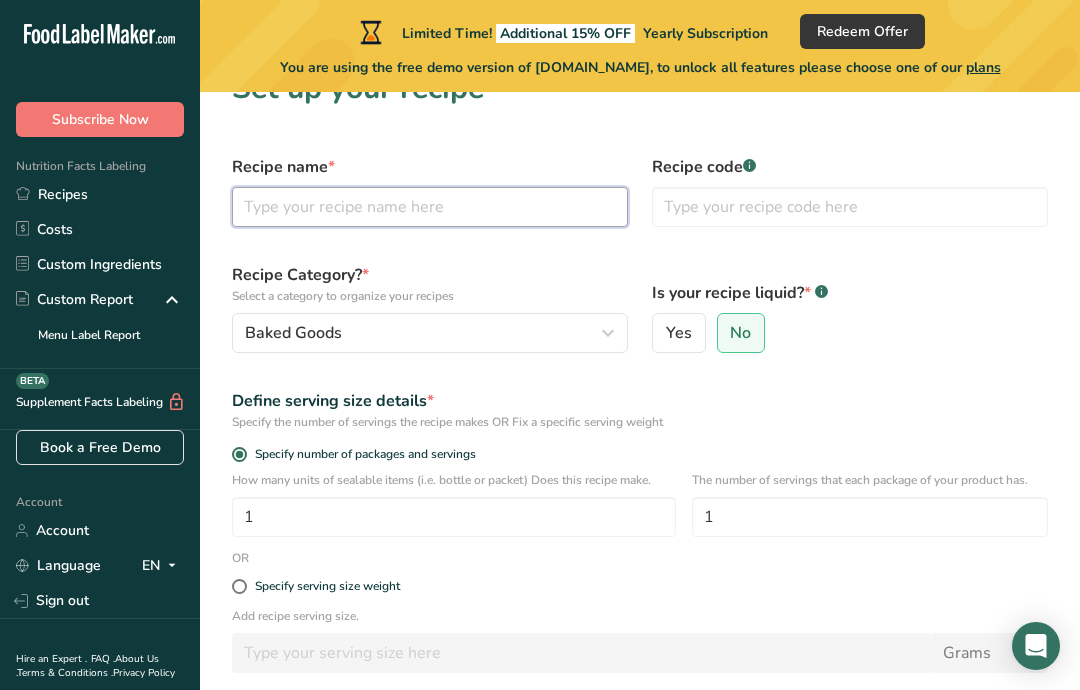 click at bounding box center [430, 207] 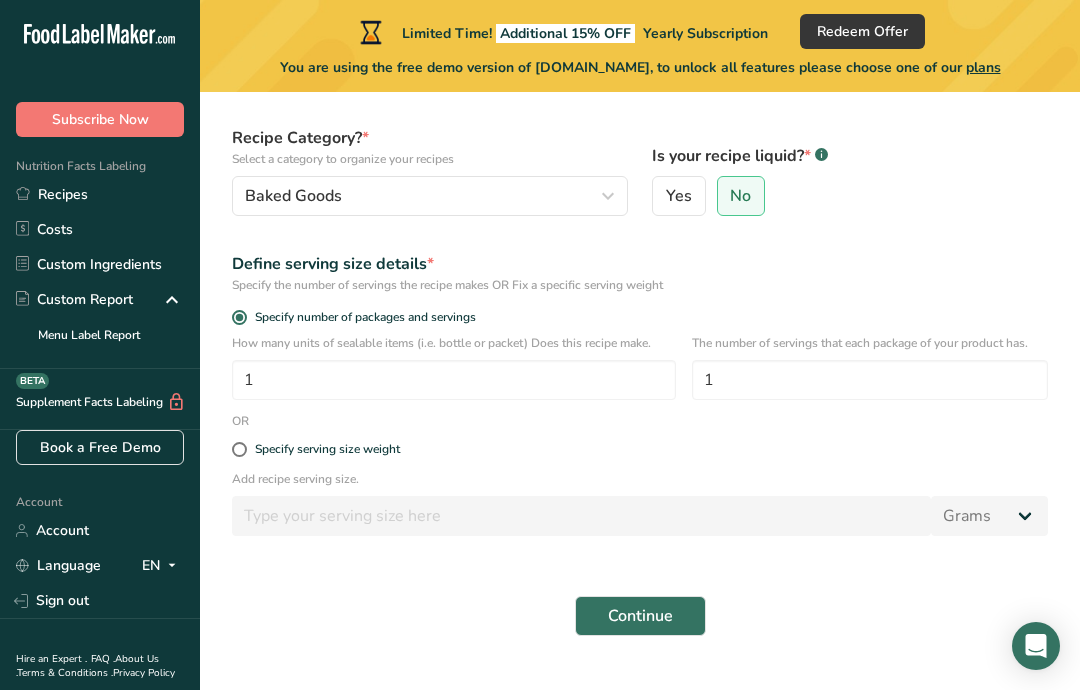 scroll, scrollTop: 178, scrollLeft: 0, axis: vertical 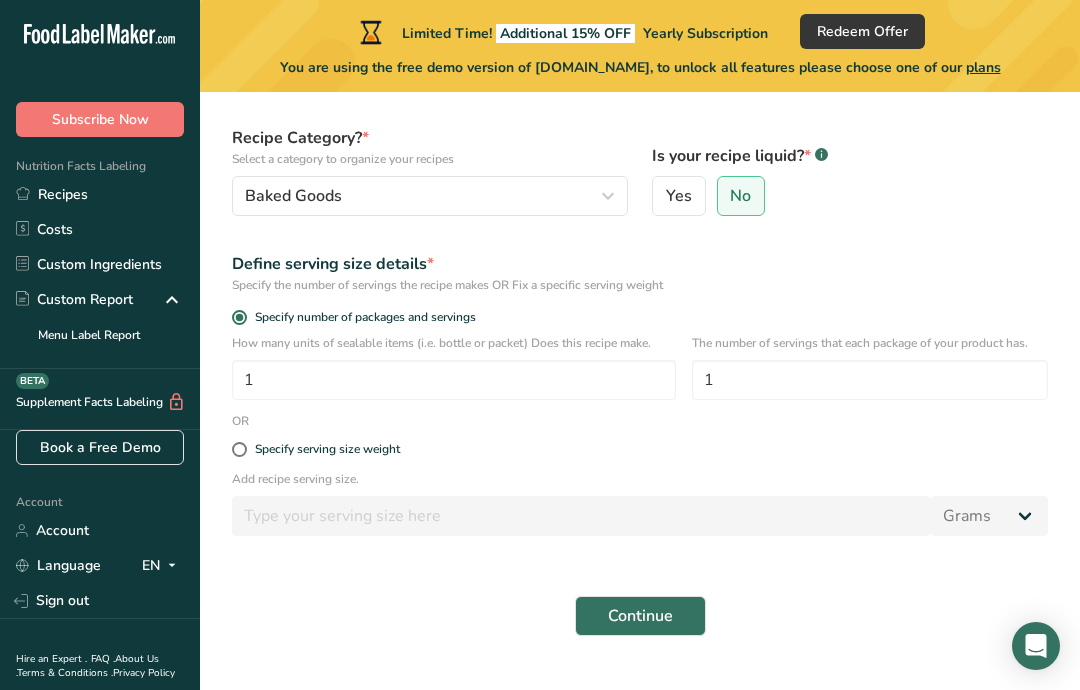 type on "Chocolate Cookies and Cream Cake" 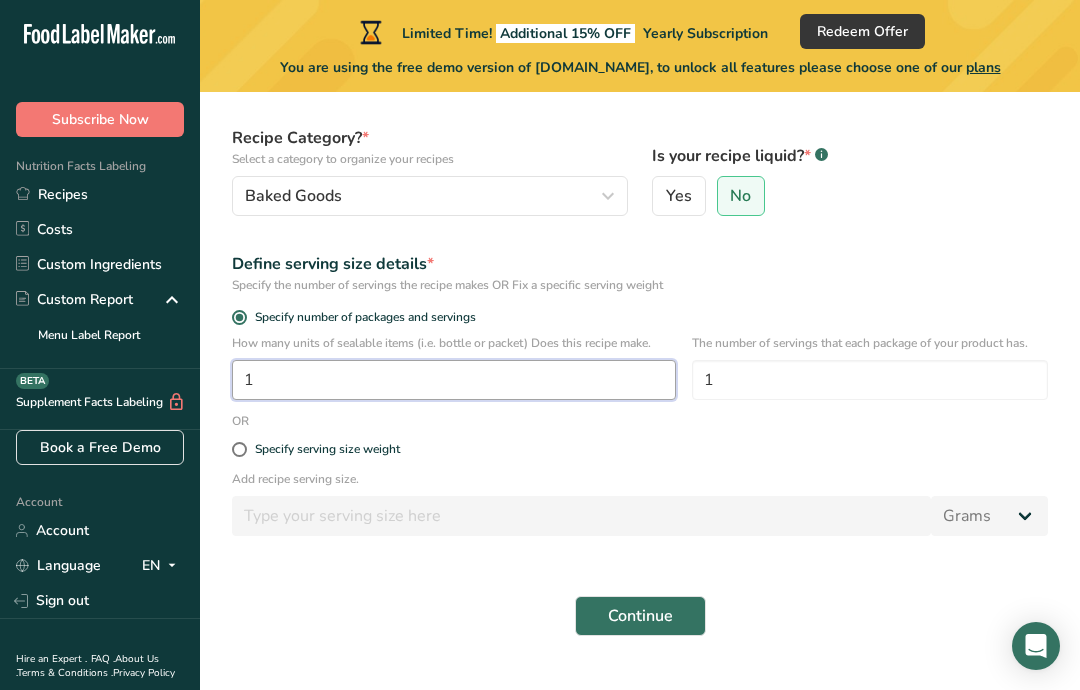 click on "1" at bounding box center (454, 380) 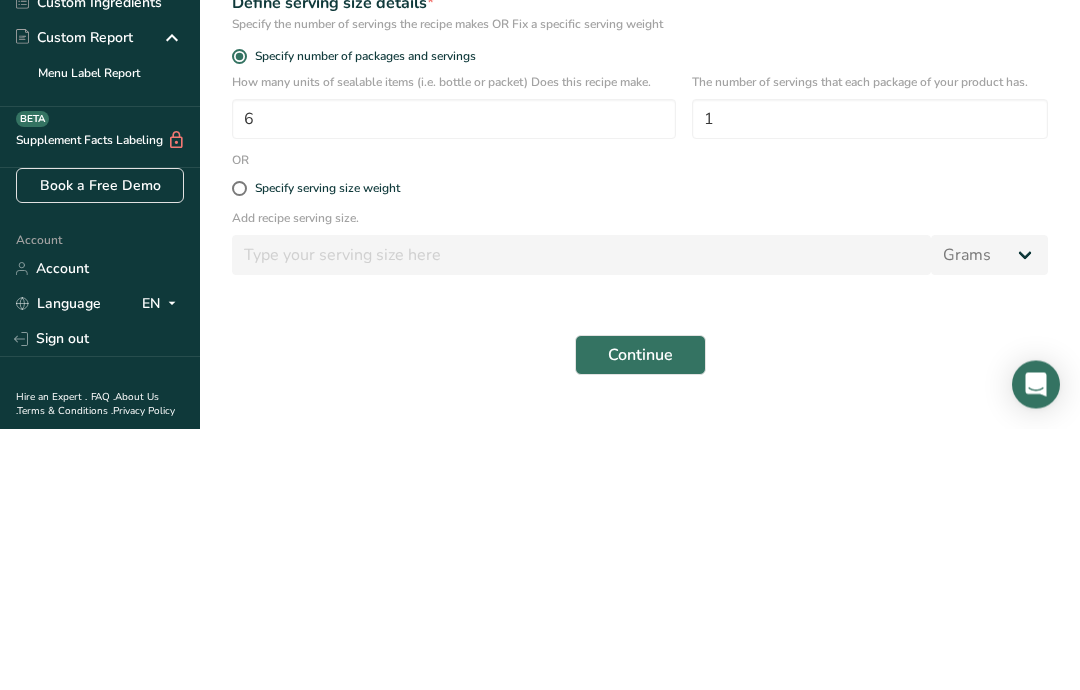 scroll, scrollTop: 221, scrollLeft: 0, axis: vertical 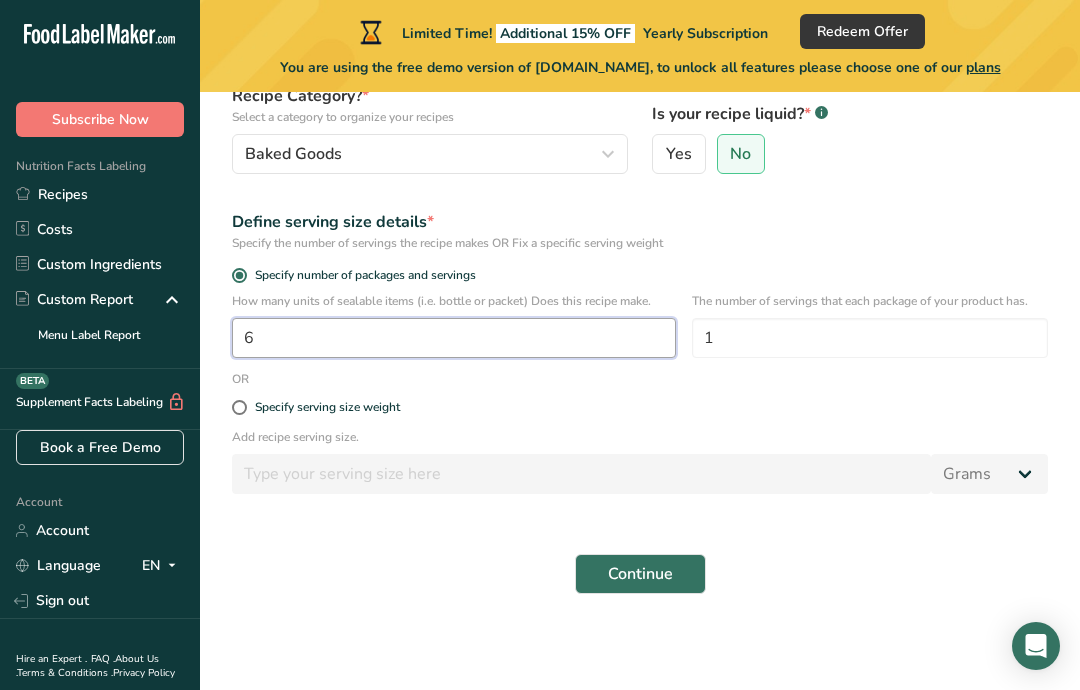type on "6" 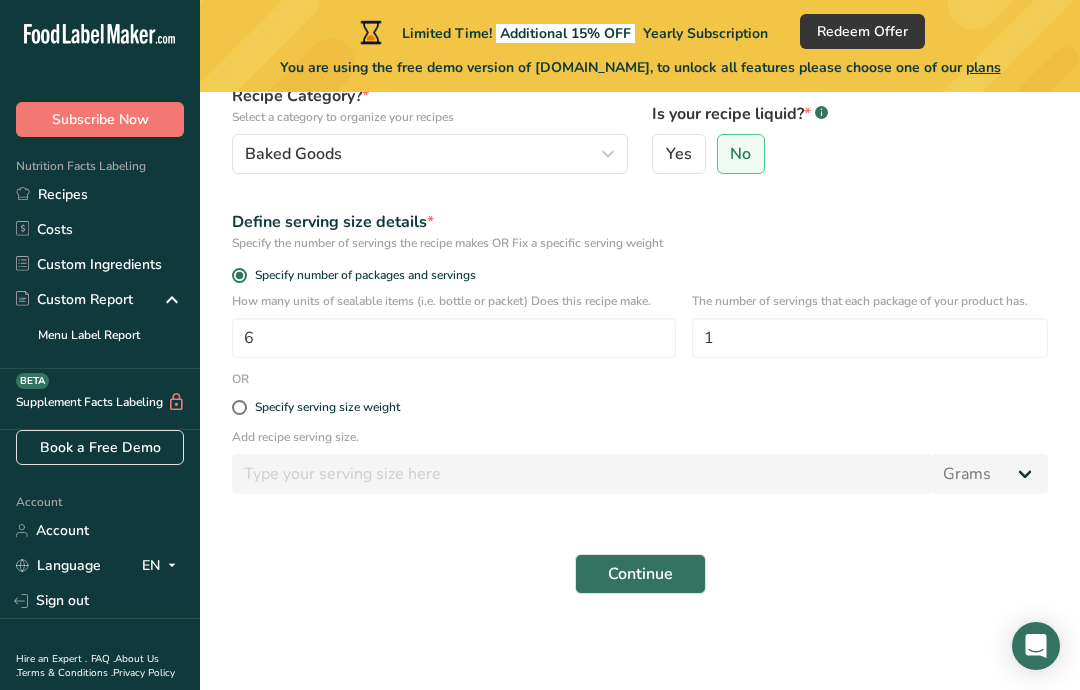 click on "Continue" at bounding box center (640, 574) 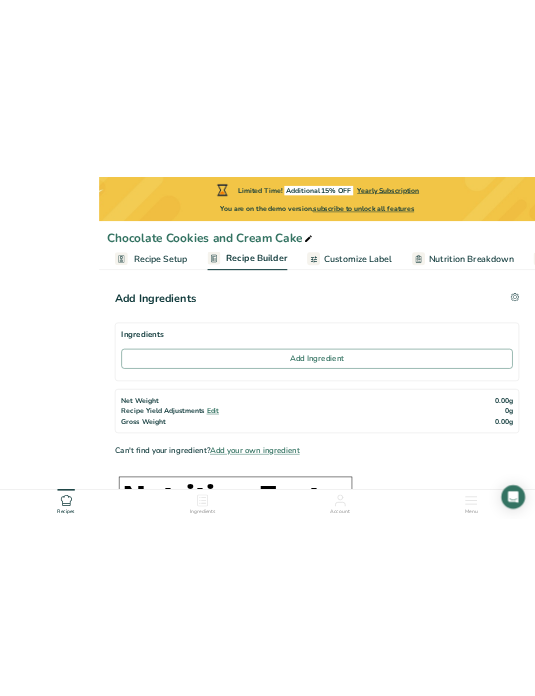 scroll, scrollTop: 0, scrollLeft: 0, axis: both 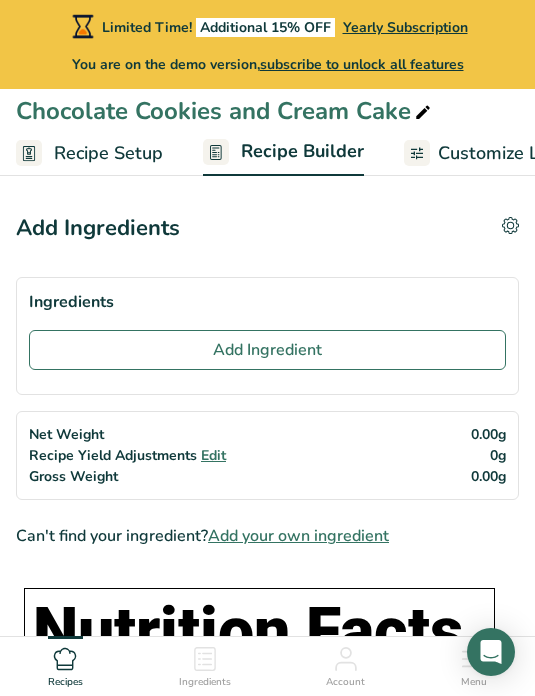 click on "Add Ingredient" at bounding box center [267, 350] 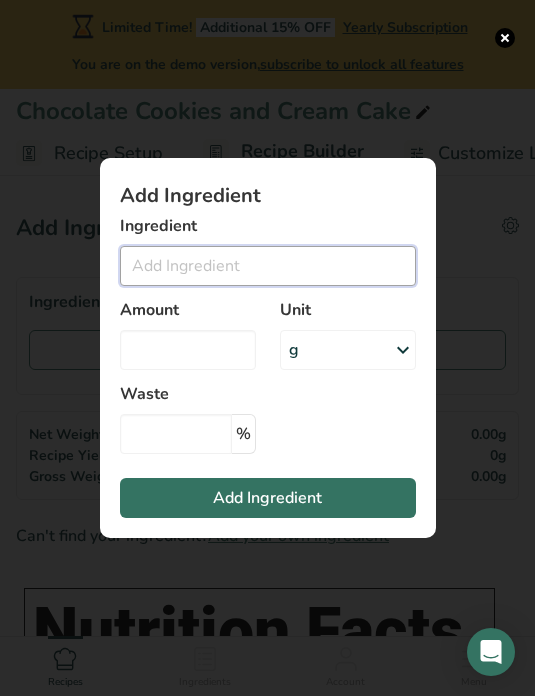click at bounding box center (268, 266) 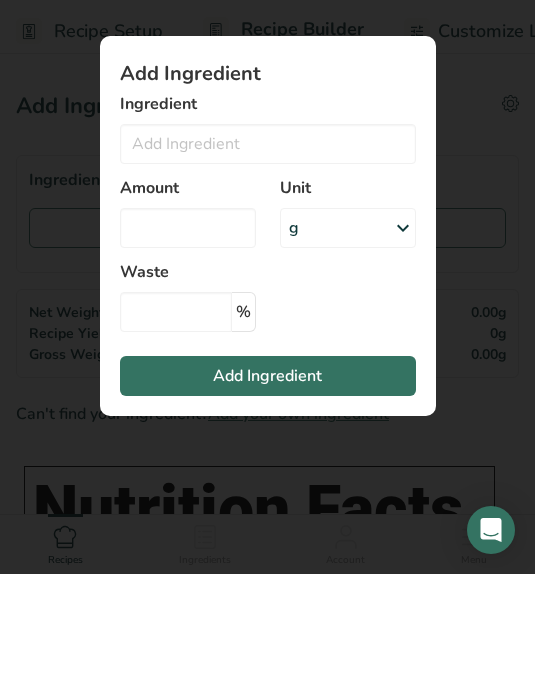 scroll, scrollTop: 122, scrollLeft: 0, axis: vertical 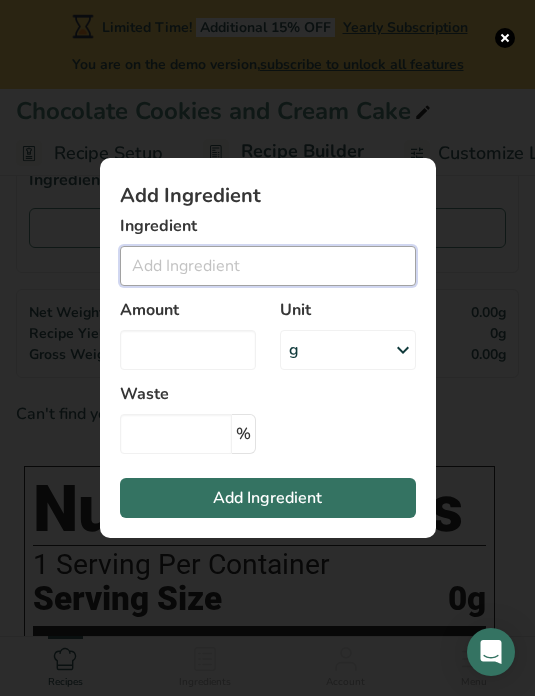 click at bounding box center [268, 266] 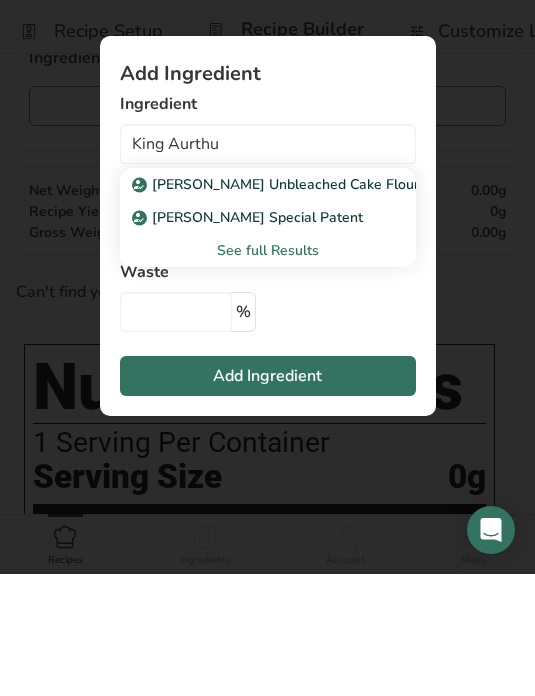 click on "See full Results" at bounding box center (268, 372) 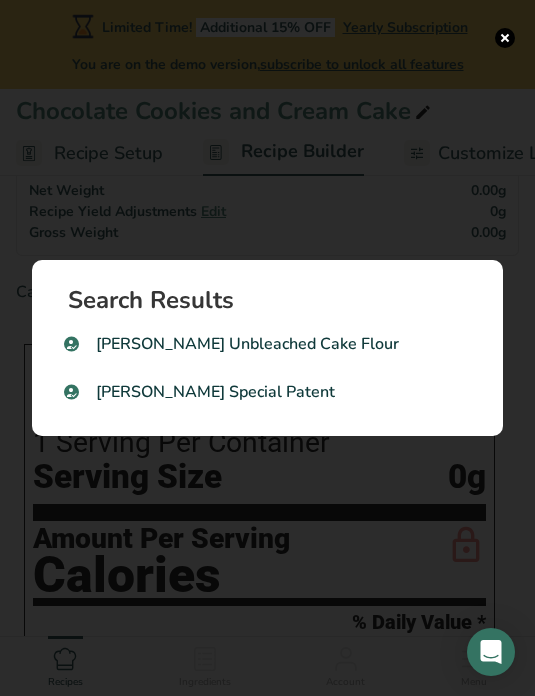 click at bounding box center [267, 348] 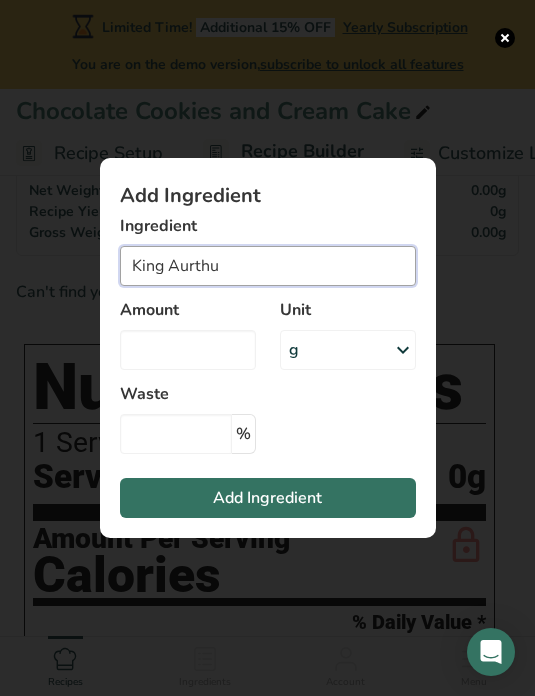 click on "King Aurthu" at bounding box center (268, 266) 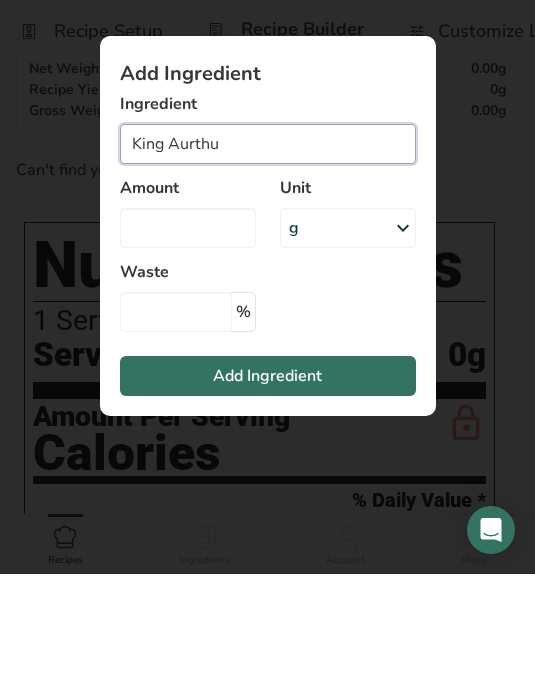 click on "King Aurthu" at bounding box center (268, 266) 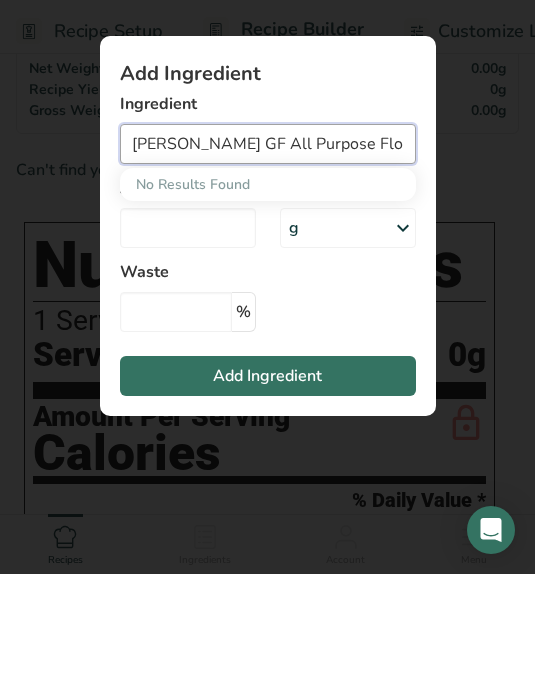 type on "King Aurthur GF All Purpose Flour" 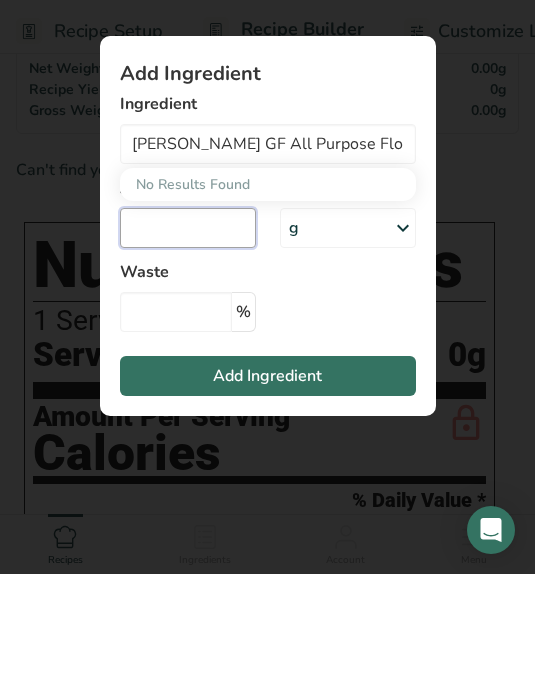 click at bounding box center (188, 350) 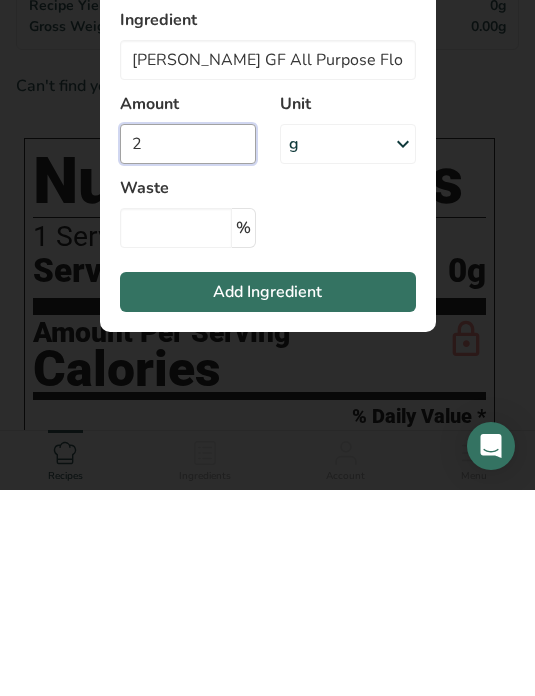 type on "2" 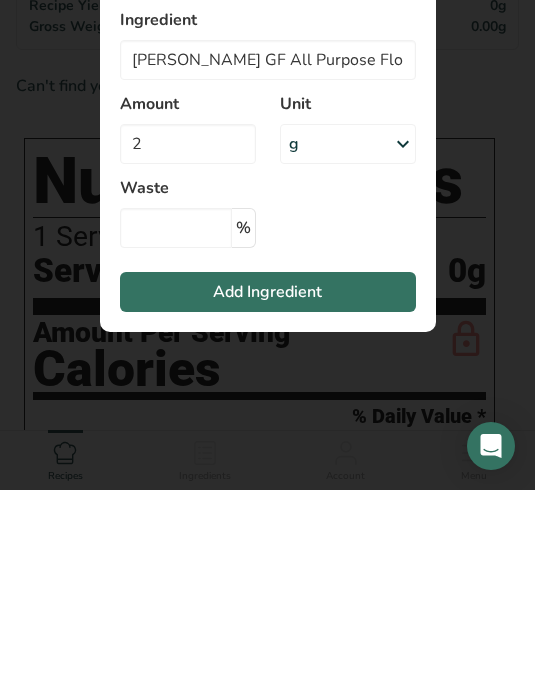 click on "g" at bounding box center (348, 350) 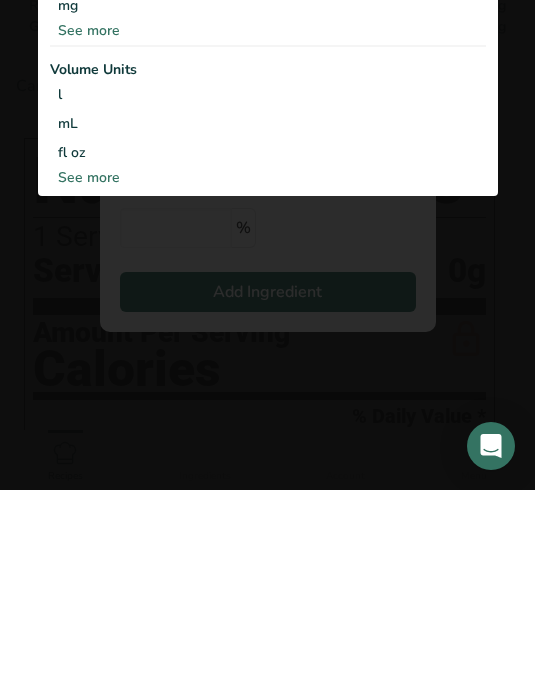 scroll, scrollTop: 450, scrollLeft: 0, axis: vertical 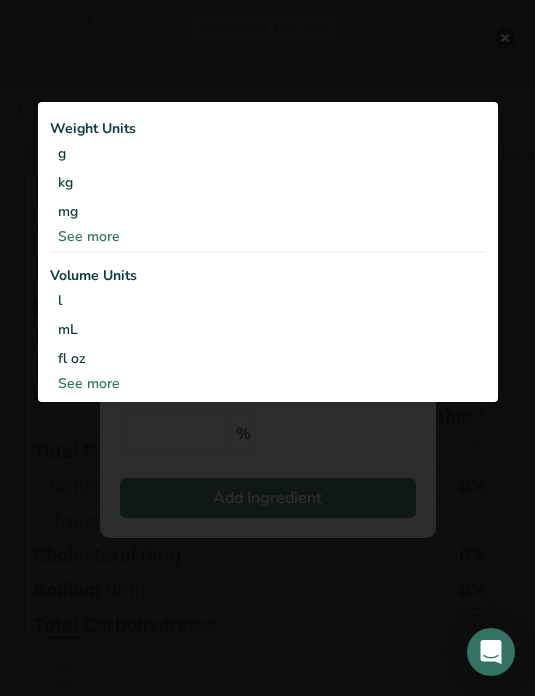 click on "See more" at bounding box center [268, 236] 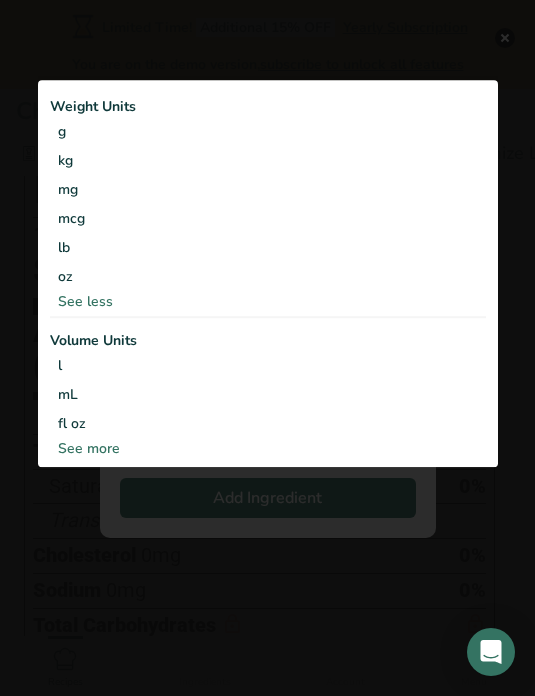 click at bounding box center (505, 38) 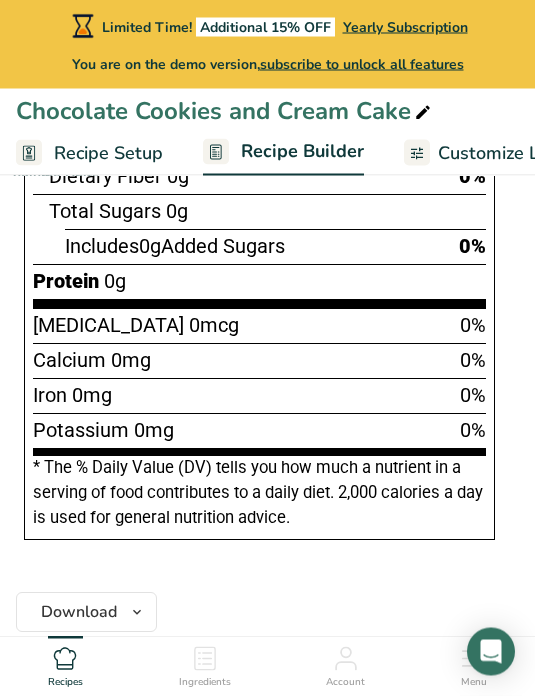 scroll, scrollTop: 0, scrollLeft: 0, axis: both 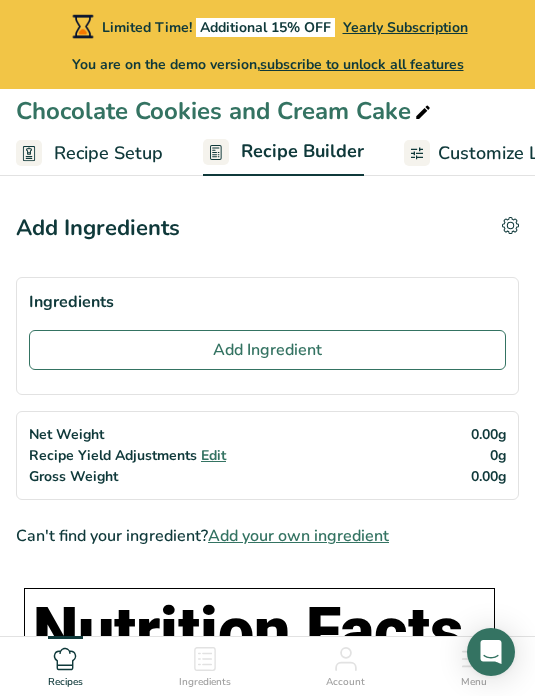 click on "Add Ingredient" at bounding box center (267, 350) 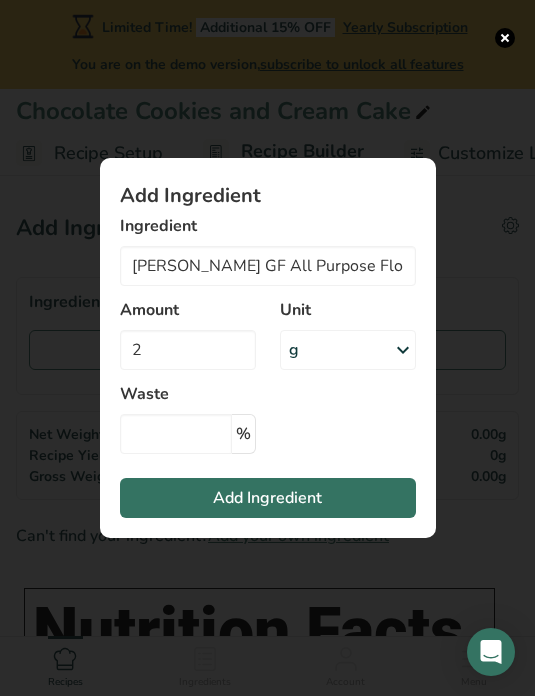 click on "Add Ingredient
Ingredient King Aurthur GF All Purpose Flour
No Results Found
Amount 2   Unit
g
Weight Units
g
kg
mg
mcg
lb
oz
See less
Volume Units
l
mL
fl oz
See more
Waste   %
Add Ingredient" at bounding box center [268, 348] 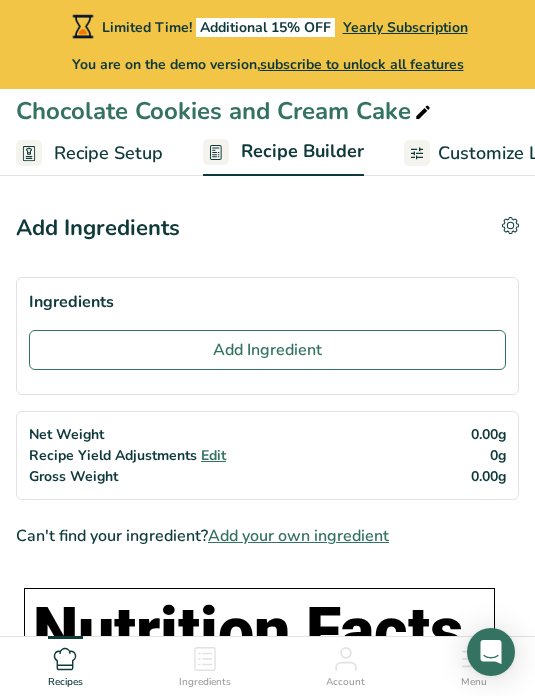 click on "Add your own ingredient" at bounding box center [298, 536] 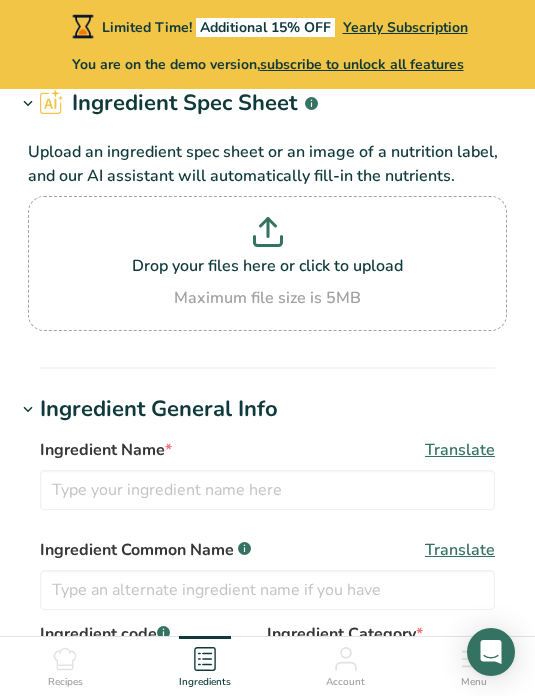 scroll, scrollTop: 113, scrollLeft: 0, axis: vertical 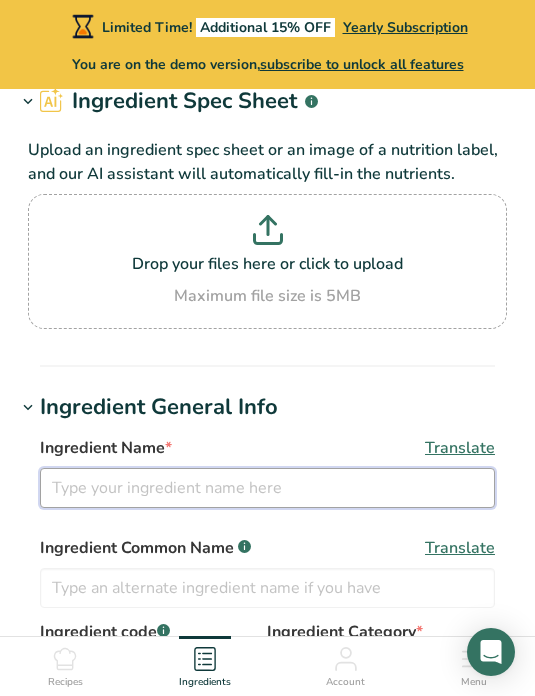 click at bounding box center (267, 488) 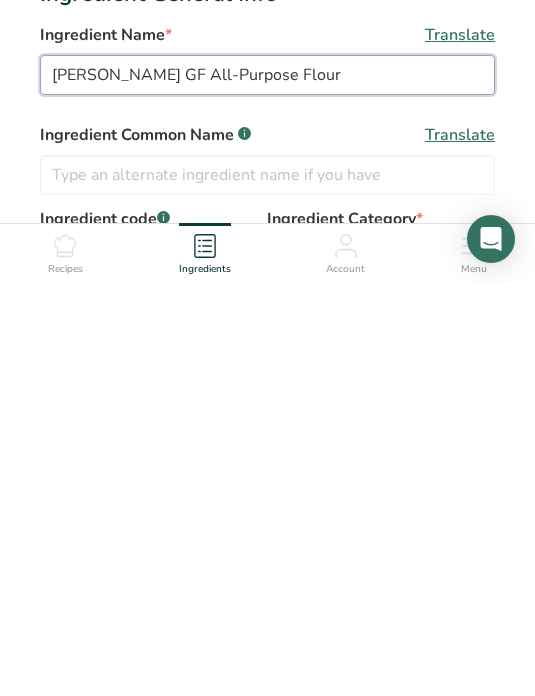 type on "King Aurthur GF All-Purpose Flour" 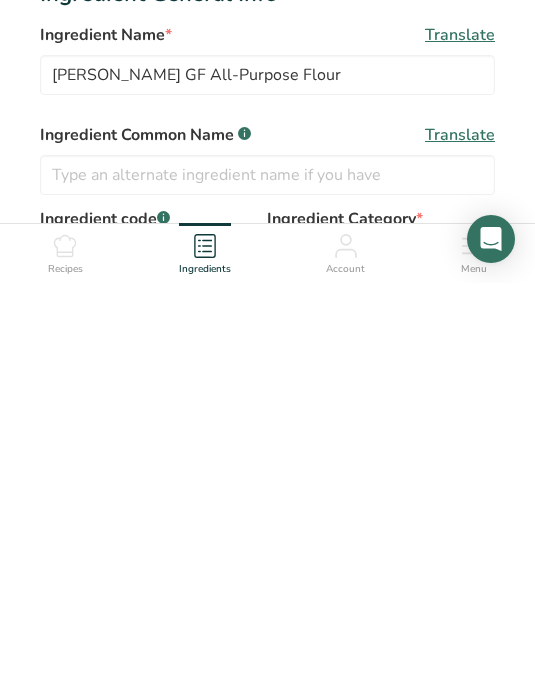 click on "Custom User Ingredient" at bounding box center [367, 672] 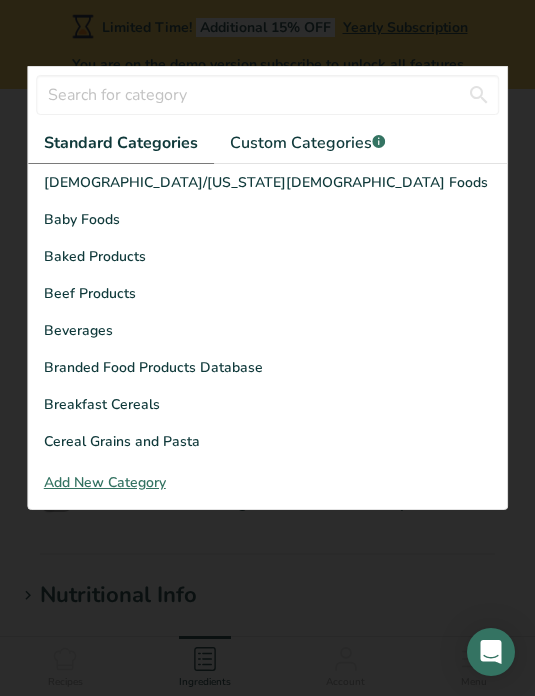 click on "Add New Category" at bounding box center [268, 482] 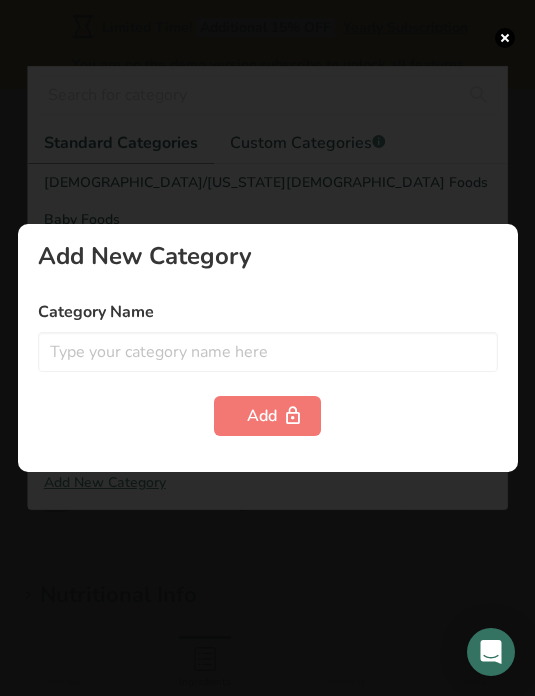click at bounding box center (267, 348) 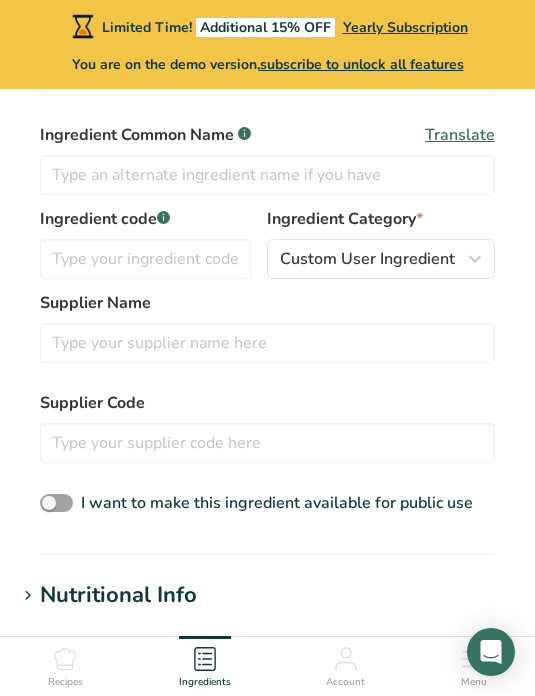 click on "Custom User Ingredient" at bounding box center (367, 259) 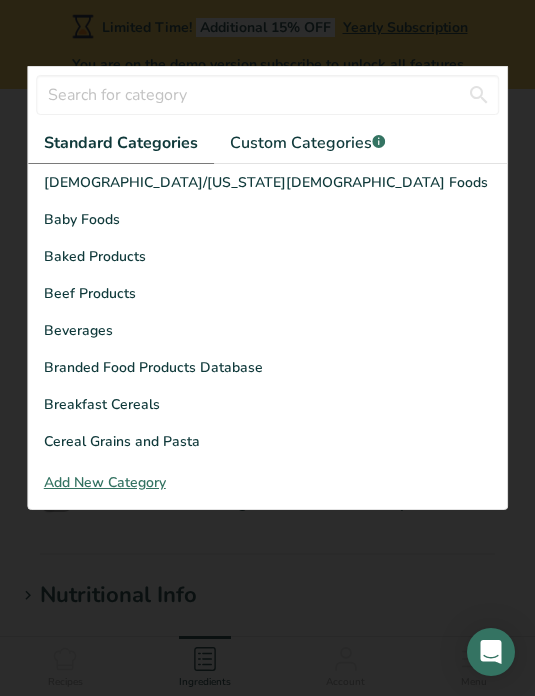 click at bounding box center (267, 348) 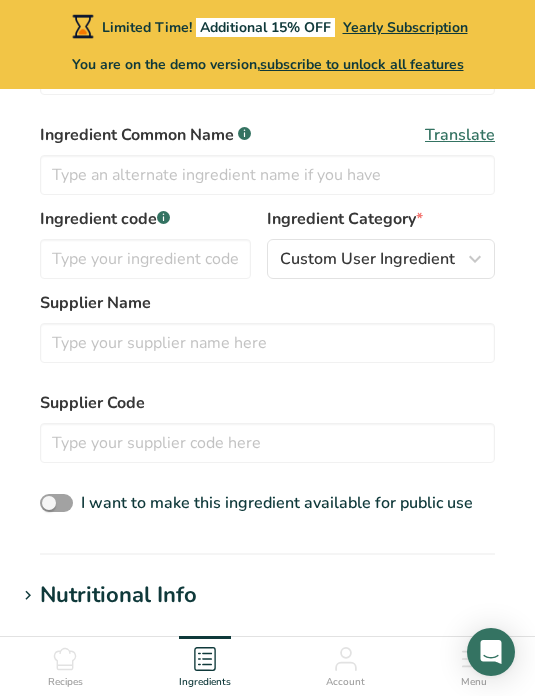 click on "Custom User Ingredient" at bounding box center (367, 259) 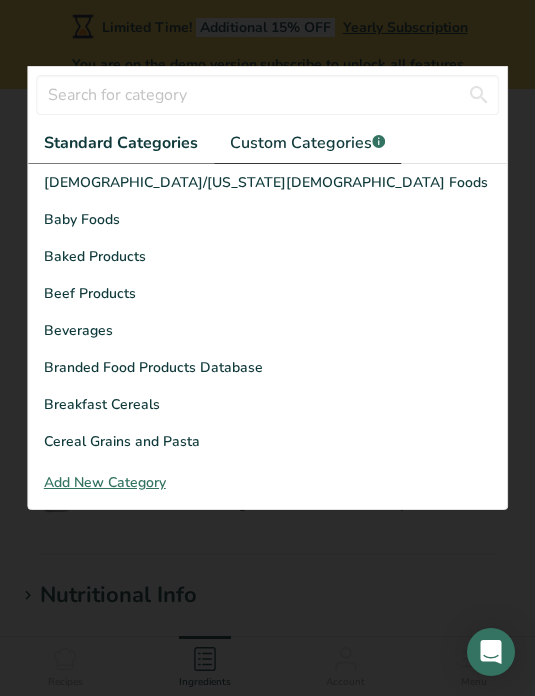 click on "Custom Categories
.a-a{fill:#347362;}.b-a{fill:#fff;}" at bounding box center [307, 143] 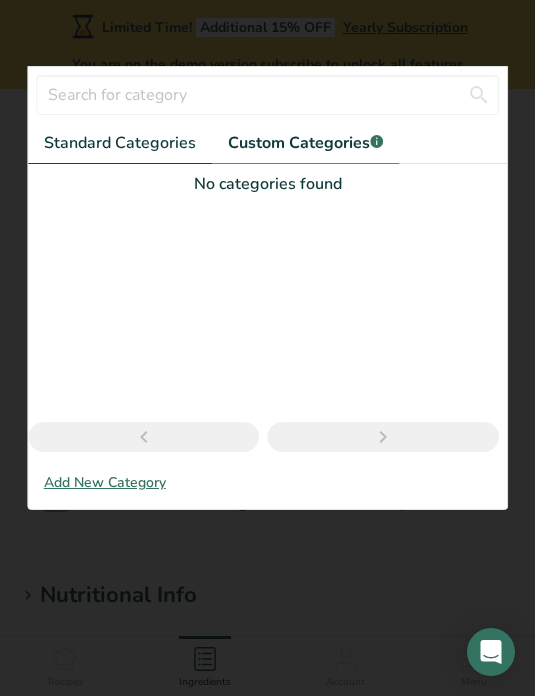 click on "Standard Categories" at bounding box center [120, 143] 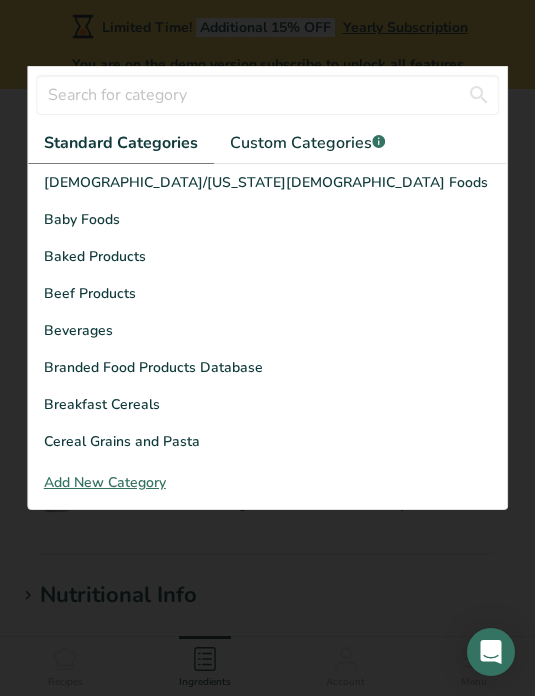 click on "Add New Category" at bounding box center (268, 482) 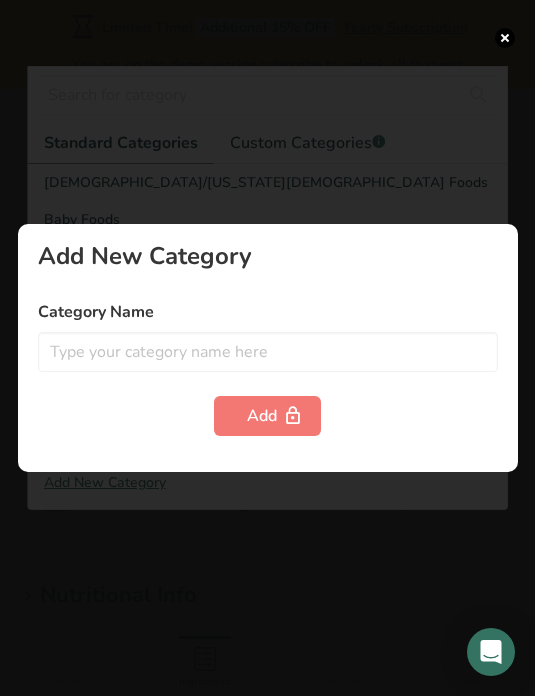 click at bounding box center (293, 416) 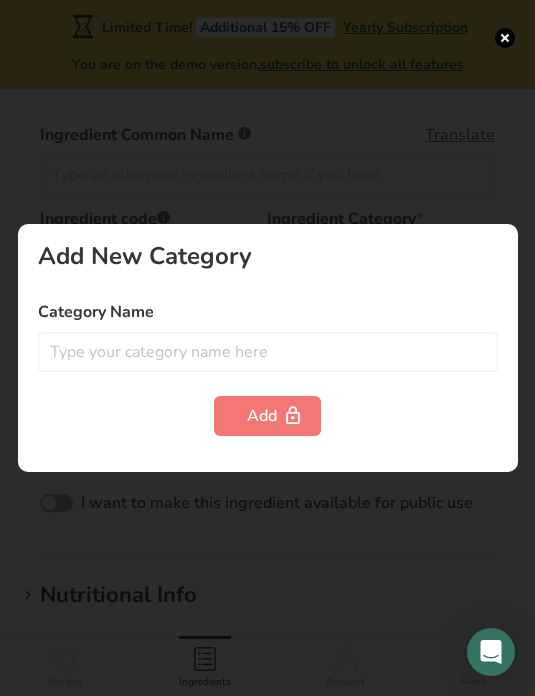 scroll, scrollTop: 513, scrollLeft: 0, axis: vertical 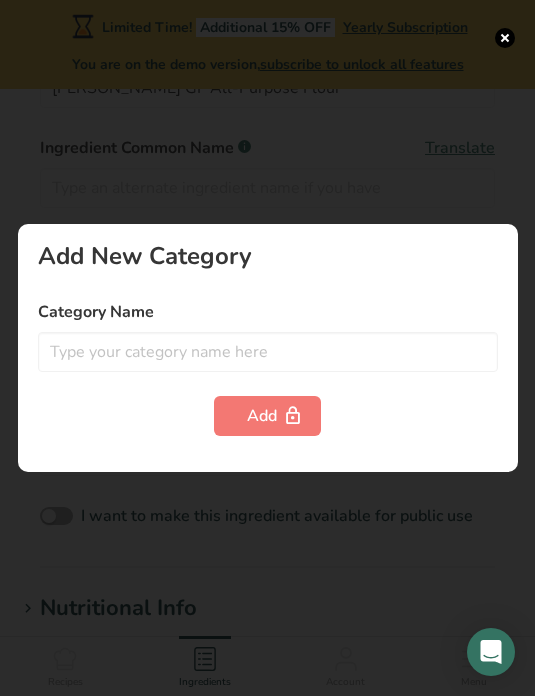 click at bounding box center [293, 416] 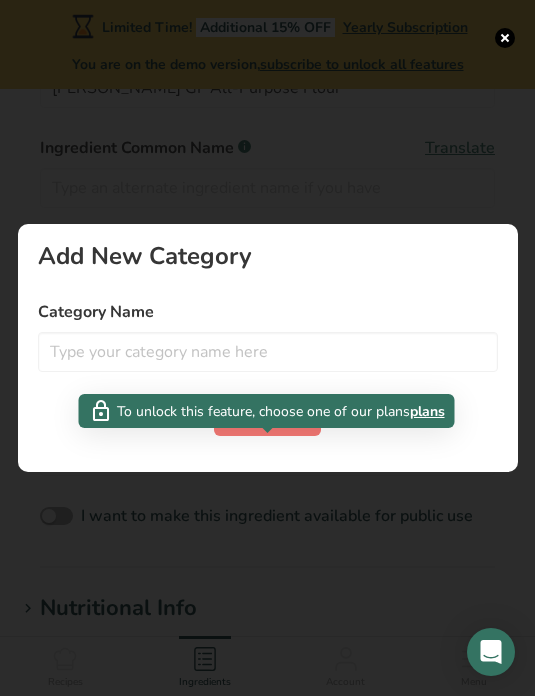 click at bounding box center (267, 348) 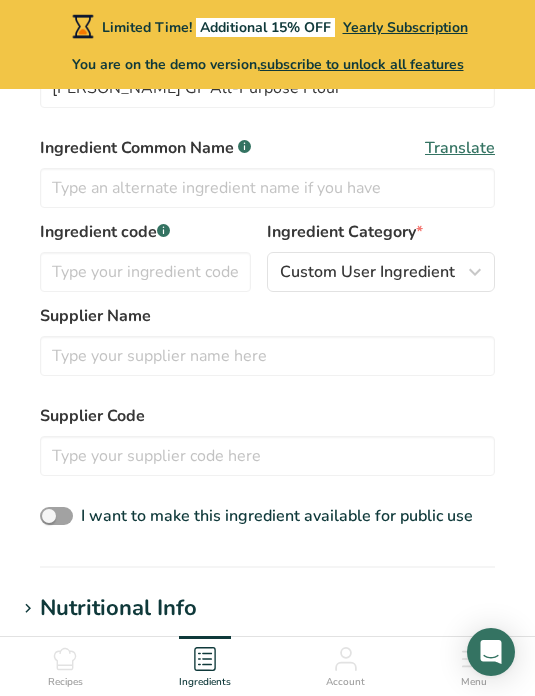 click on "Custom User Ingredient" at bounding box center [367, 272] 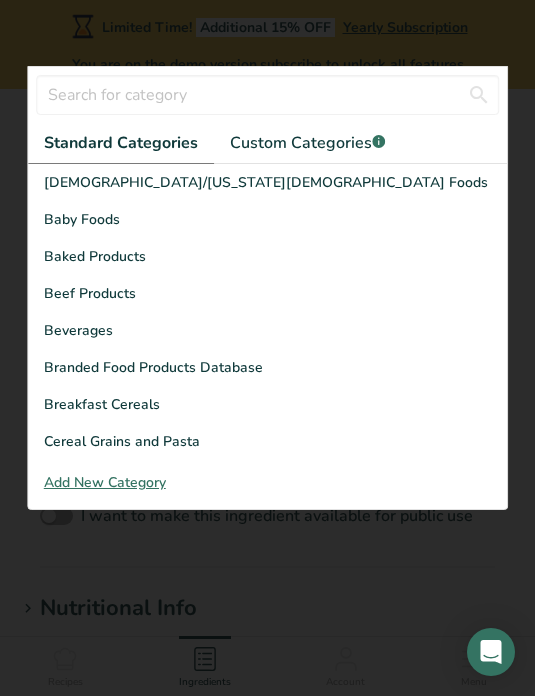 click on "Baked Products" at bounding box center (95, 256) 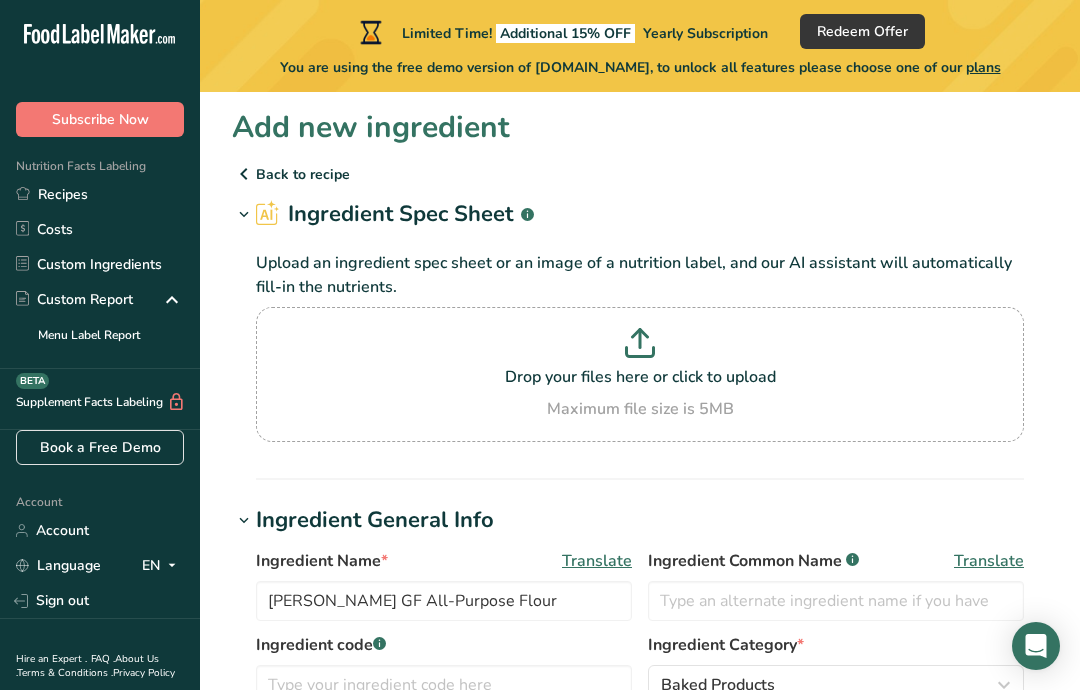 scroll, scrollTop: 0, scrollLeft: 0, axis: both 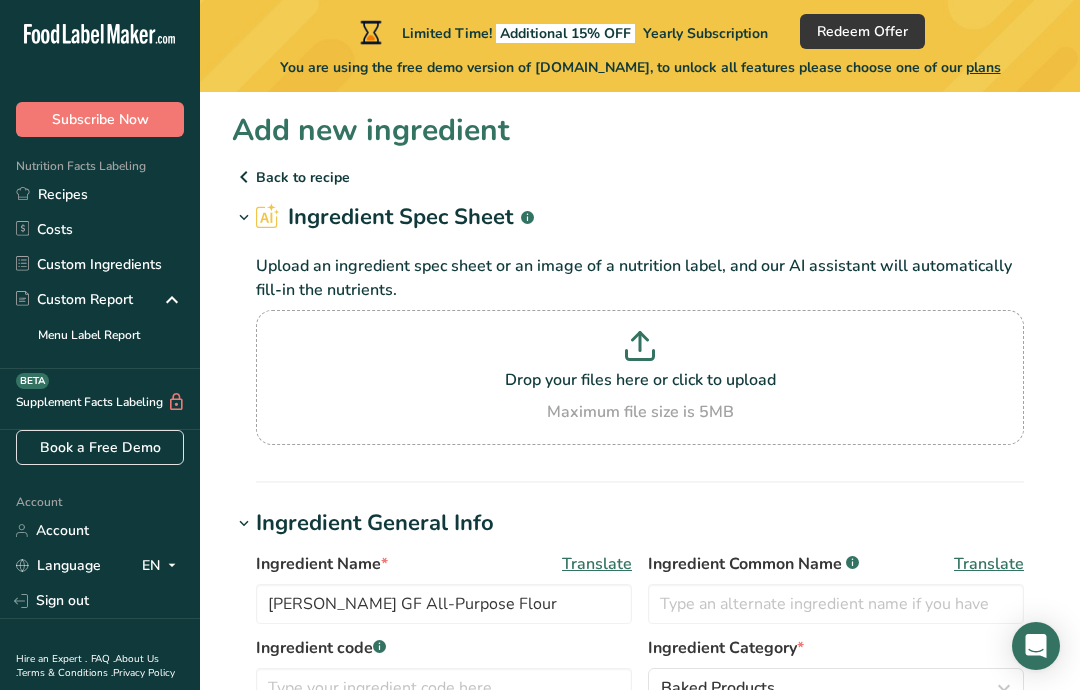 click on "Ingredient Spec Sheet
.a-a{fill:#347362;}.b-a{fill:#fff;}" at bounding box center [640, 217] 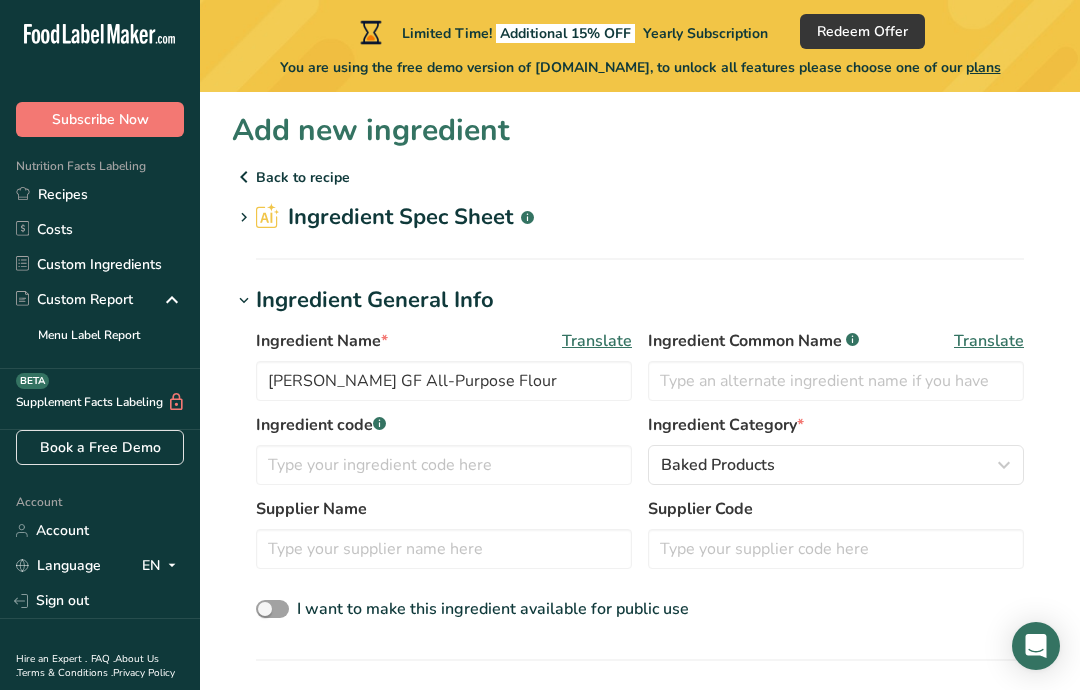 click on "Ingredient Spec Sheet
.a-a{fill:#347362;}.b-a{fill:#fff;}" at bounding box center [395, 217] 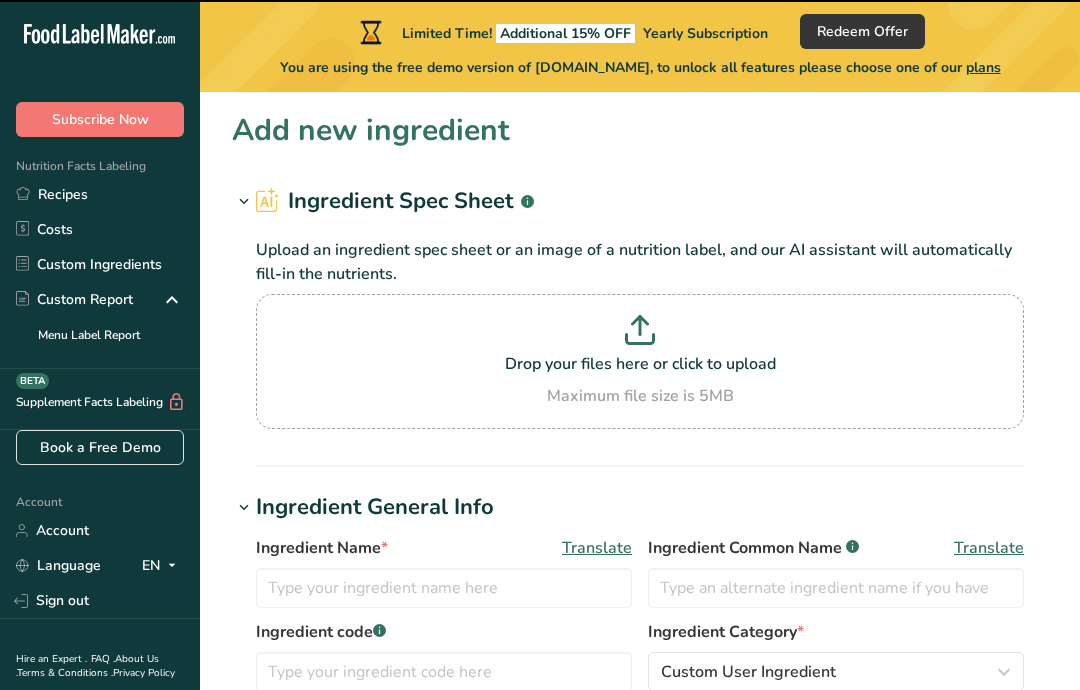 scroll, scrollTop: 0, scrollLeft: 0, axis: both 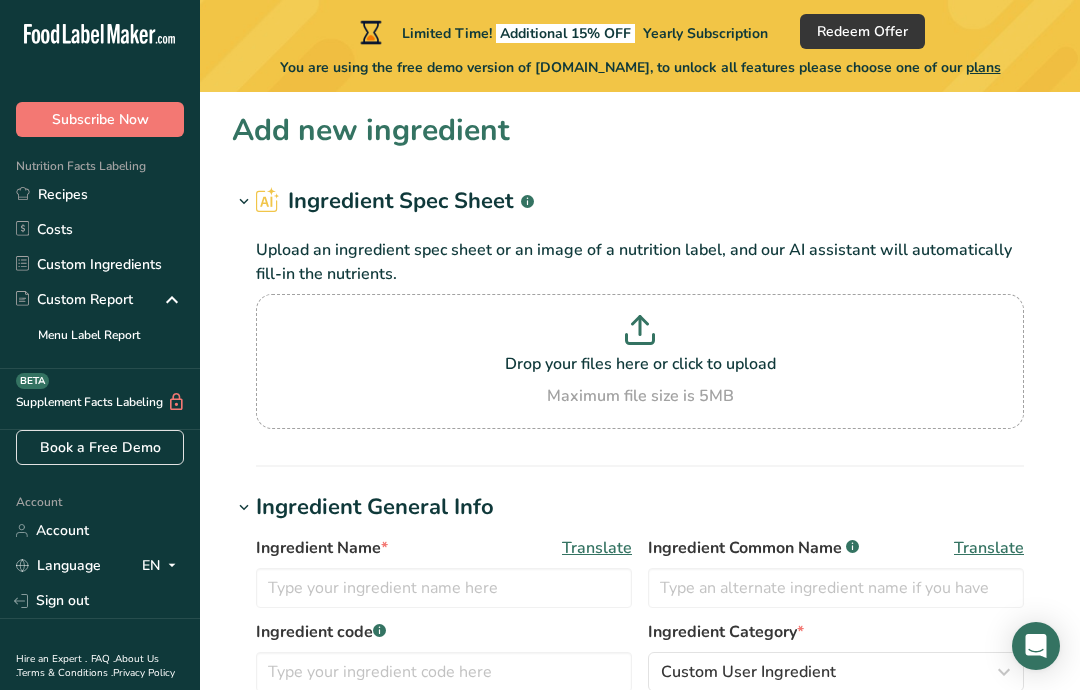 click at bounding box center [640, 333] 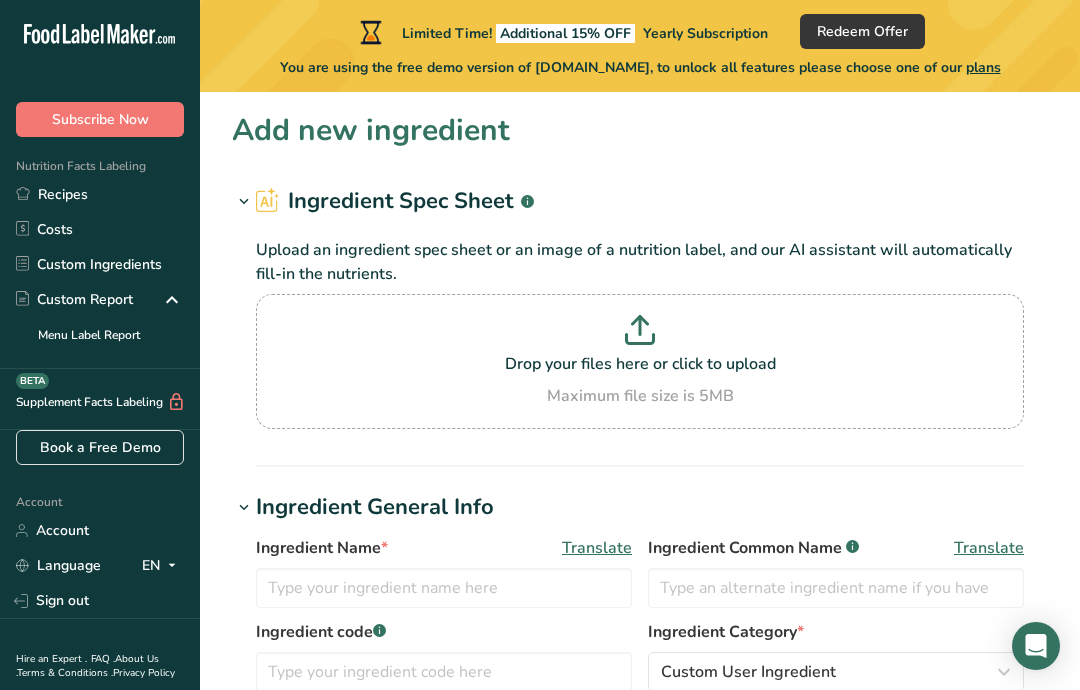 type on "C:\fakepath\IMG_0699.jpeg" 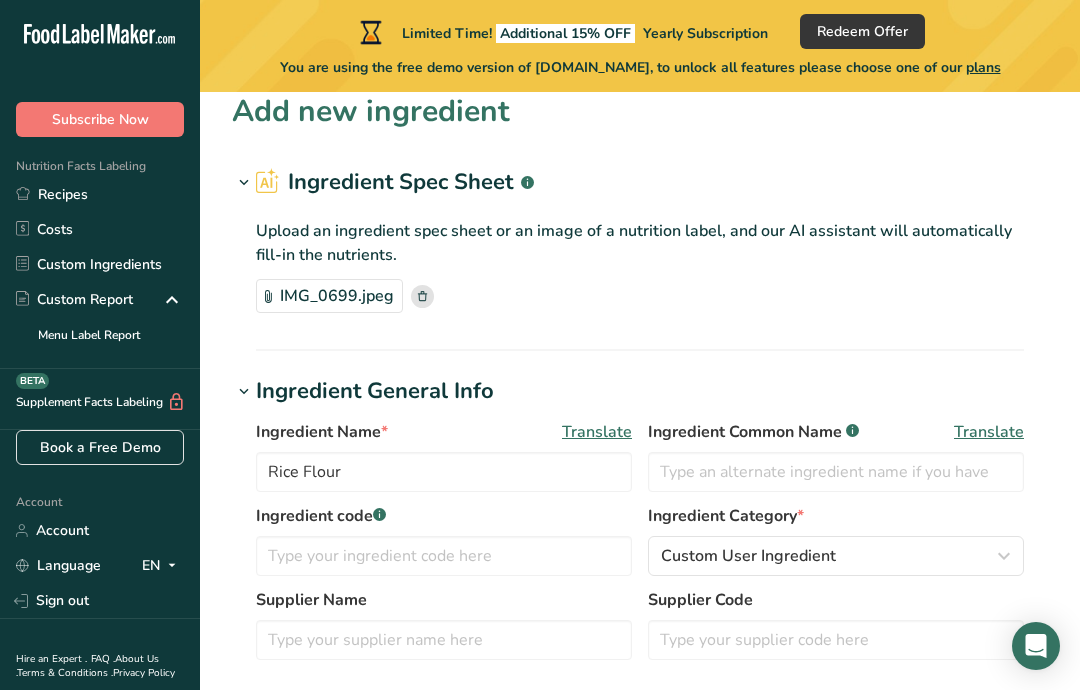 scroll, scrollTop: 0, scrollLeft: 0, axis: both 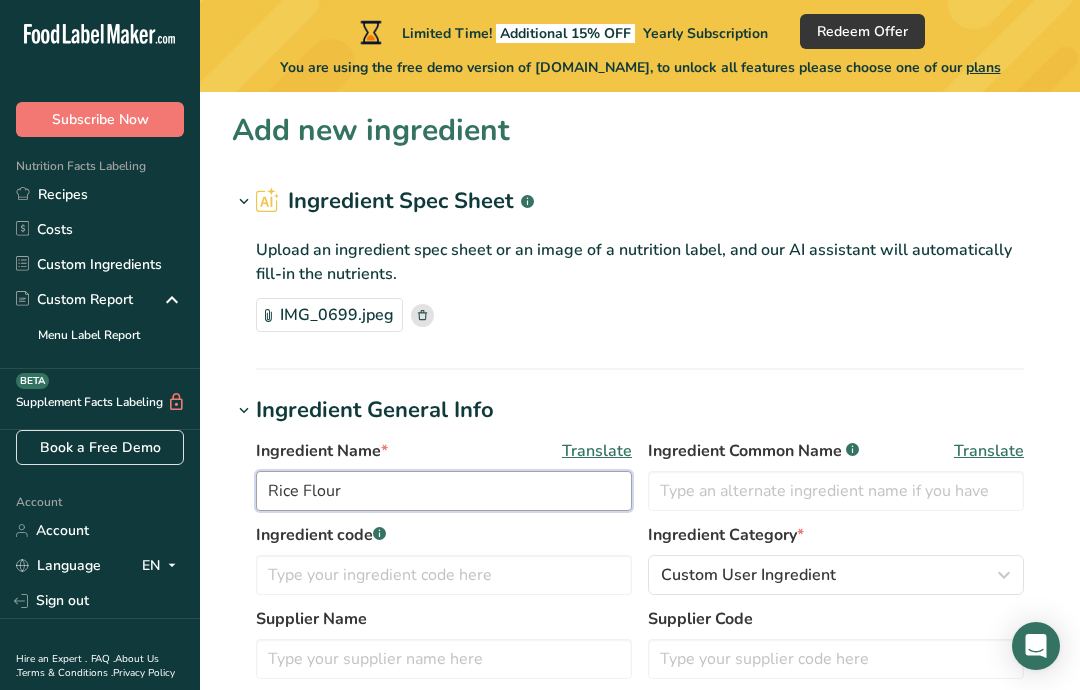 click on "Rice Flour" at bounding box center (444, 491) 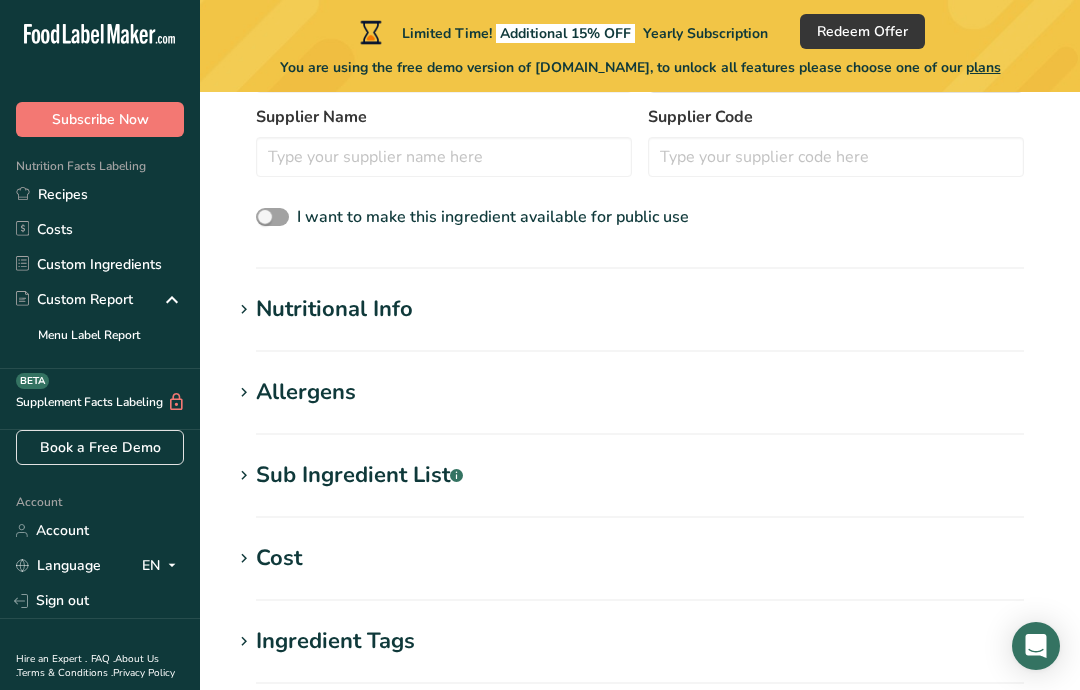 scroll, scrollTop: 489, scrollLeft: 0, axis: vertical 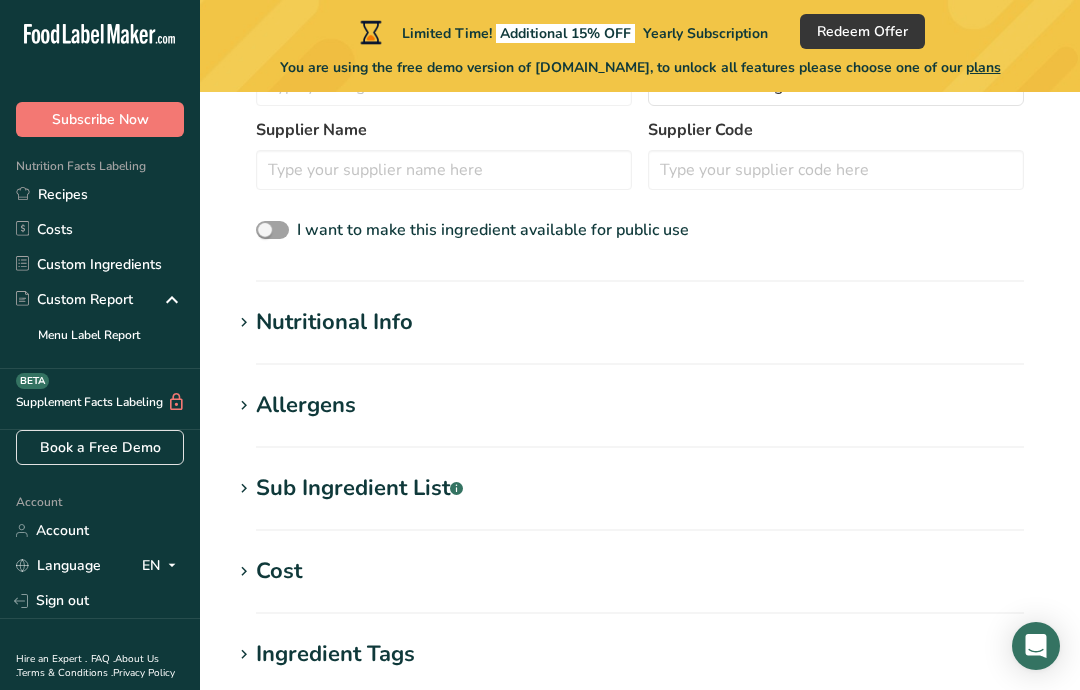 type on "All Purpose 1:1 GF Flour" 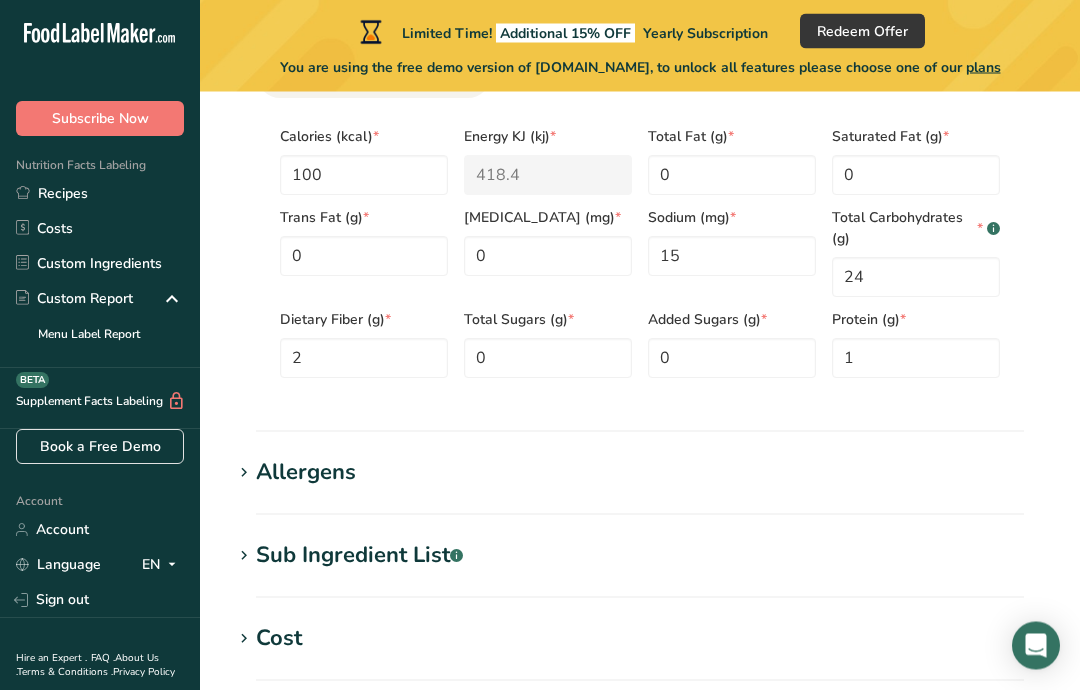 click on "Allergens" at bounding box center [306, 473] 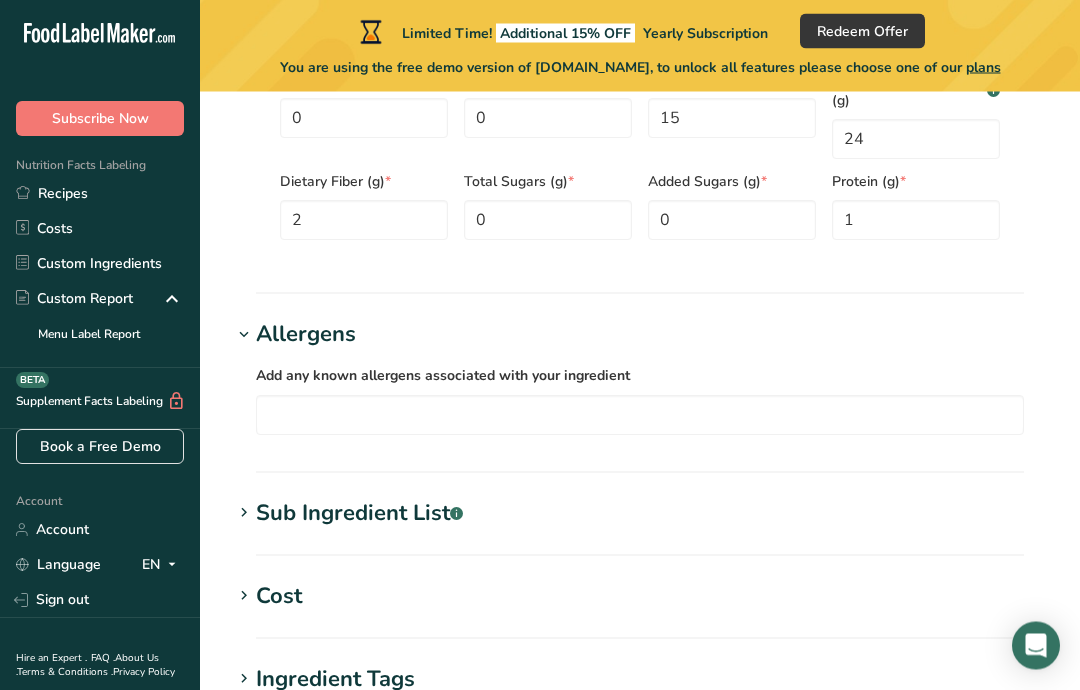 click at bounding box center [244, 514] 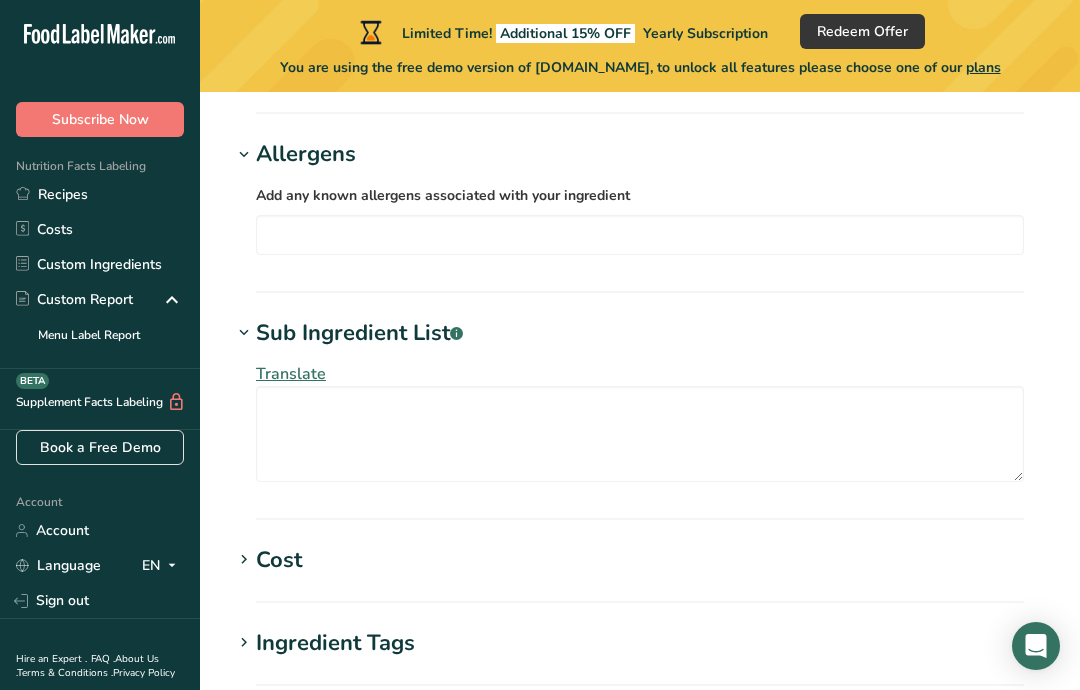 click on "Cost" at bounding box center (279, 560) 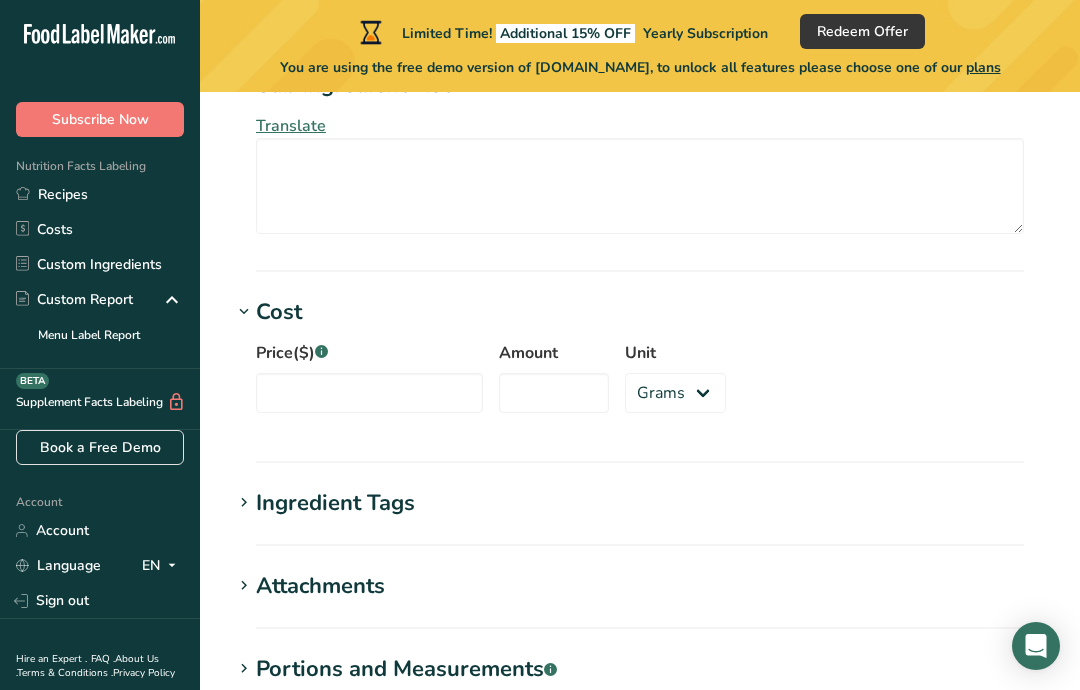 scroll, scrollTop: 1472, scrollLeft: 0, axis: vertical 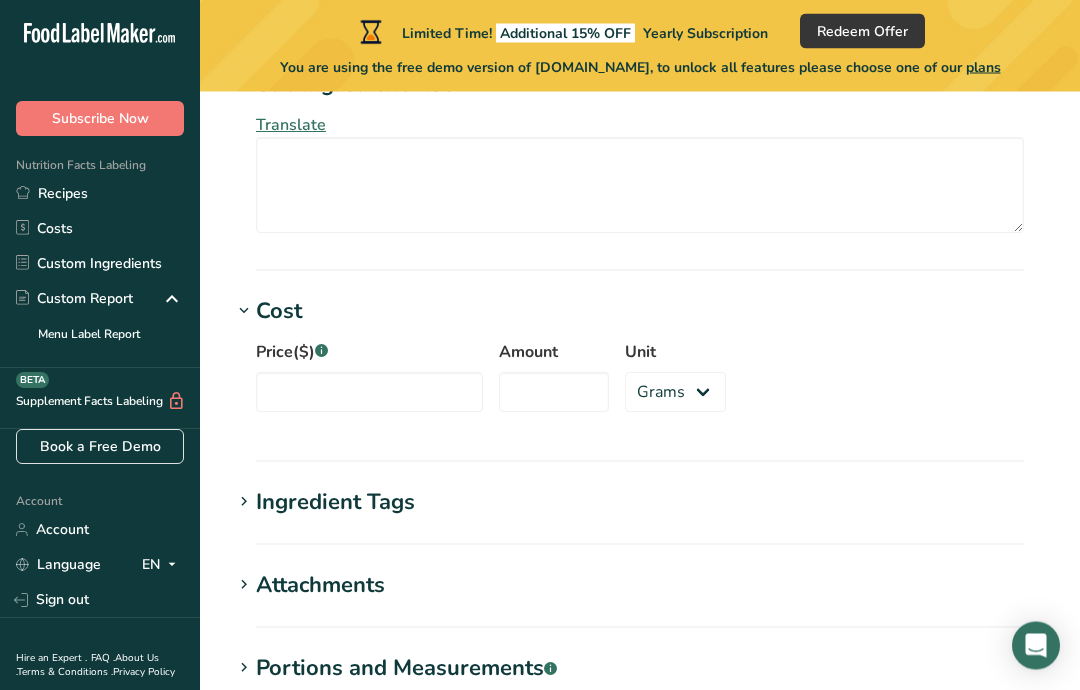 click on "Ingredient Tags" at bounding box center [640, 503] 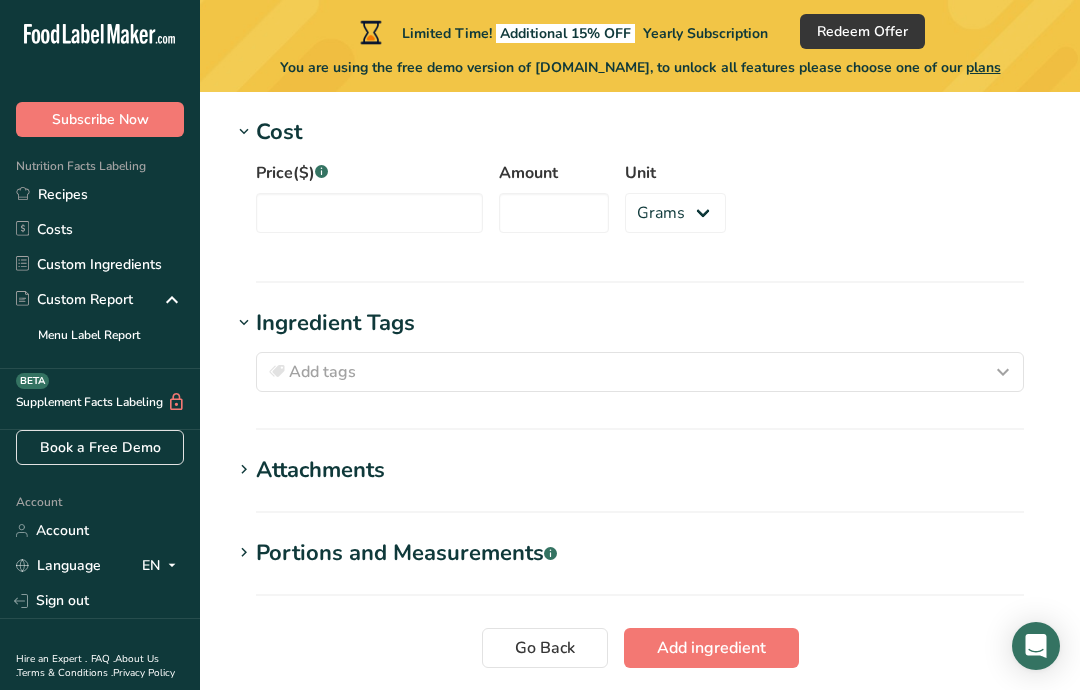 click at bounding box center [244, 470] 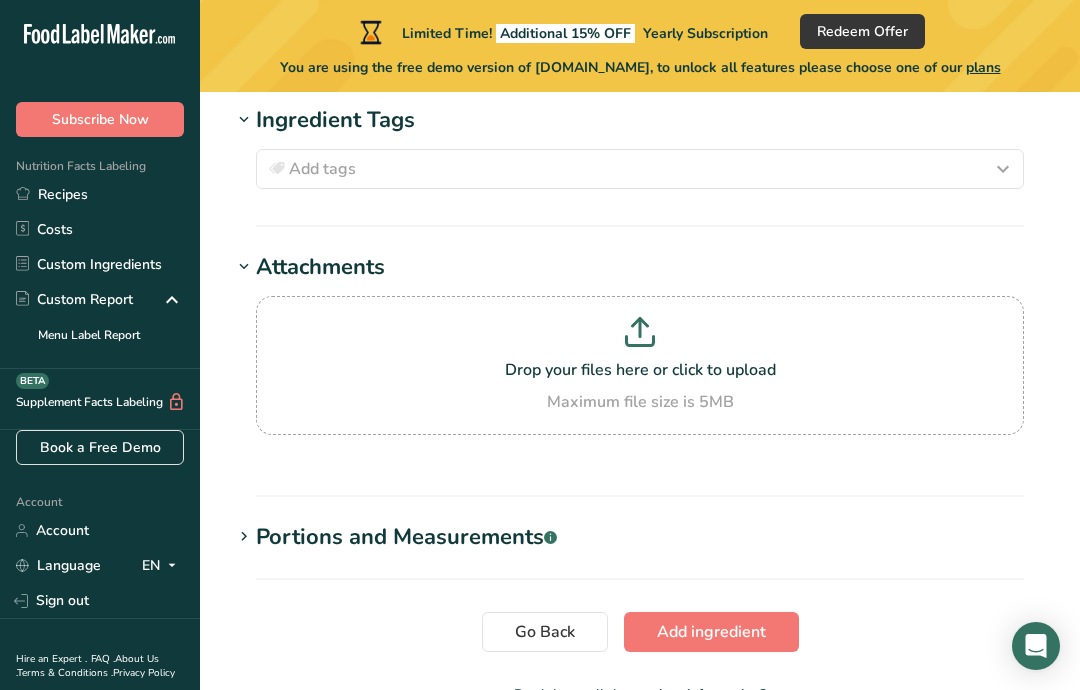 click on "Portions and Measurements
.a-a{fill:#347362;}.b-a{fill:#fff;}" at bounding box center [406, 537] 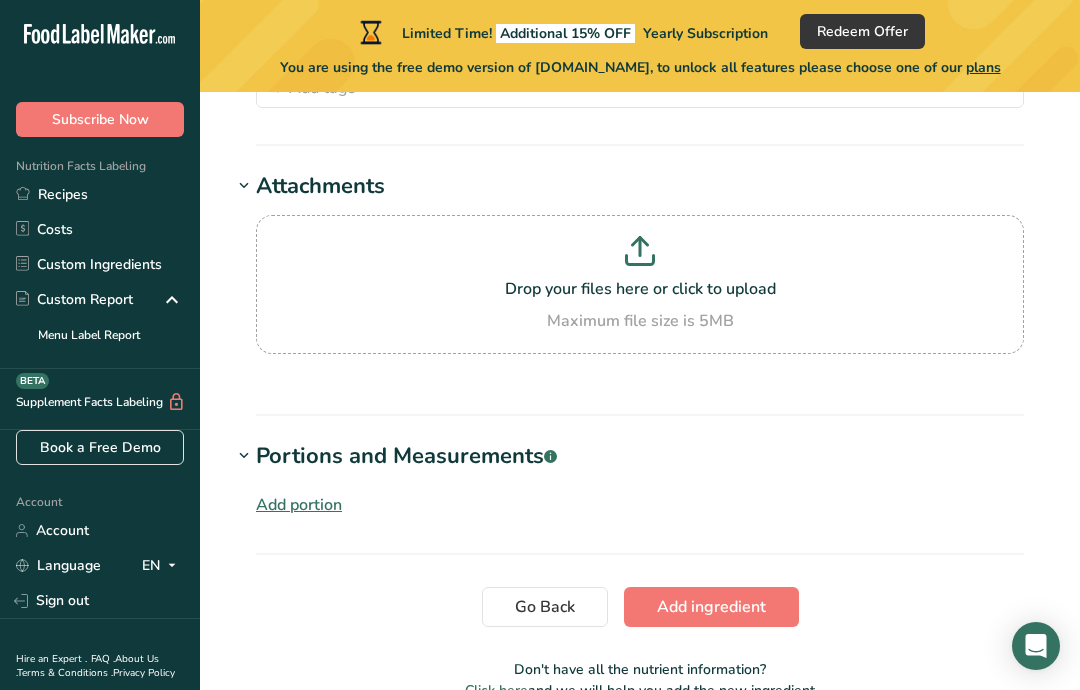 scroll, scrollTop: 1963, scrollLeft: 0, axis: vertical 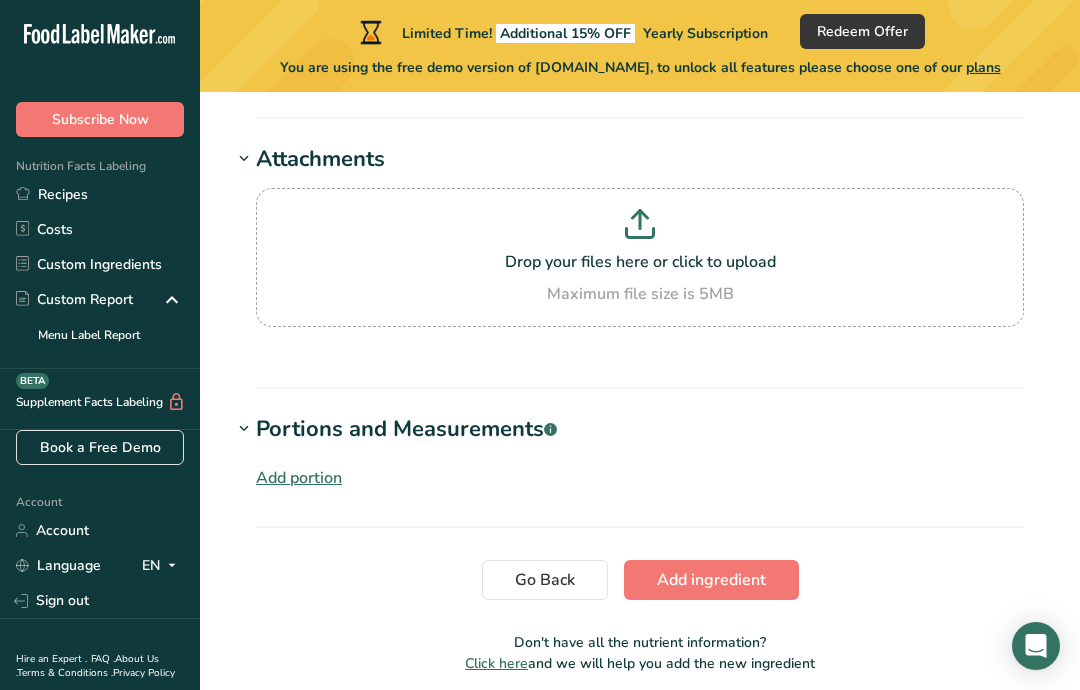 click on "Add portion" at bounding box center [299, 478] 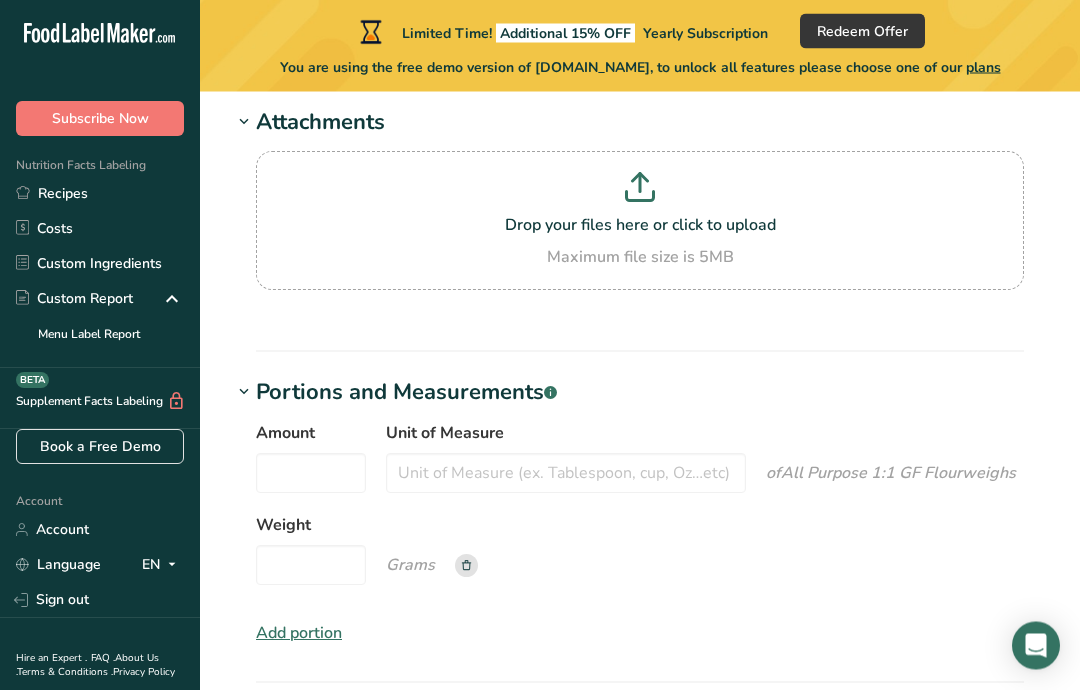 scroll, scrollTop: 2000, scrollLeft: 0, axis: vertical 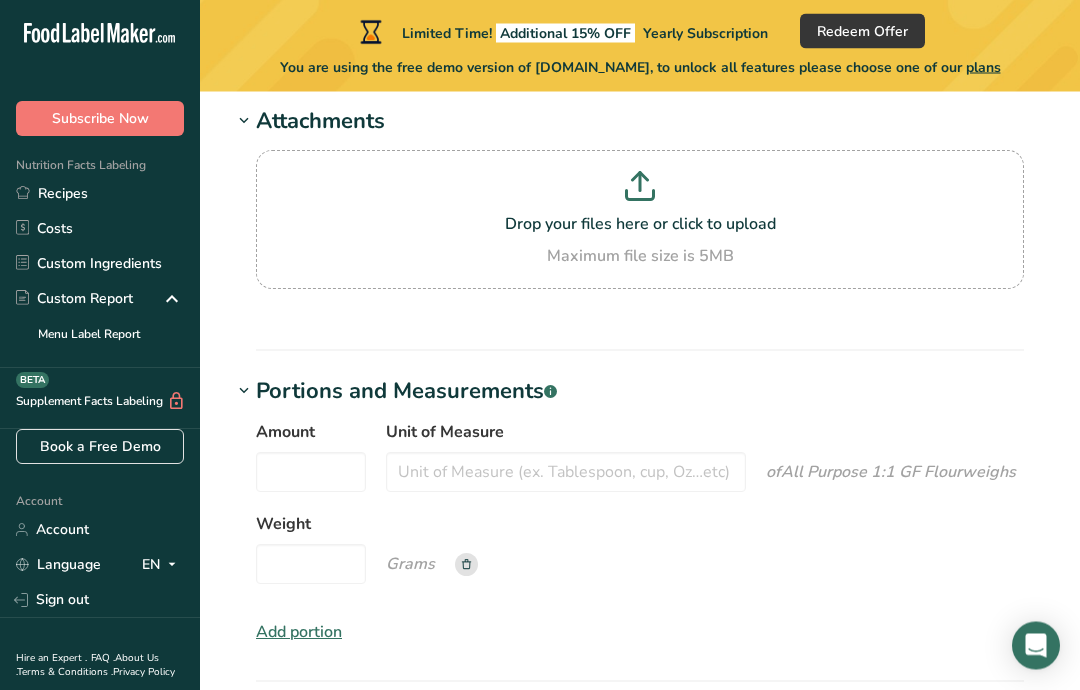 click on "Add ingredient" at bounding box center [711, 735] 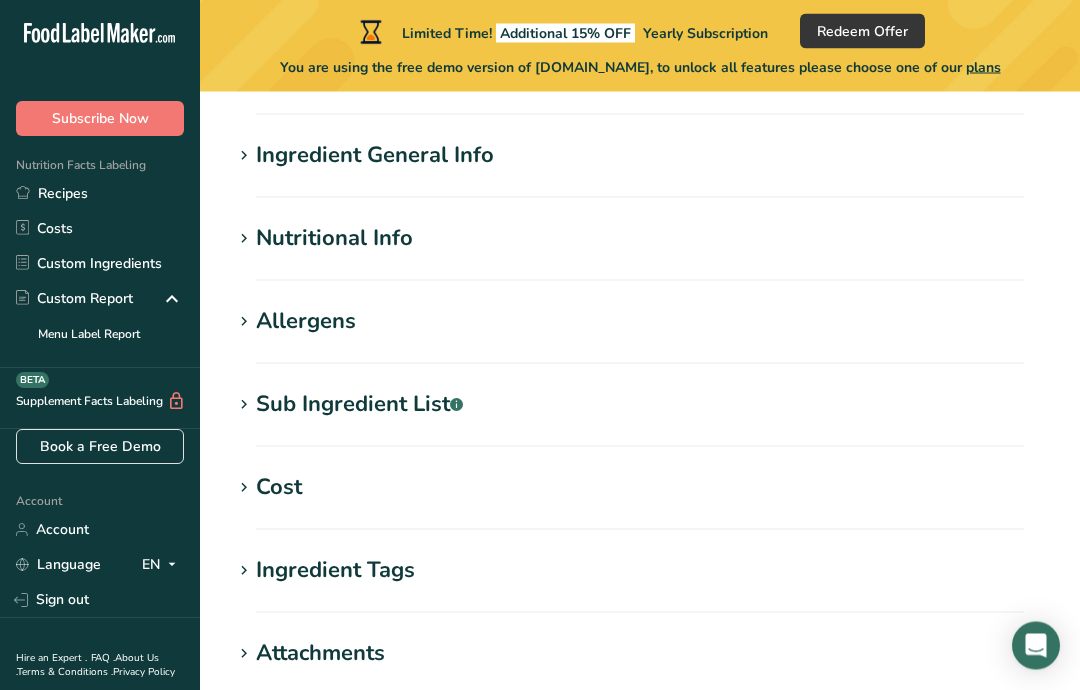 scroll, scrollTop: 0, scrollLeft: 0, axis: both 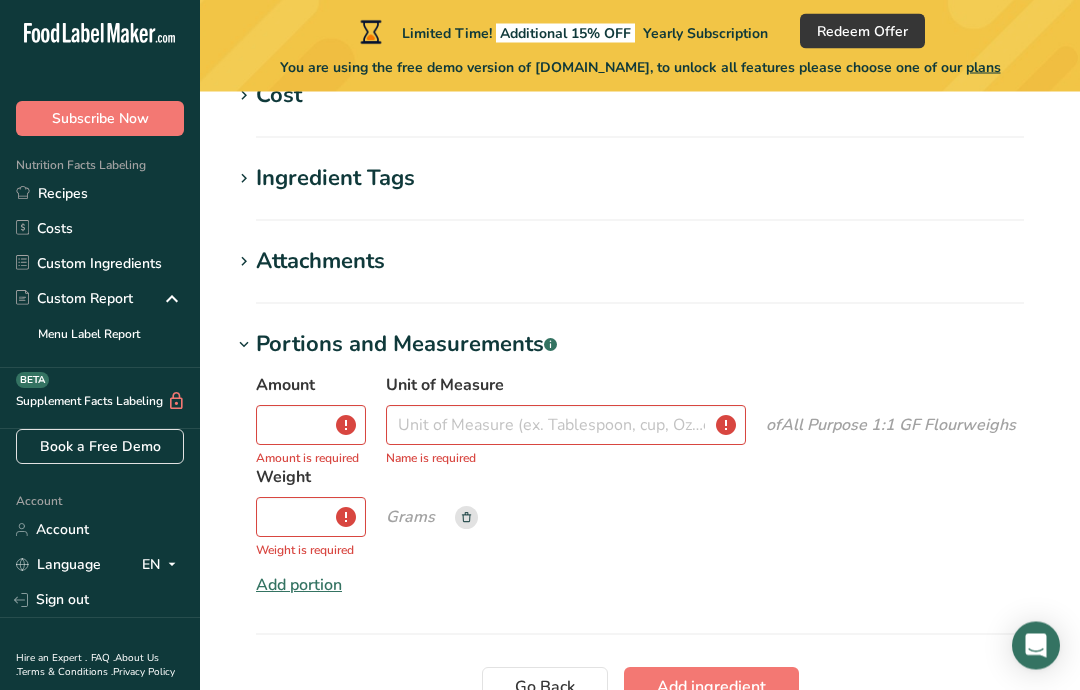 click on "Portions and Measurements
.a-a{fill:#347362;}.b-a{fill:#fff;}" at bounding box center [406, 345] 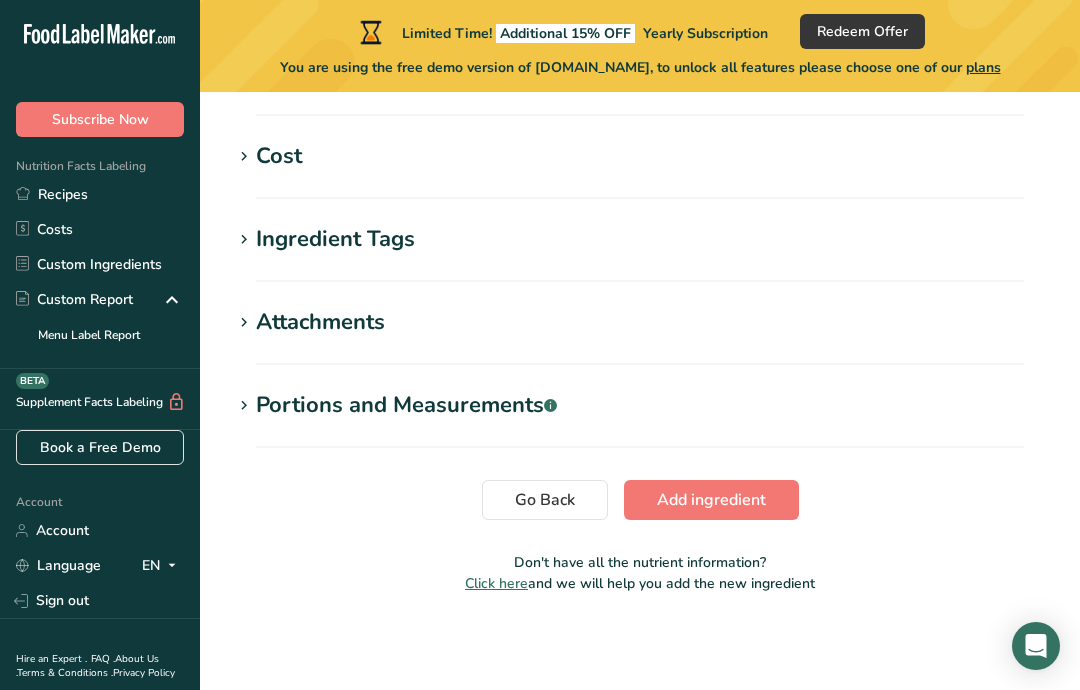 scroll, scrollTop: 380, scrollLeft: 0, axis: vertical 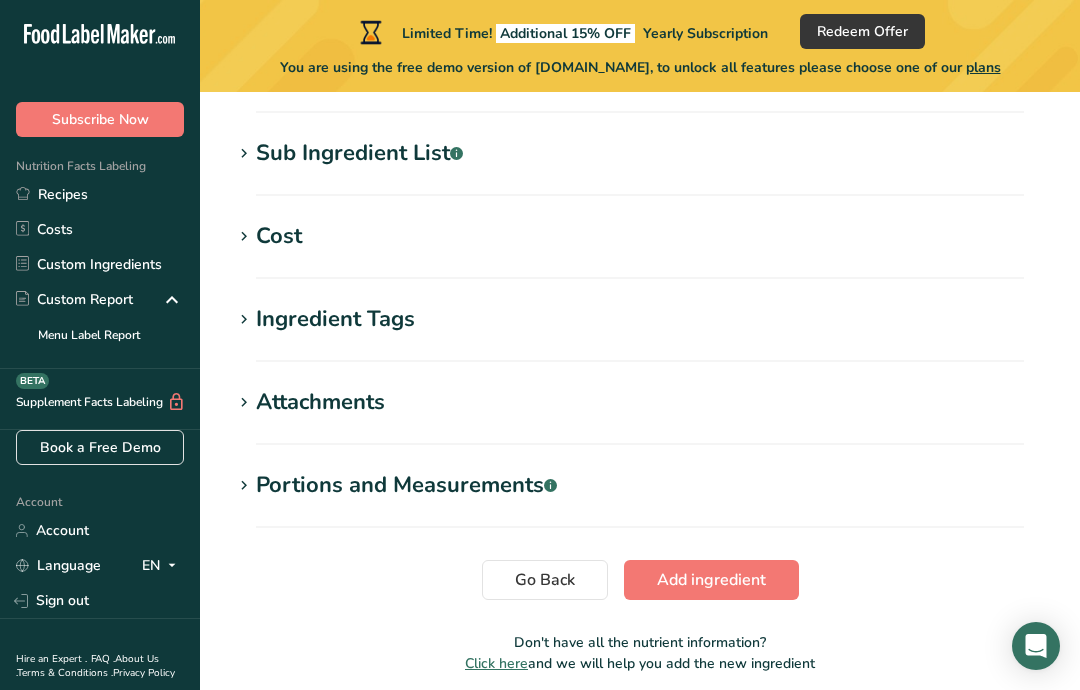 click on "Add ingredient" at bounding box center [711, 580] 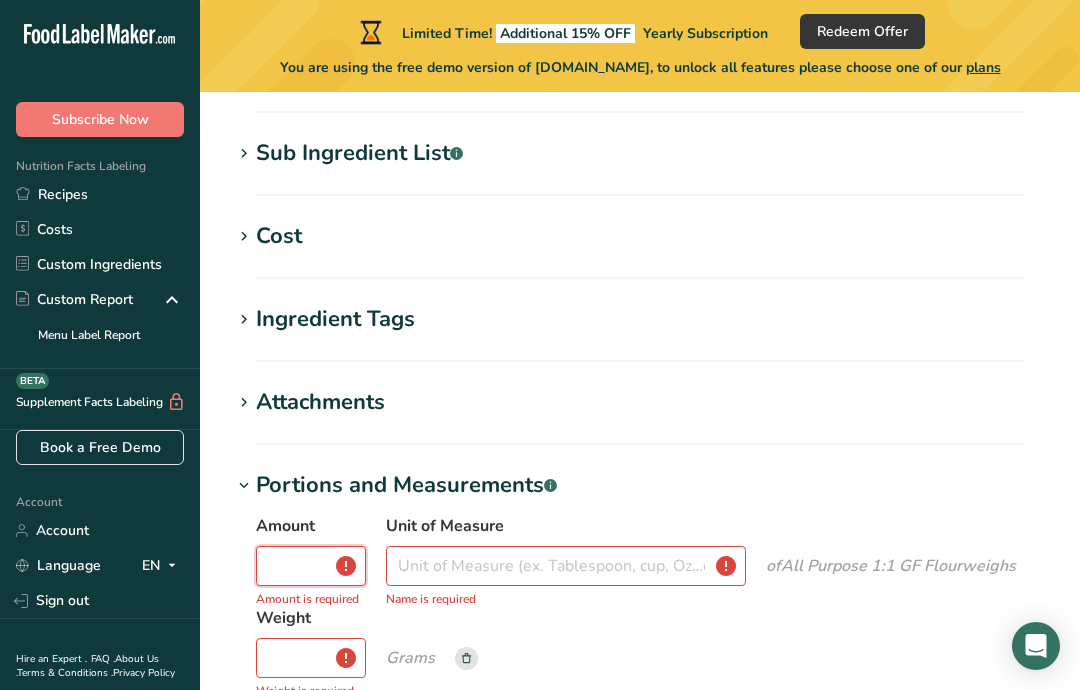 click on "Amount" at bounding box center [311, 566] 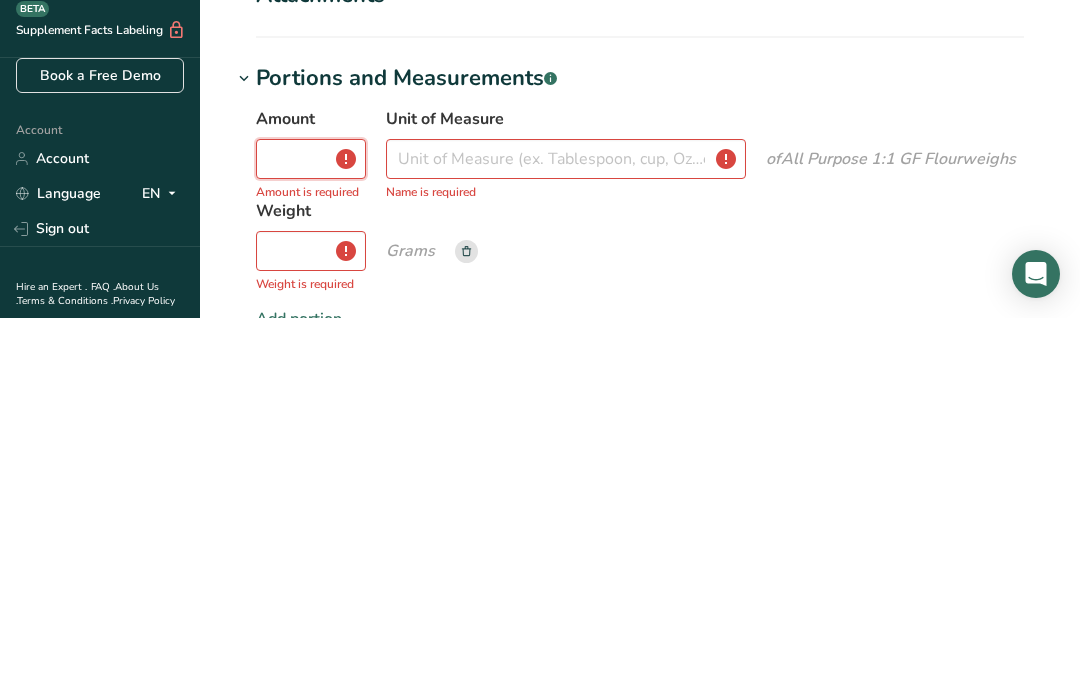 type on "2" 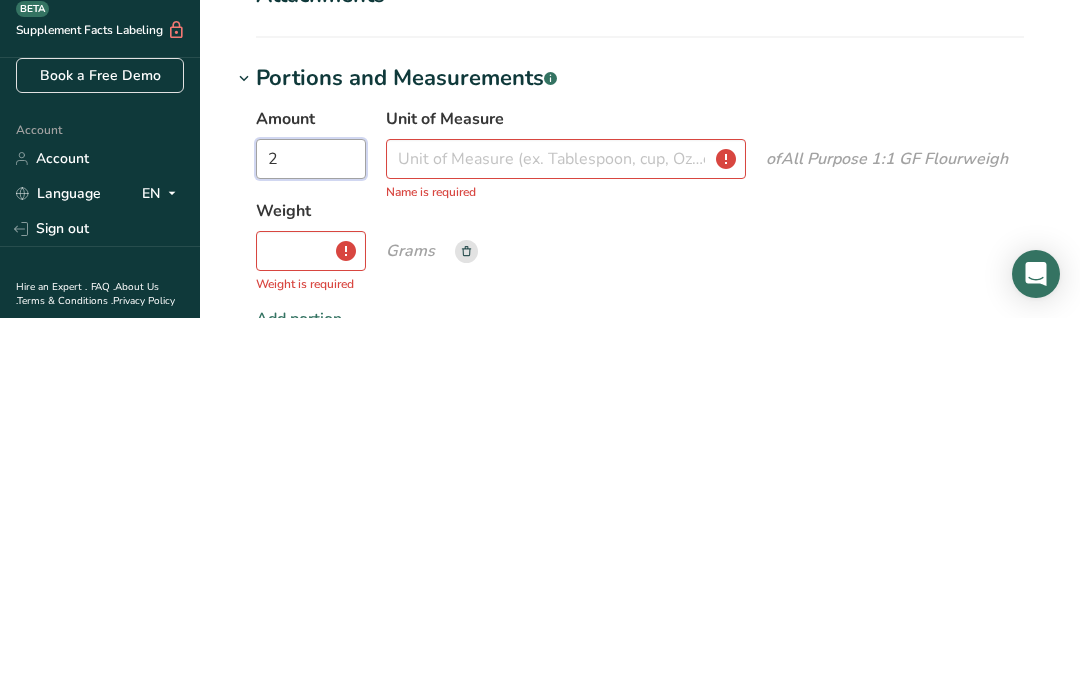 type on "2" 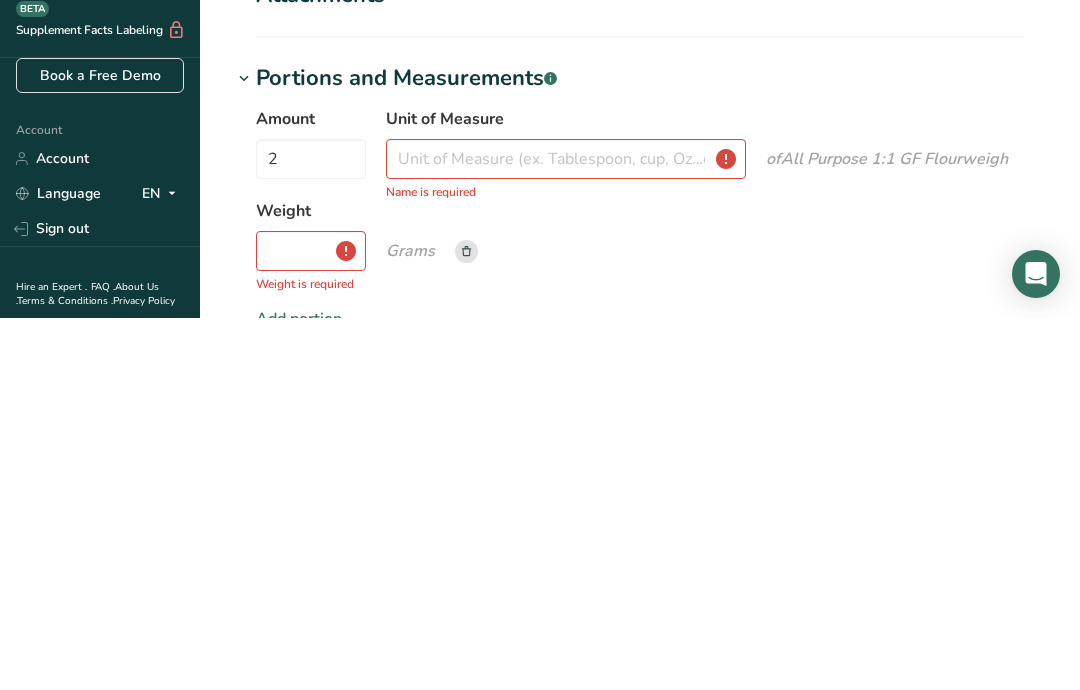 click on "Unit of Measure" at bounding box center (566, 531) 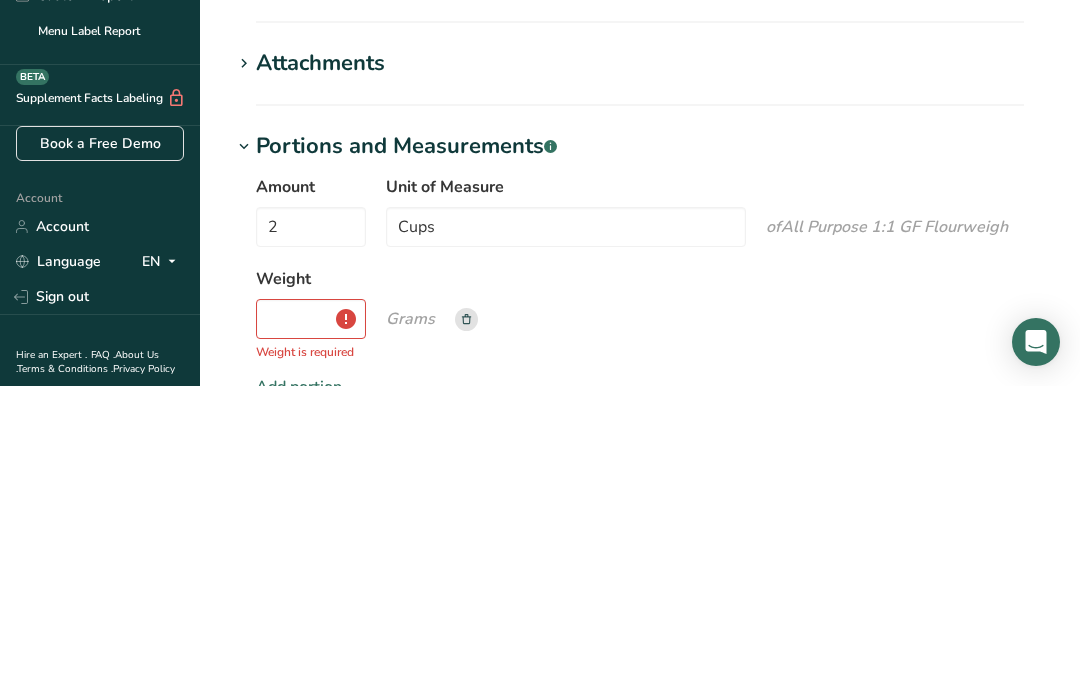 scroll, scrollTop: 708, scrollLeft: 0, axis: vertical 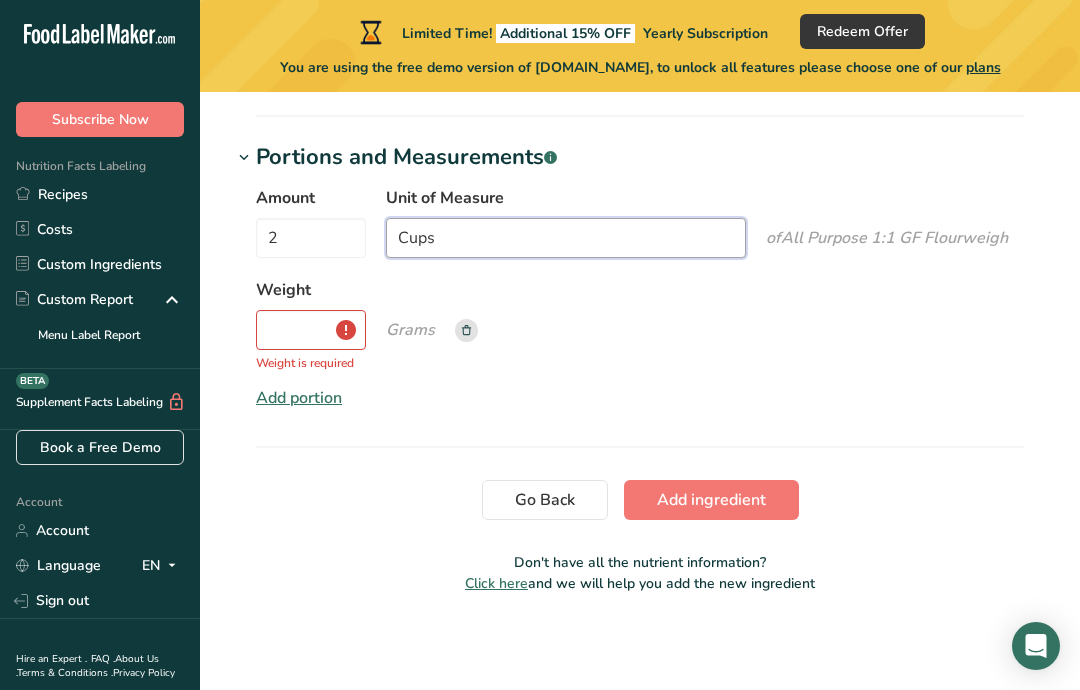 type on "Cups" 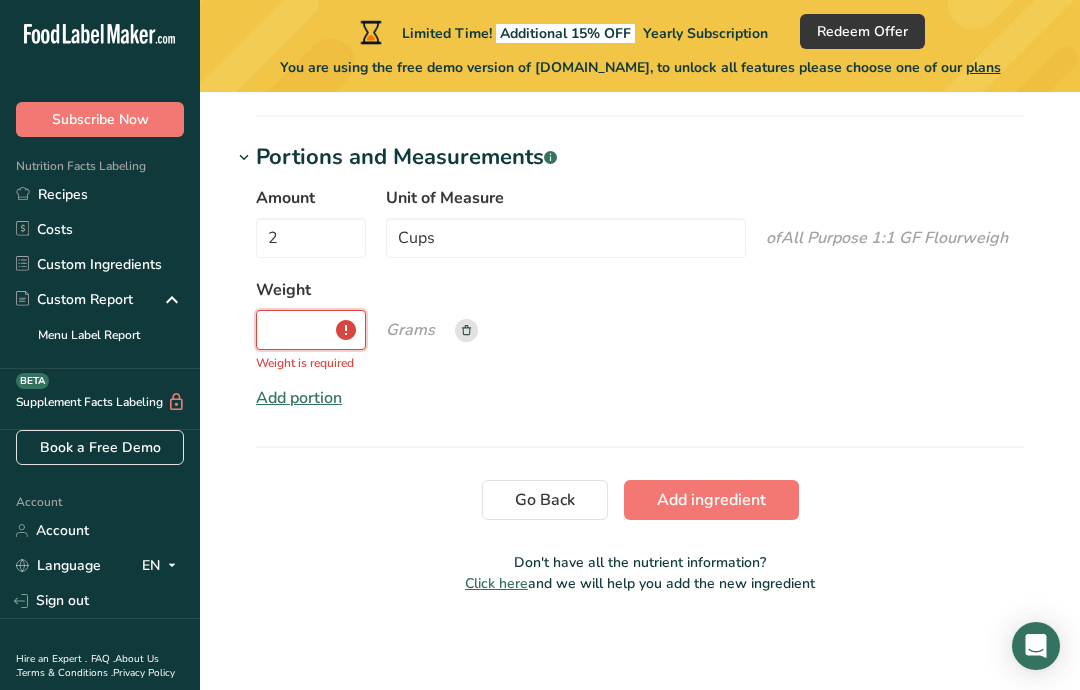 click on "Weight" at bounding box center [311, 330] 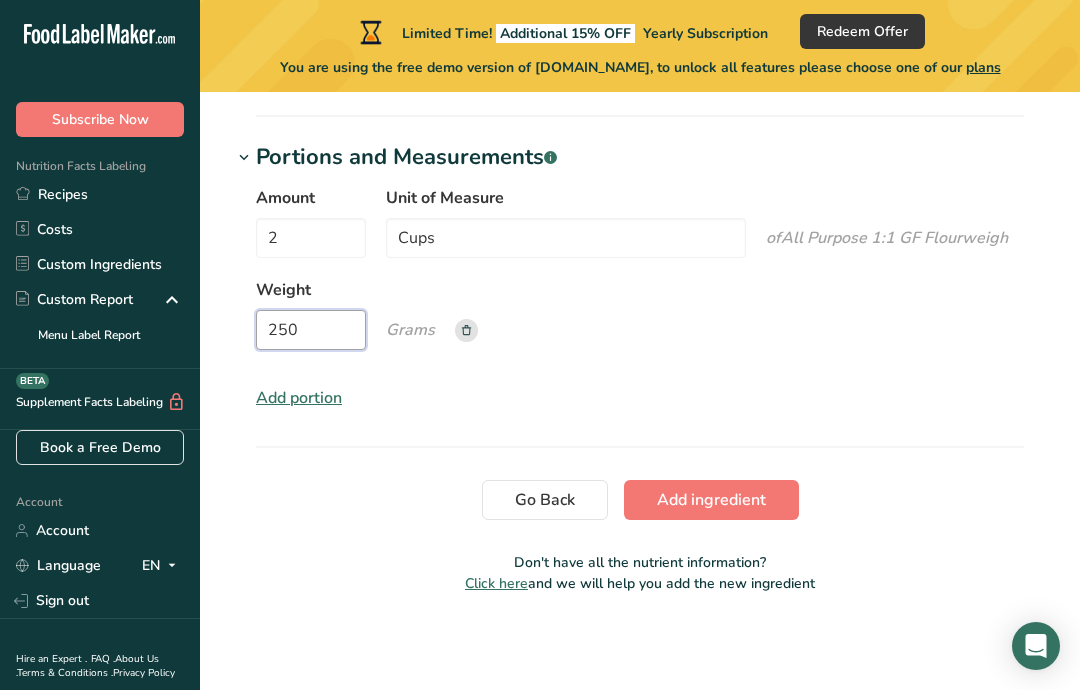type on "250" 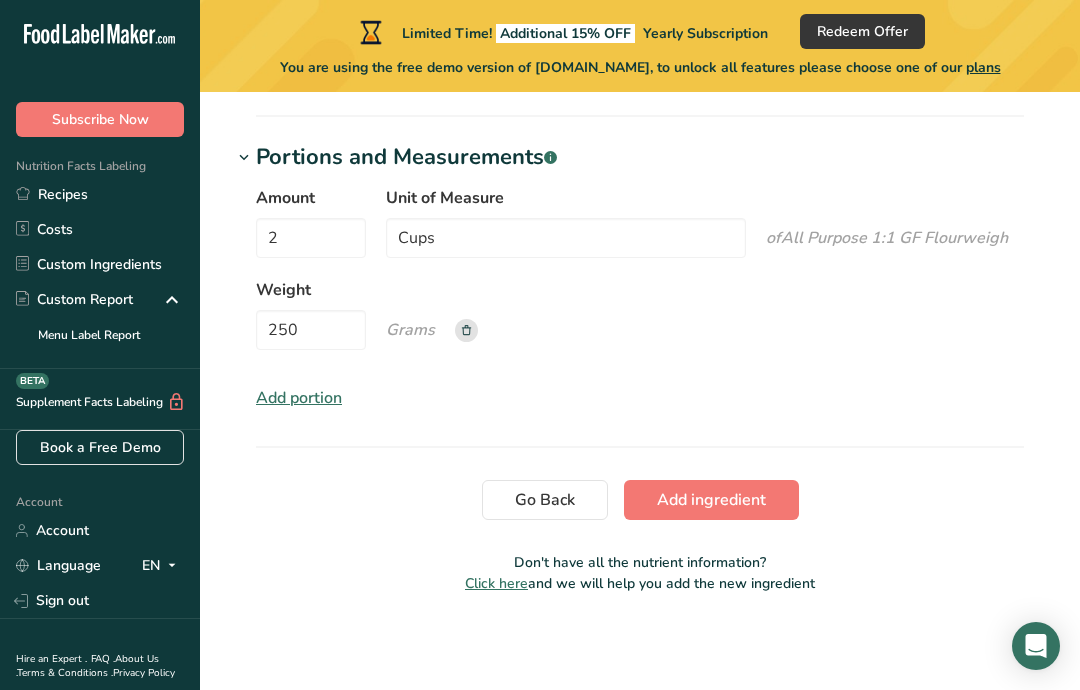 click on "Add ingredient" at bounding box center [711, 500] 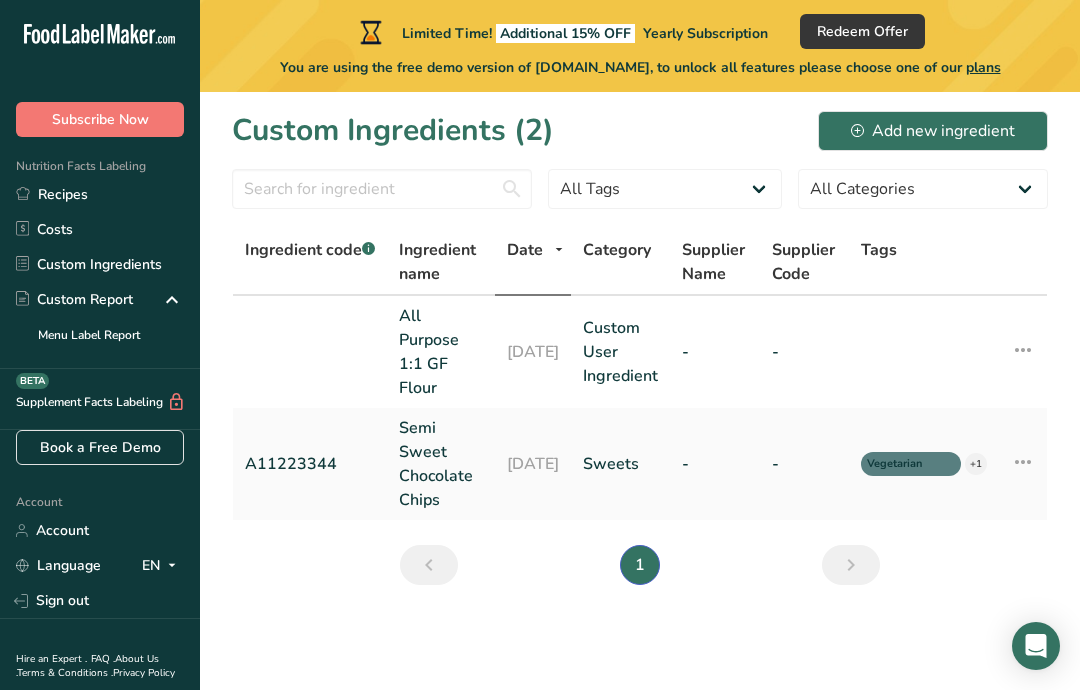 scroll, scrollTop: 0, scrollLeft: 0, axis: both 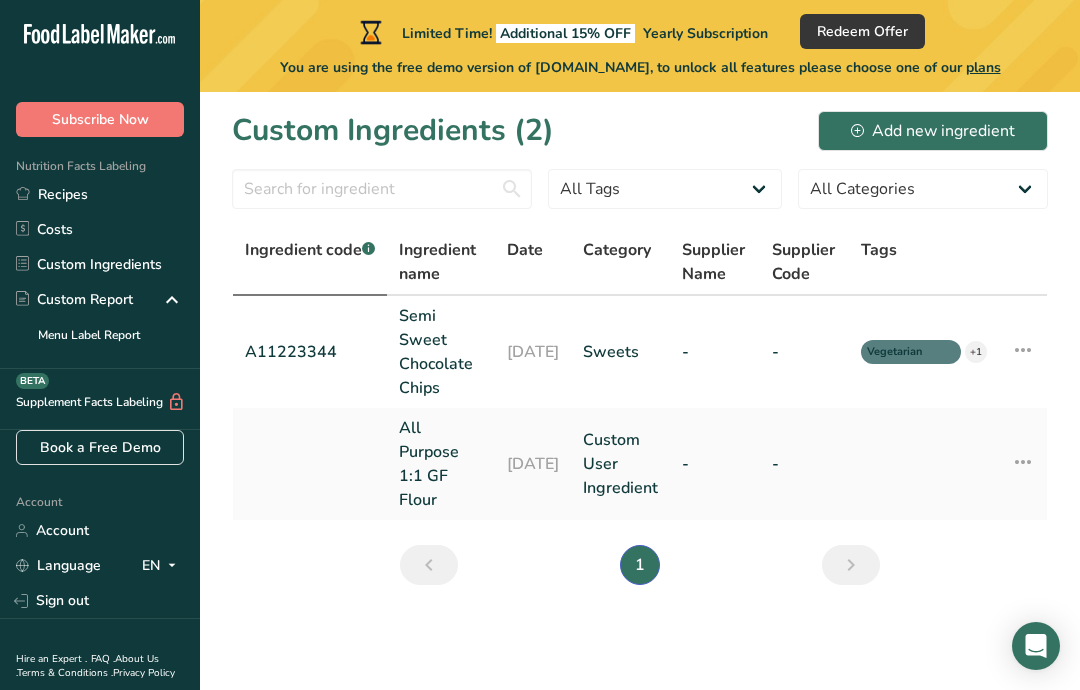 click at bounding box center (1036, 646) 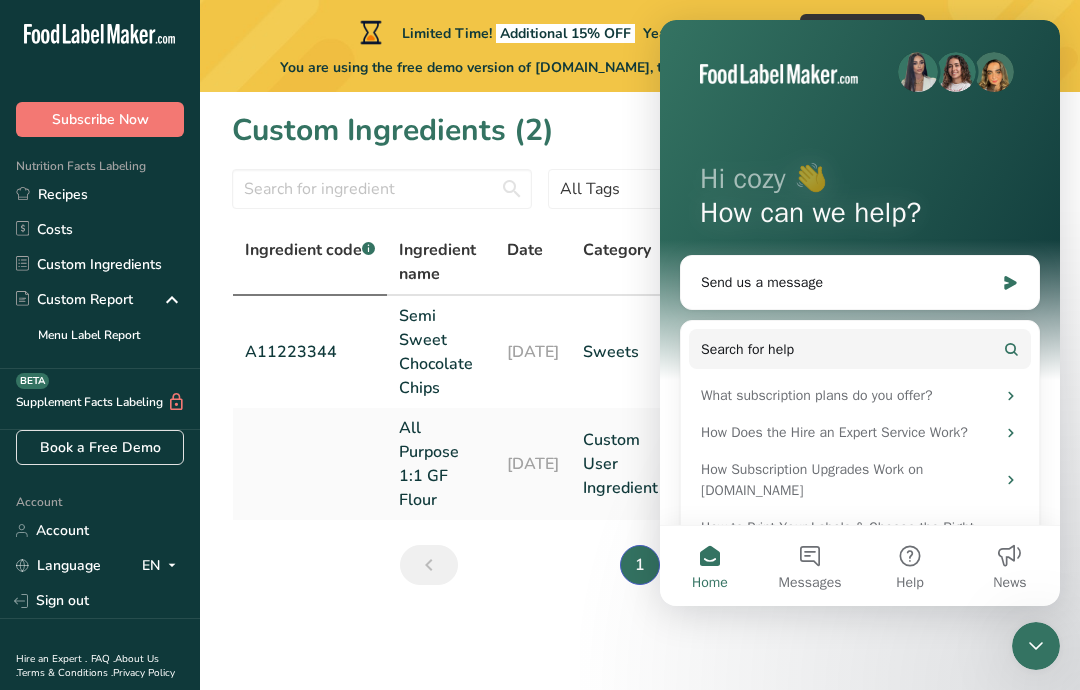 scroll, scrollTop: 0, scrollLeft: 0, axis: both 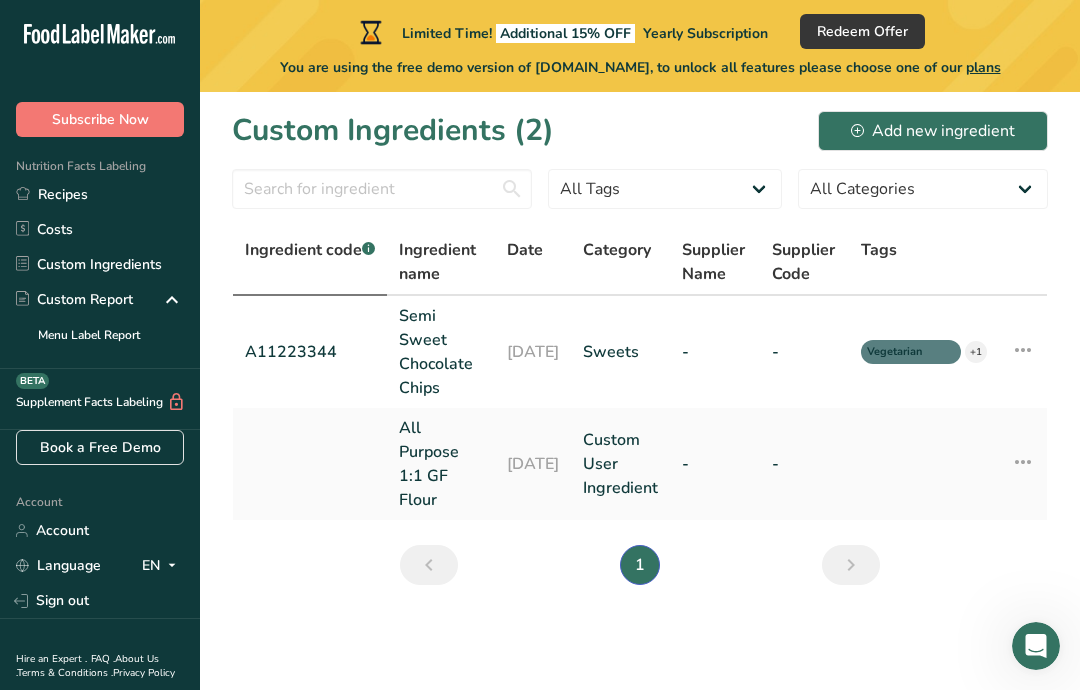 click at bounding box center (1023, 350) 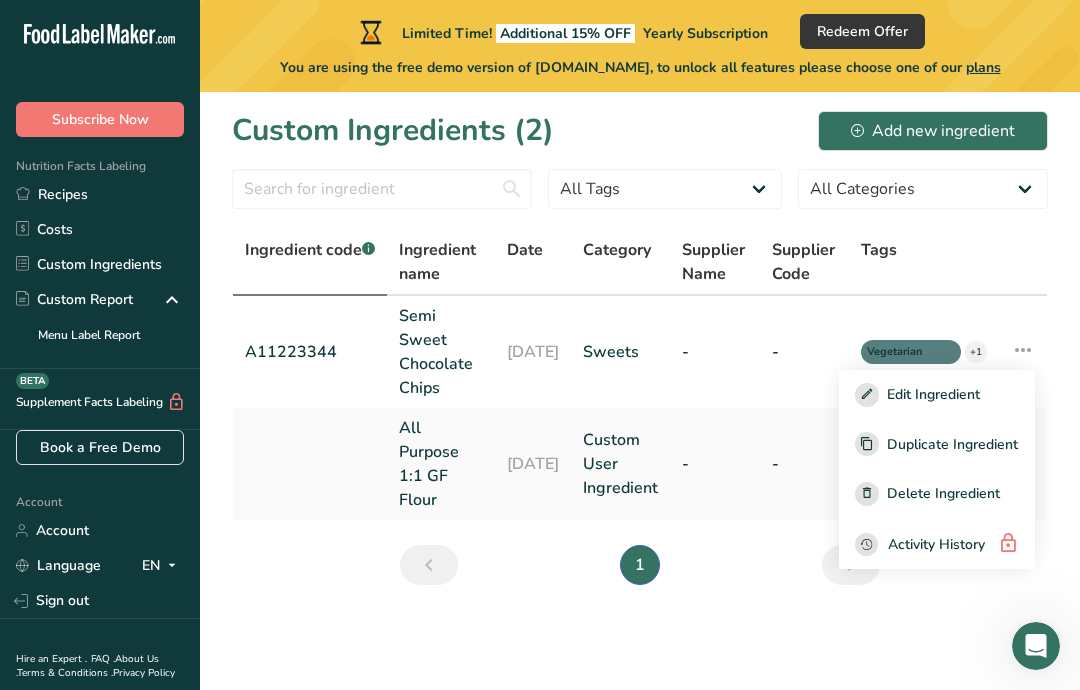 click on "Delete Ingredient" at bounding box center (943, 493) 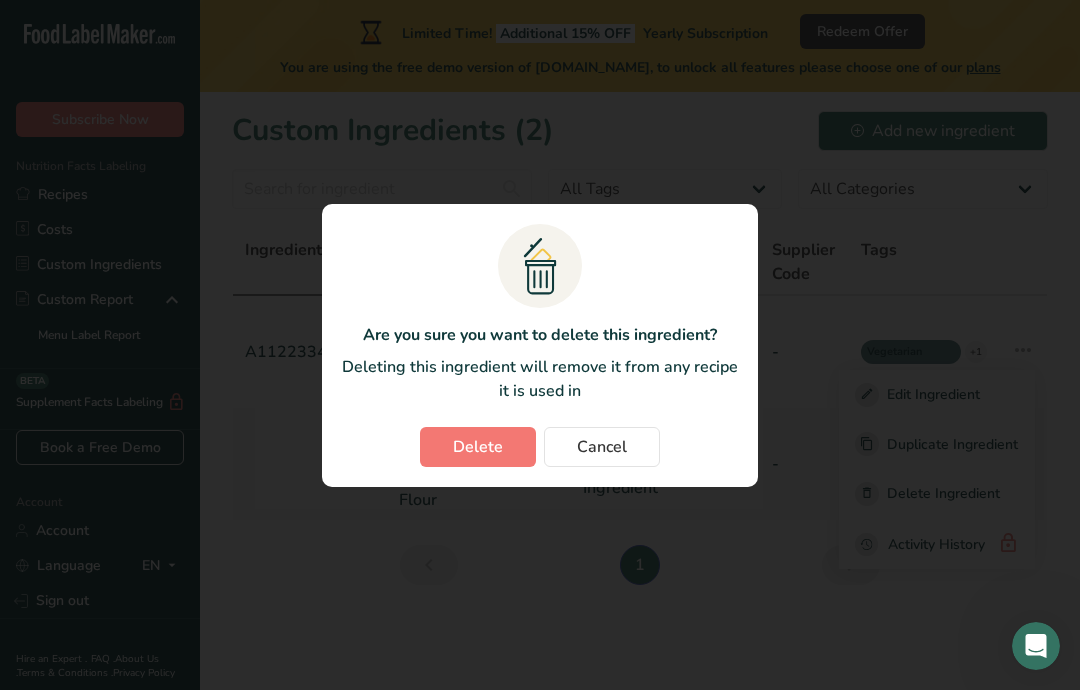 click on "Cancel" at bounding box center [602, 447] 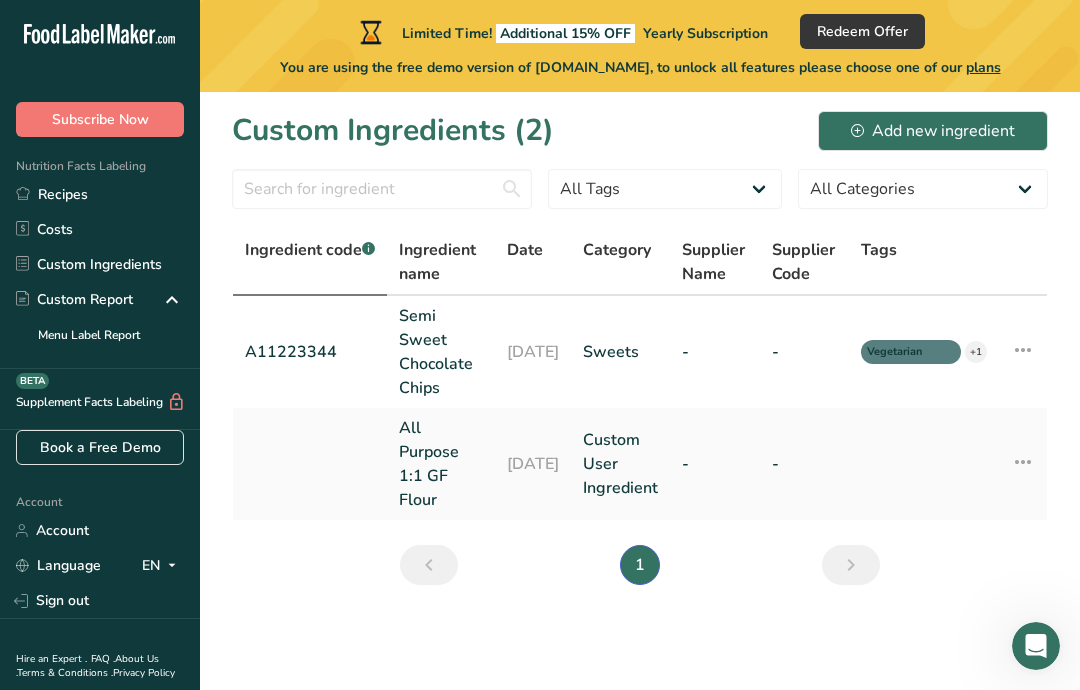 click on "Add new ingredient" at bounding box center [933, 131] 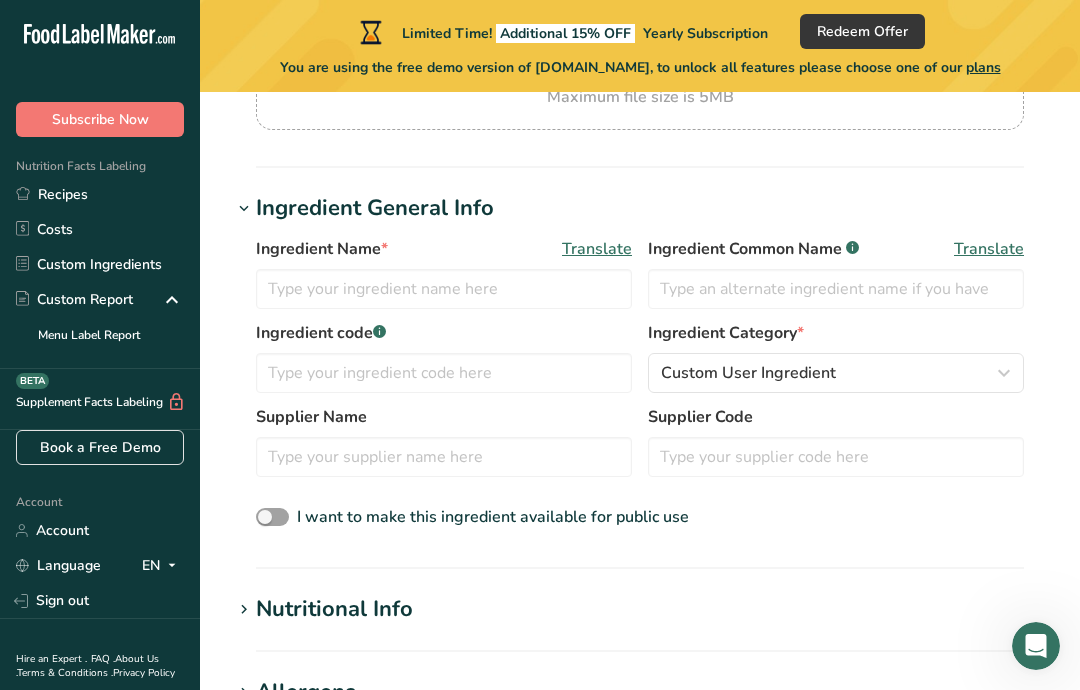 scroll, scrollTop: 0, scrollLeft: 0, axis: both 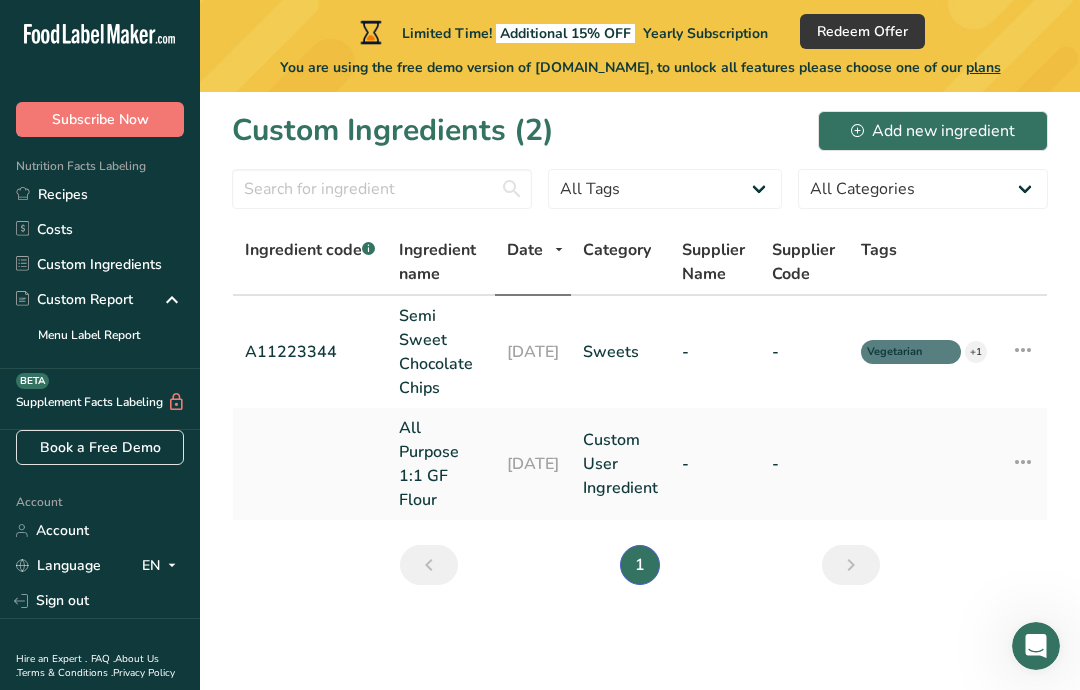 click on "1" at bounding box center [640, 565] 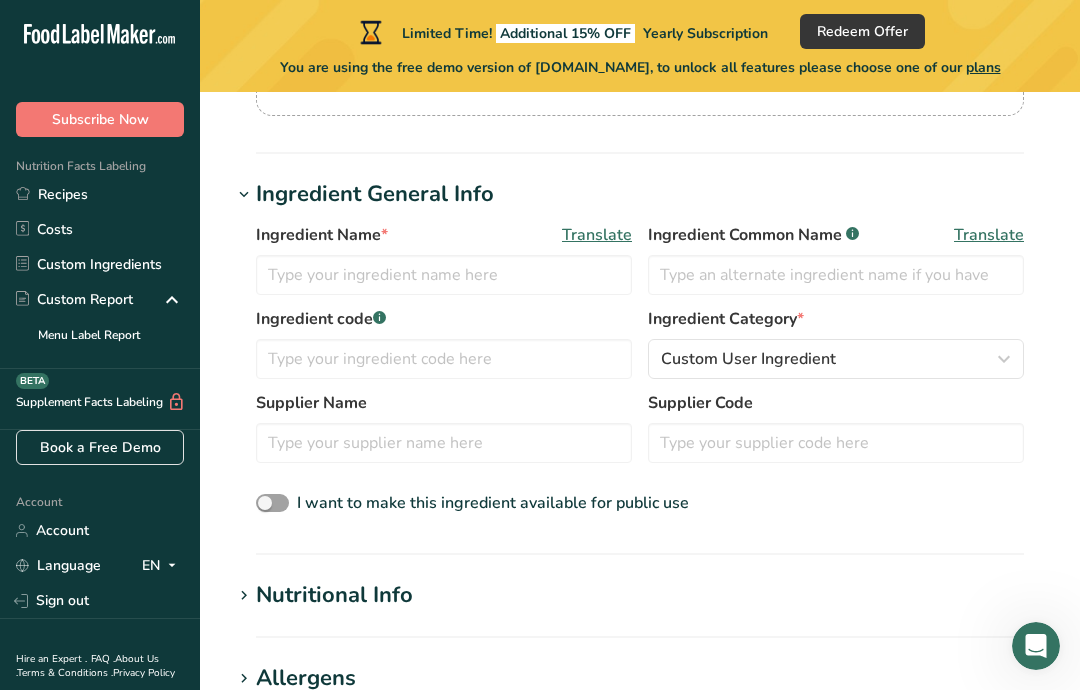 scroll, scrollTop: 342, scrollLeft: 0, axis: vertical 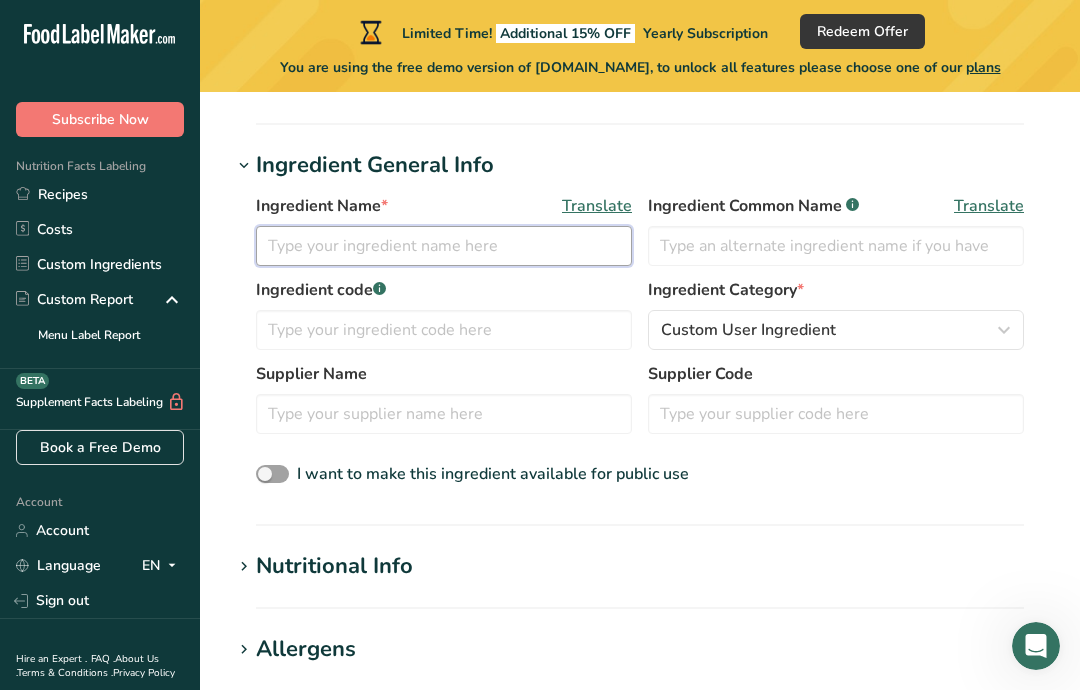 click at bounding box center (444, 246) 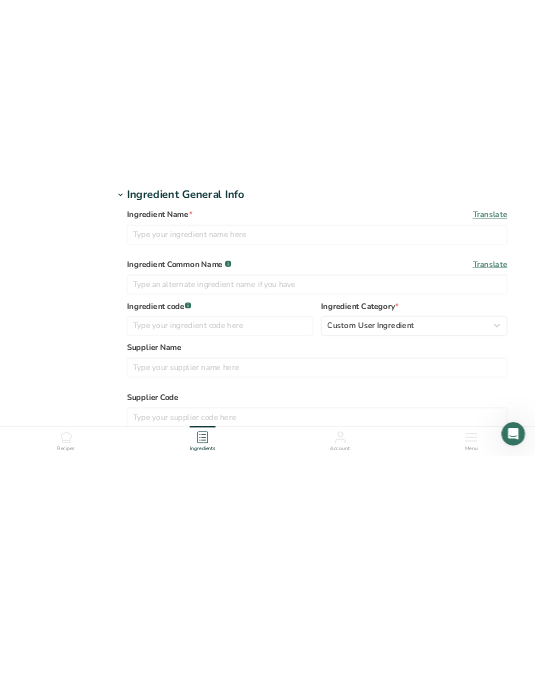 scroll, scrollTop: 419, scrollLeft: 0, axis: vertical 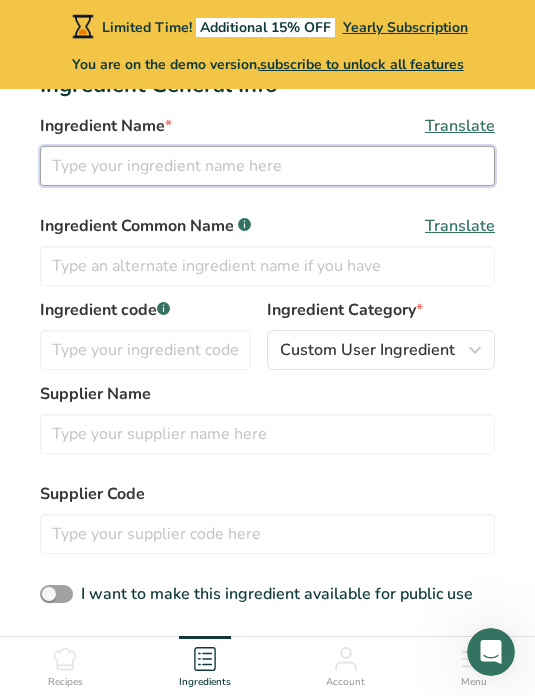 click at bounding box center [267, 166] 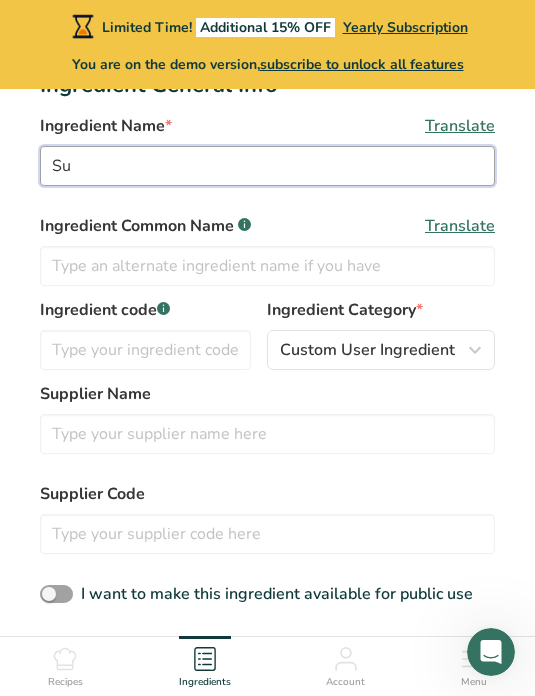 type on "S" 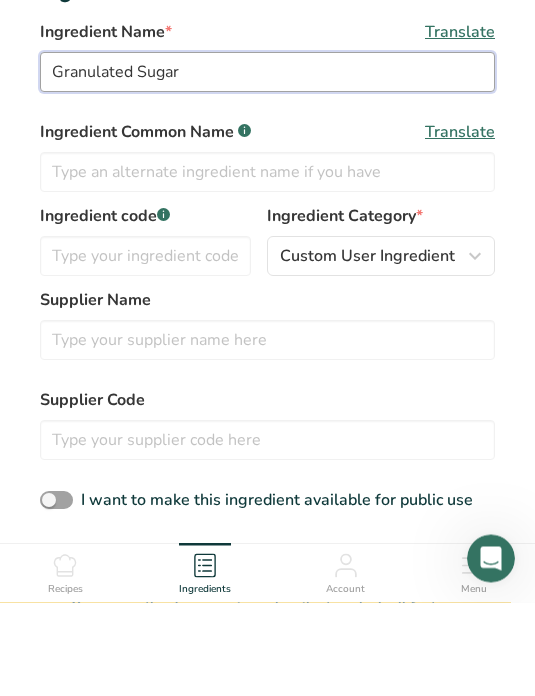 type on "Granulated Sugar" 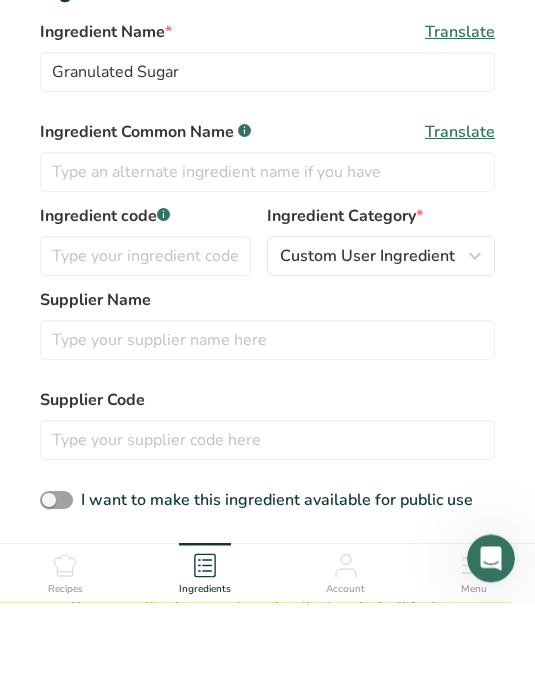 click at bounding box center [145, 350] 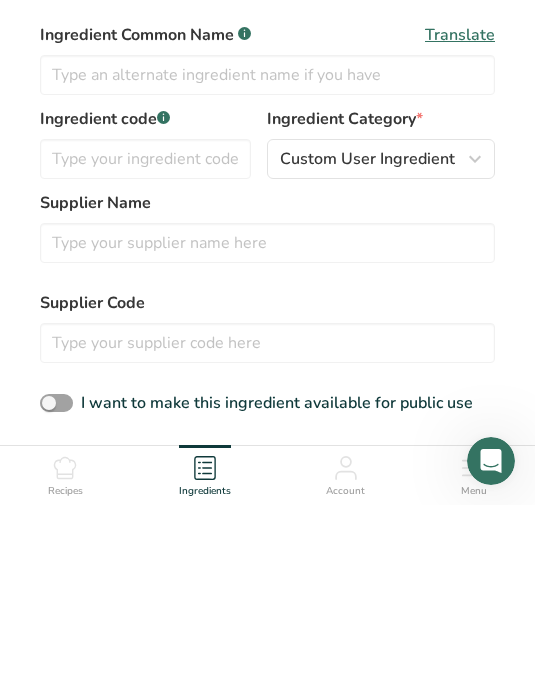 click at bounding box center (475, 350) 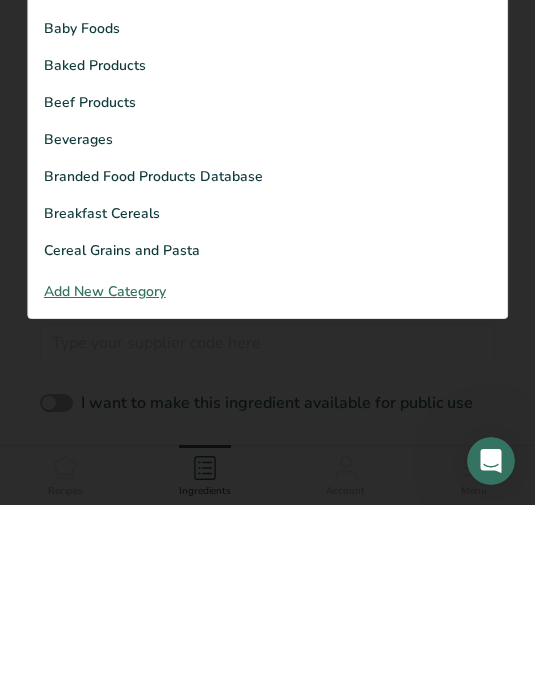 scroll, scrollTop: 610, scrollLeft: 0, axis: vertical 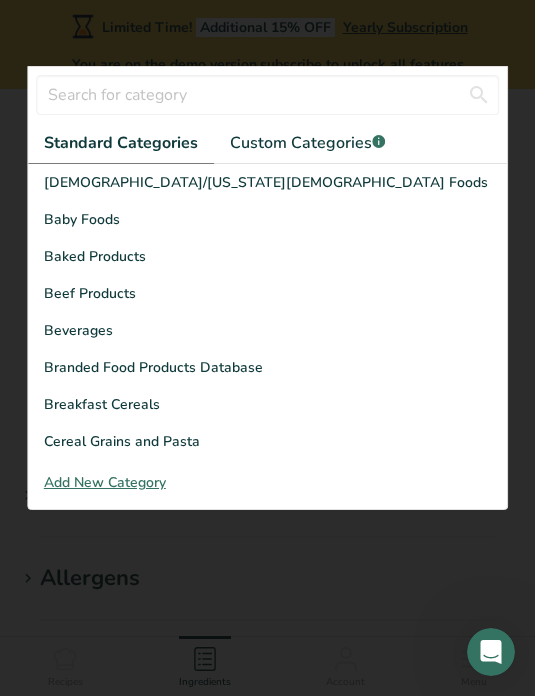 click at bounding box center (267, 348) 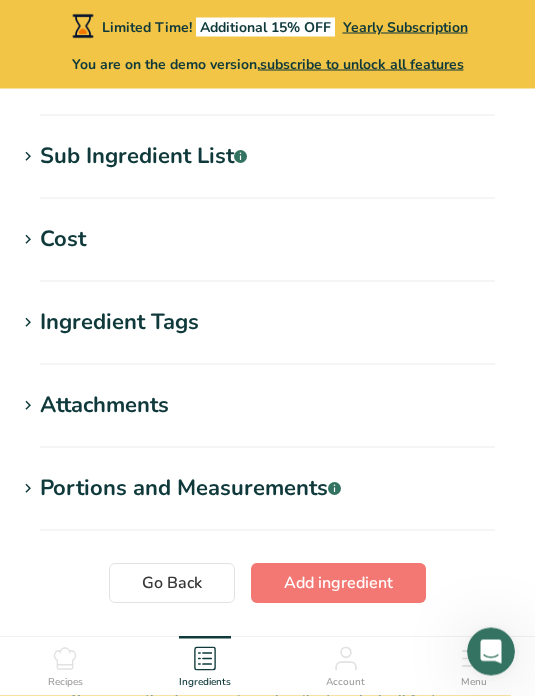click on "Portions and Measurements
.a-a{fill:#347362;}.b-a{fill:#fff;}" at bounding box center (190, 489) 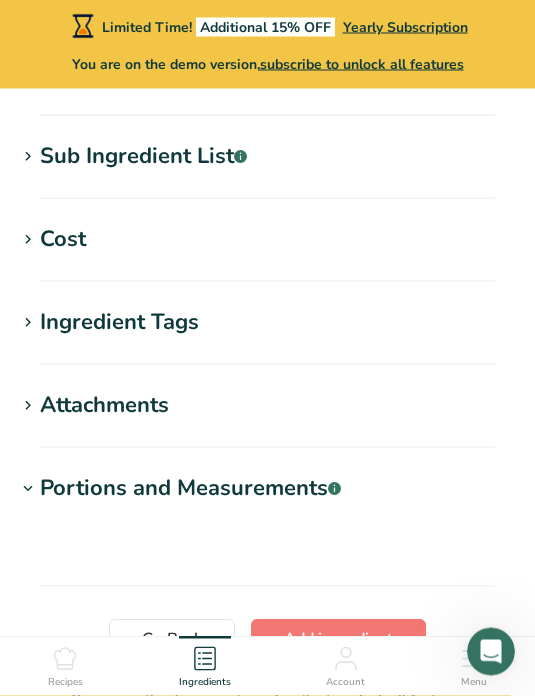 scroll, scrollTop: 1115, scrollLeft: 0, axis: vertical 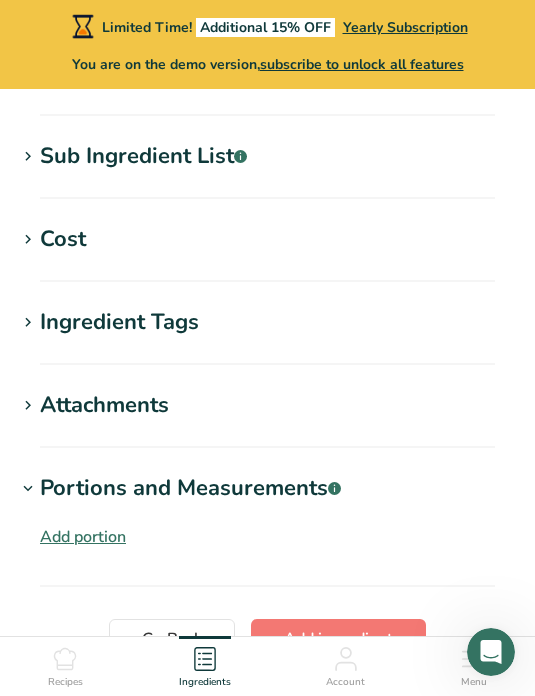 click on "Add portion" at bounding box center [83, 537] 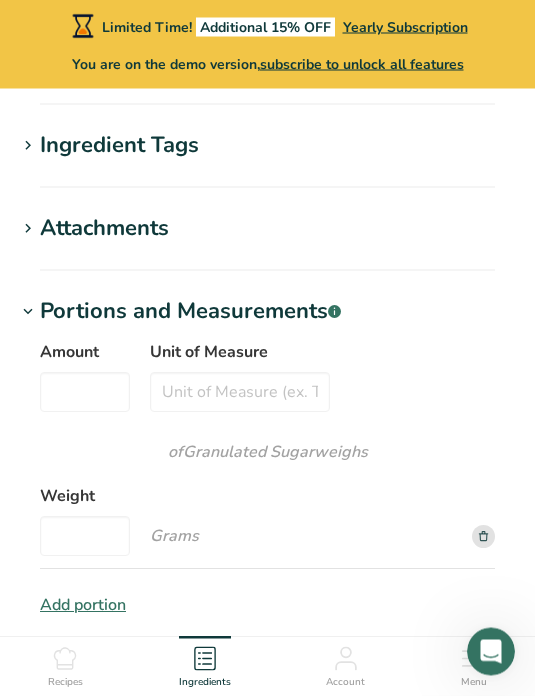 scroll, scrollTop: 1295, scrollLeft: 0, axis: vertical 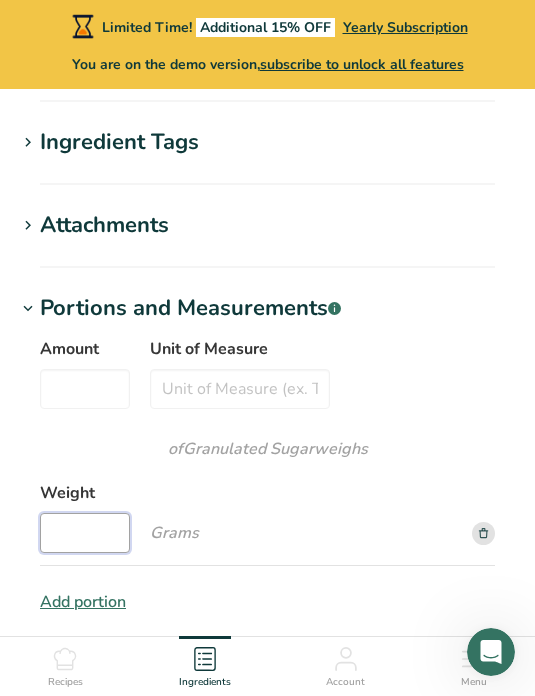 click on "Weight" at bounding box center [85, 533] 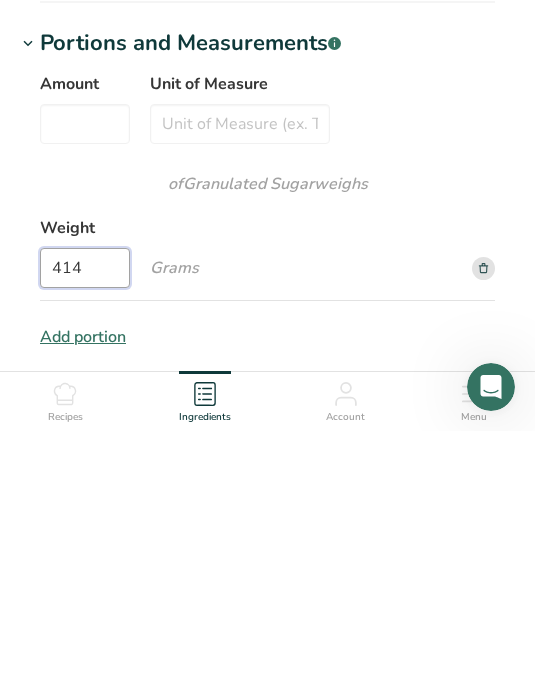 type on "414" 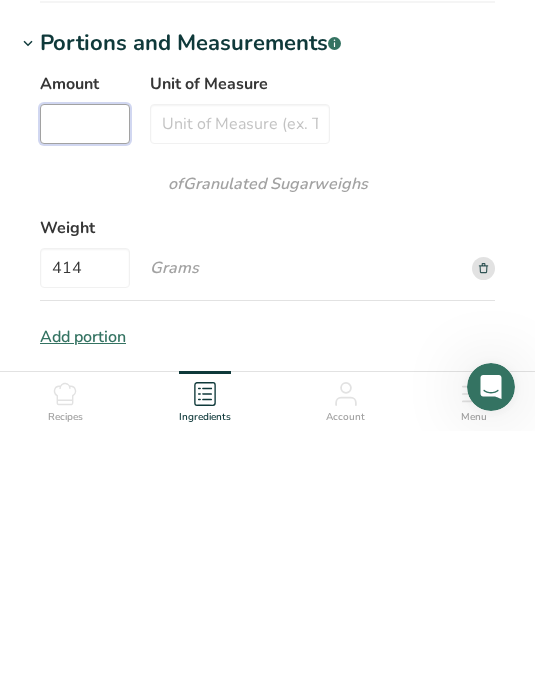 click on "Amount" at bounding box center (85, 389) 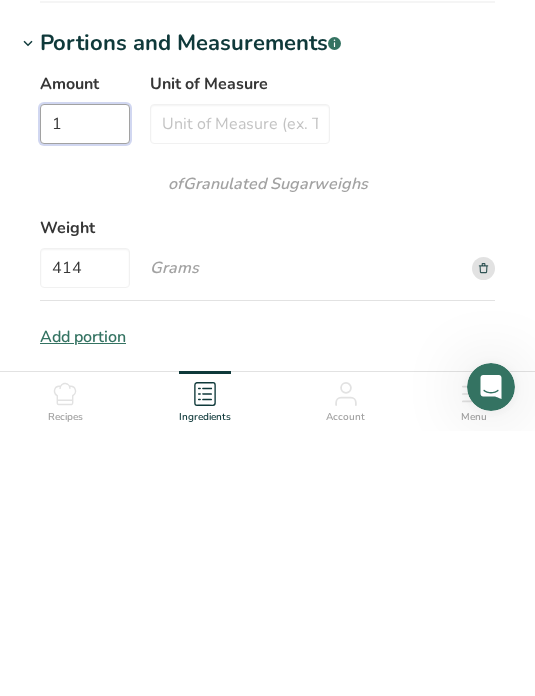 type on "1" 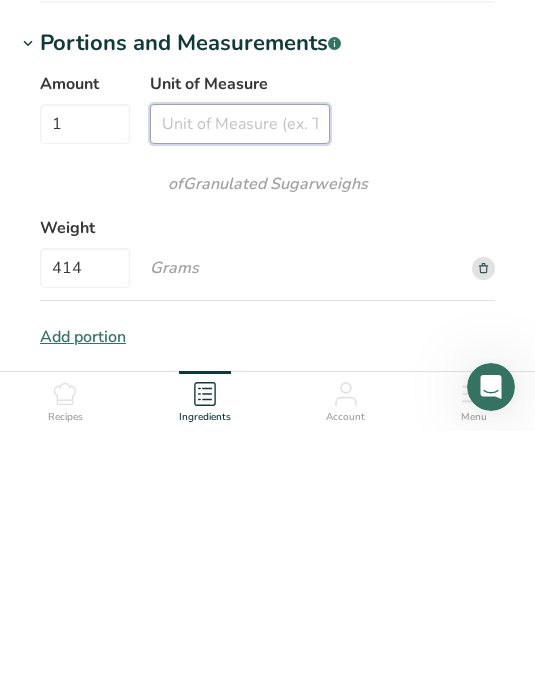 click on "Unit of Measure" at bounding box center [240, 389] 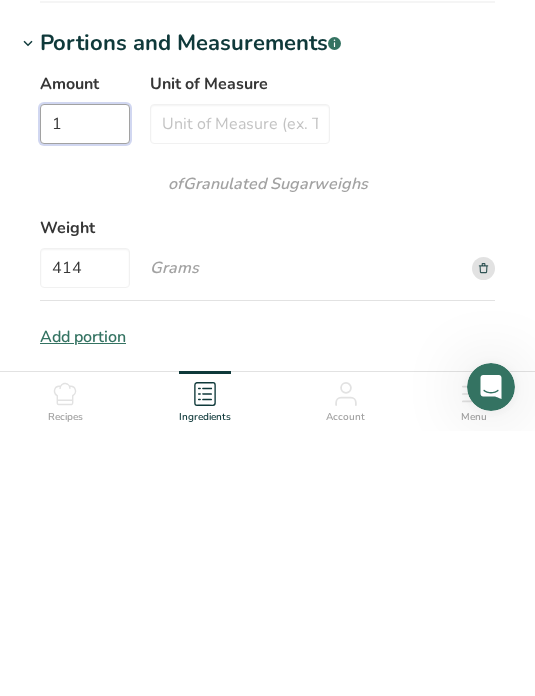 click on "1" at bounding box center (85, 389) 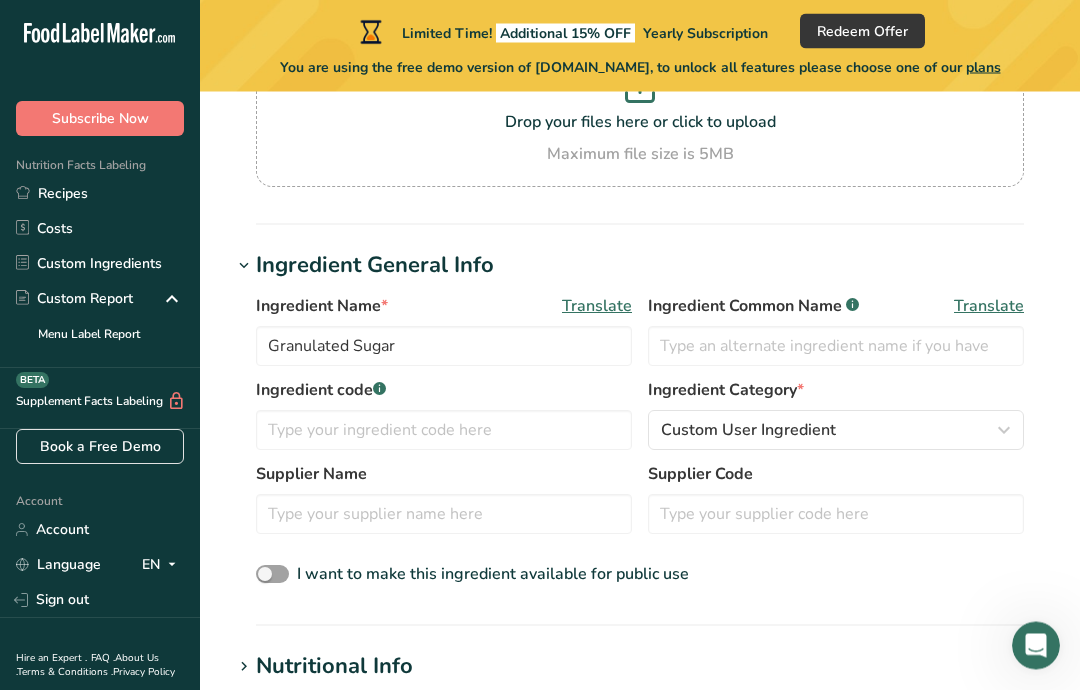 scroll, scrollTop: 0, scrollLeft: 0, axis: both 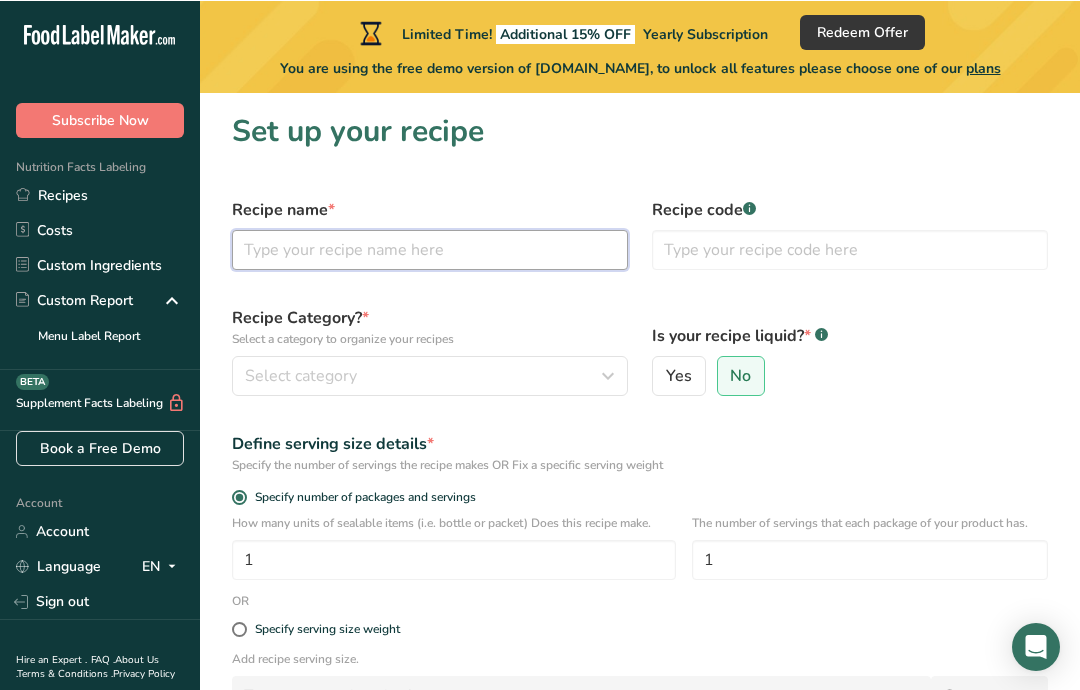 click at bounding box center [430, 249] 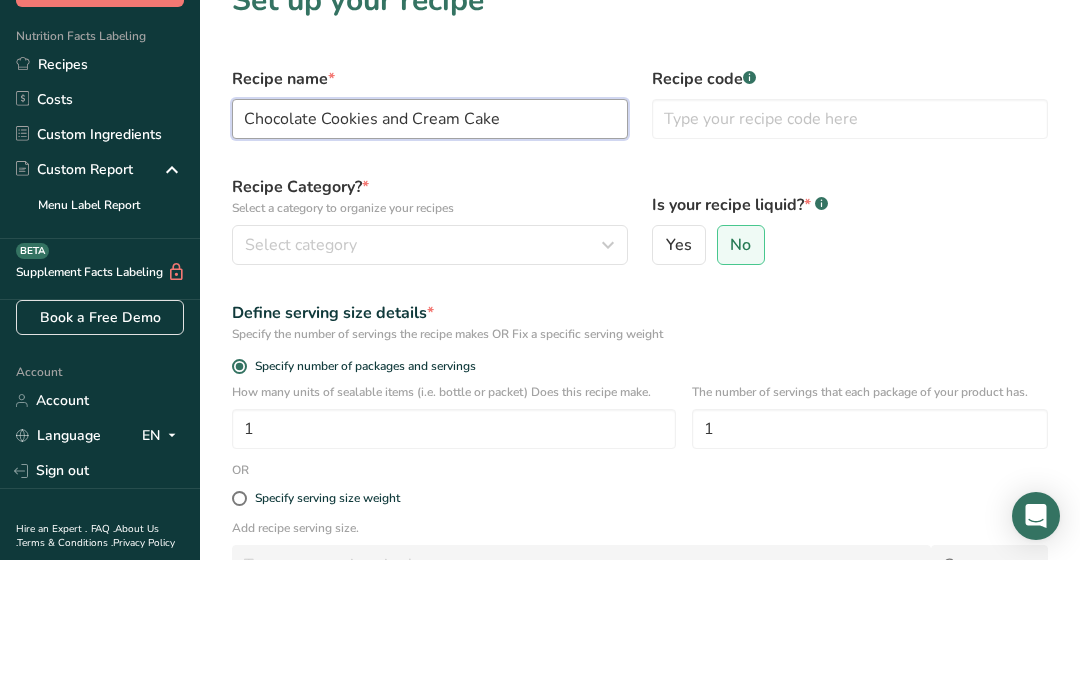 click on "Chocolate Cookies and Cream Cake" at bounding box center [430, 249] 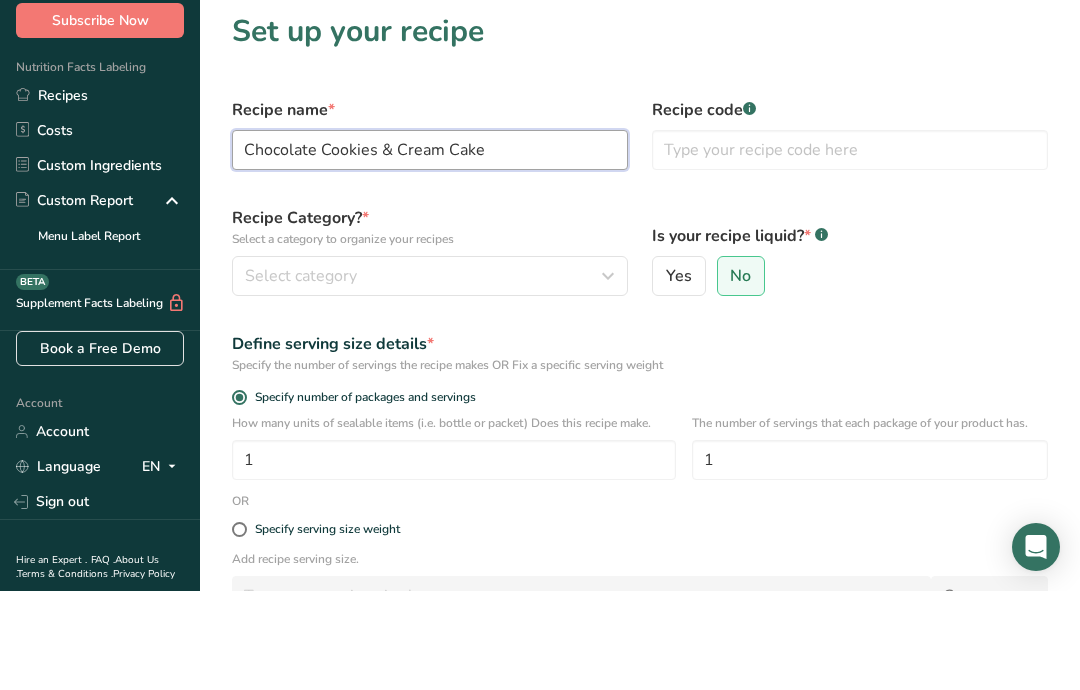 type on "Chocolate Cookies & Cream Cake" 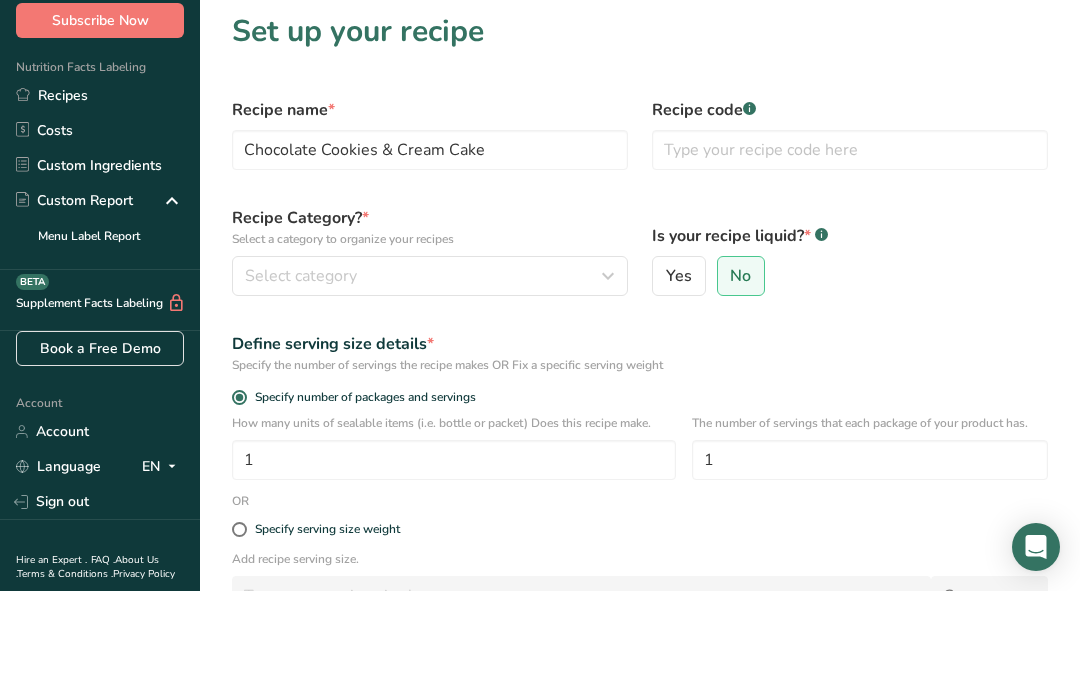 click on "Select category" at bounding box center (430, 375) 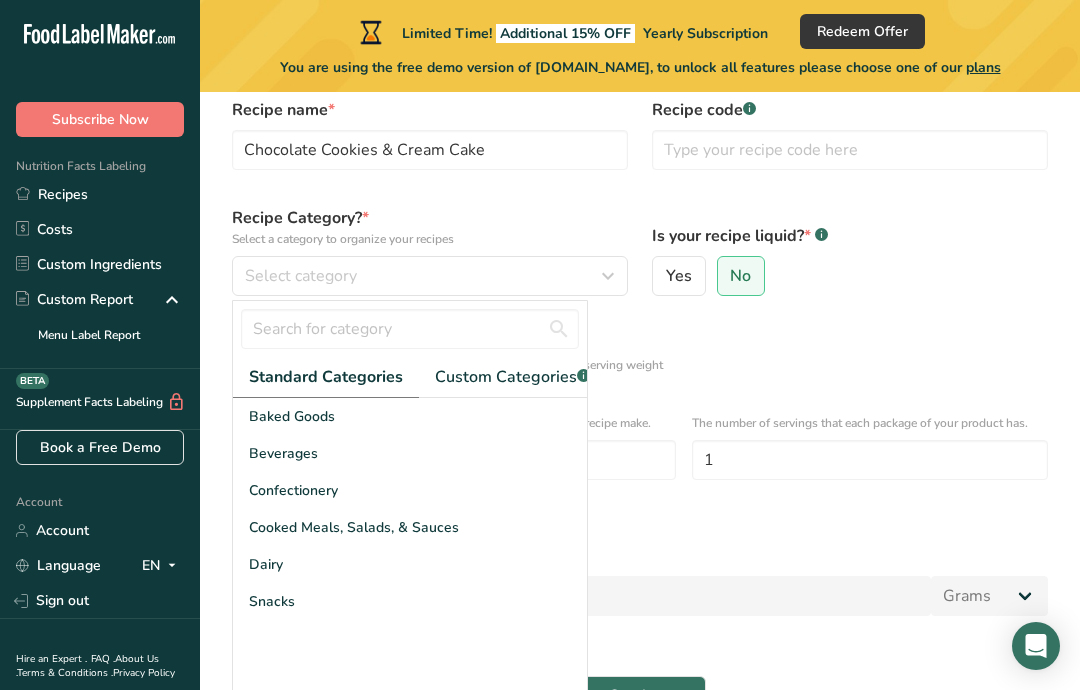 click on "Baked Goods" at bounding box center (410, 416) 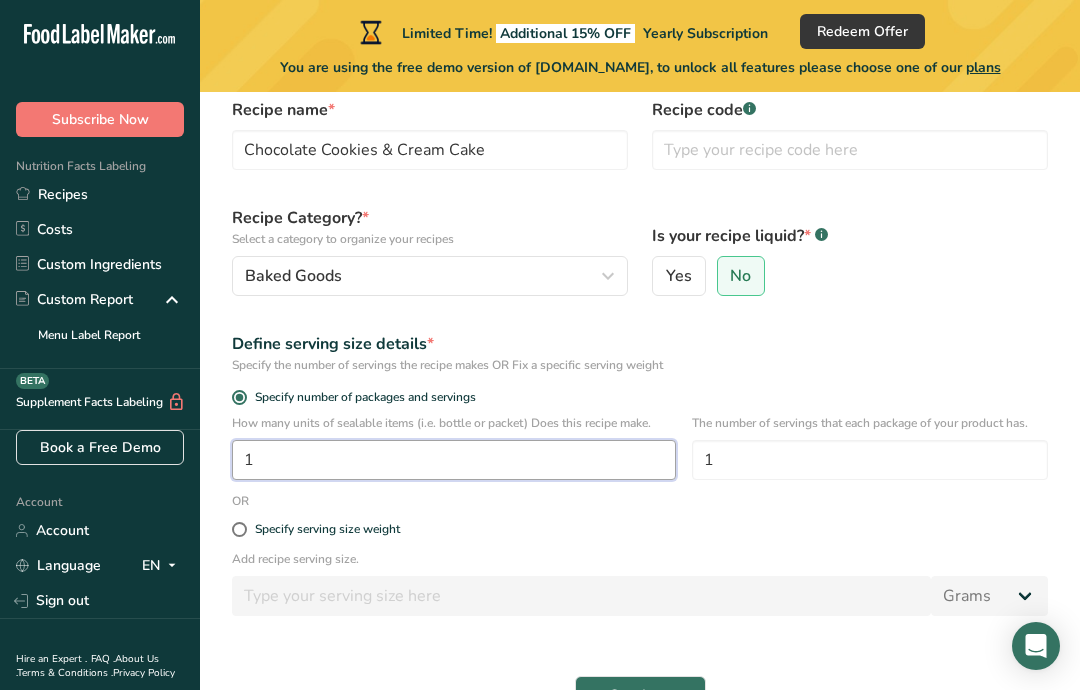 click on "1" at bounding box center [454, 460] 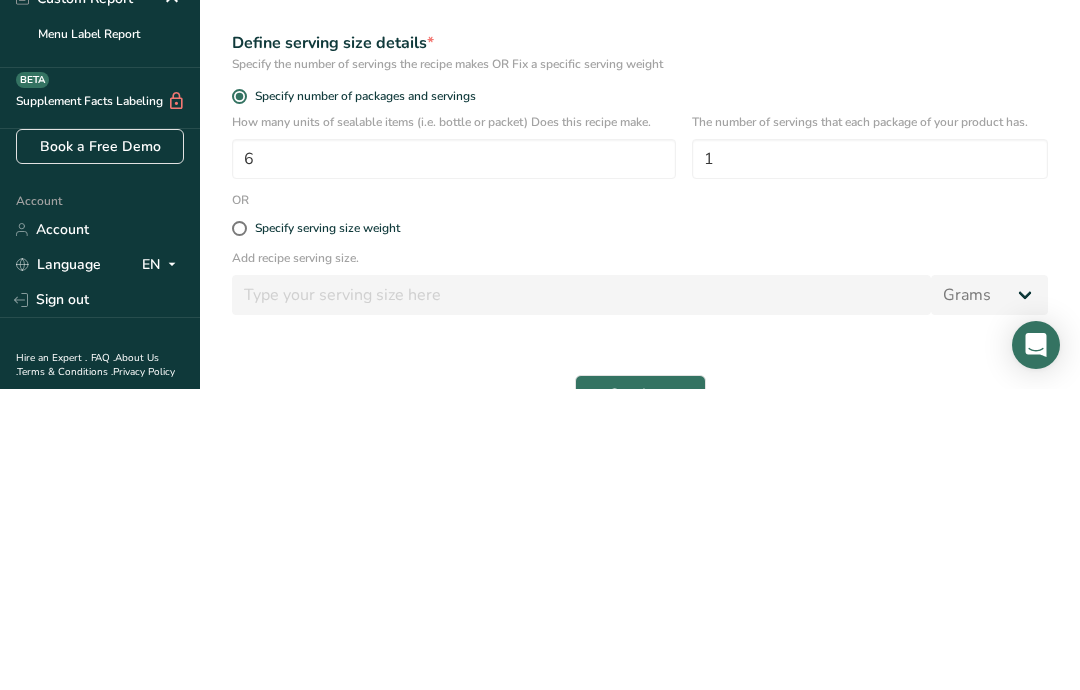 scroll, scrollTop: 141, scrollLeft: 0, axis: vertical 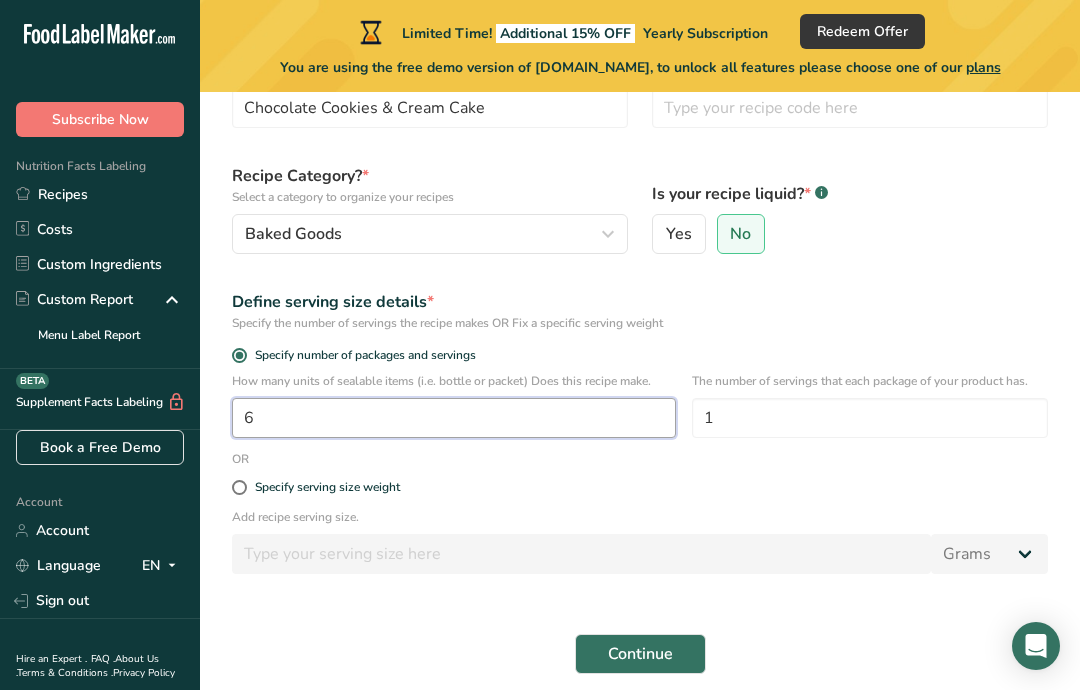 type on "6" 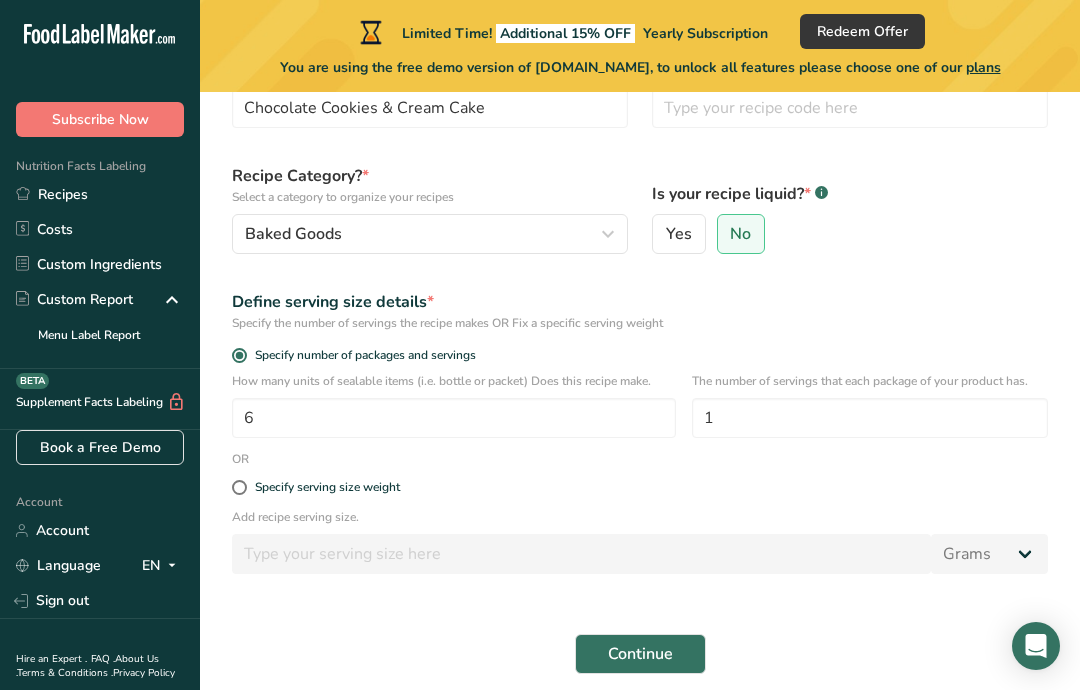click on "Continue" at bounding box center [640, 654] 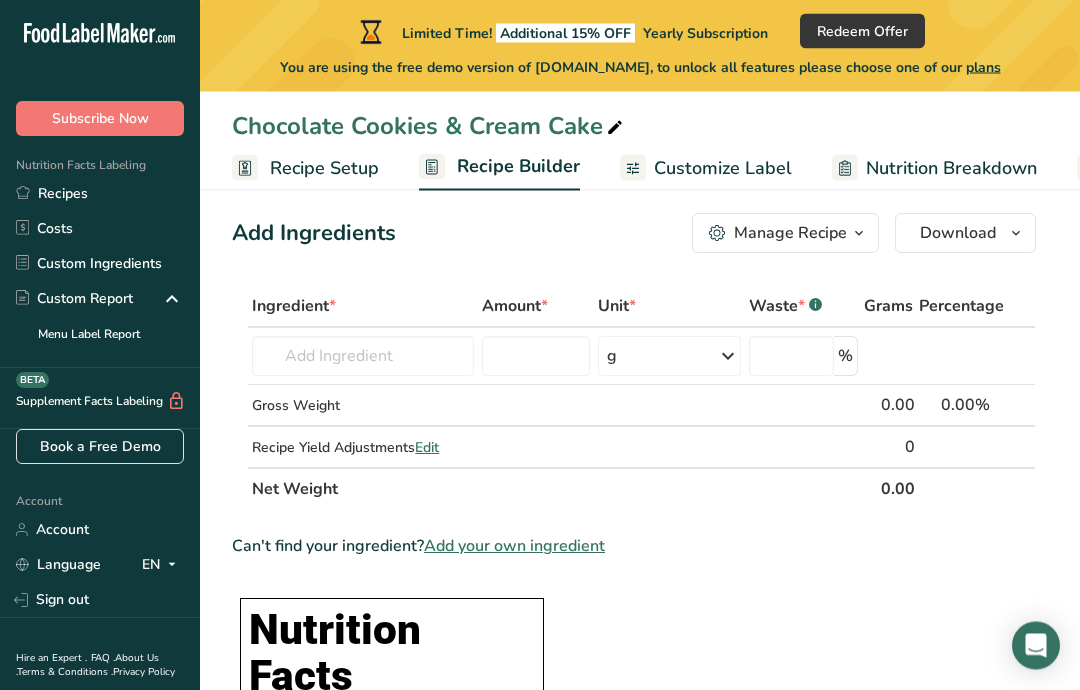 scroll, scrollTop: 0, scrollLeft: 0, axis: both 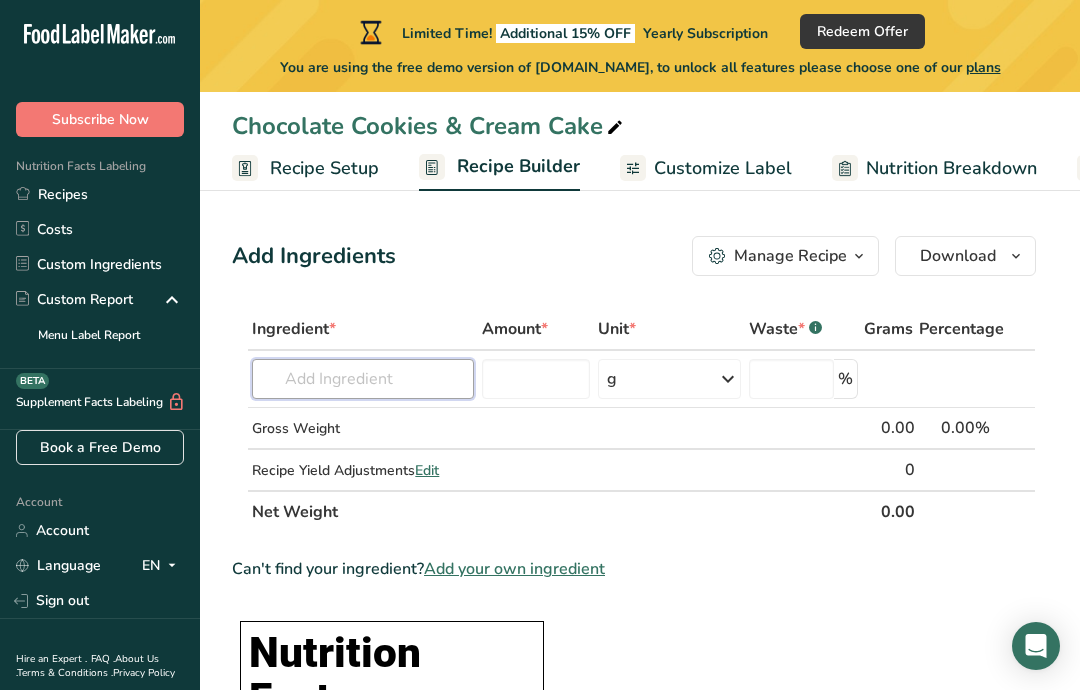 click at bounding box center [363, 379] 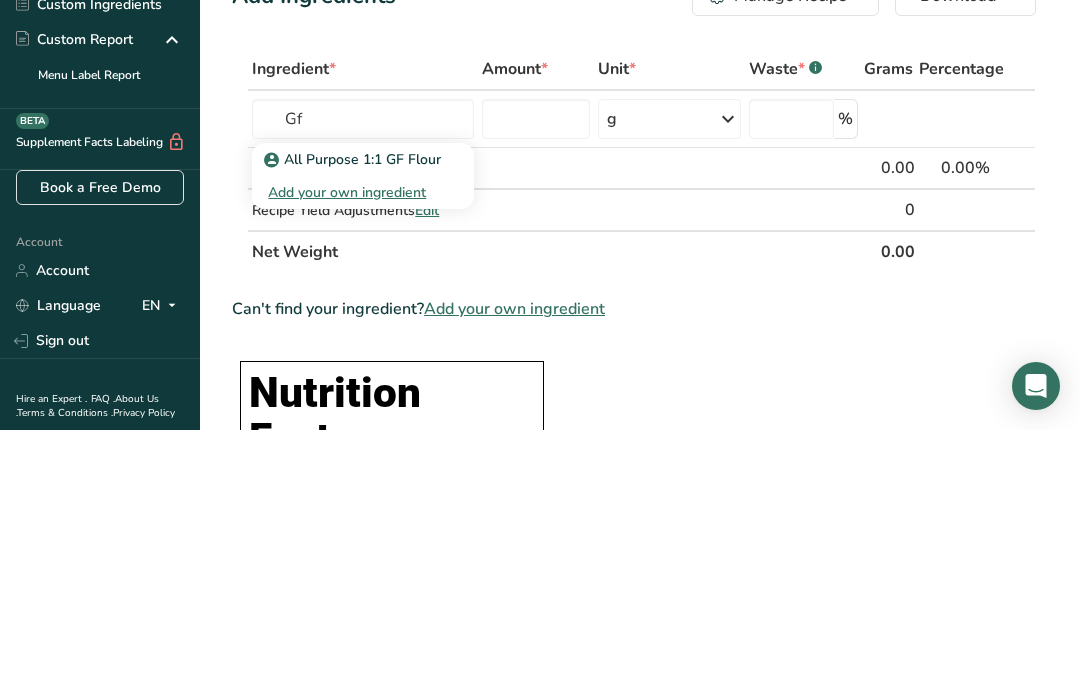 click on "All Purpose 1:1 GF Flour" at bounding box center [354, 419] 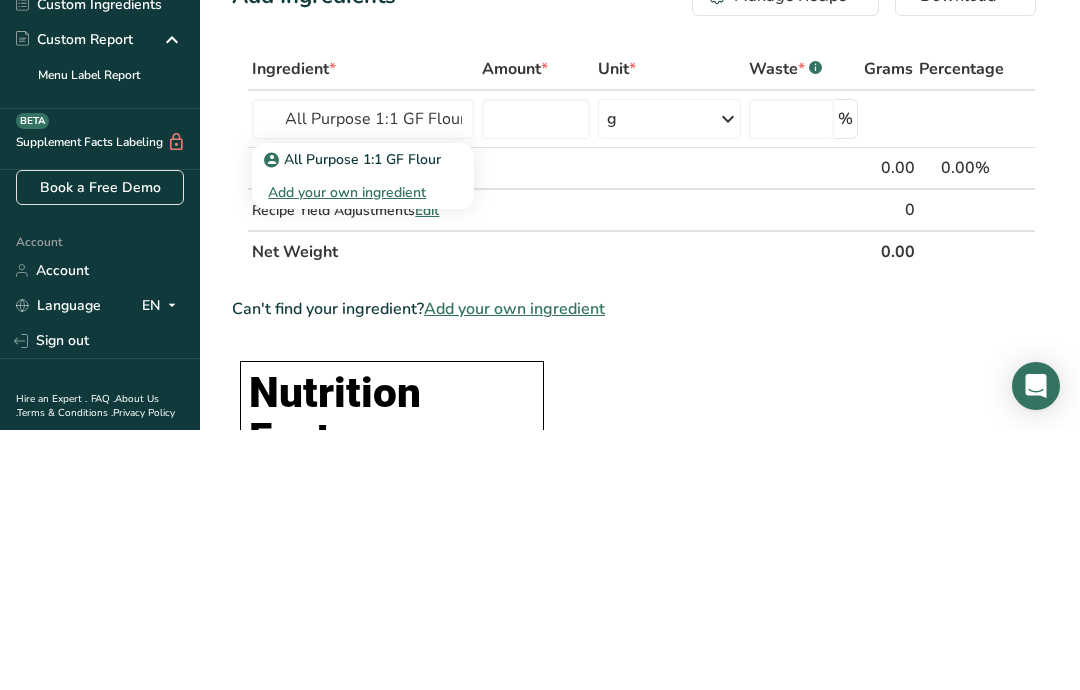 scroll, scrollTop: 260, scrollLeft: 0, axis: vertical 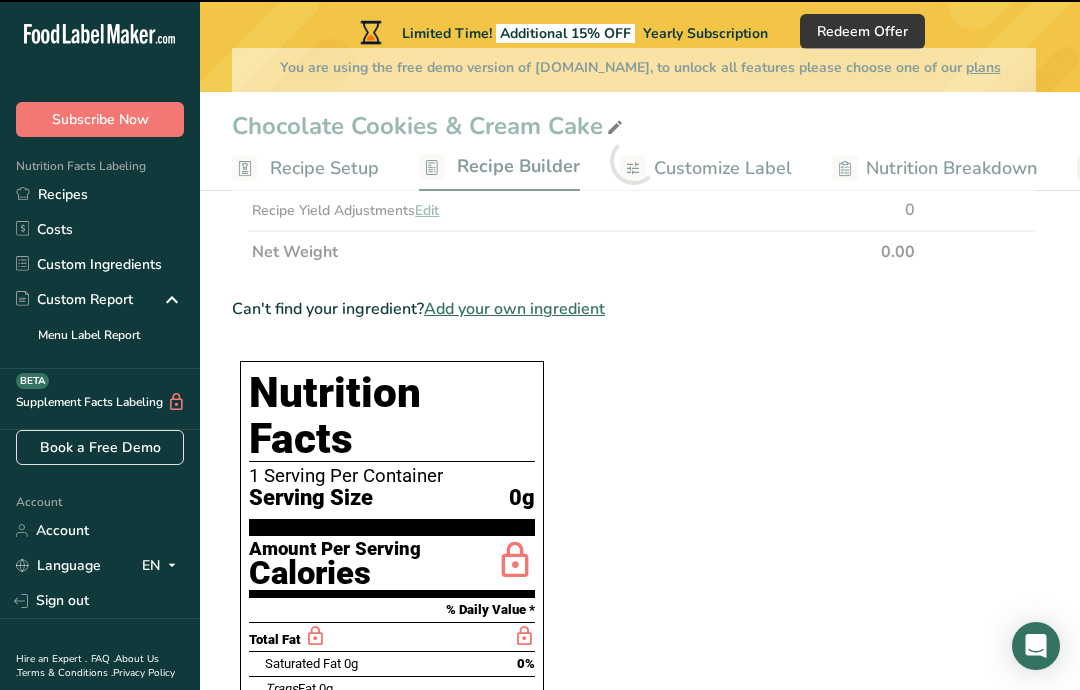 type on "0" 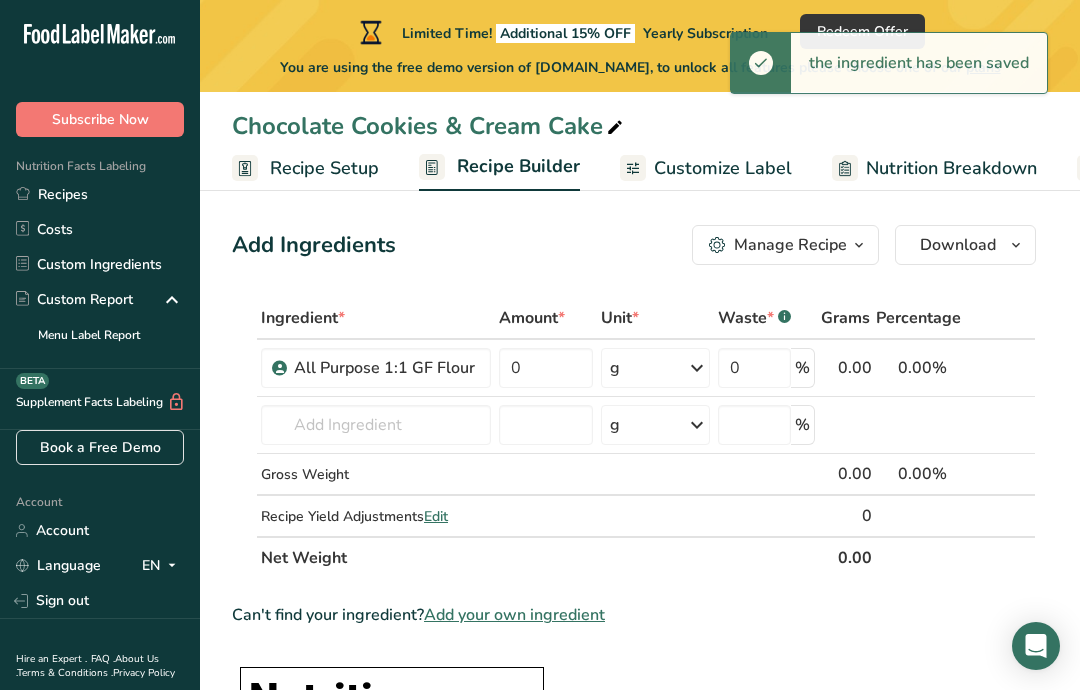 scroll, scrollTop: 0, scrollLeft: 0, axis: both 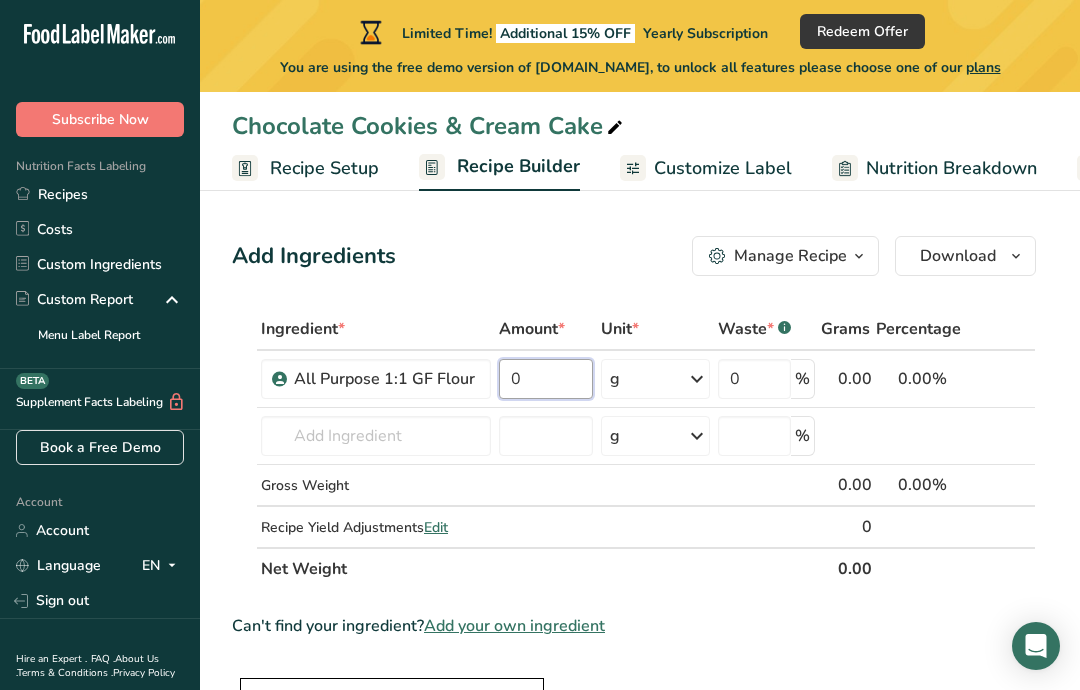 click on "0" at bounding box center (546, 379) 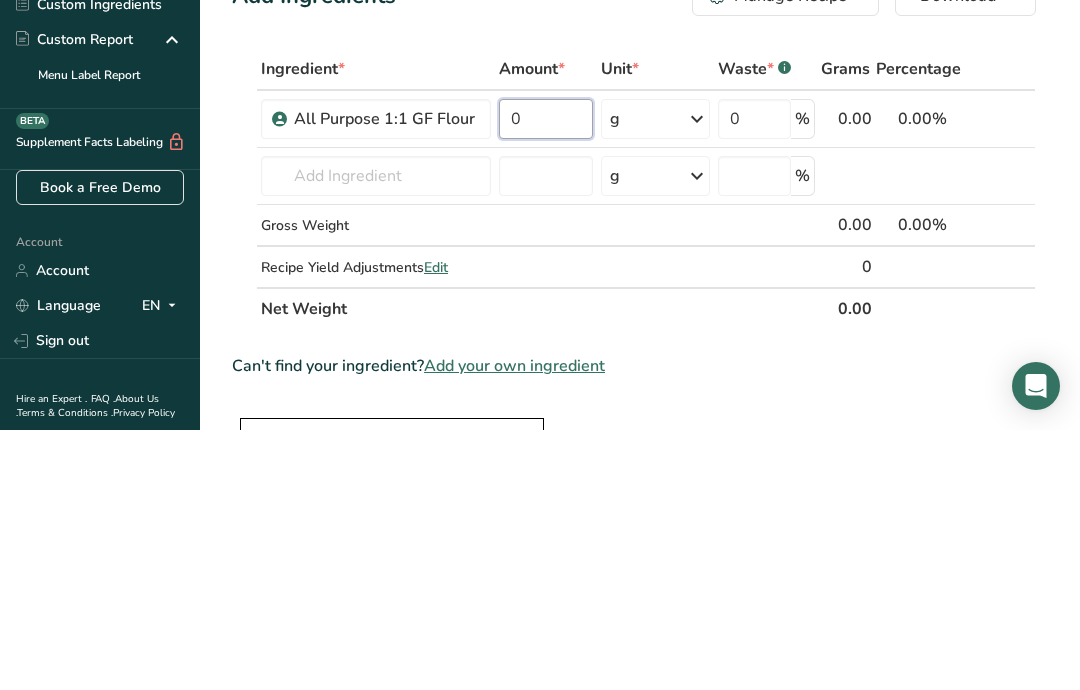 click on "0" at bounding box center (546, 379) 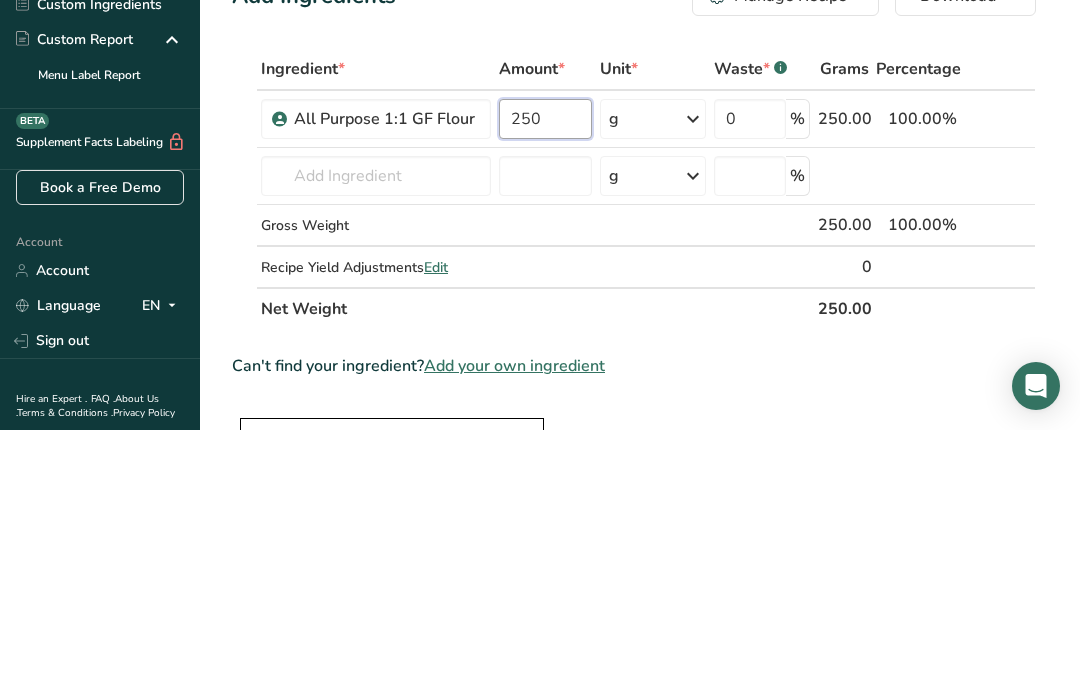 type on "250" 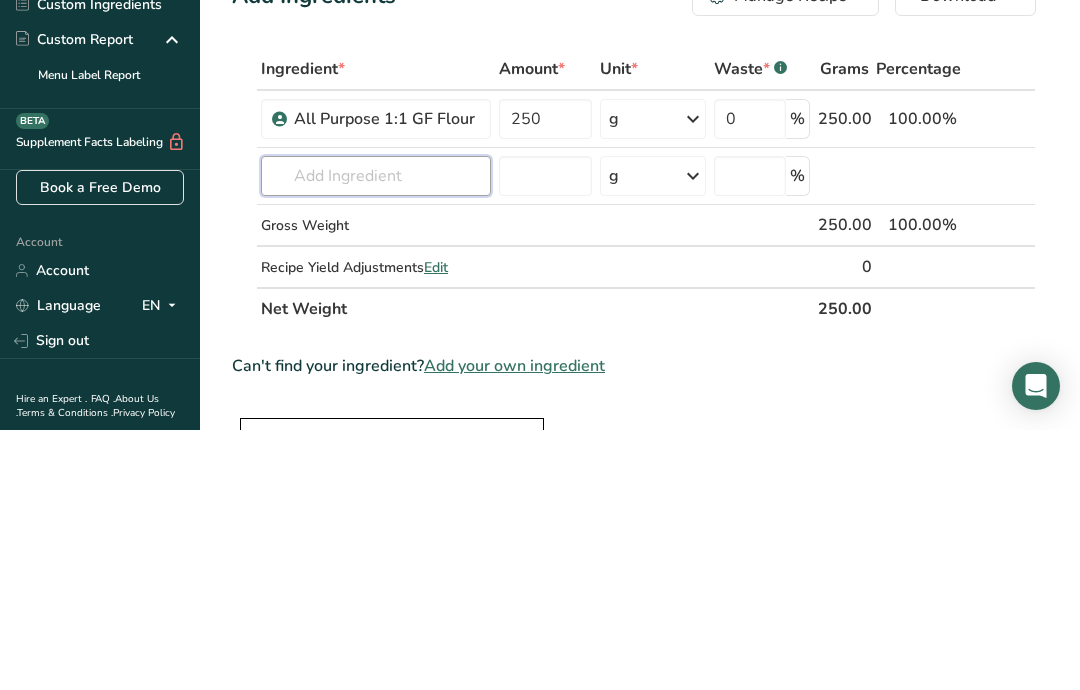click on "Ingredient *
Amount *
Unit *
Waste *   .a-a{fill:#347362;}.b-a{fill:#fff;}          Grams
Percentage
All Purpose 1:1 GF Flour
250
g
Portions
2 Cups
Weight Units
g
kg
mg
See more
Volume Units
l
mL
fl oz
See more
0
%
250.00
100.00%
i
All Purpose 1:1 GF Flour
Add your own ingredient
g
Weight Units
g
kg
mg
See more
Volume Units
l
mL
fl oz
See more
%" at bounding box center (634, 449) 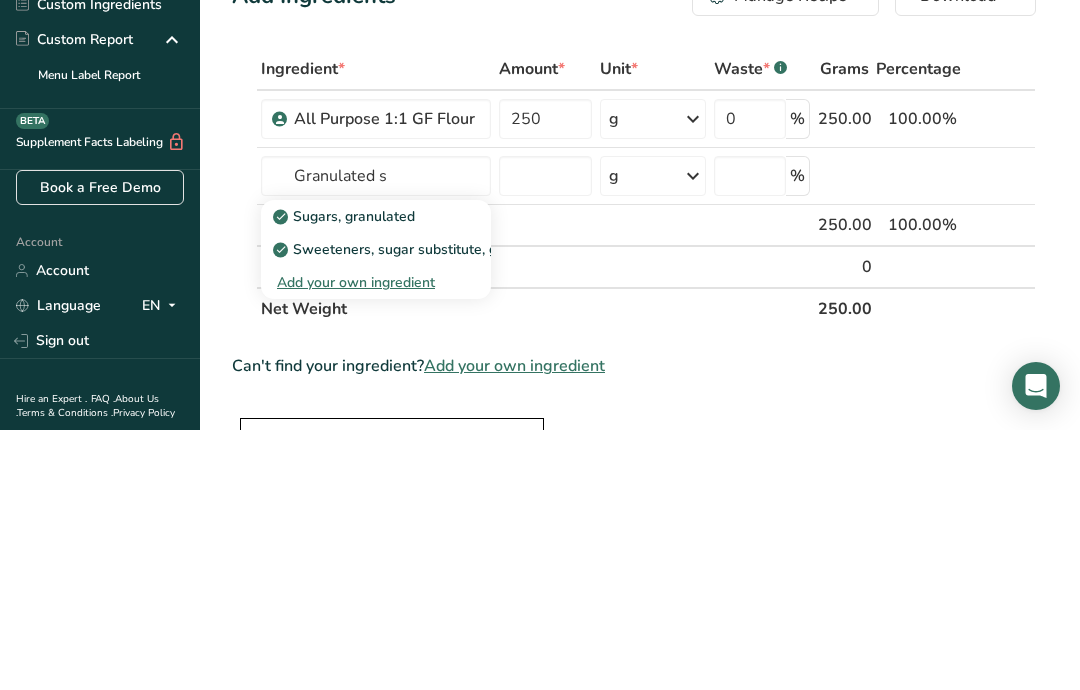 click on "Sugars, granulated" at bounding box center [346, 476] 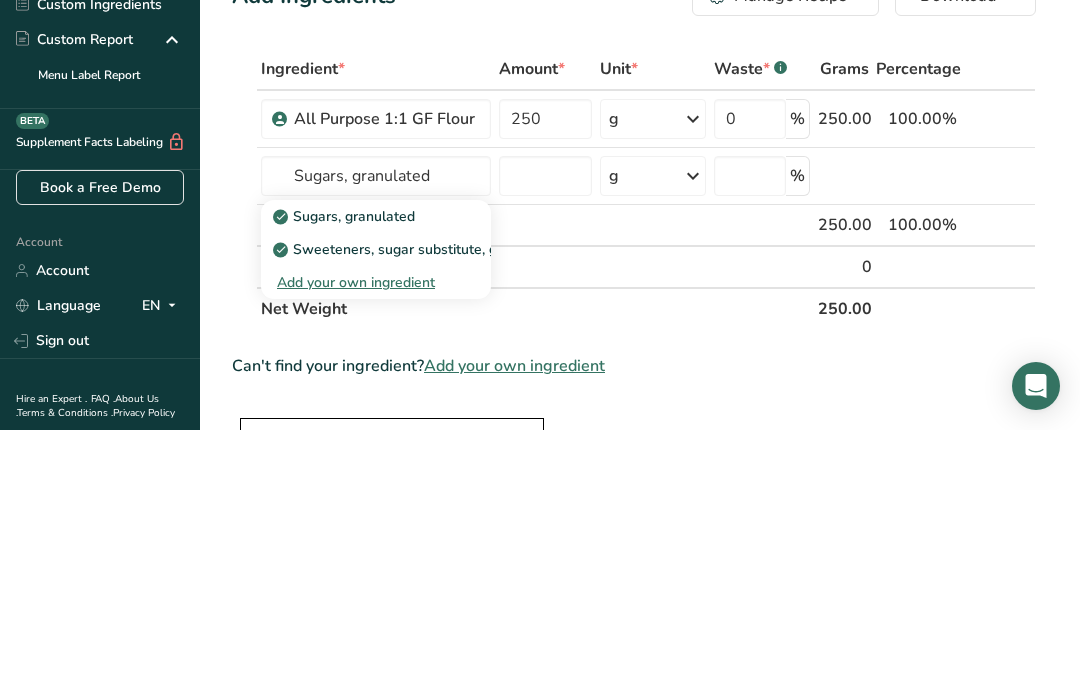 scroll, scrollTop: 260, scrollLeft: 0, axis: vertical 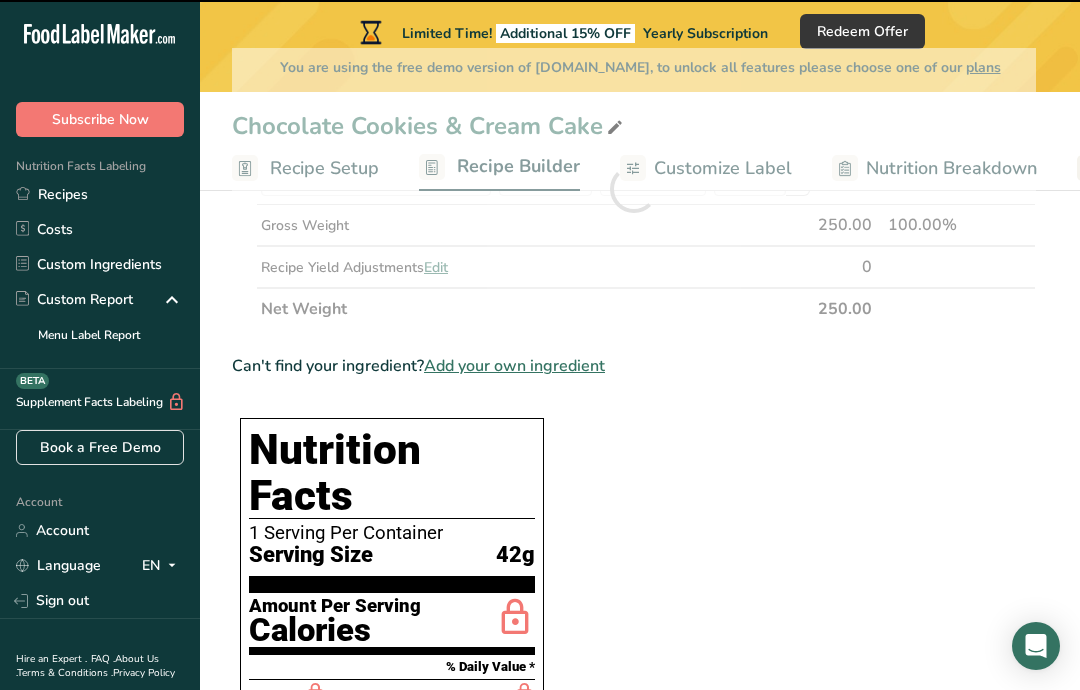 type on "0" 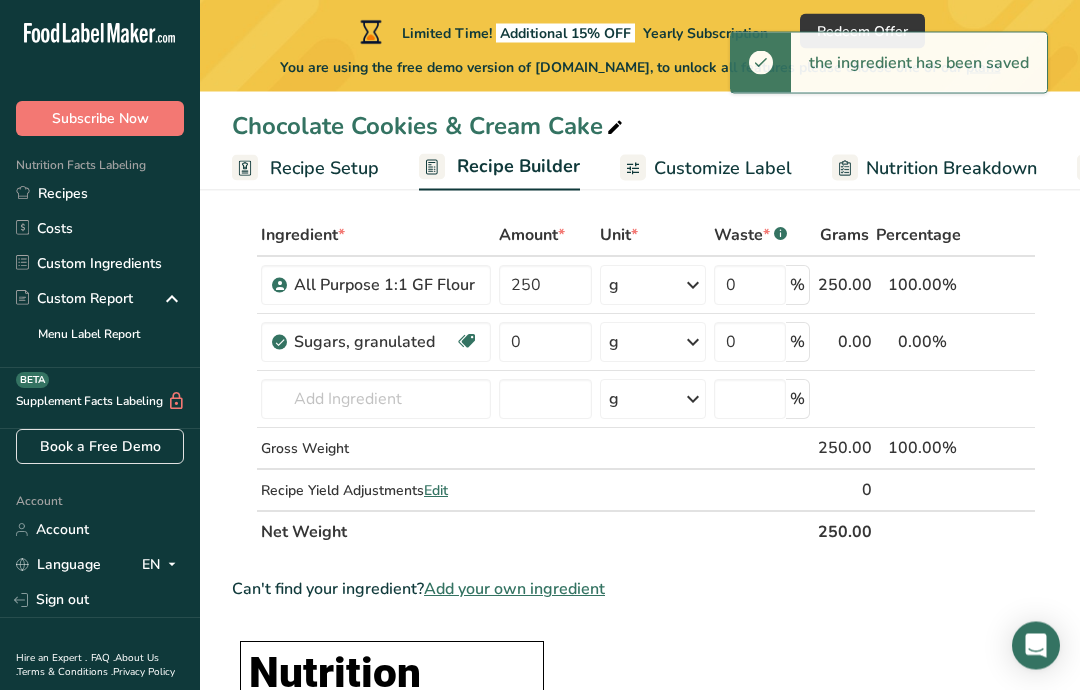 scroll, scrollTop: 94, scrollLeft: 0, axis: vertical 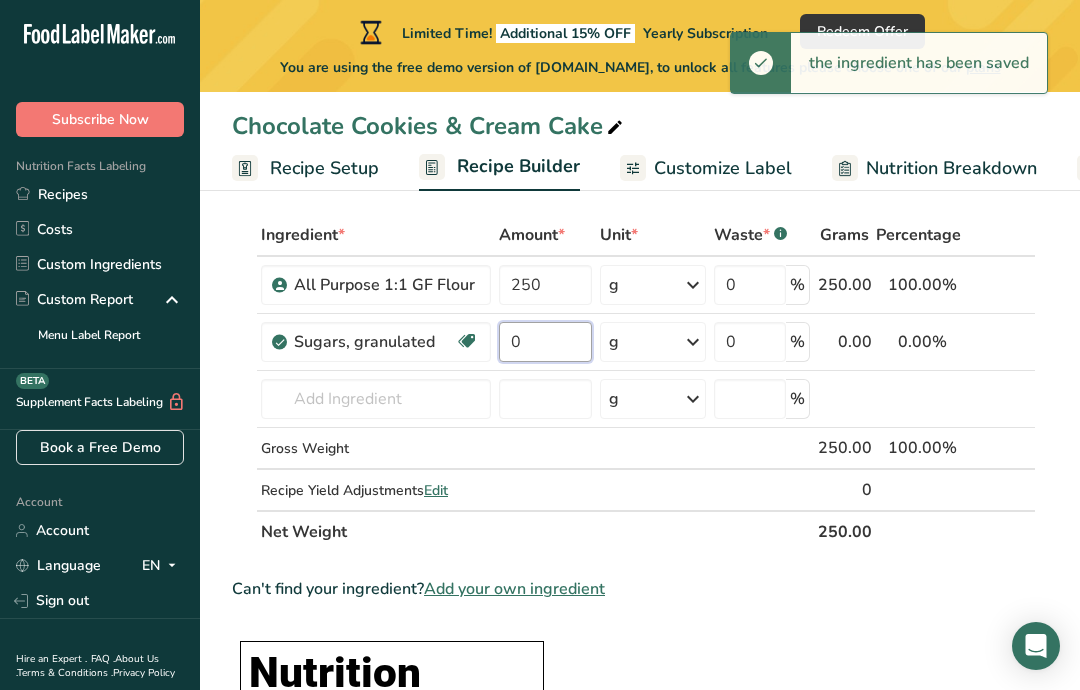 click on "0" at bounding box center [545, 342] 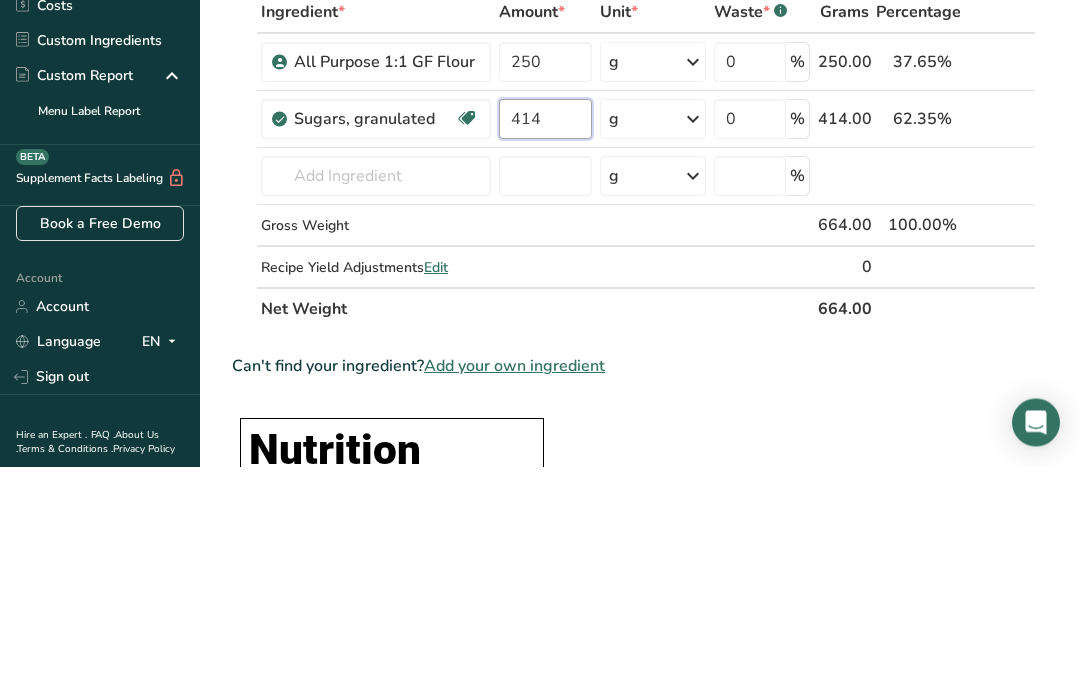 type on "414" 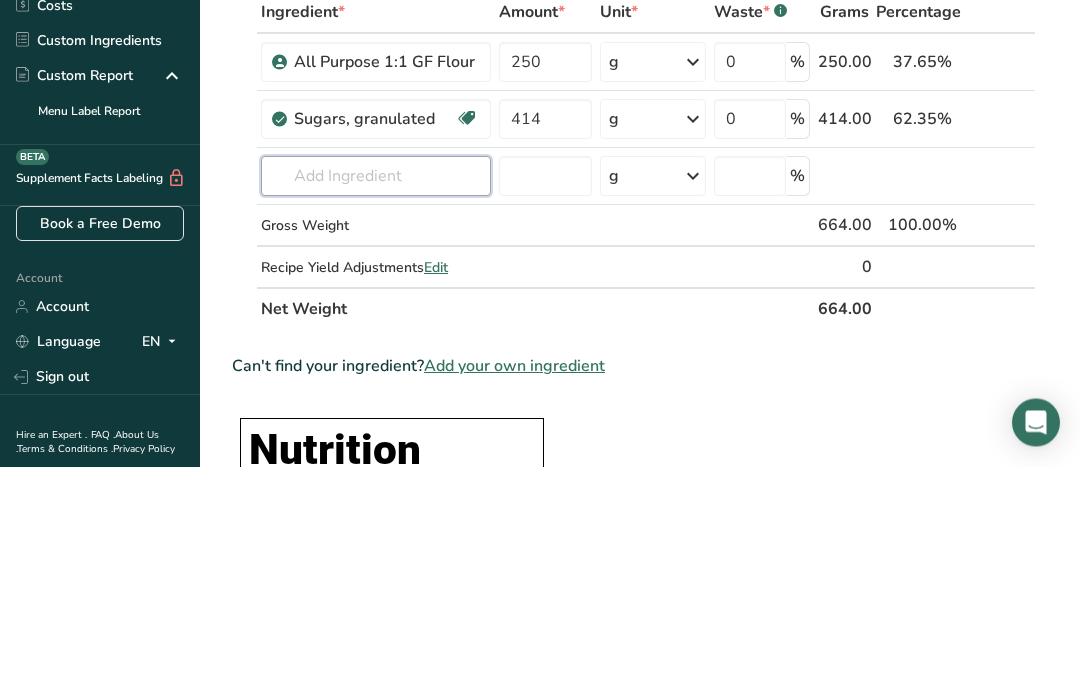 click on "Ingredient *
Amount *
Unit *
Waste *   .a-a{fill:#347362;}.b-a{fill:#fff;}          Grams
Percentage
All Purpose 1:1 GF Flour
250
g
Portions
2 Cups
Weight Units
g
kg
mg
See more
Volume Units
l
mL
fl oz
See more
0
%
250.00
37.65%
i
Sugars, granulated
Dairy free
Gluten free
Vegan
Vegetarian
Soy free
414
g
Portions
1 serving packet
1 cup
Weight Units
g
kg
mg
See more" at bounding box center [634, 384] 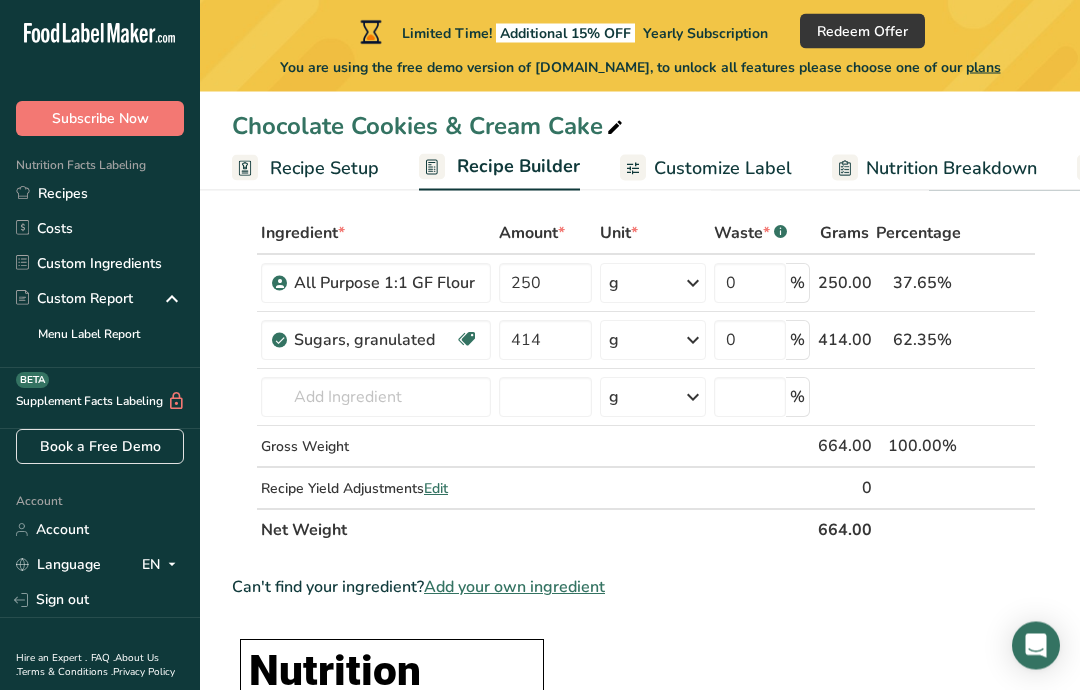 scroll, scrollTop: 96, scrollLeft: 0, axis: vertical 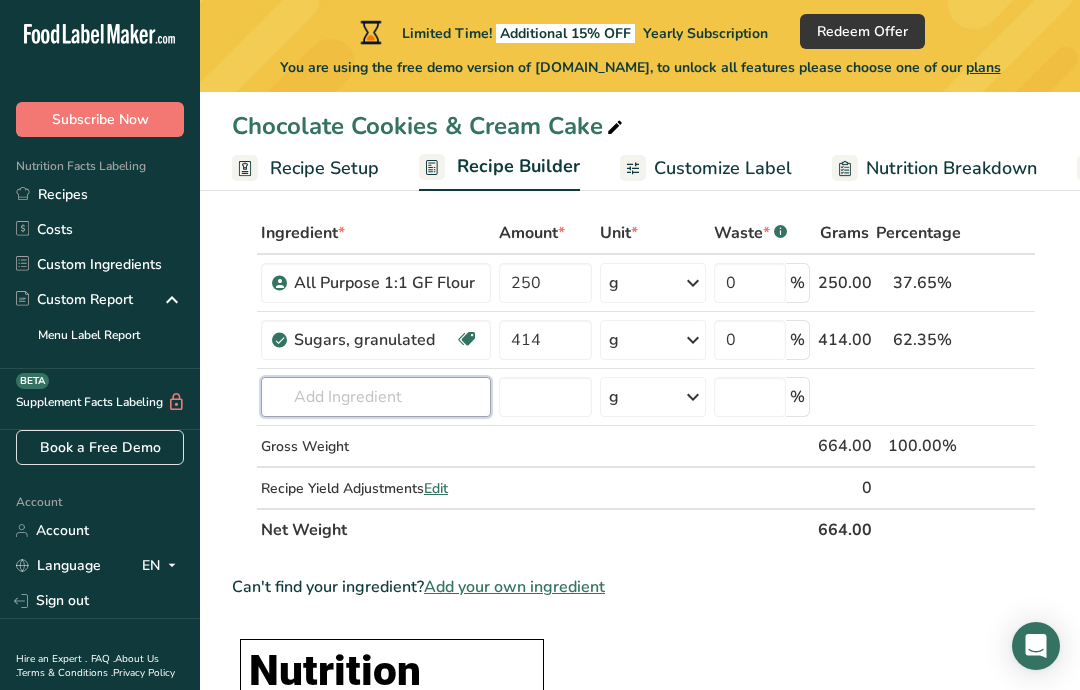click at bounding box center [376, 397] 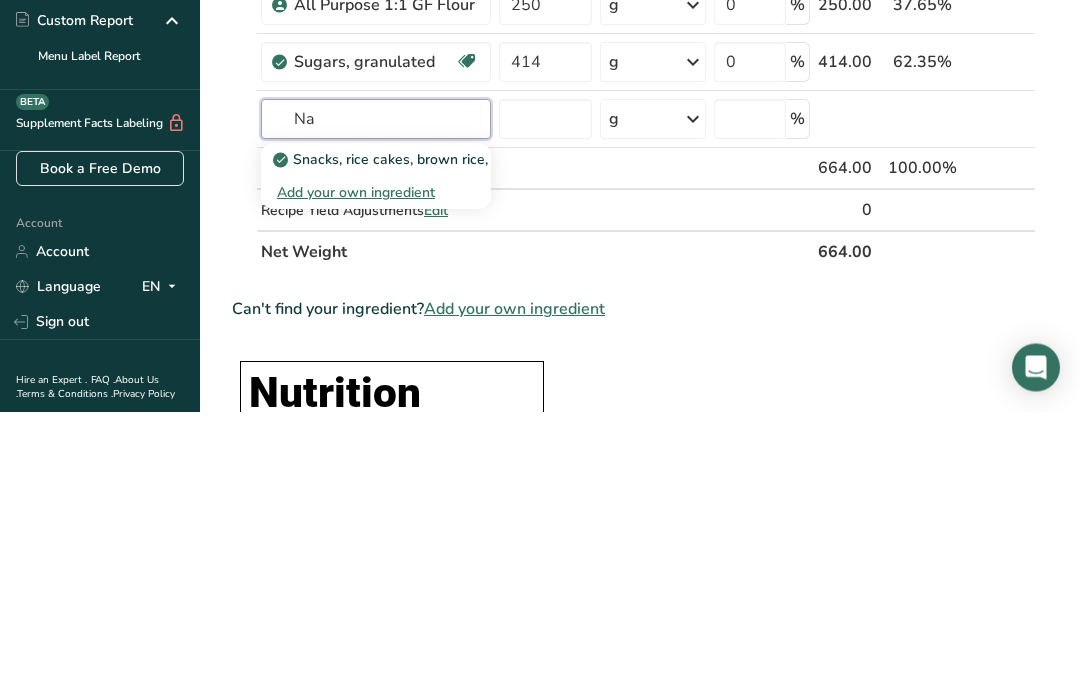 type on "N" 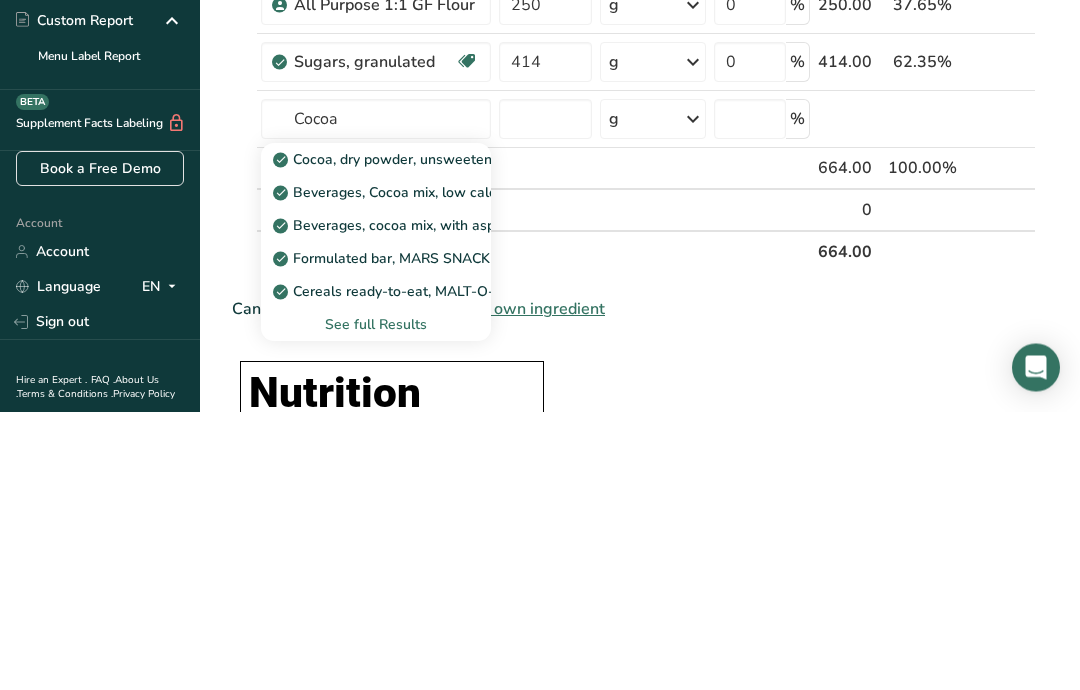 click on "Cocoa, dry powder, unsweetened" at bounding box center [392, 438] 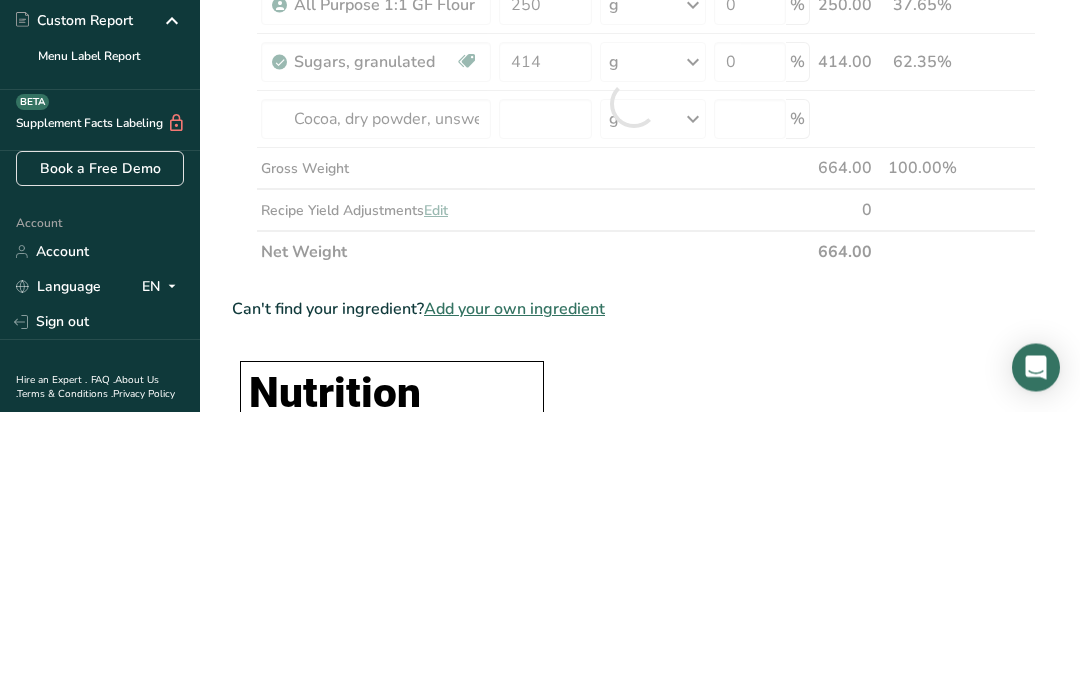 scroll, scrollTop: 374, scrollLeft: 0, axis: vertical 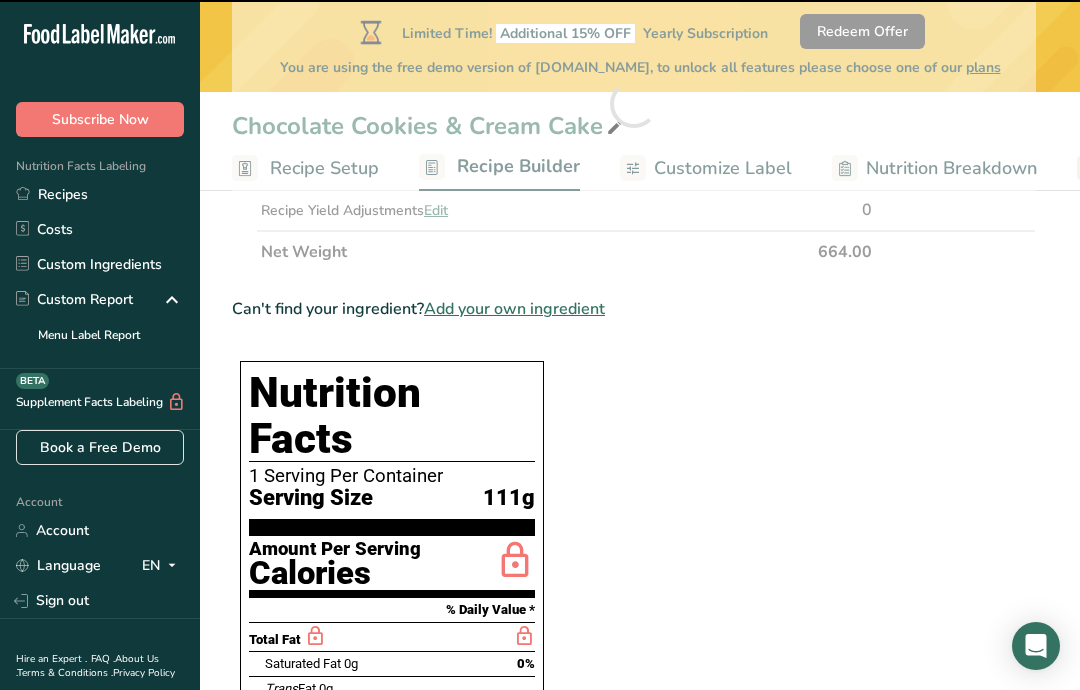 type on "0" 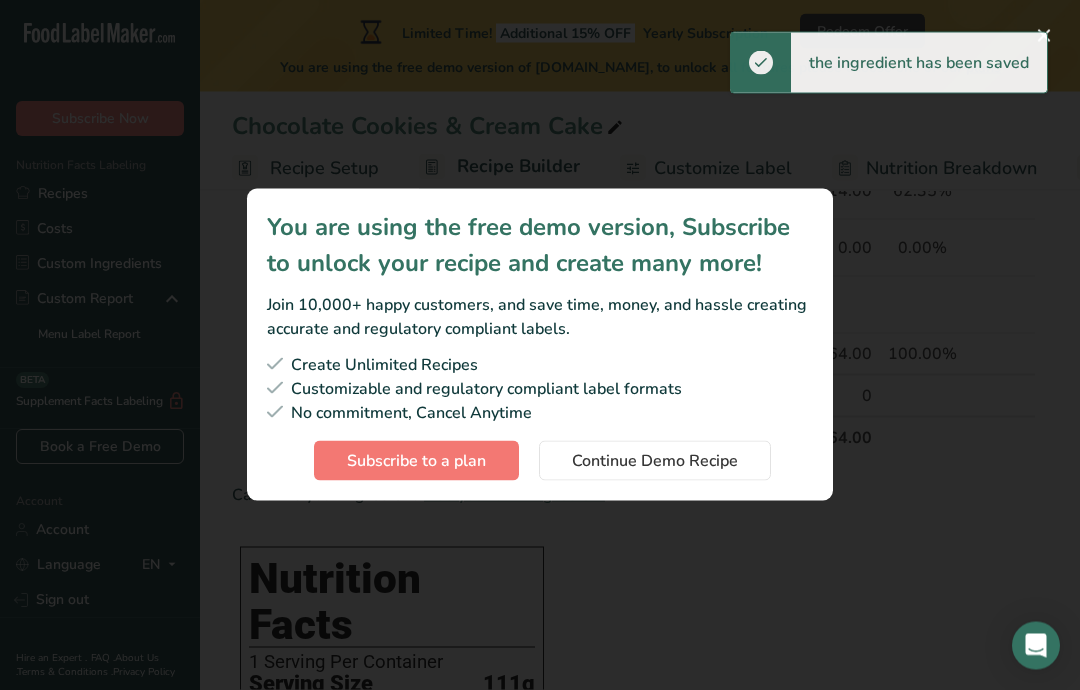 scroll, scrollTop: 239, scrollLeft: 0, axis: vertical 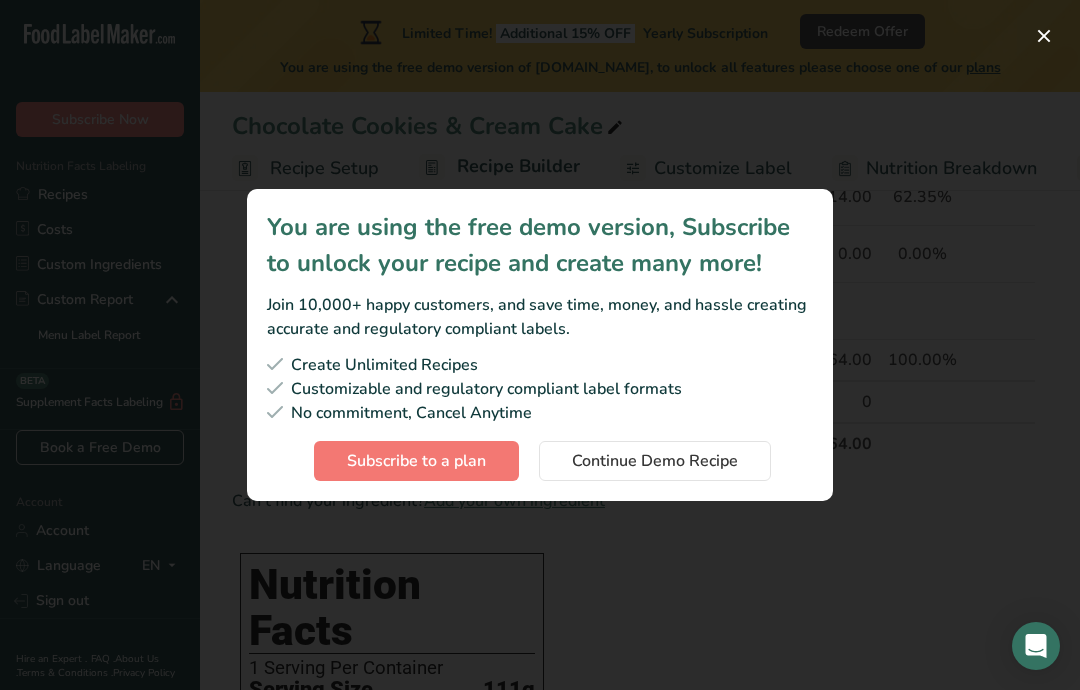 click at bounding box center (1044, 36) 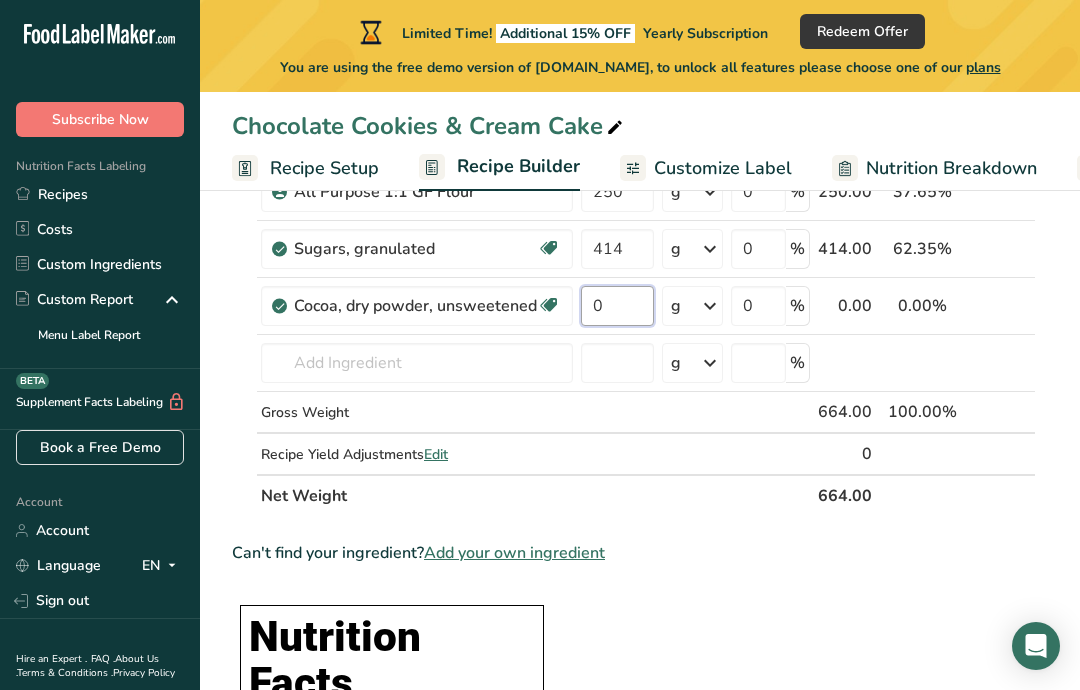 click on "0" at bounding box center (617, 306) 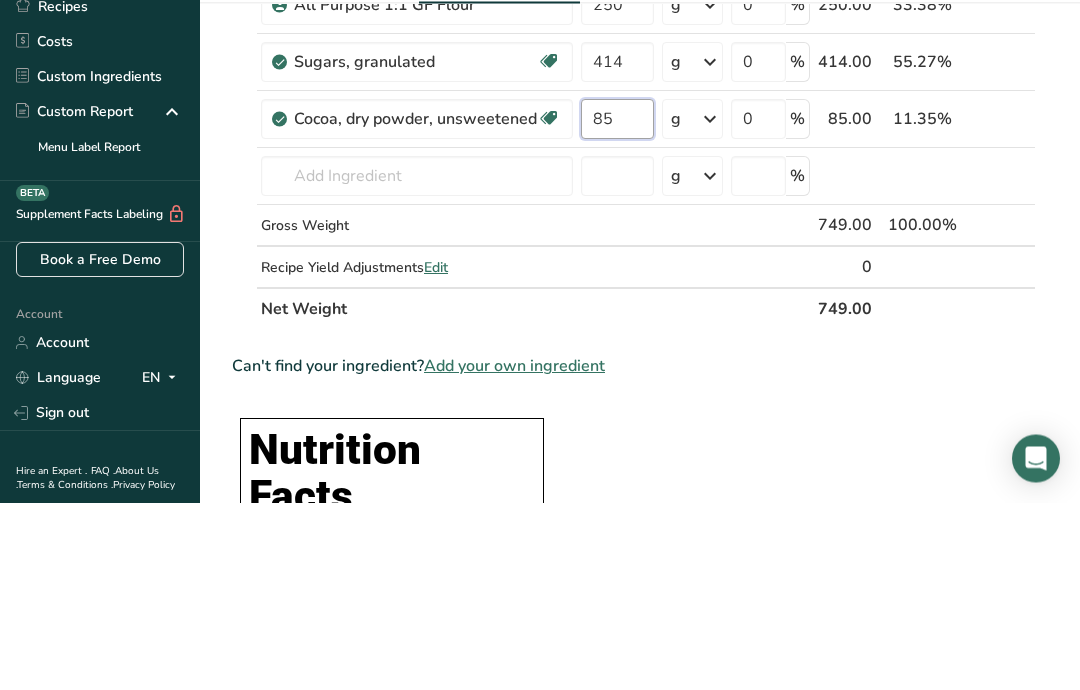 type on "85" 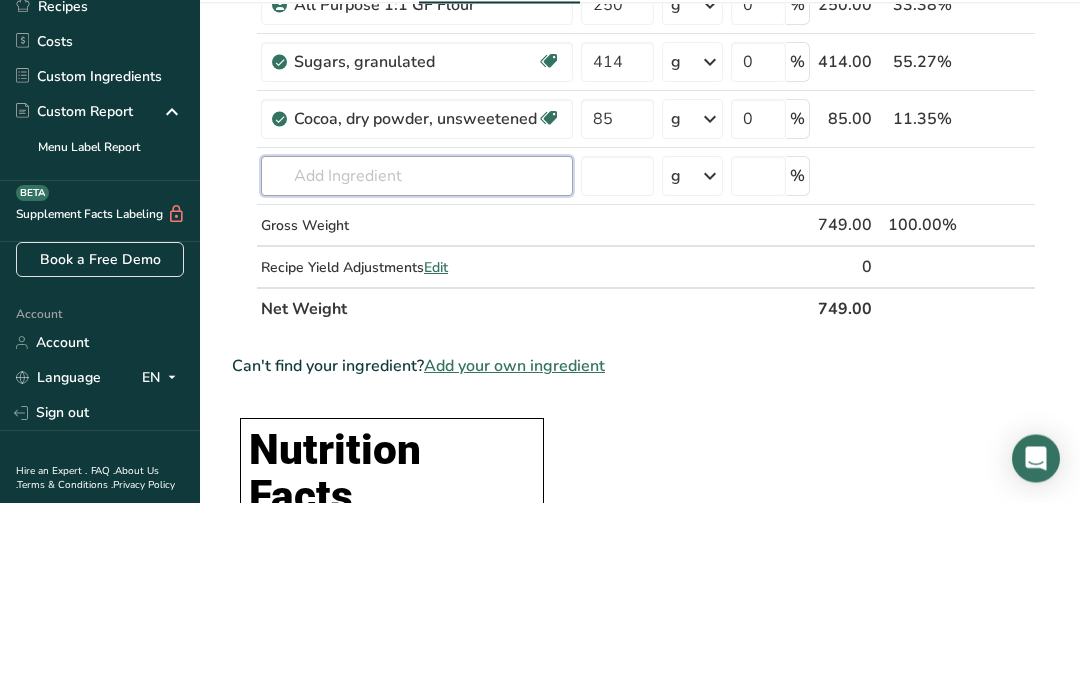 click on "Ingredient *
Amount *
Unit *
Waste *   .a-a{fill:#347362;}.b-a{fill:#fff;}          Grams
Percentage
All Purpose 1:1 GF Flour
250
g
Portions
2 Cups
Weight Units
g
kg
mg
See more
Volume Units
l
mL
fl oz
See more
0
%
250.00
33.38%
i
Sugars, granulated
Dairy free
Gluten free
Vegan
Vegetarian
Soy free
414
g
Portions
1 serving packet
1 cup
Weight Units
g
kg
mg
See more" at bounding box center (634, 320) 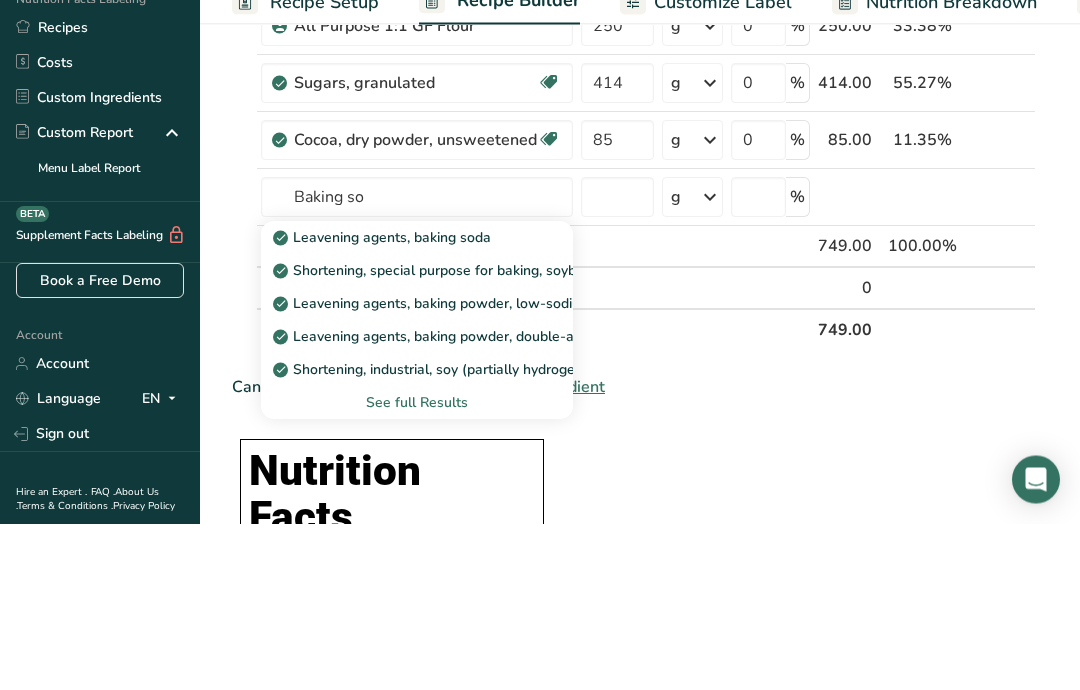 click on "Leavening agents, baking soda" at bounding box center (401, 404) 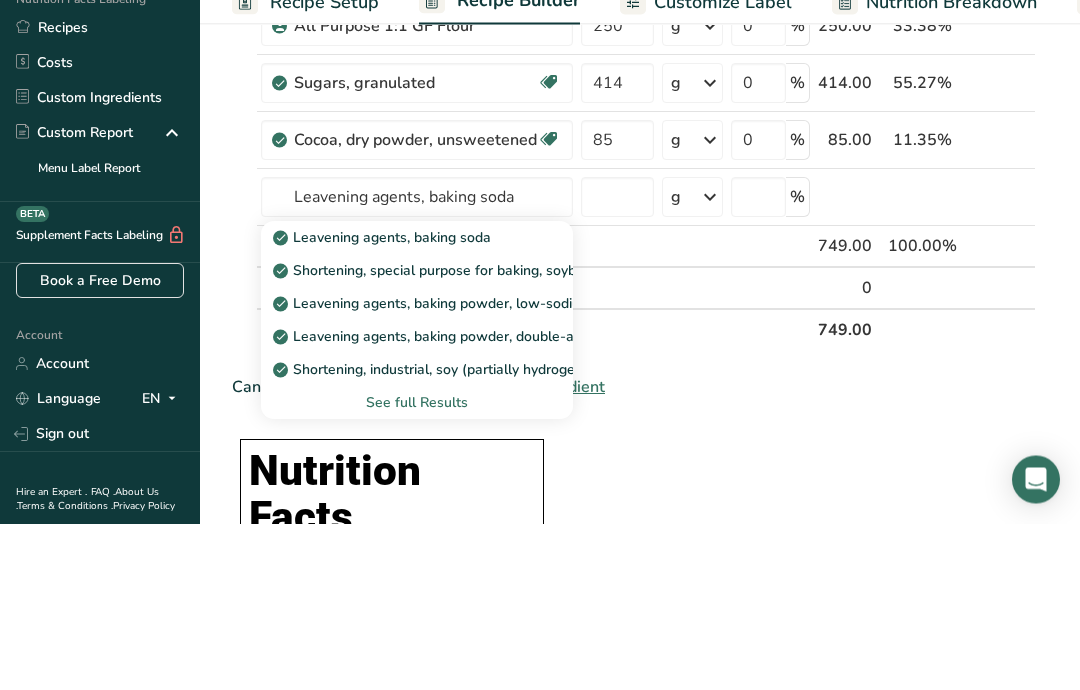 scroll, scrollTop: 353, scrollLeft: 0, axis: vertical 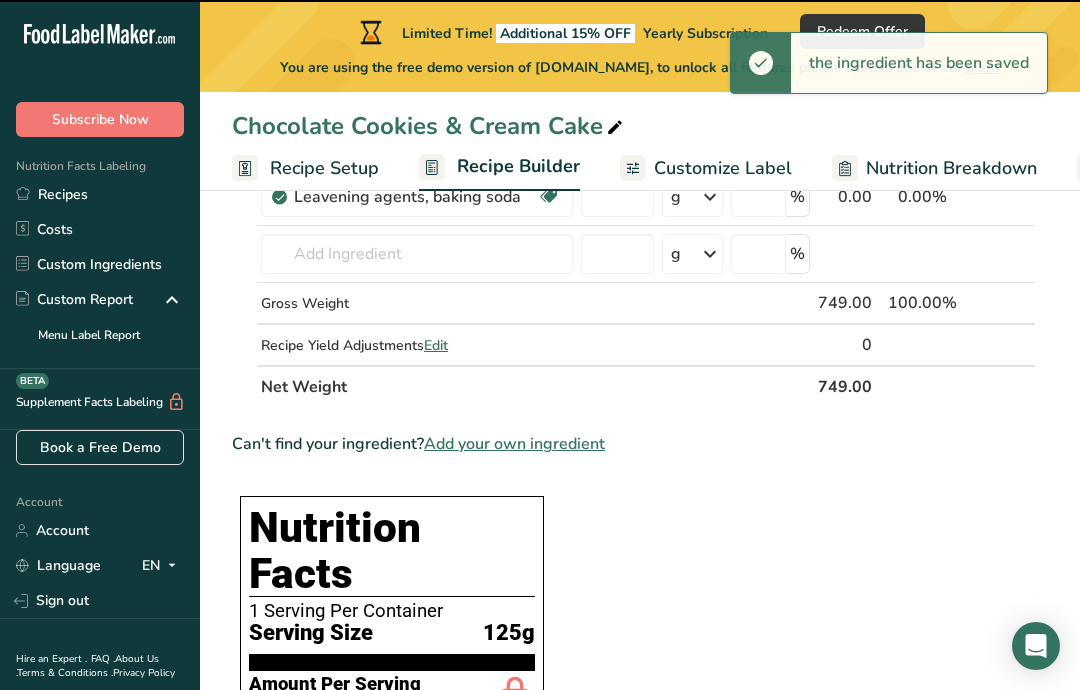 type on "0" 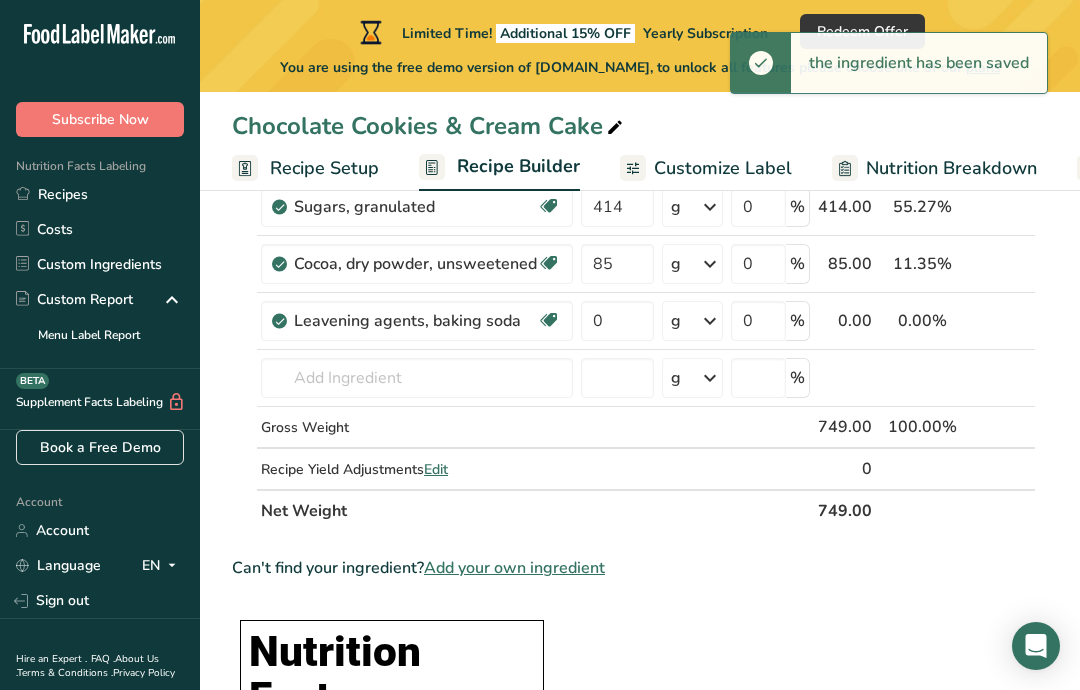 scroll, scrollTop: 219, scrollLeft: 0, axis: vertical 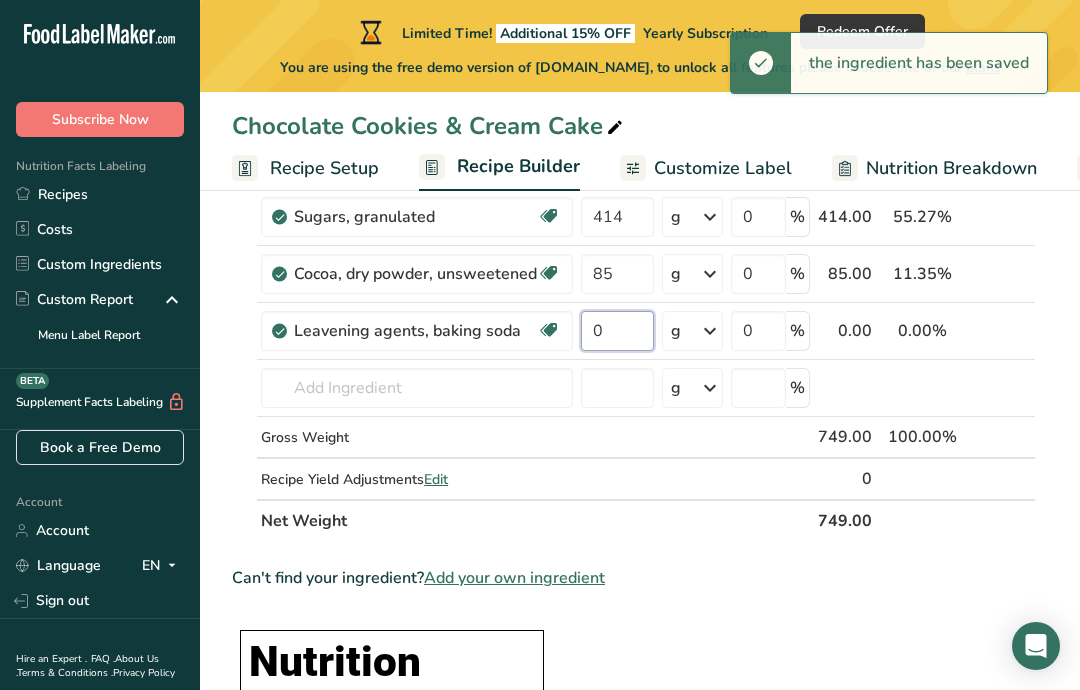 click on "0" at bounding box center [617, 331] 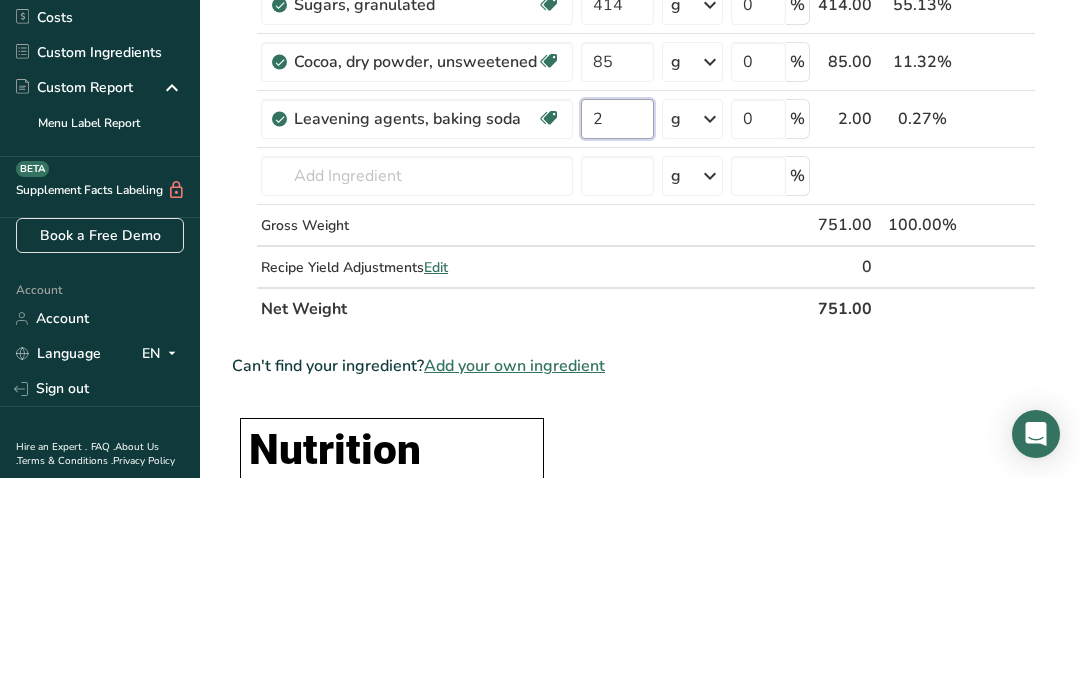 type on "2" 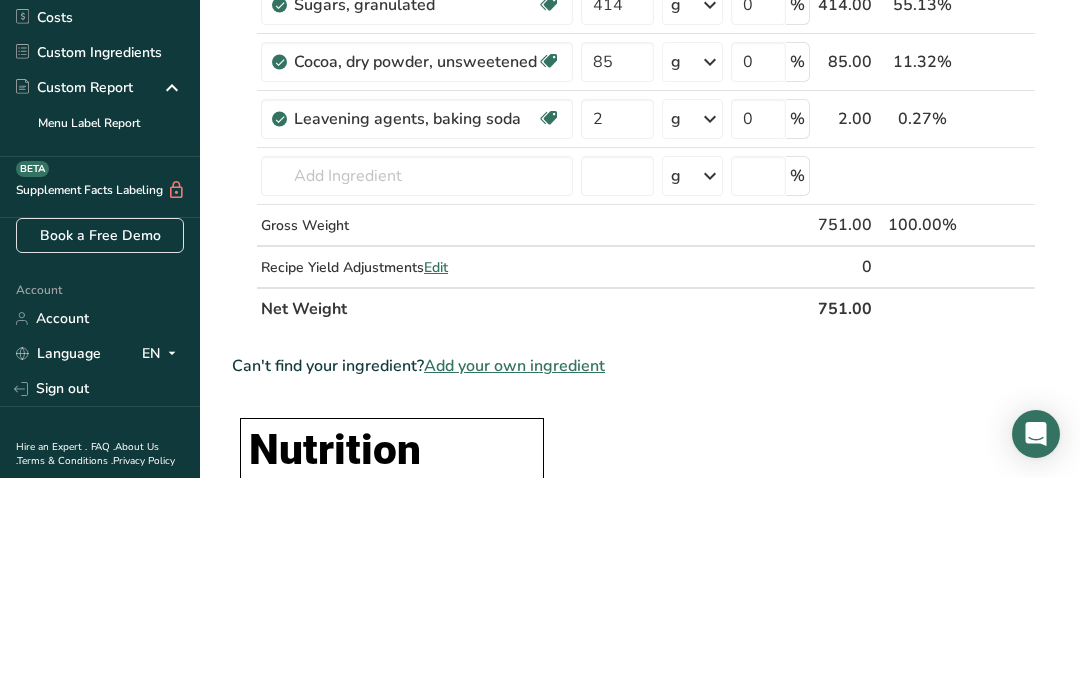 click on "Ingredient *
Amount *
Unit *
Waste *   .a-a{fill:#347362;}.b-a{fill:#fff;}          Grams
Percentage
All Purpose 1:1 GF Flour
250
g
Portions
2 Cups
Weight Units
g
kg
mg
See more
Volume Units
l
mL
fl oz
See more
0
%
250.00
33.29%
i
Sugars, granulated
Dairy free
Gluten free
Vegan
Vegetarian
Soy free
414
g
Portions
1 serving packet
1 cup
Weight Units
g
kg
mg
See more" at bounding box center (634, 315) 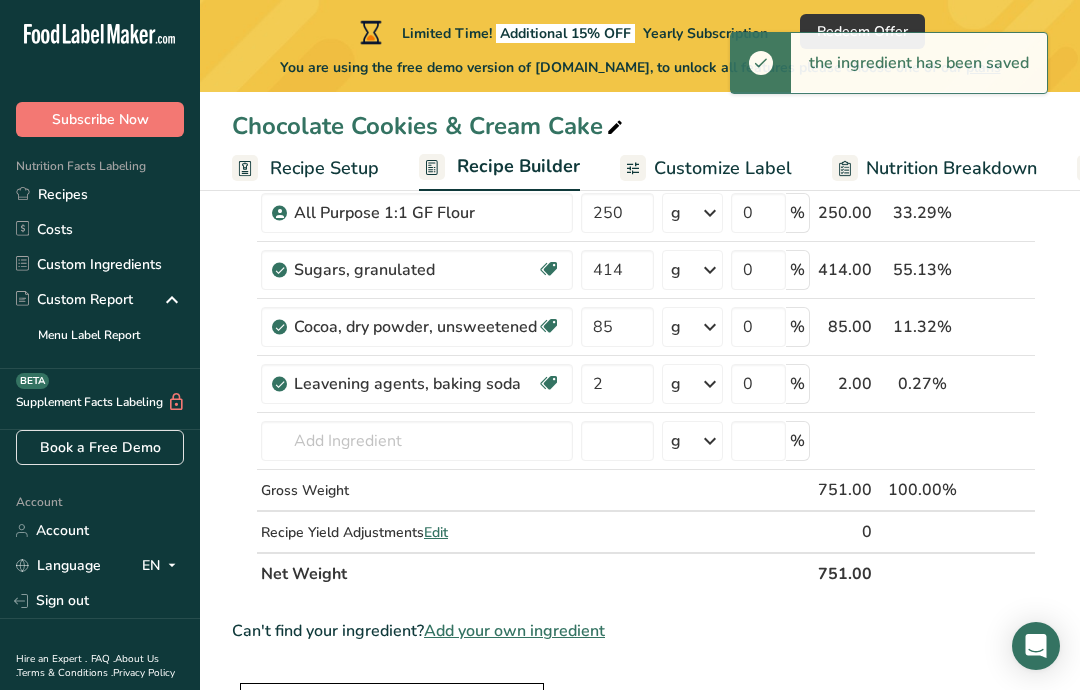 scroll, scrollTop: 163, scrollLeft: 0, axis: vertical 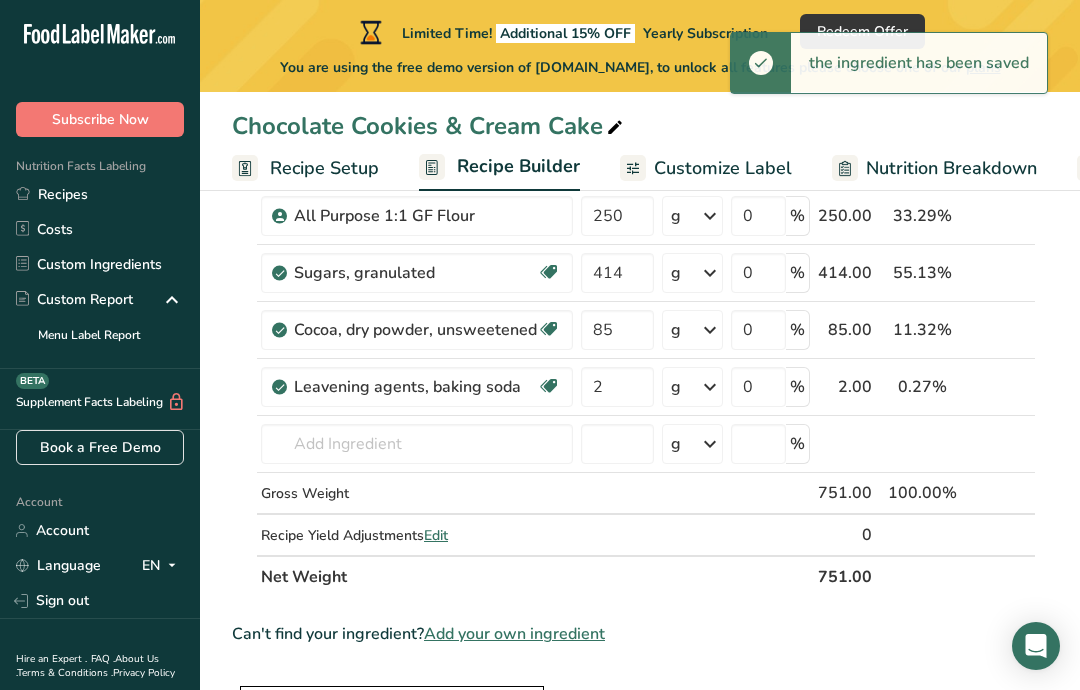 click at bounding box center [710, 387] 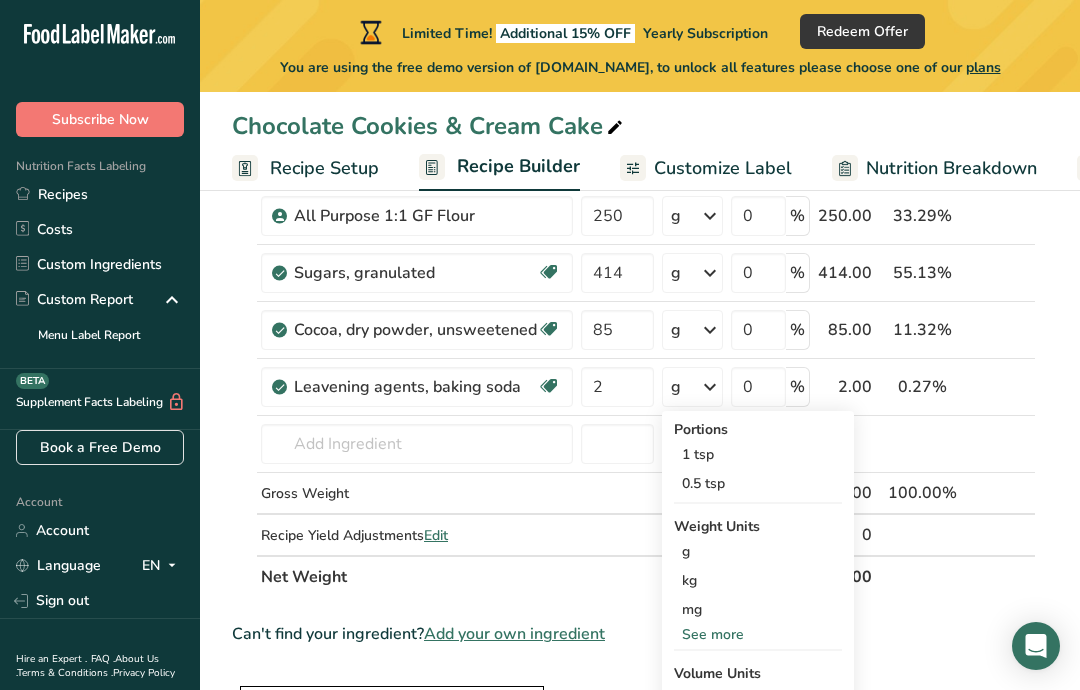 click on "1 tsp" at bounding box center [758, 454] 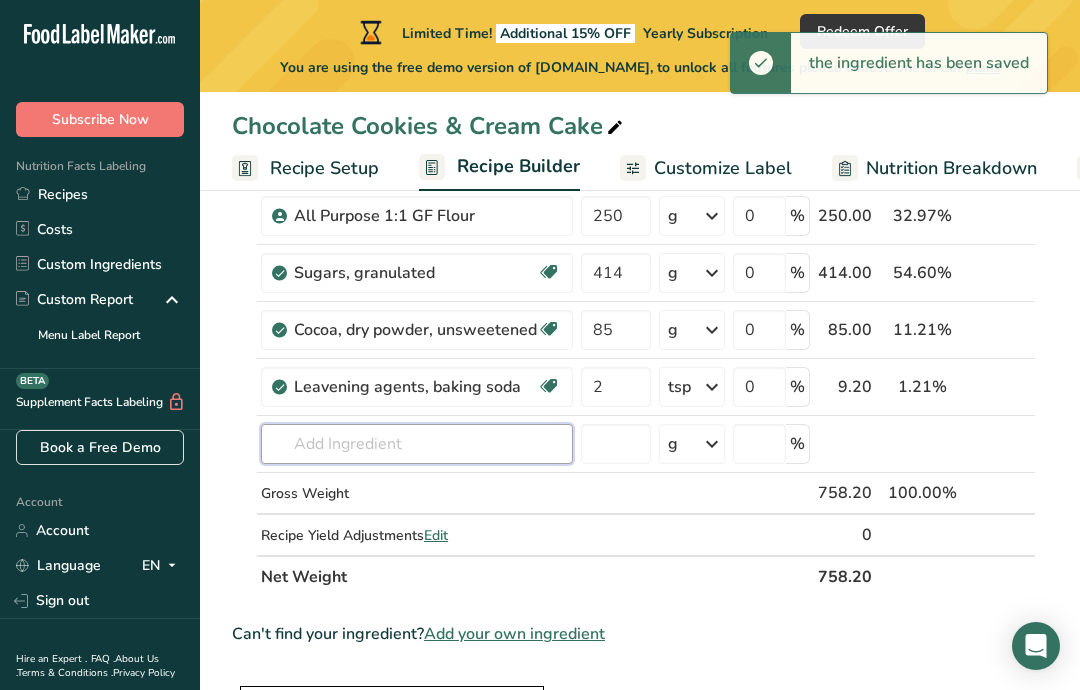 click at bounding box center (417, 444) 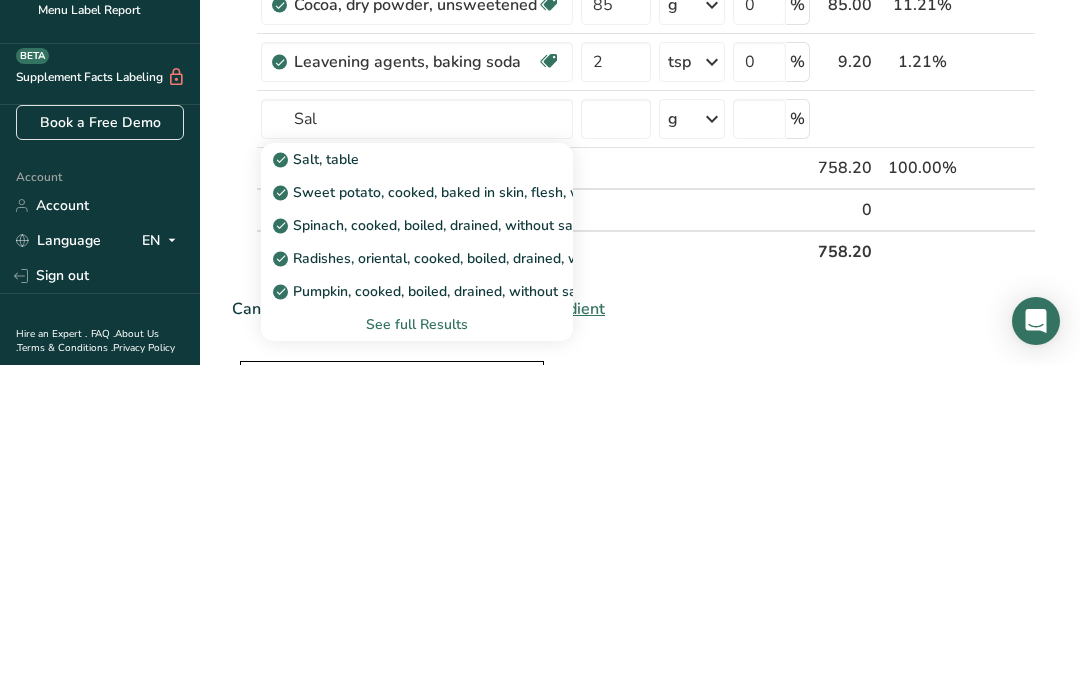 click on "Salt, table" at bounding box center [401, 484] 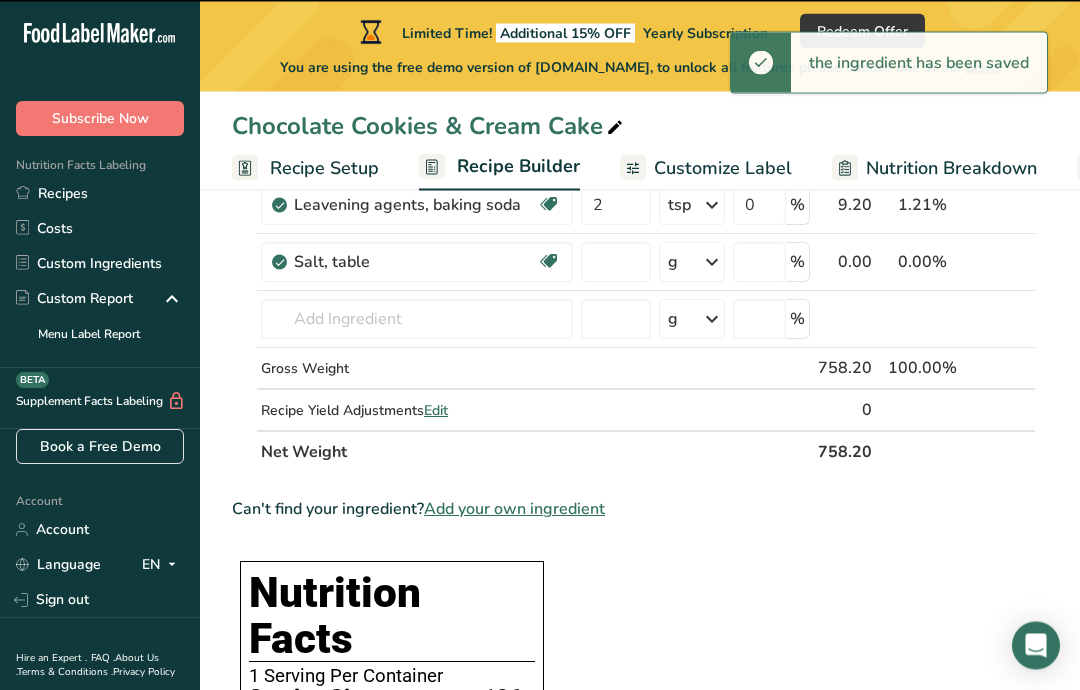 type on "0" 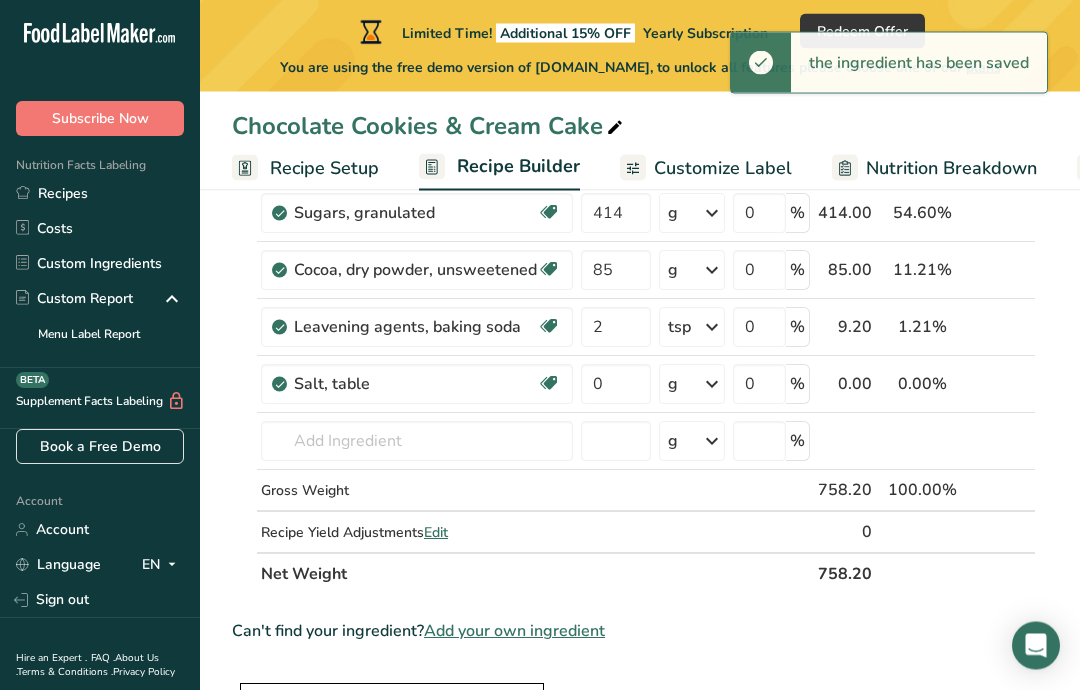 scroll, scrollTop: 218, scrollLeft: 0, axis: vertical 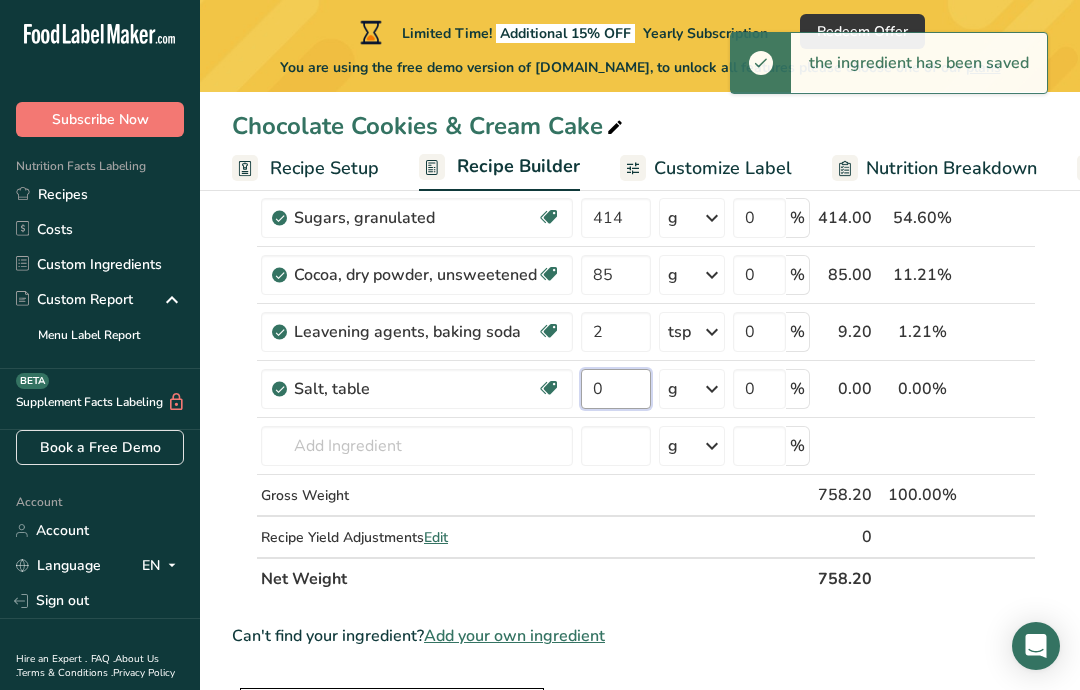click on "0" at bounding box center [616, 389] 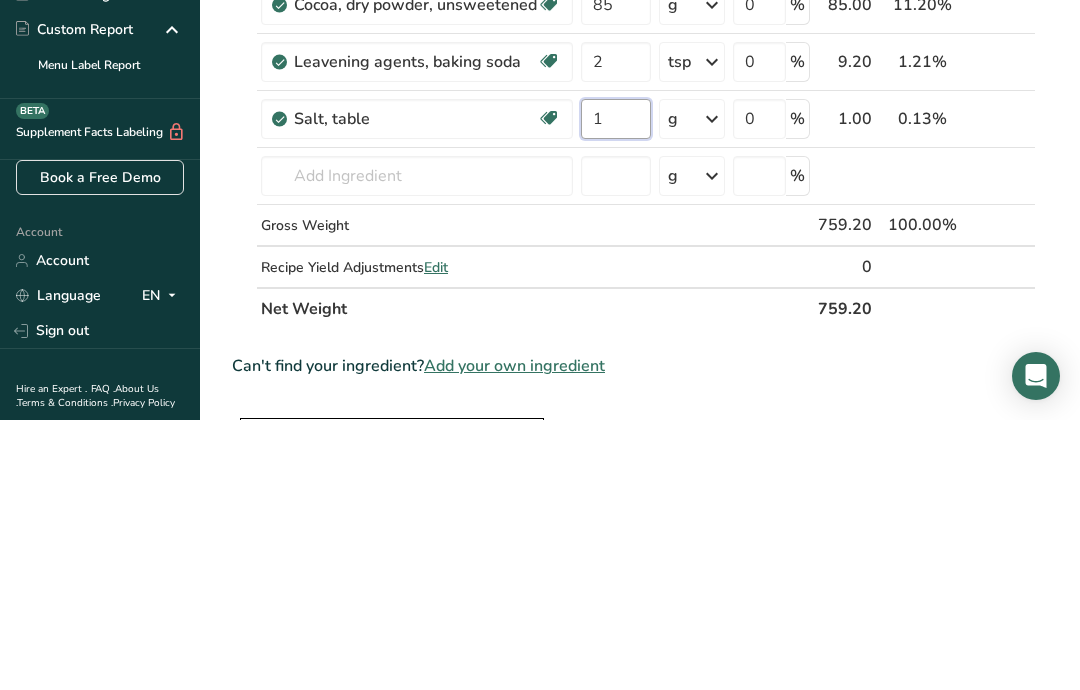 type on "1" 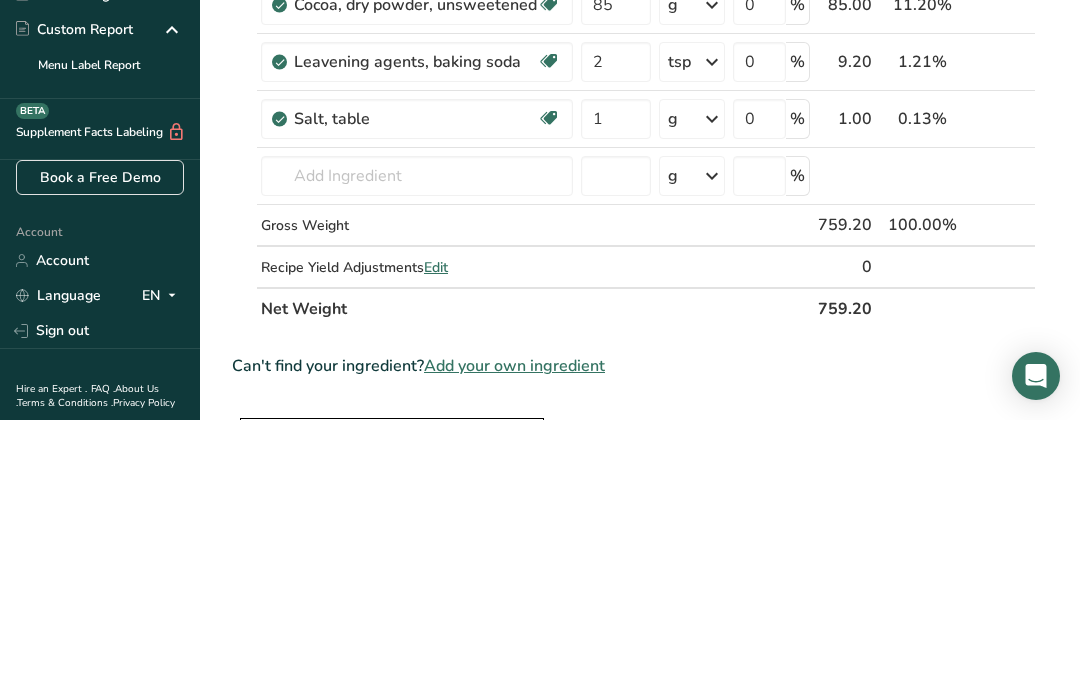 click on "Ingredient *
Amount *
Unit *
Waste *   .a-a{fill:#347362;}.b-a{fill:#fff;}          Grams
Percentage
All Purpose 1:1 GF Flour
250
g
Portions
2 Cups
Weight Units
g
kg
mg
See more
Volume Units
l
mL
fl oz
See more
0
%
250.00
32.93%
i
Sugars, granulated
Dairy free
Gluten free
Vegan
Vegetarian
Soy free
414
g
Portions
1 serving packet
1 cup
Weight Units
g
kg
mg
See more" at bounding box center [634, 345] 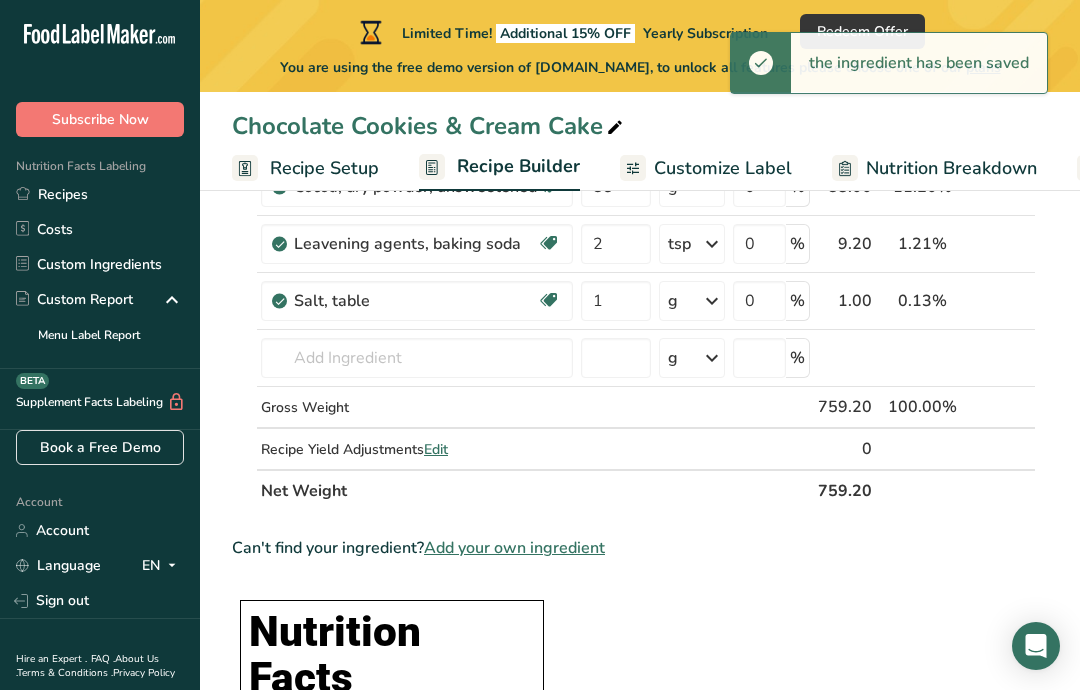 scroll, scrollTop: 294, scrollLeft: 0, axis: vertical 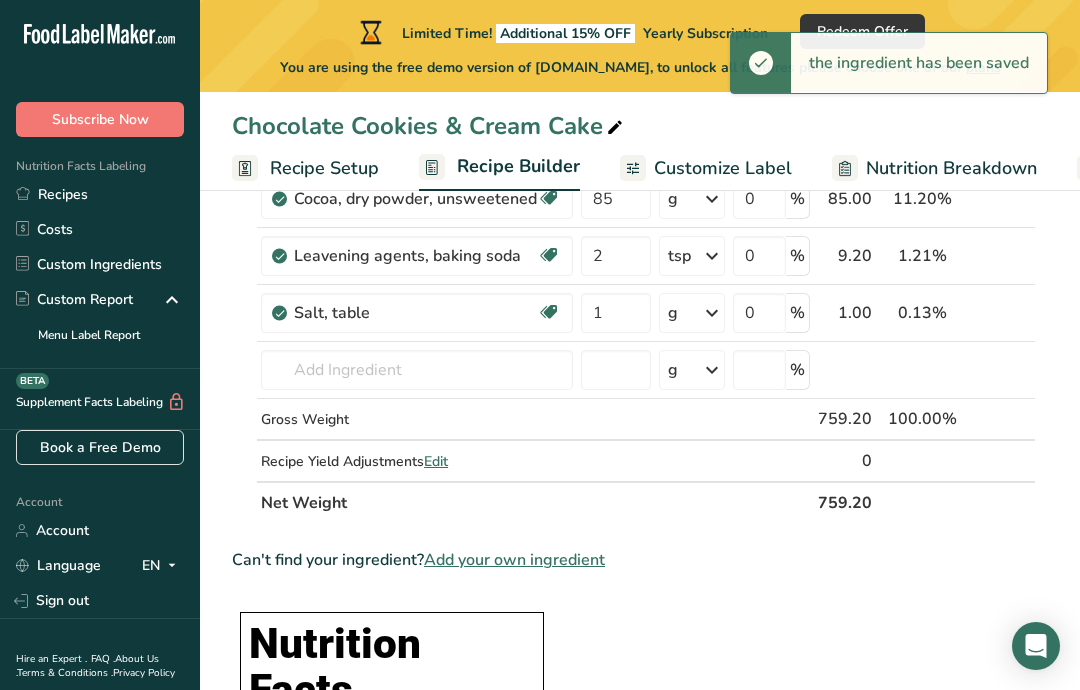 click at bounding box center [712, 313] 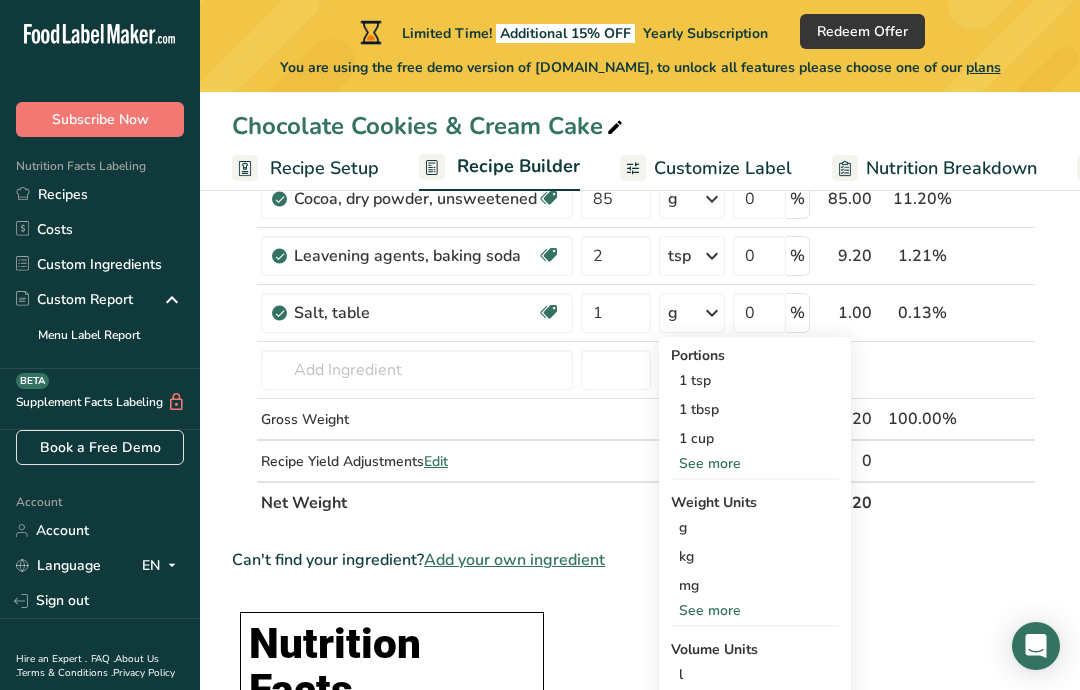 click on "1 tsp" at bounding box center (755, 380) 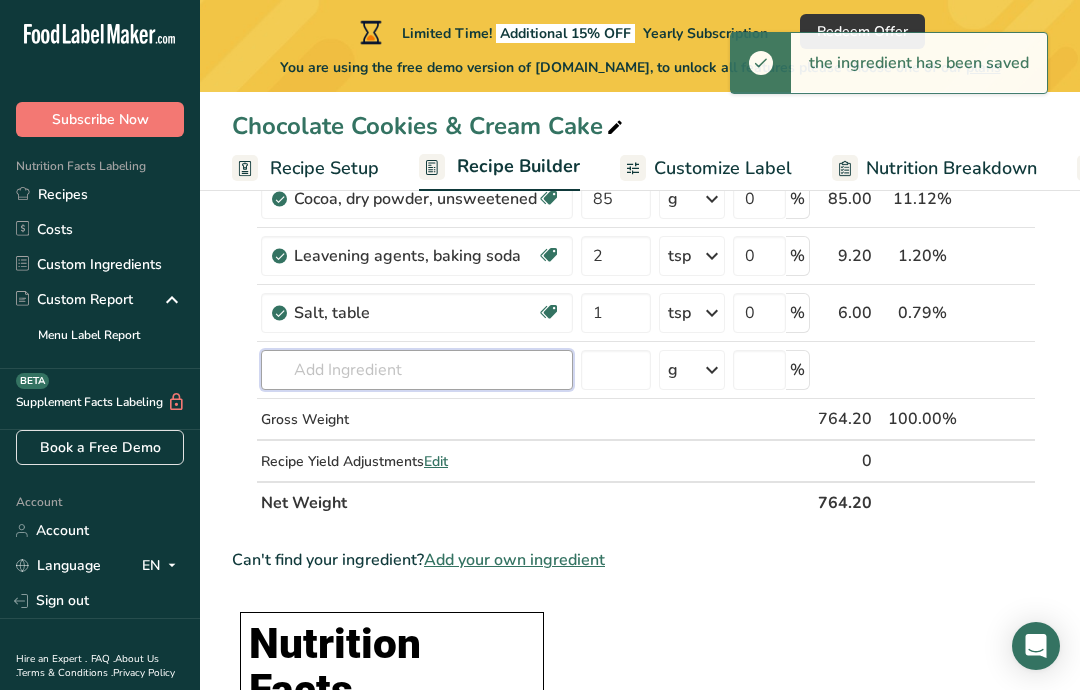 click at bounding box center (417, 370) 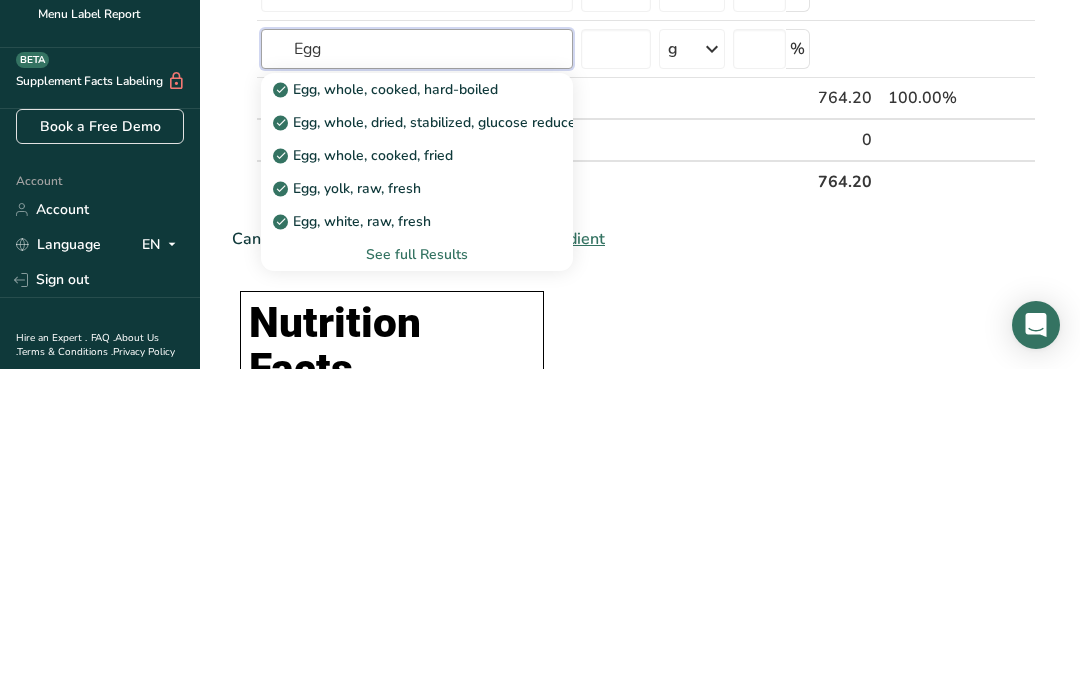 type on "Egg" 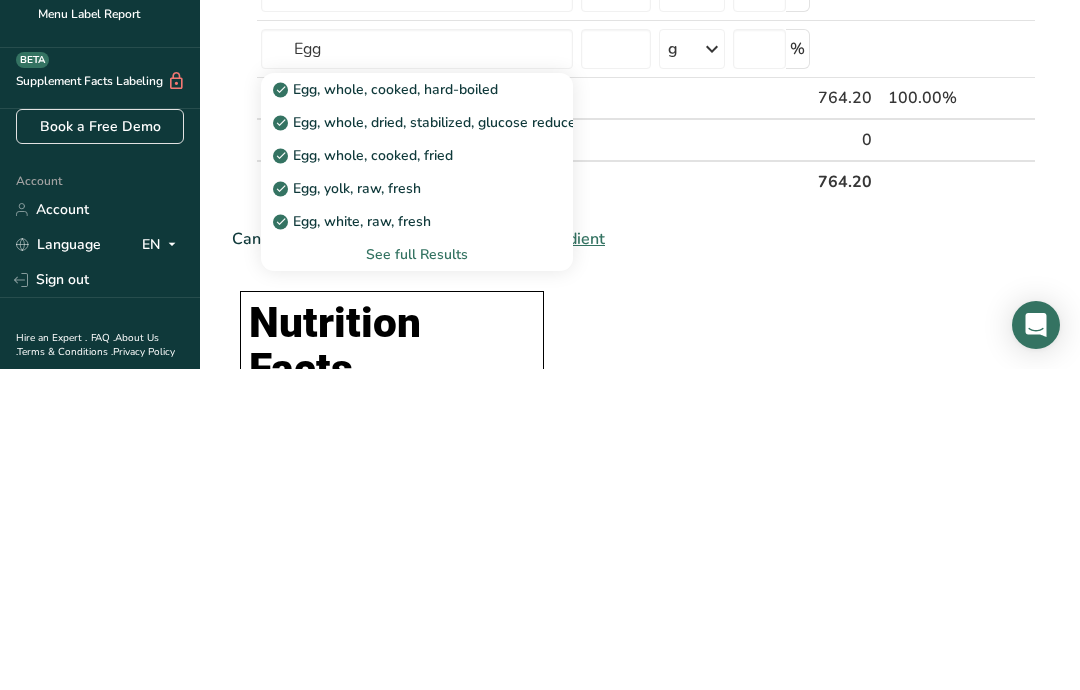 click on "See full Results" at bounding box center [417, 575] 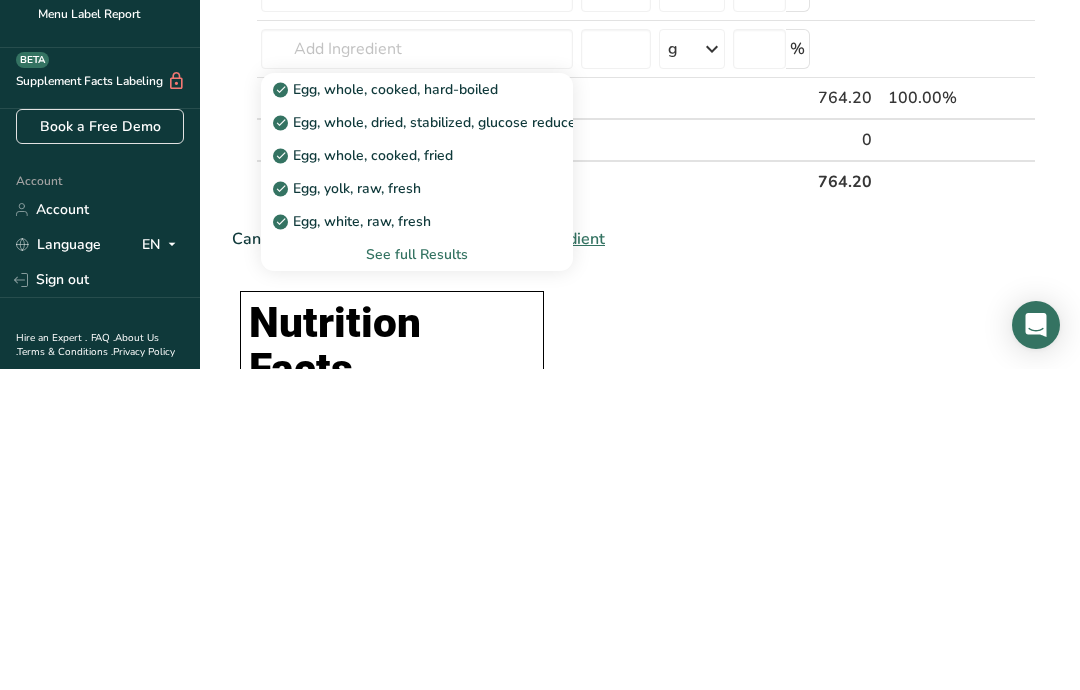 scroll, scrollTop: 615, scrollLeft: 0, axis: vertical 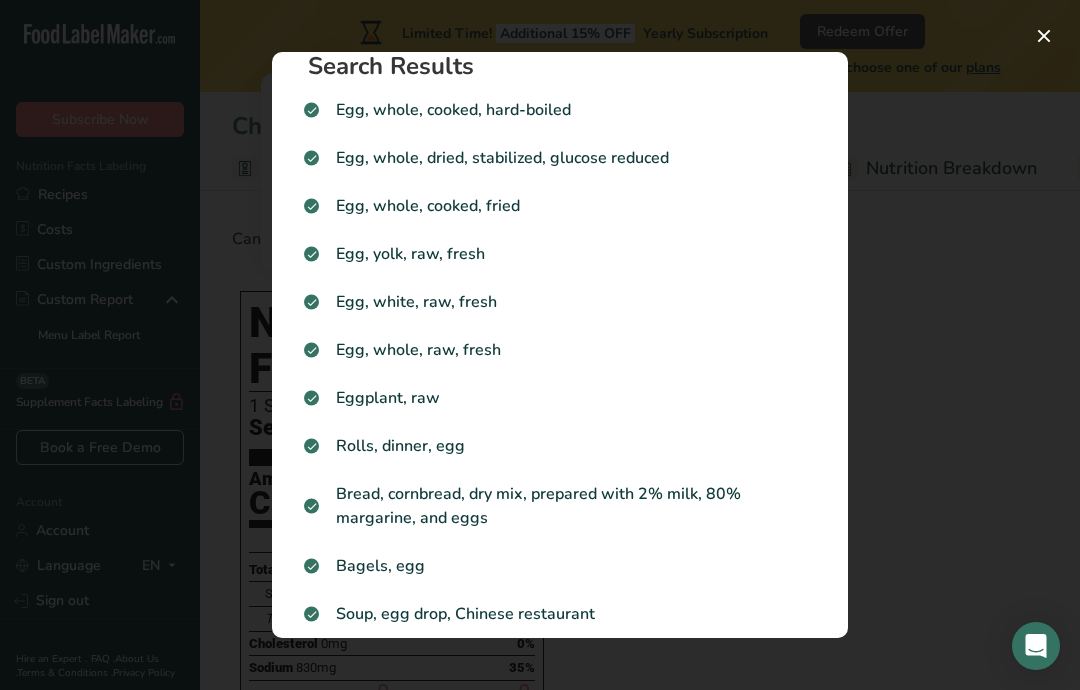click on "Egg, whole, raw, fresh" at bounding box center (560, 350) 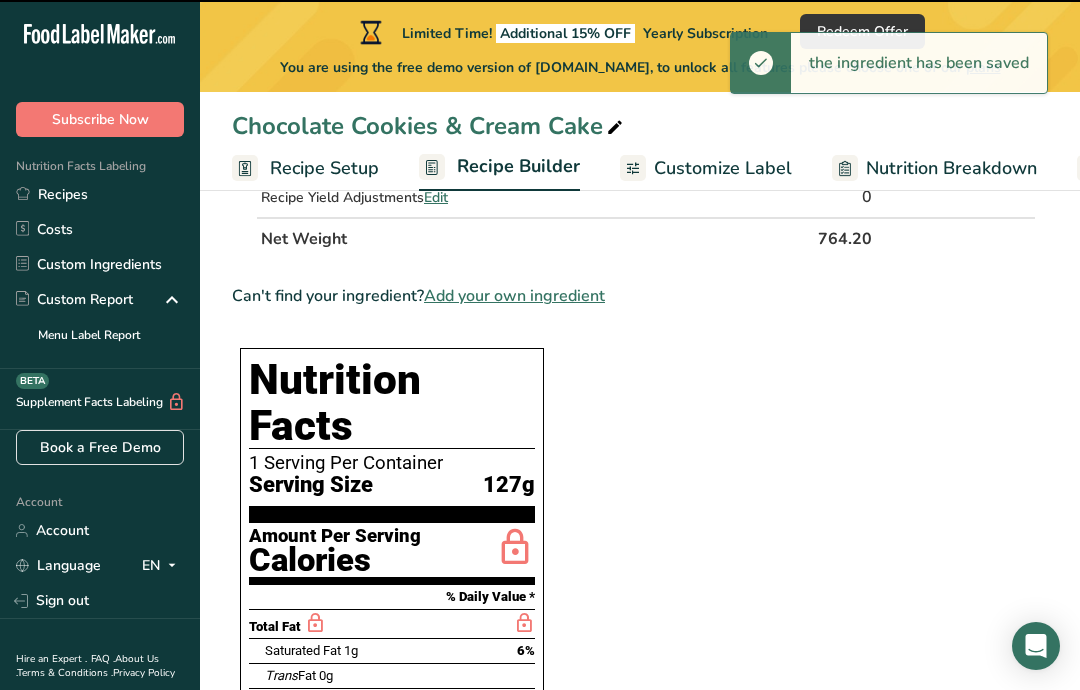 type on "0" 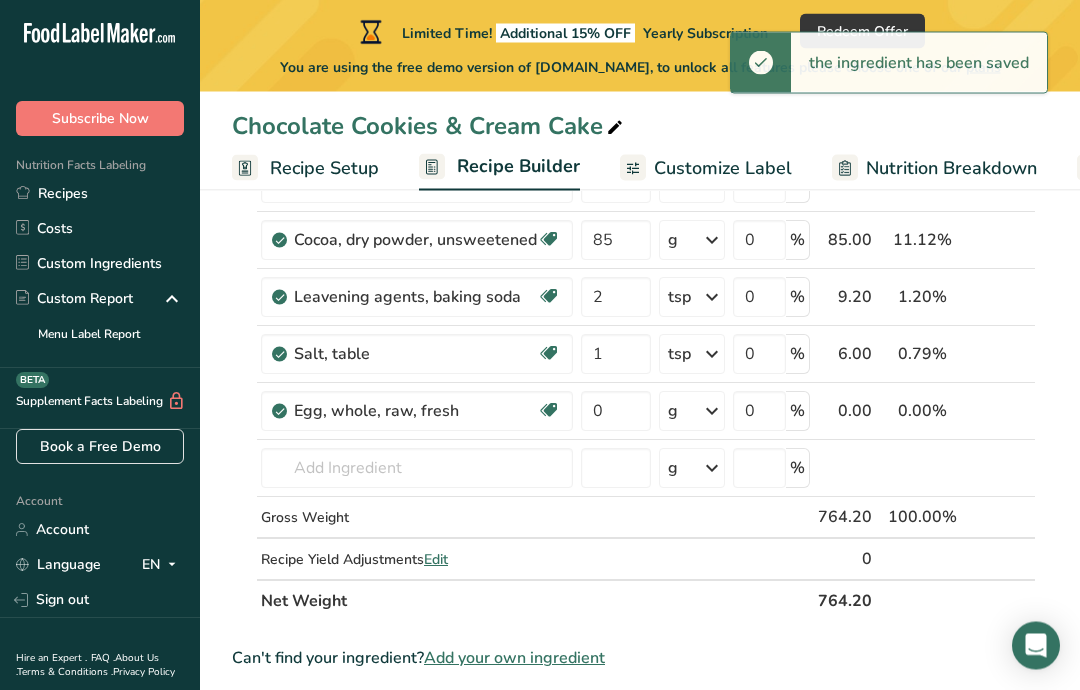 scroll, scrollTop: 253, scrollLeft: 0, axis: vertical 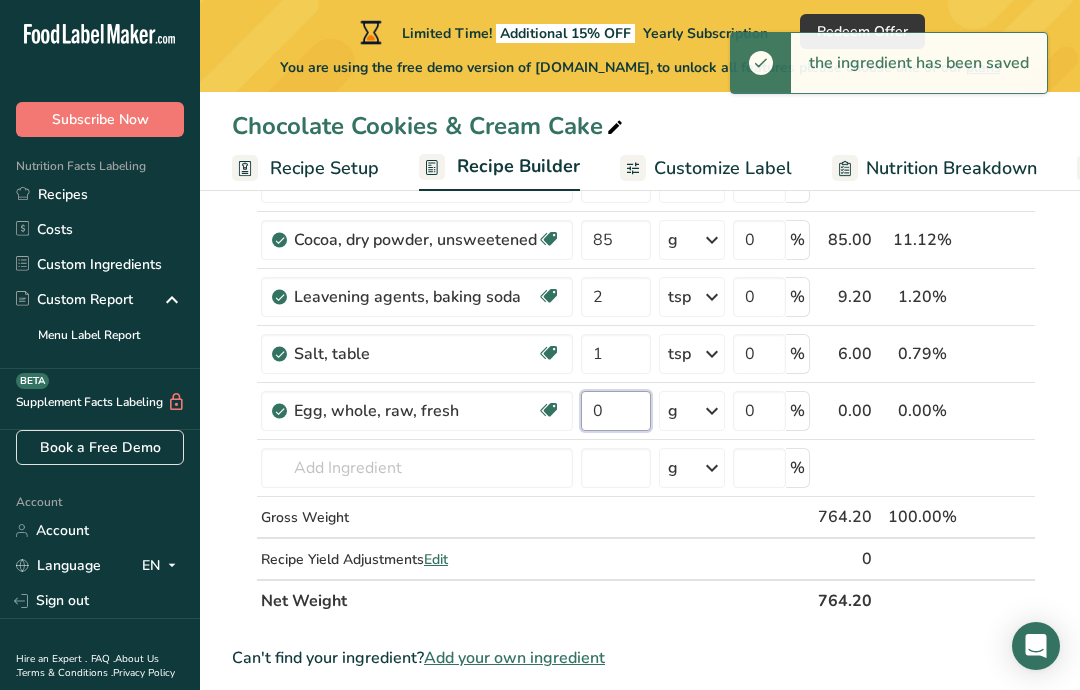 click on "0" at bounding box center (616, 411) 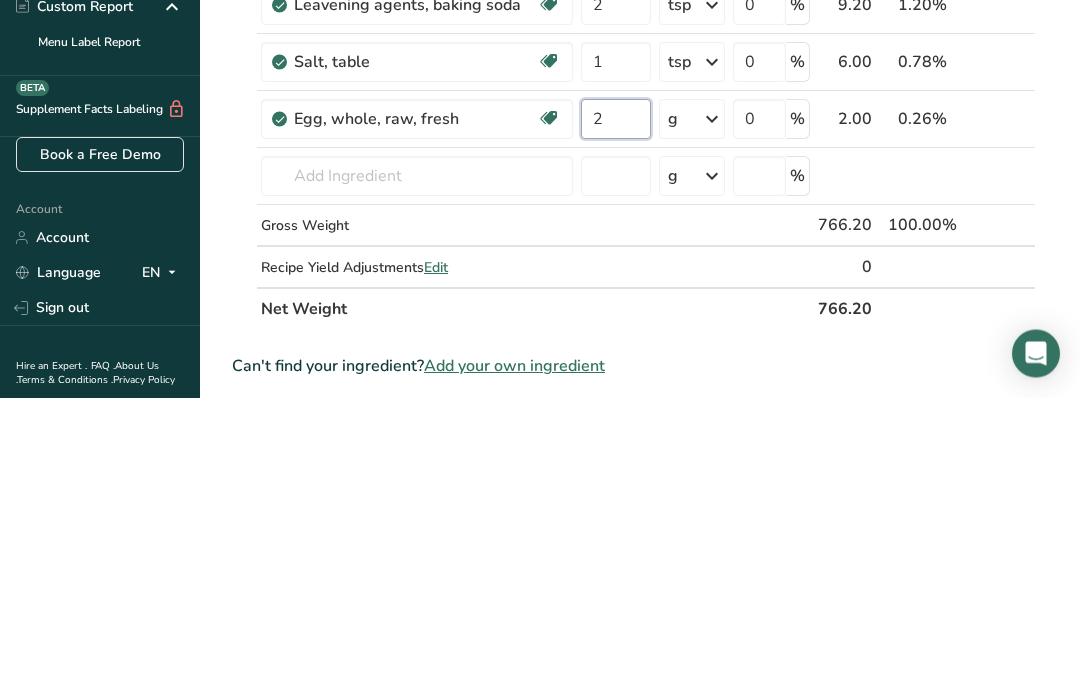 type on "2" 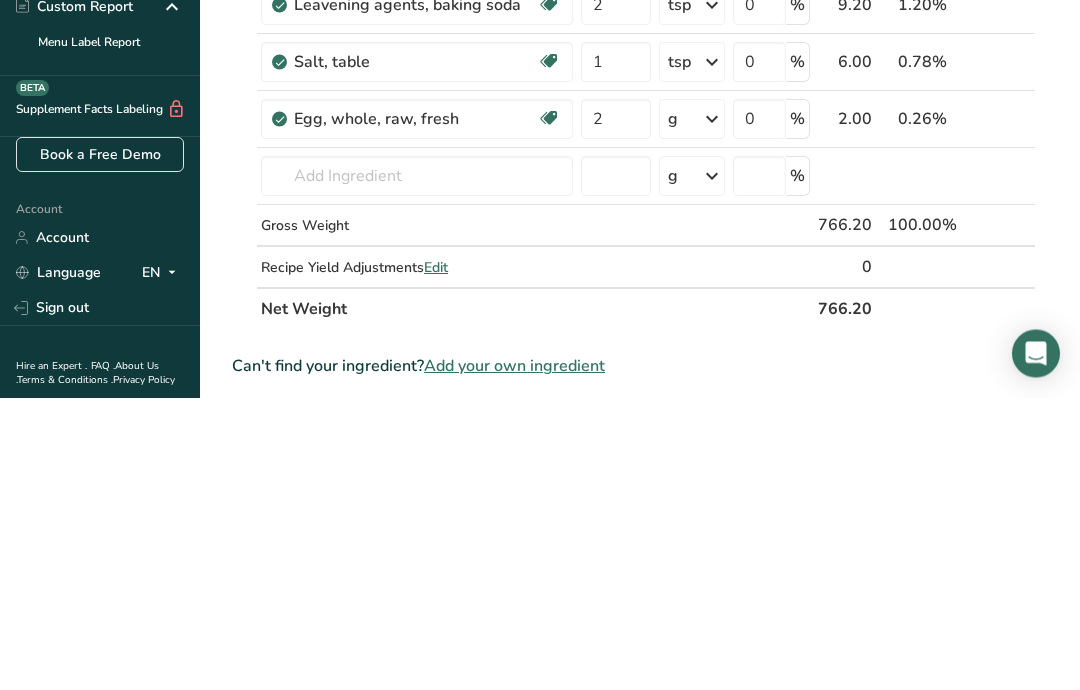 click on "Ingredient *
Amount *
Unit *
Waste *   .a-a{fill:#347362;}.b-a{fill:#fff;}          Grams
Percentage
All Purpose 1:1 GF Flour
250
g
Portions
2 Cups
Weight Units
g
kg
mg
See more
Volume Units
l
mL
fl oz
See more
0
%
250.00
32.63%
i
Sugars, granulated
Dairy free
Gluten free
Vegan
Vegetarian
Soy free
414
g
Portions
1 serving packet
1 cup
Weight Units
g
kg
mg
See more" at bounding box center [634, 339] 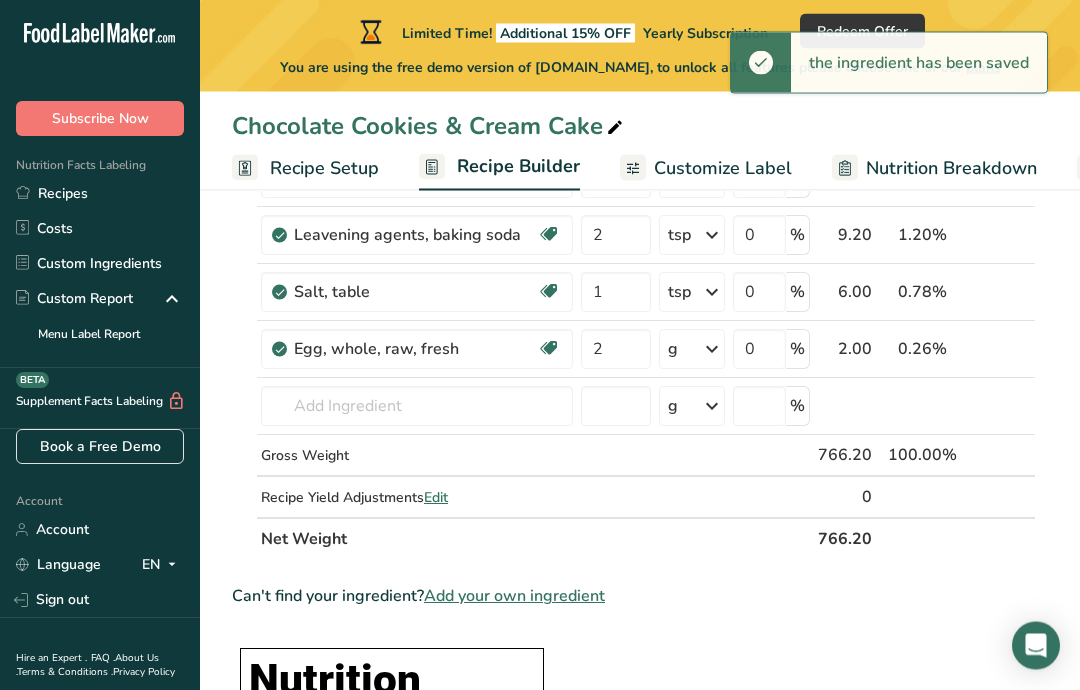 scroll, scrollTop: 315, scrollLeft: 0, axis: vertical 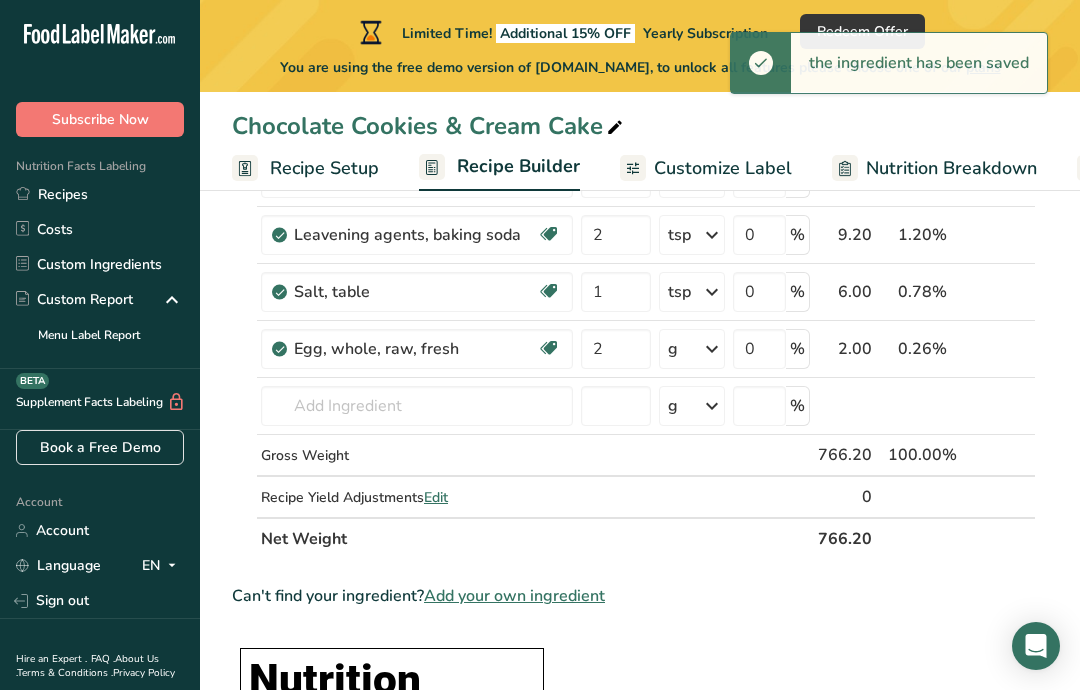click on "g" at bounding box center [692, 349] 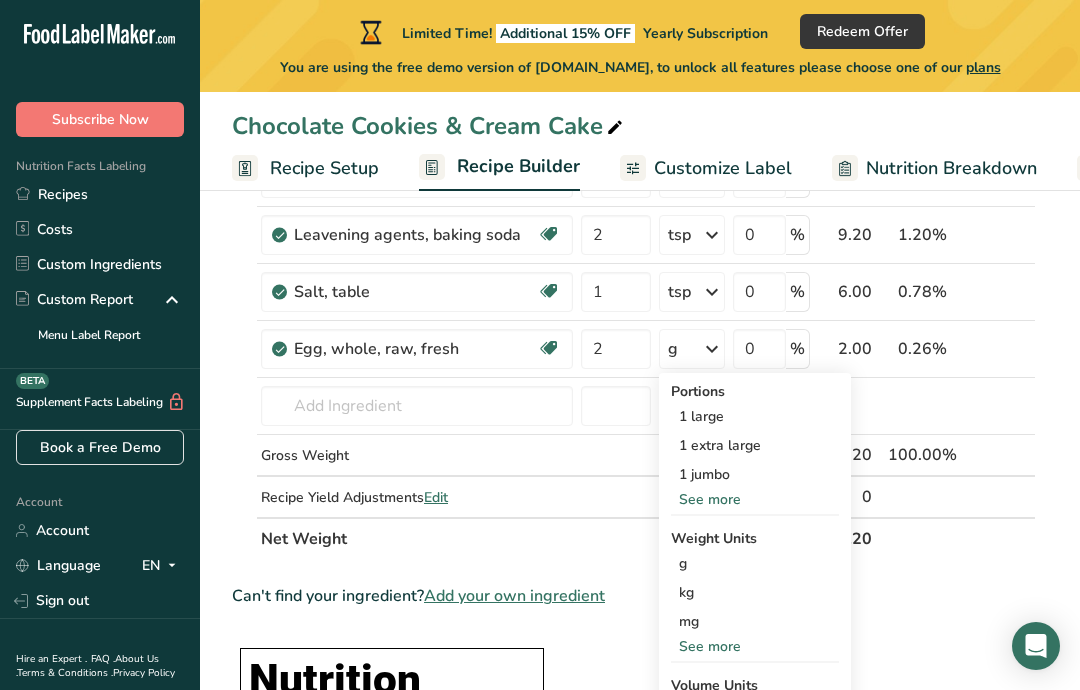 click on "1 large" at bounding box center [755, 416] 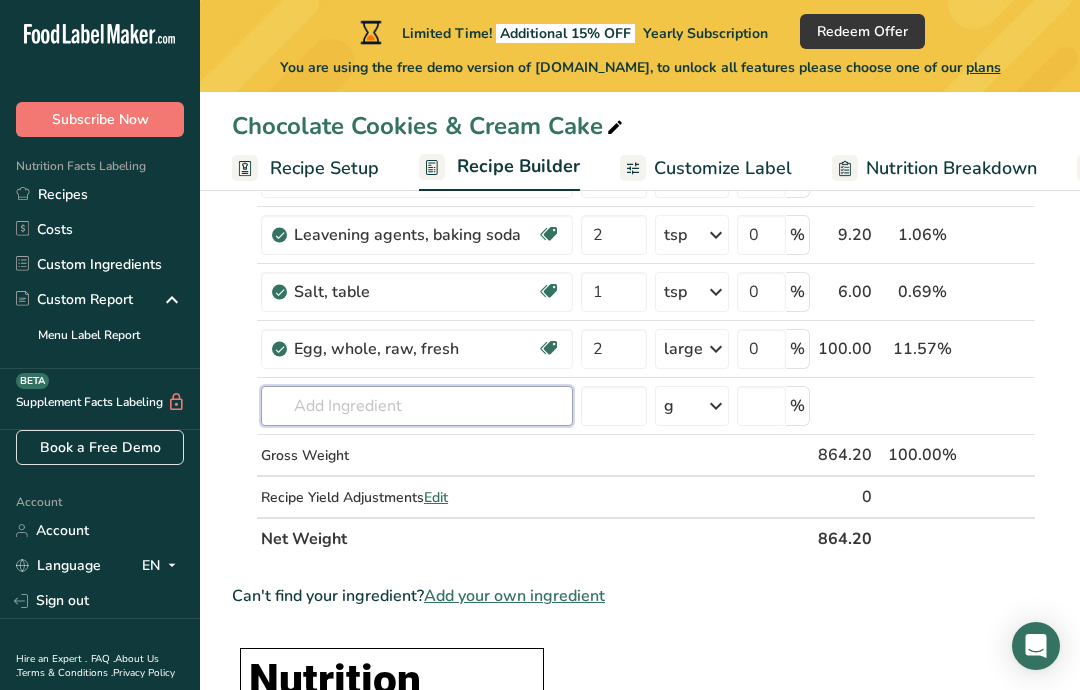 click at bounding box center [417, 406] 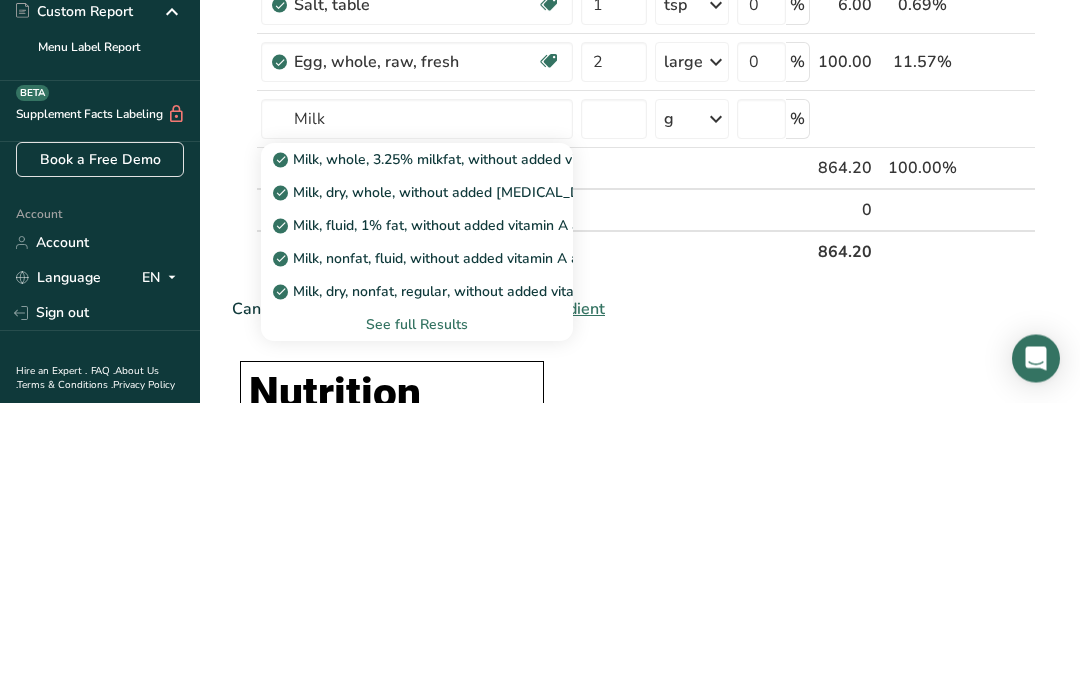 click on "Milk, whole, 3.25% milkfat, without added vitamin A and vitamin D" at bounding box center (525, 447) 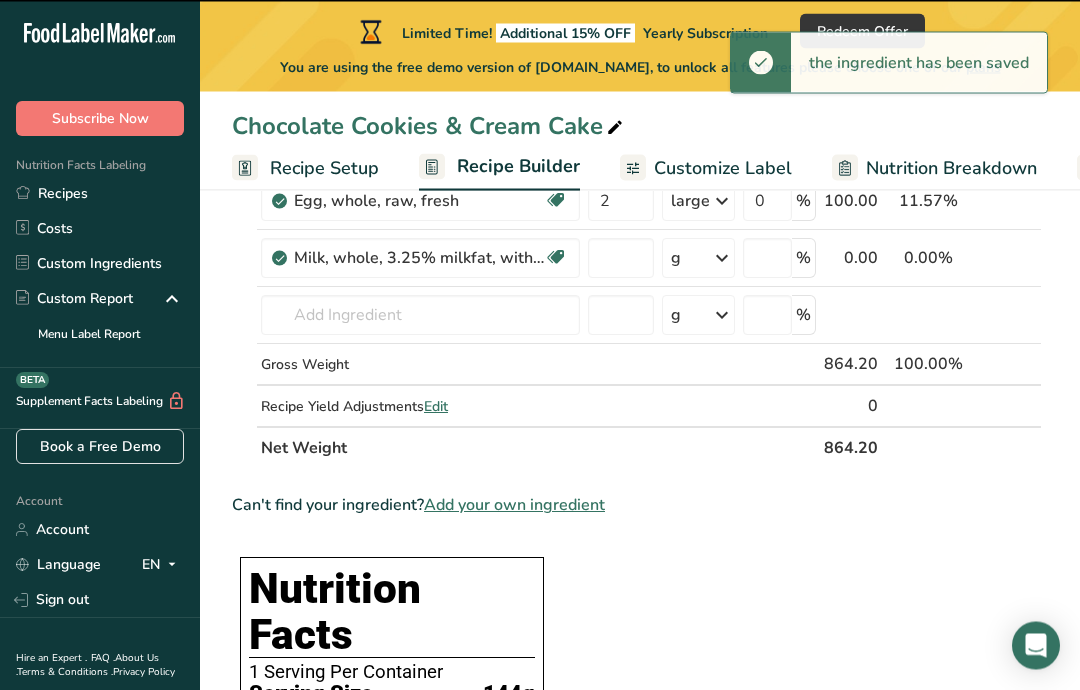 type on "0" 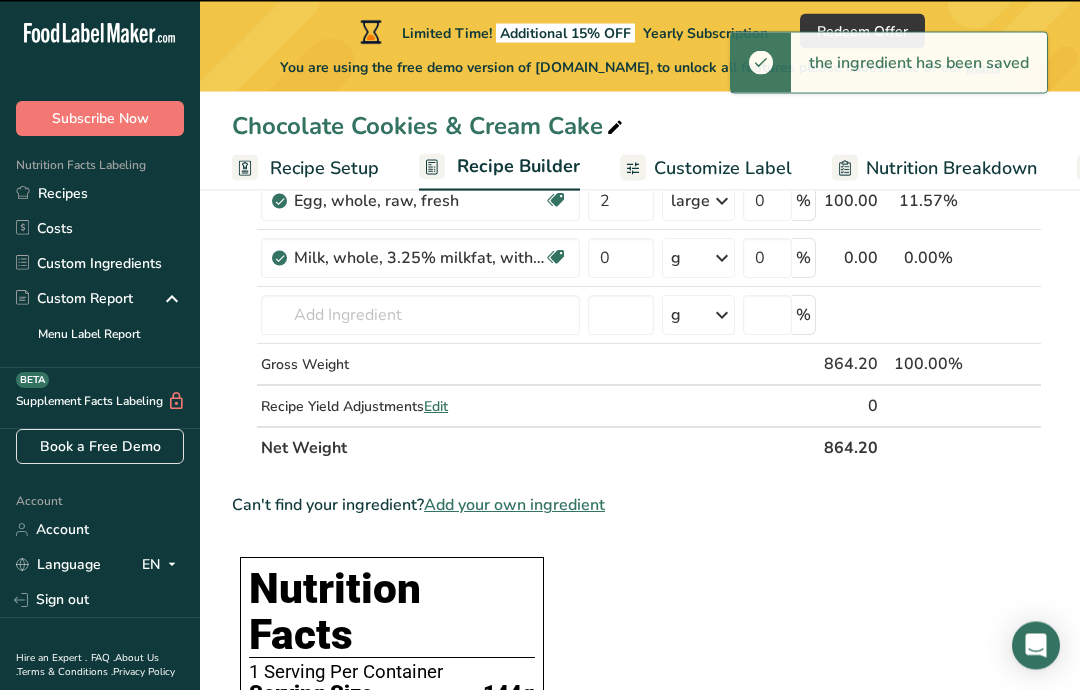scroll, scrollTop: 374, scrollLeft: 0, axis: vertical 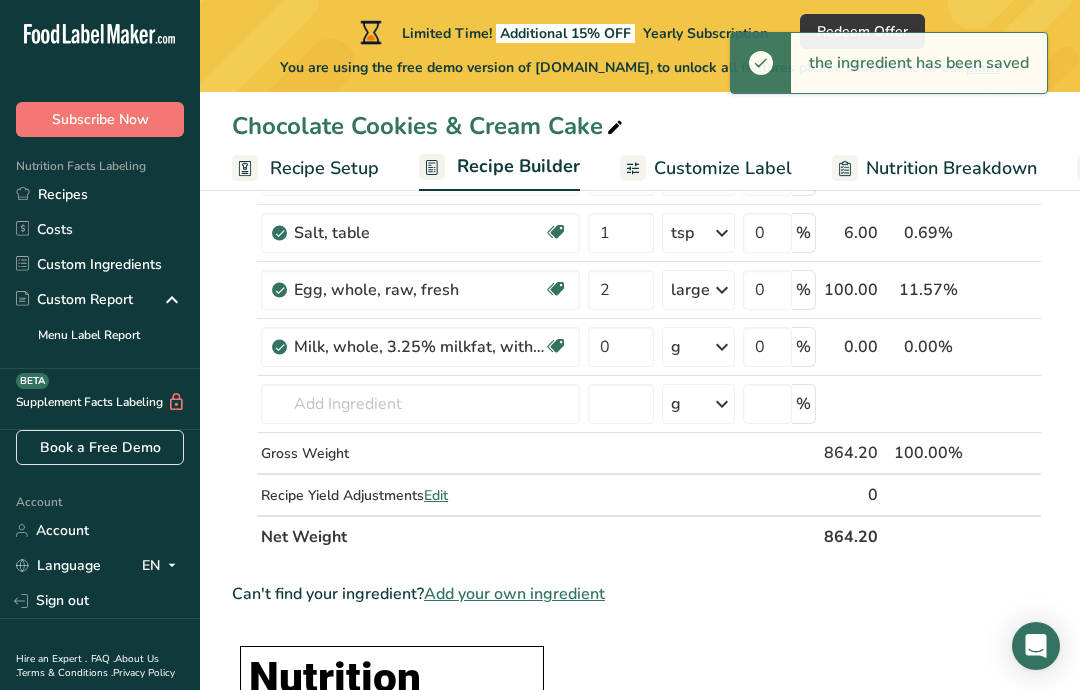 click on "0" at bounding box center (621, 347) 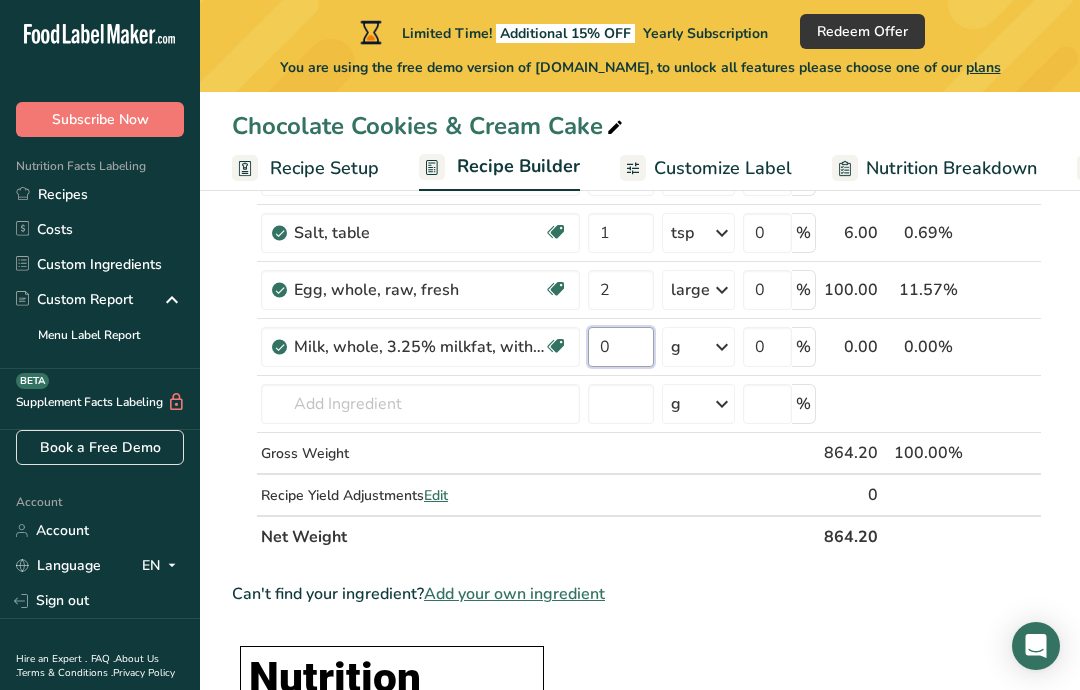 click on "0" at bounding box center [621, 347] 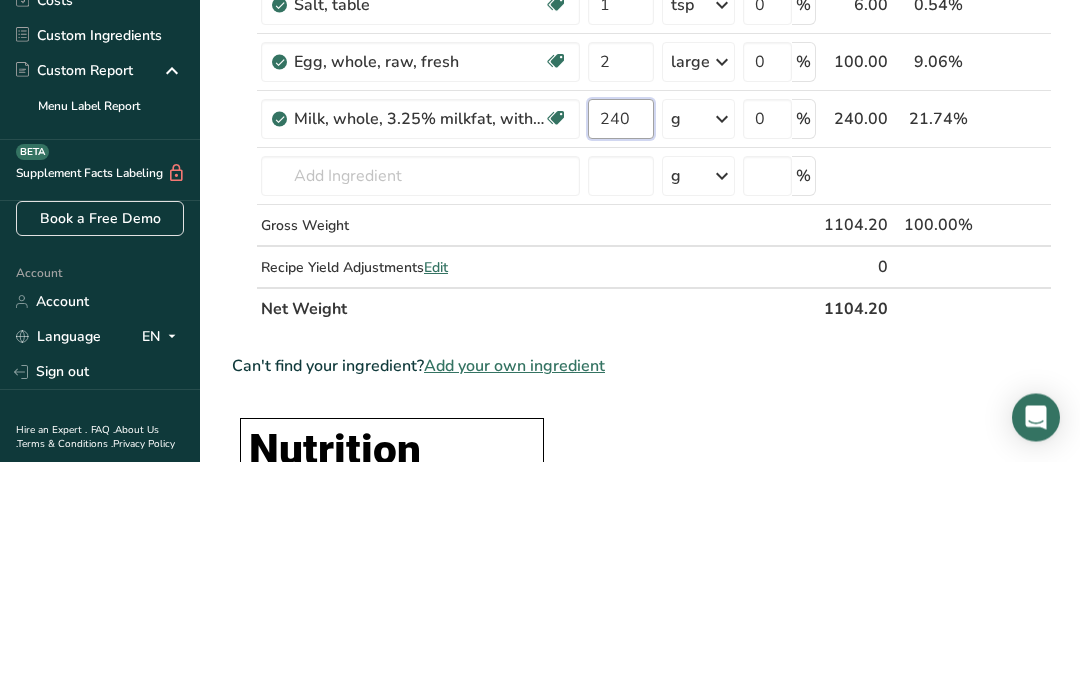 type on "240" 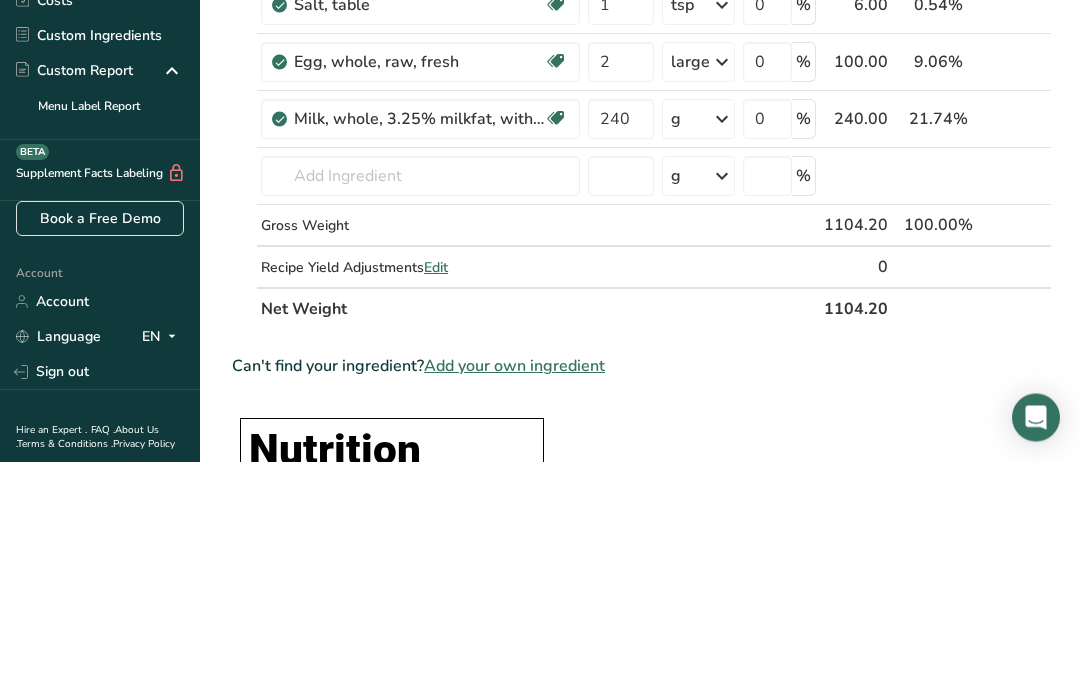 click on "Ingredient *
Amount *
Unit *
Waste *   .a-a{fill:#347362;}.b-a{fill:#fff;}          Grams
Percentage
All Purpose 1:1 GF Flour
250
g
Portions
2 Cups
Weight Units
g
kg
mg
See more
Volume Units
l
mL
fl oz
See more
0
%
250.00
22.64%
i
Sugars, granulated
Dairy free
Gluten free
Vegan
Vegetarian
Soy free
414
g
Portions
1 serving packet
1 cup
Weight Units
g
kg
mg
See more" at bounding box center [642, 247] 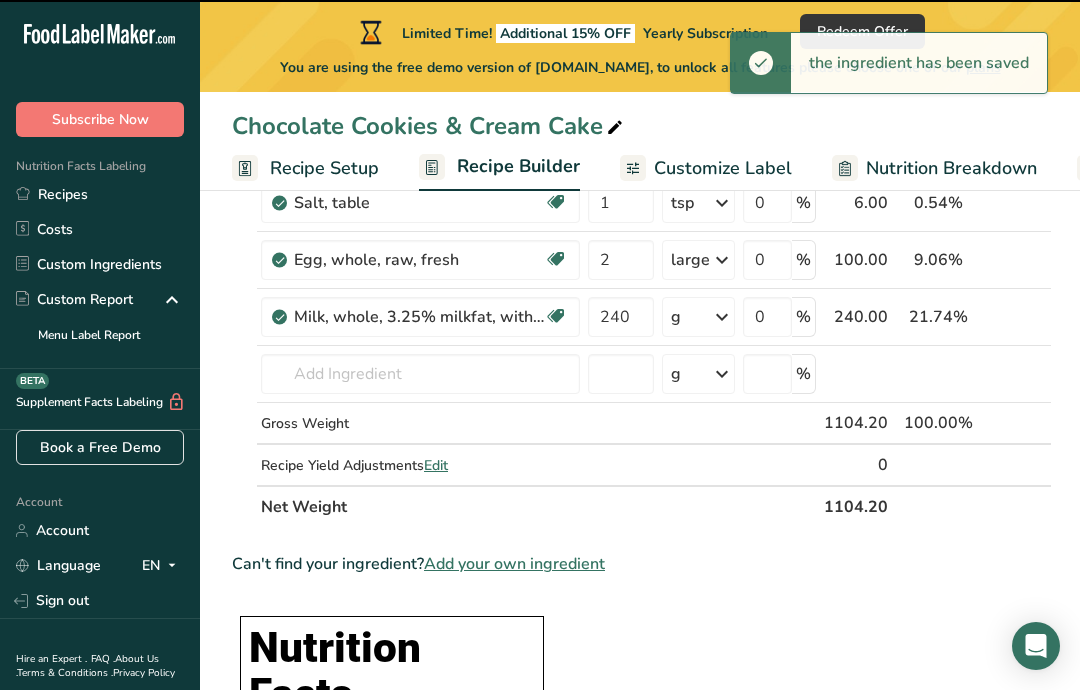 scroll, scrollTop: 389, scrollLeft: 0, axis: vertical 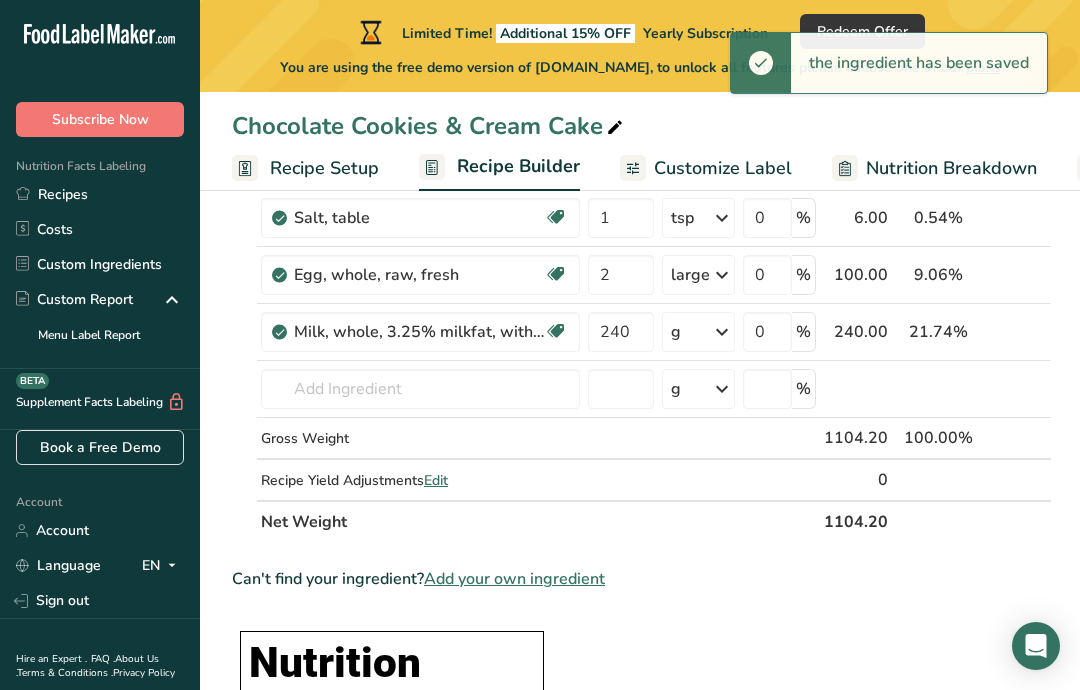 click at bounding box center [722, 332] 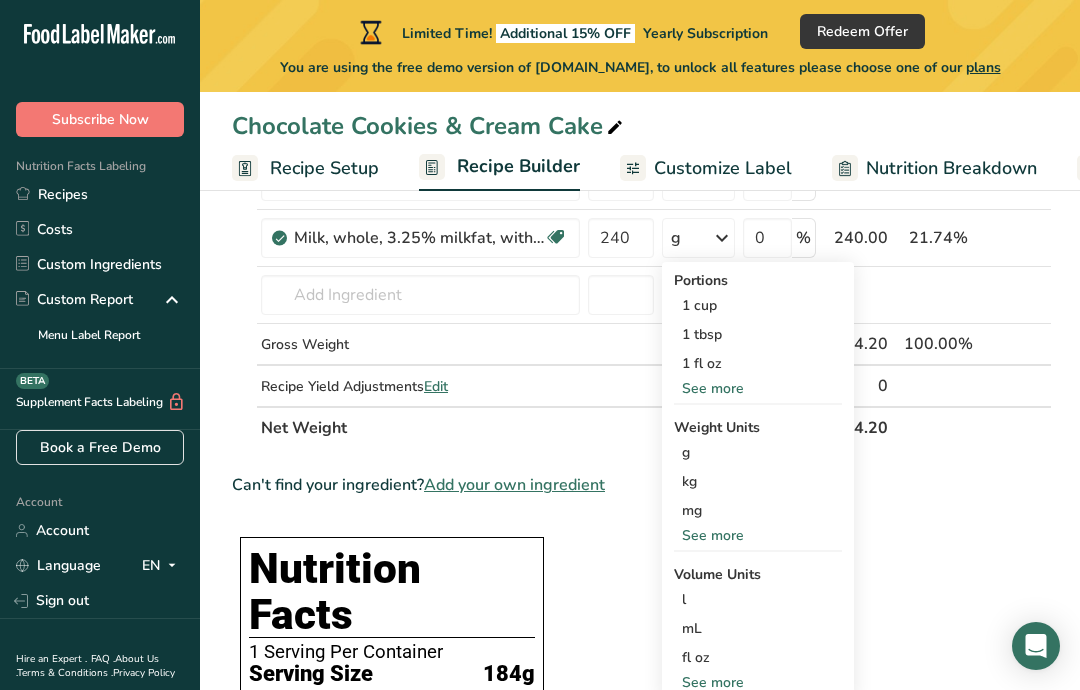 scroll, scrollTop: 484, scrollLeft: 0, axis: vertical 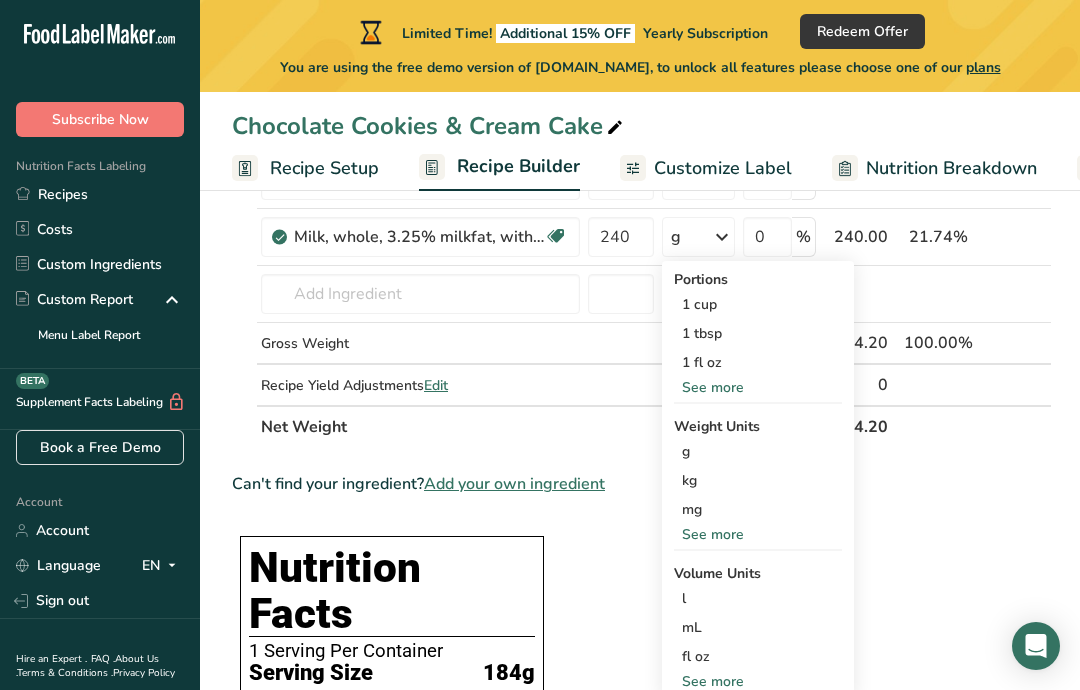 click on "mL" at bounding box center (758, 627) 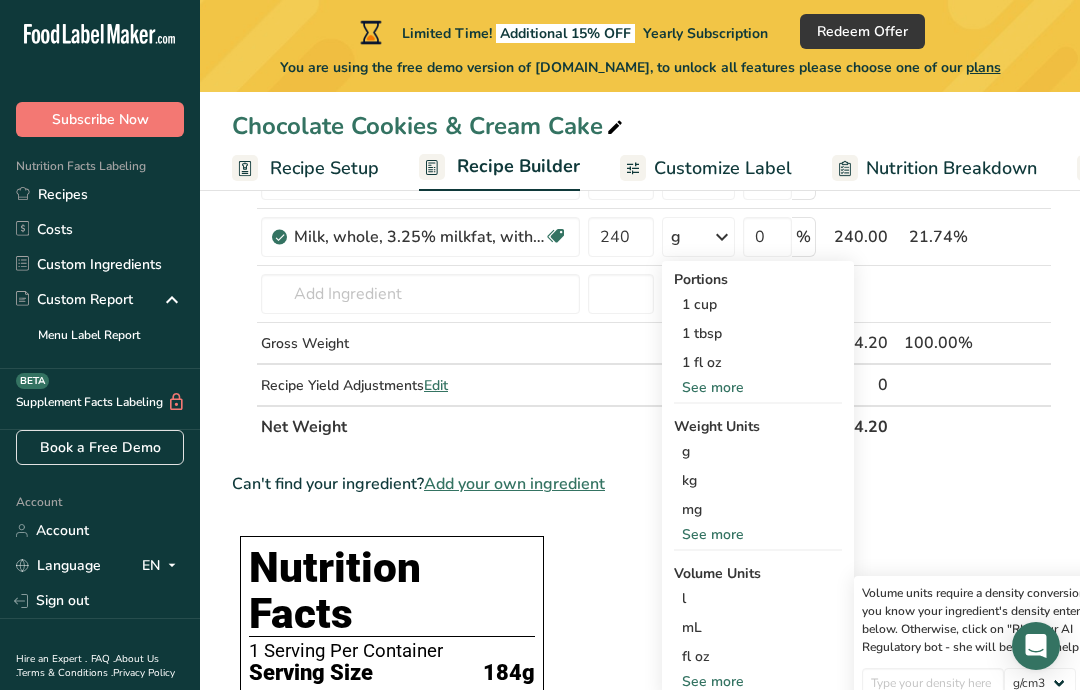click on "mL" at bounding box center [758, 627] 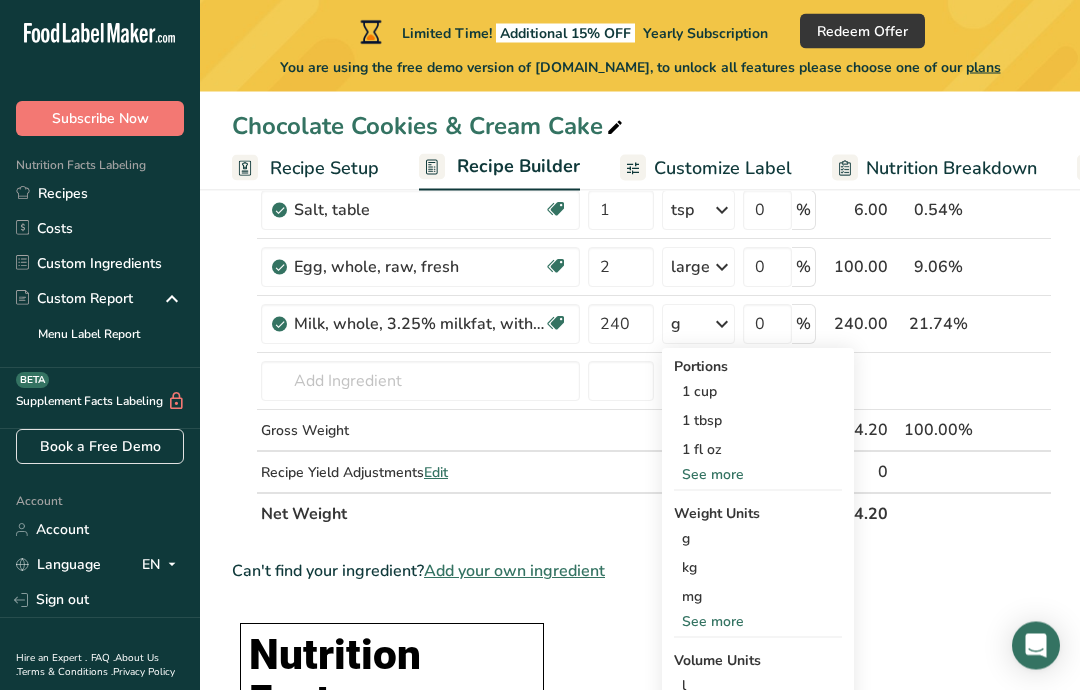 scroll, scrollTop: 387, scrollLeft: 0, axis: vertical 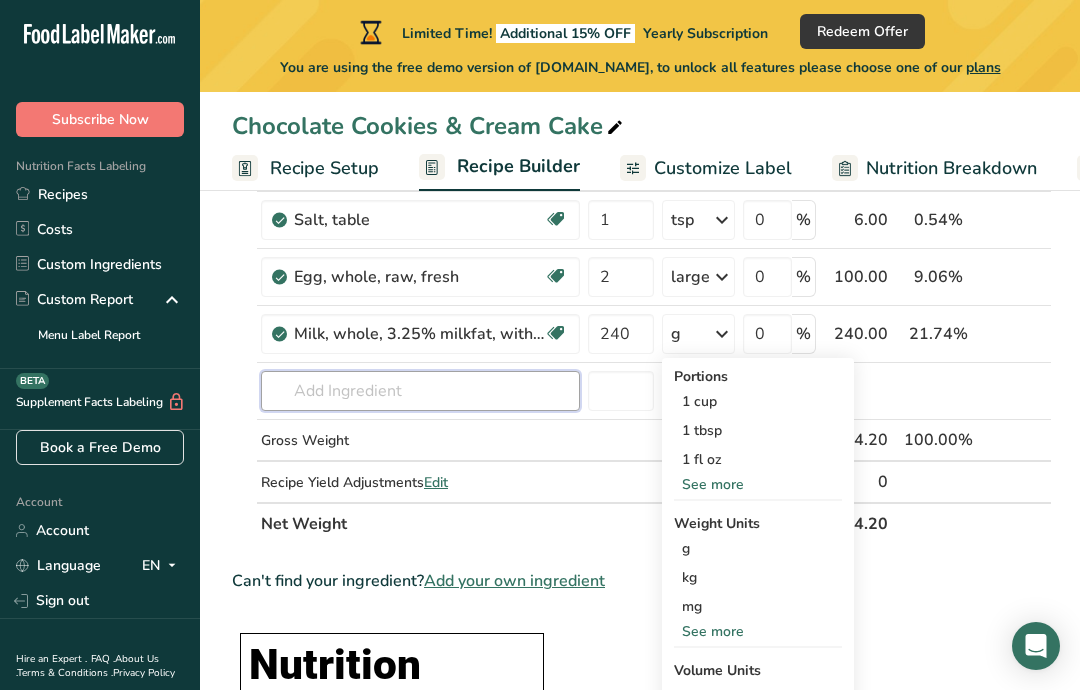 click at bounding box center (420, 391) 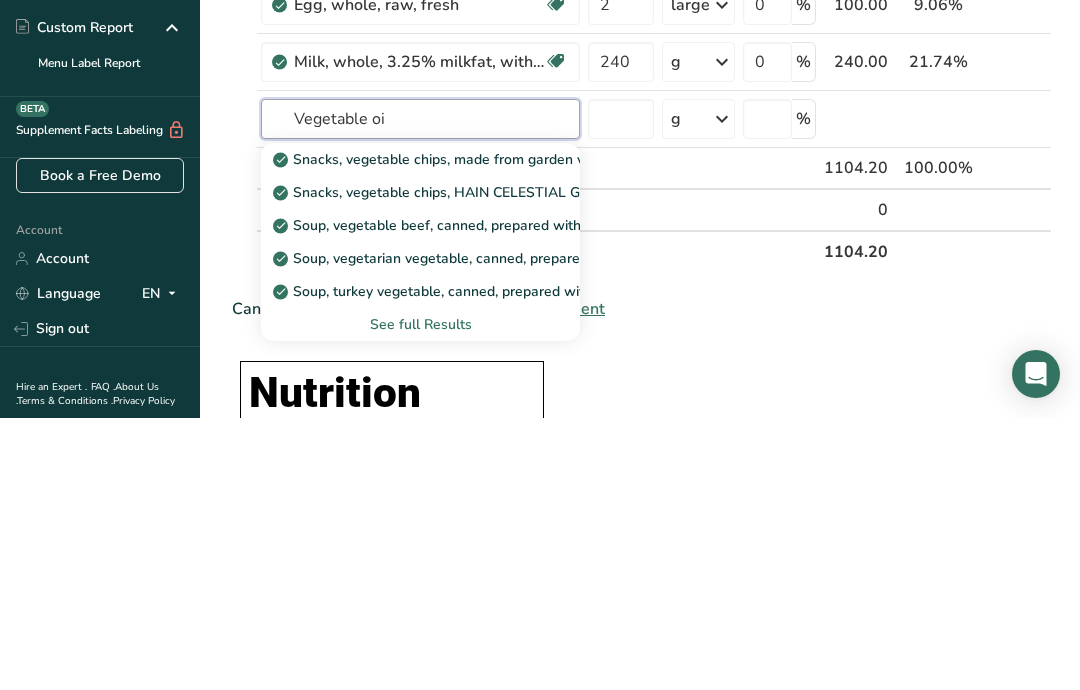 type on "Vegetable oil" 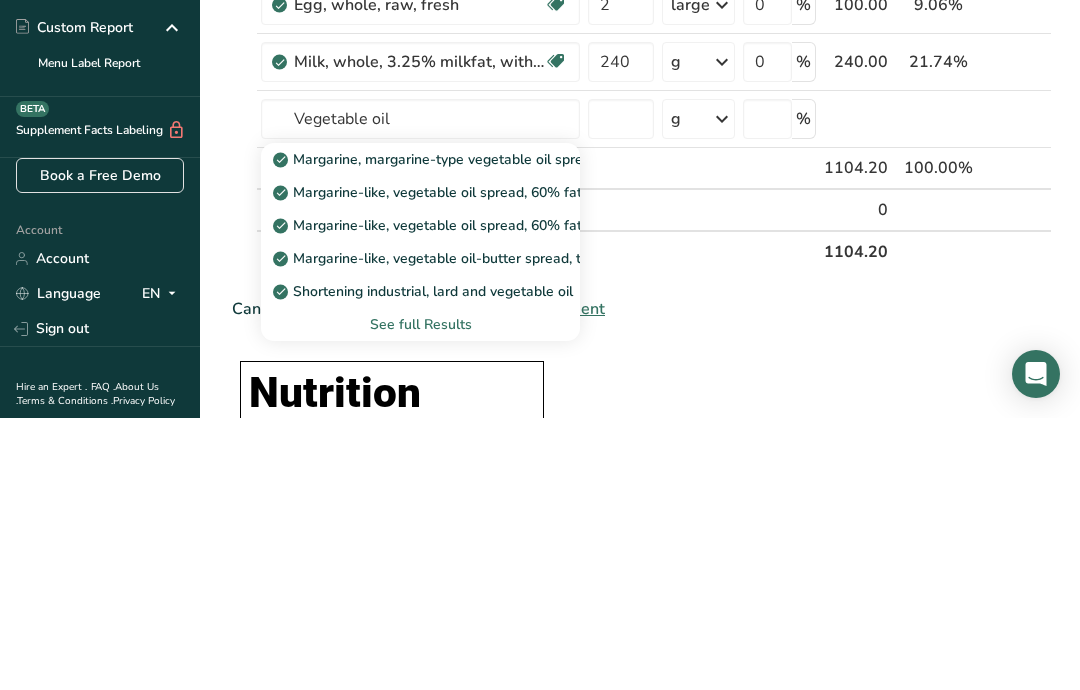 type 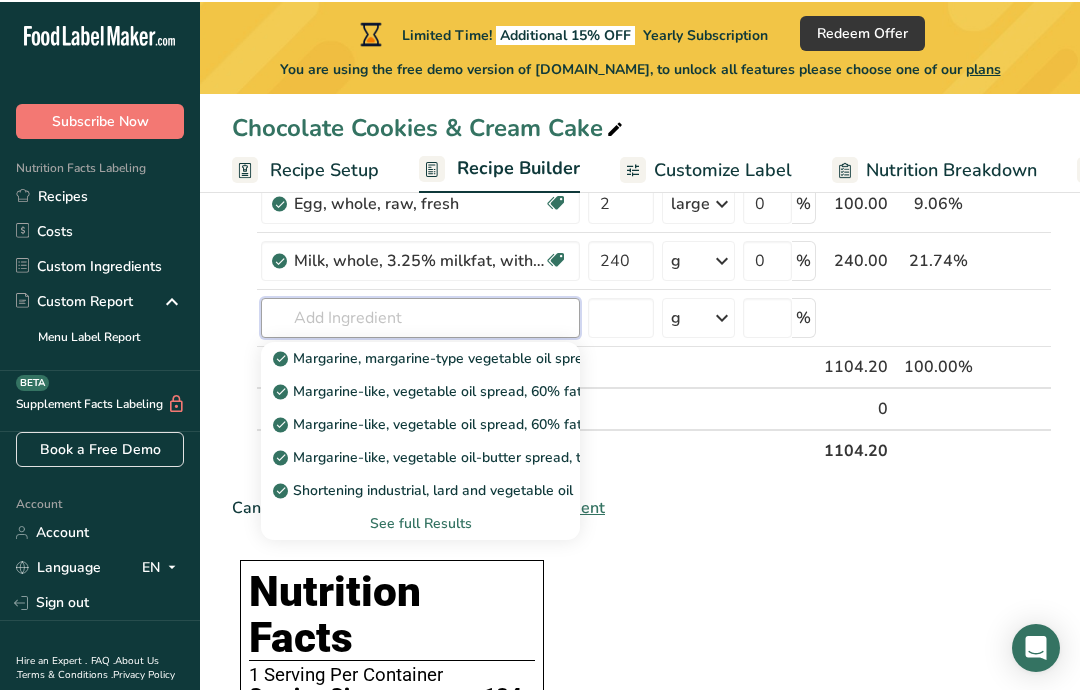 scroll, scrollTop: 460, scrollLeft: 0, axis: vertical 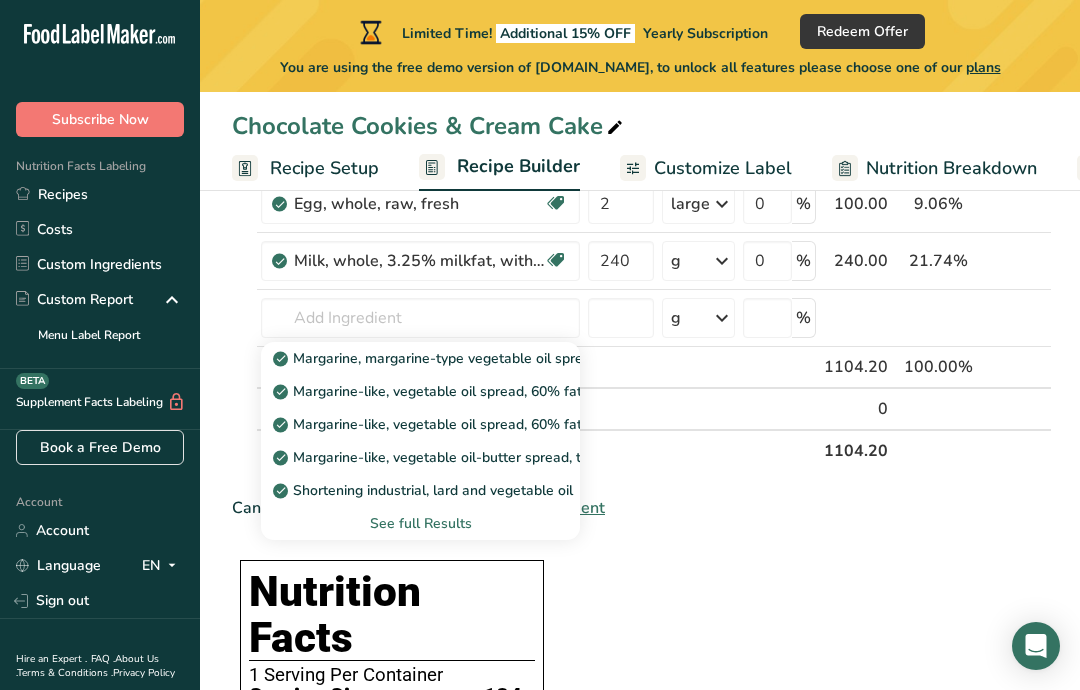 click on "See full Results" at bounding box center [420, 523] 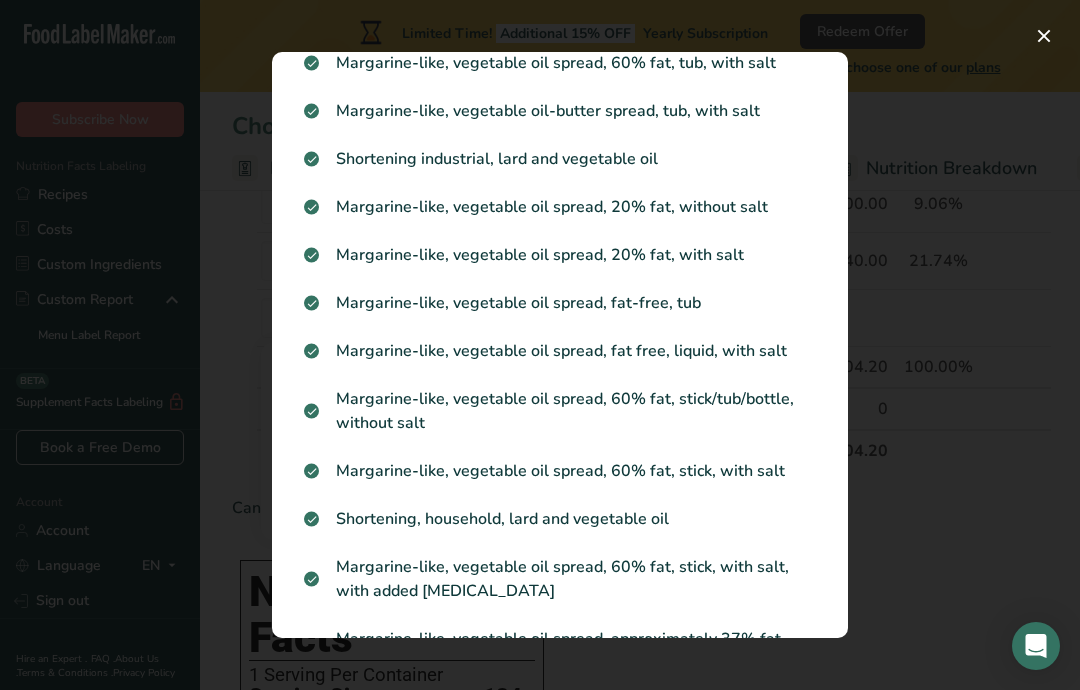 scroll, scrollTop: 213, scrollLeft: 0, axis: vertical 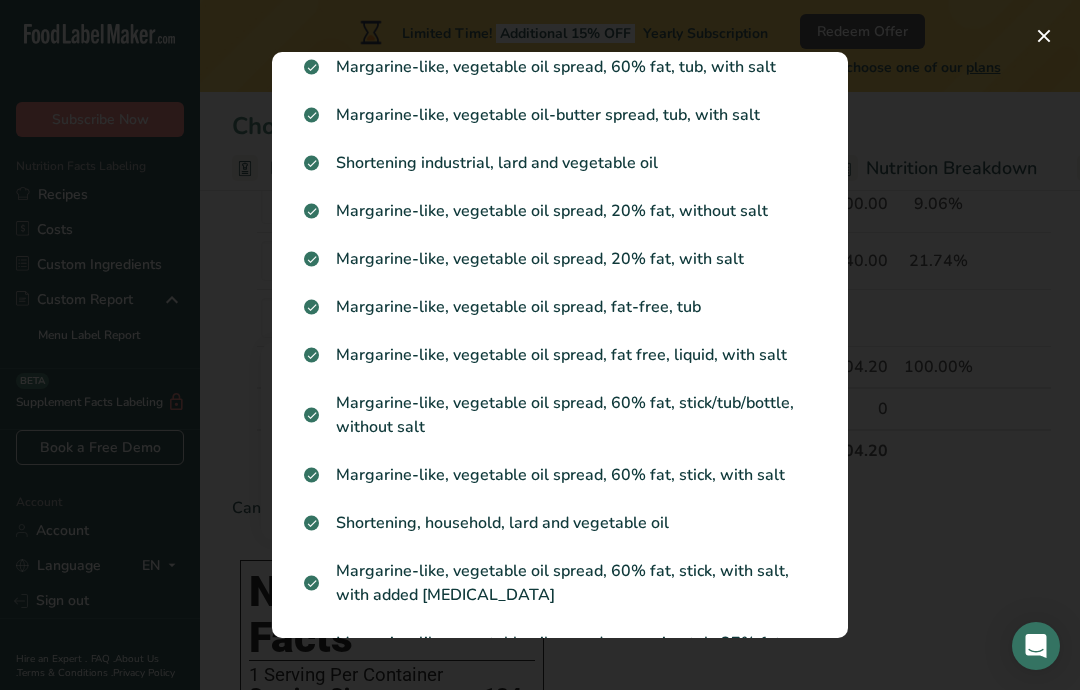 click on "Shortening industrial, lard and vegetable oil" at bounding box center (560, 163) 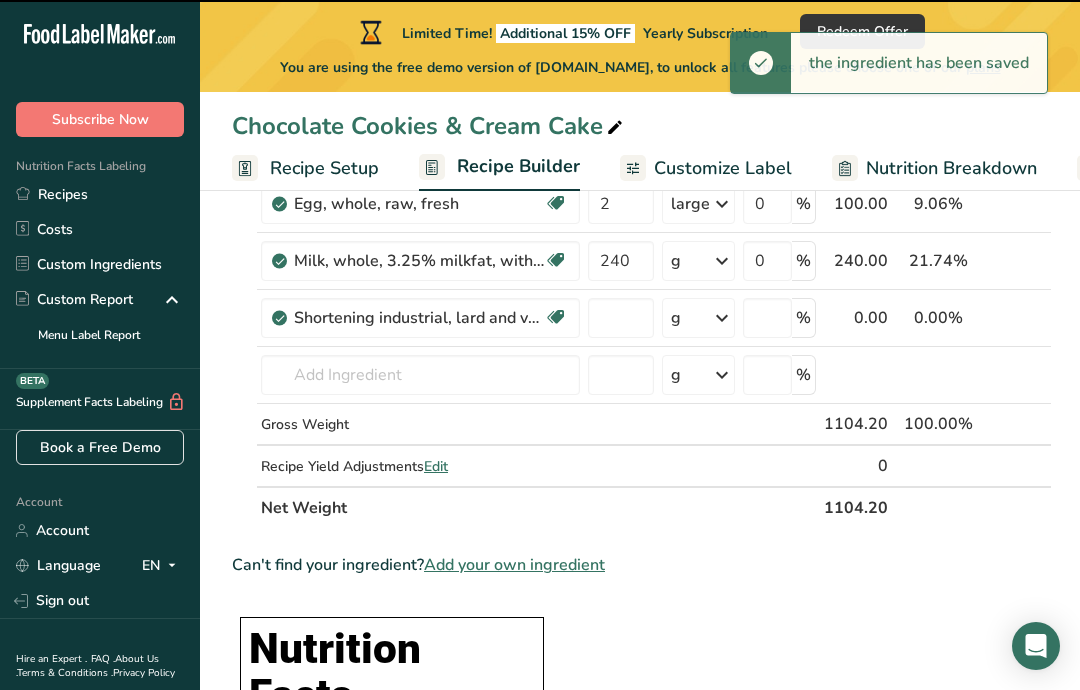 type on "0" 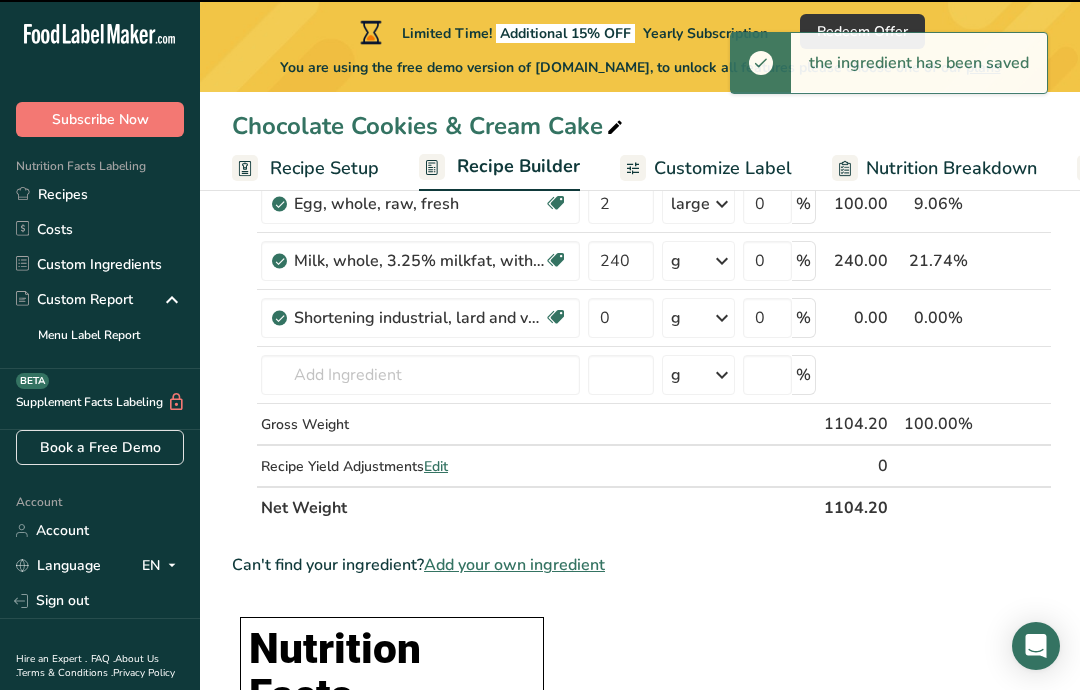scroll, scrollTop: 294, scrollLeft: 0, axis: vertical 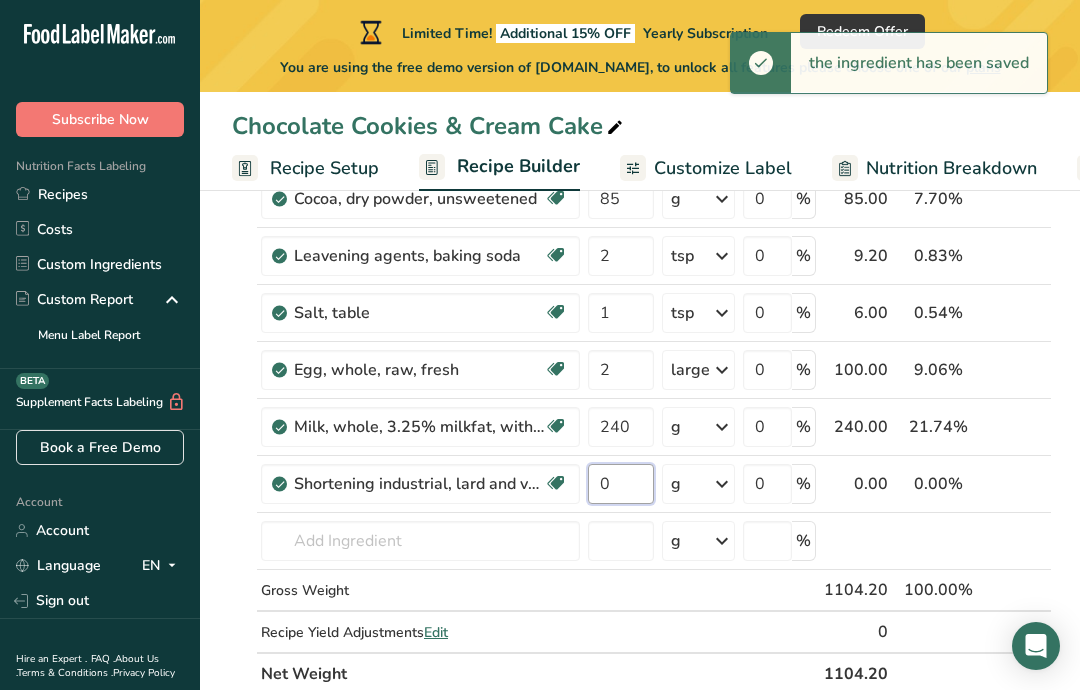 click on "0" at bounding box center [621, 484] 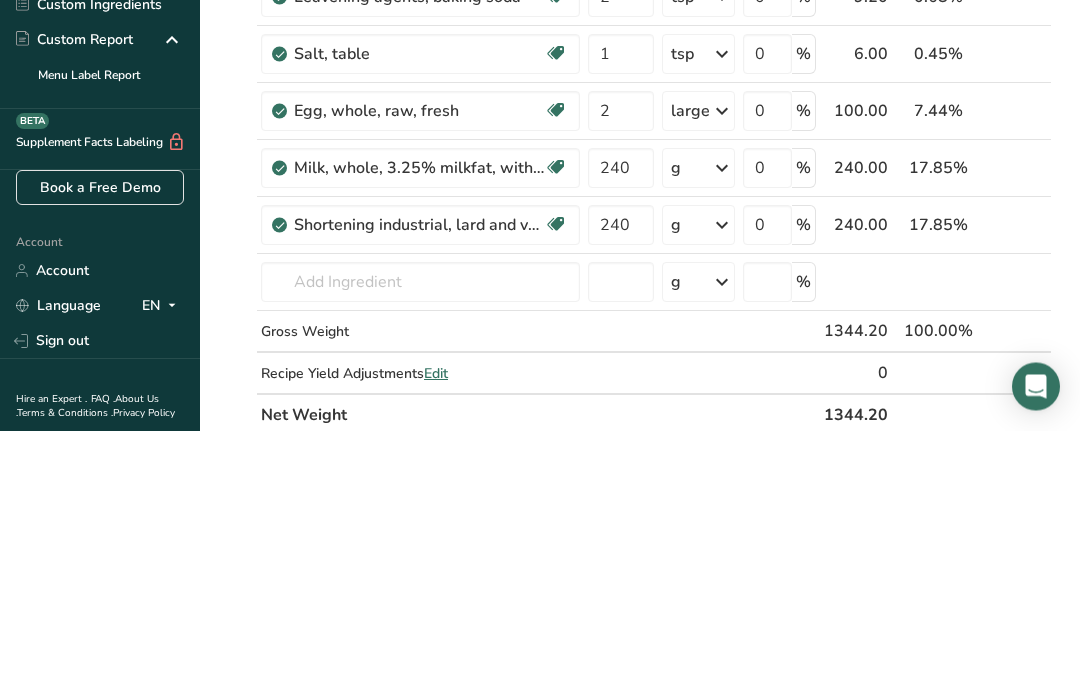 scroll, scrollTop: 553, scrollLeft: 0, axis: vertical 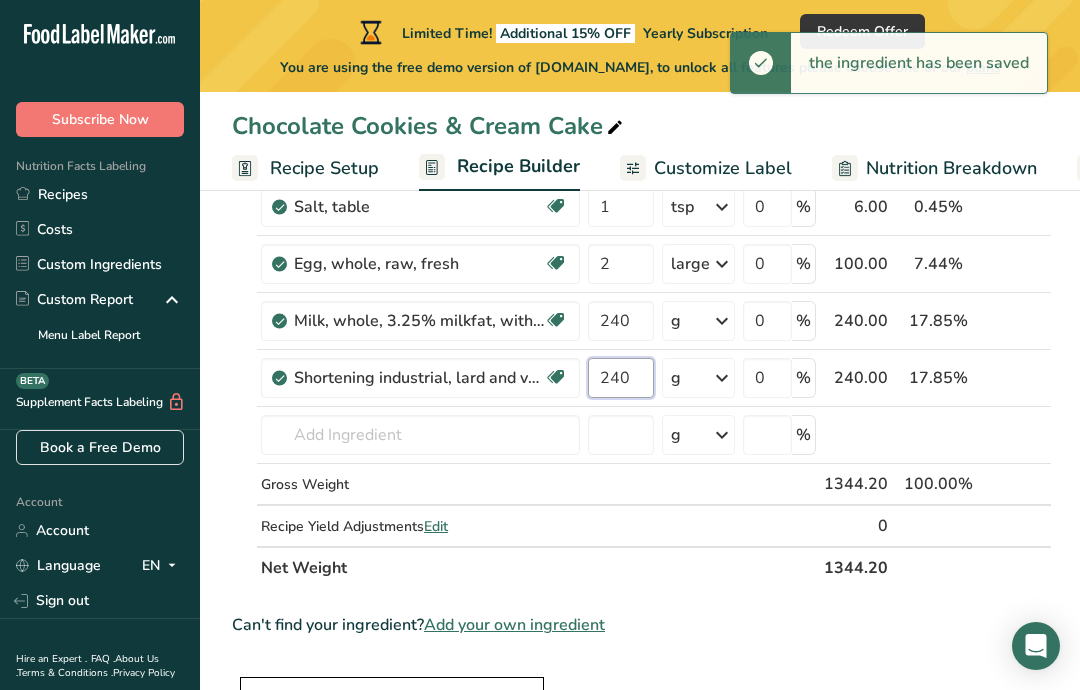type on "240" 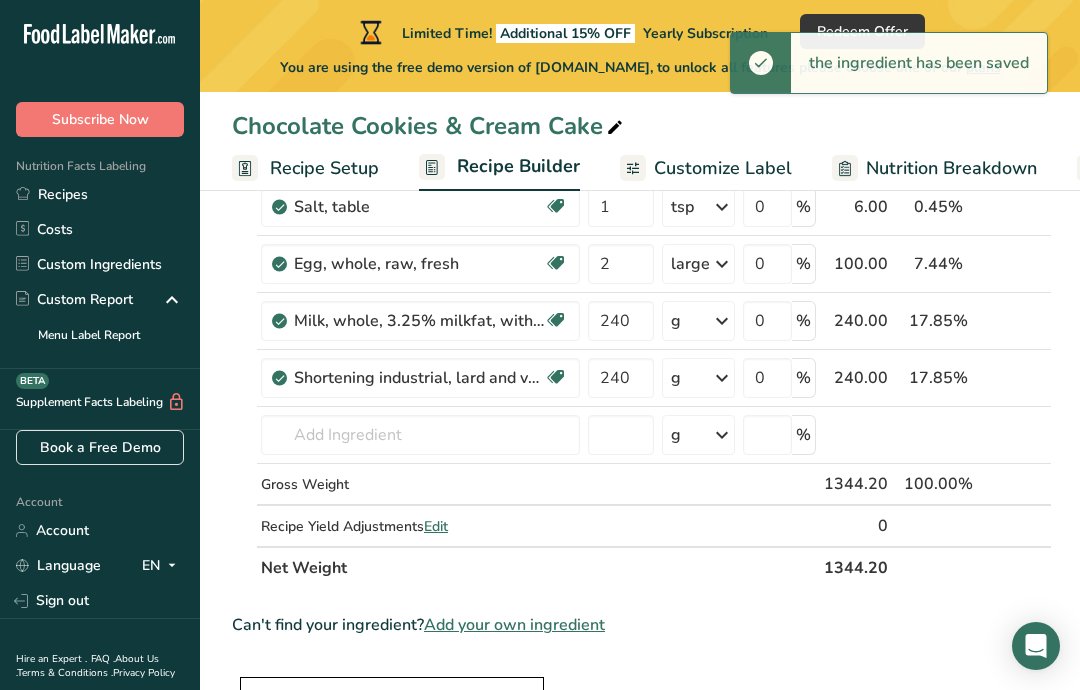 click on "Ingredient *
Amount *
Unit *
Waste *   .a-a{fill:#347362;}.b-a{fill:#fff;}          Grams
Percentage
All Purpose 1:1 GF Flour
250
g
Portions
2 Cups
Weight Units
g
kg
mg
See more
Volume Units
l
mL
fl oz
See more
0
%
250.00
18.60%
i
Sugars, granulated
Dairy free
Gluten free
Vegan
Vegetarian
Soy free
414
g
Portions
1 serving packet
1 cup
Weight Units
g
kg
mg
See more" at bounding box center (642, 248) 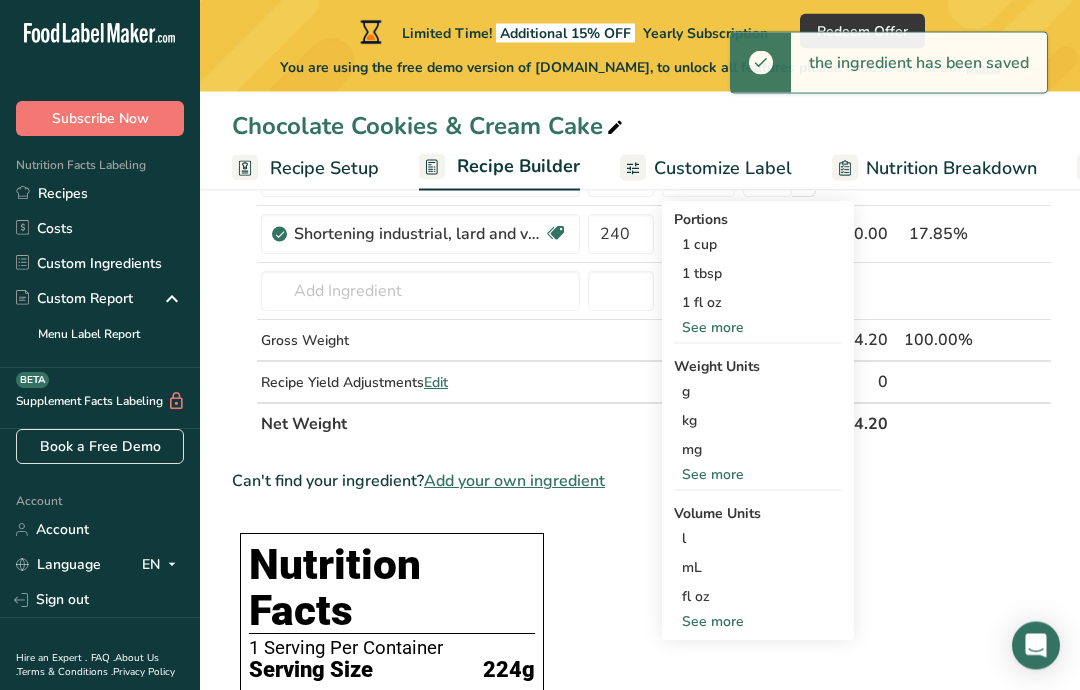 scroll, scrollTop: 544, scrollLeft: 0, axis: vertical 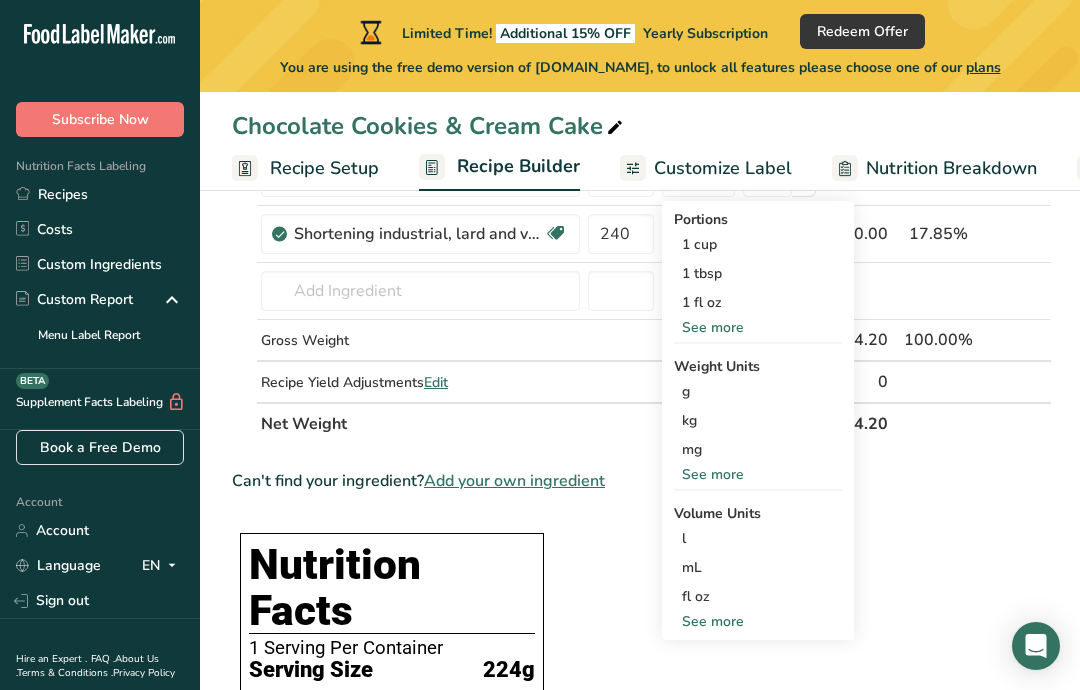 click on "mL" at bounding box center (758, 567) 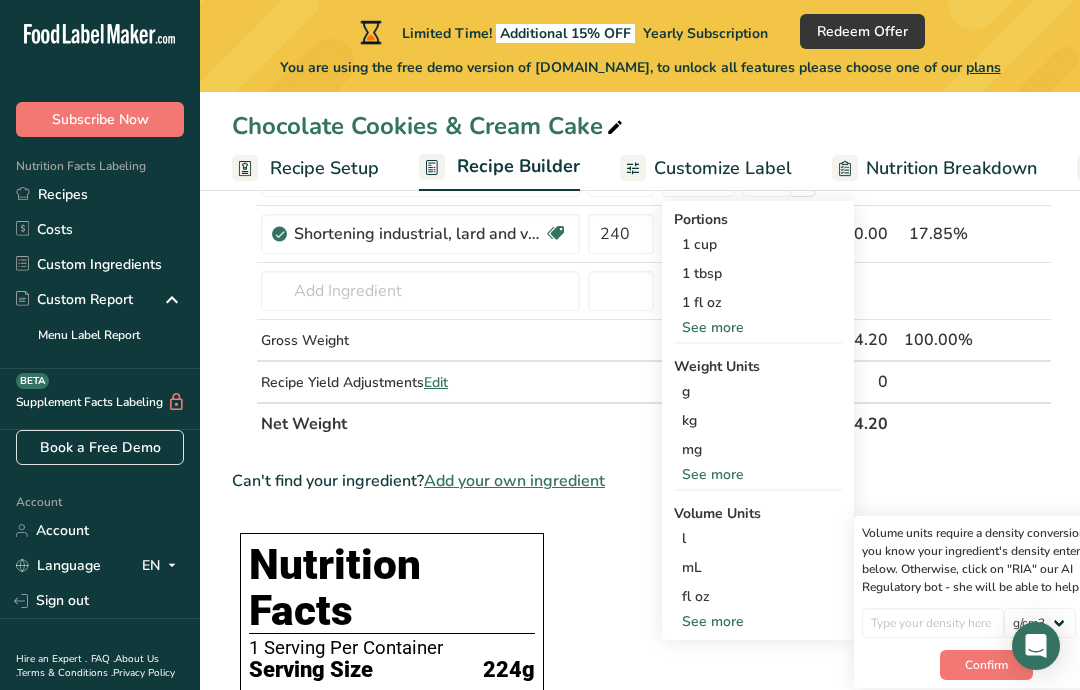 click on "mL" at bounding box center [758, 567] 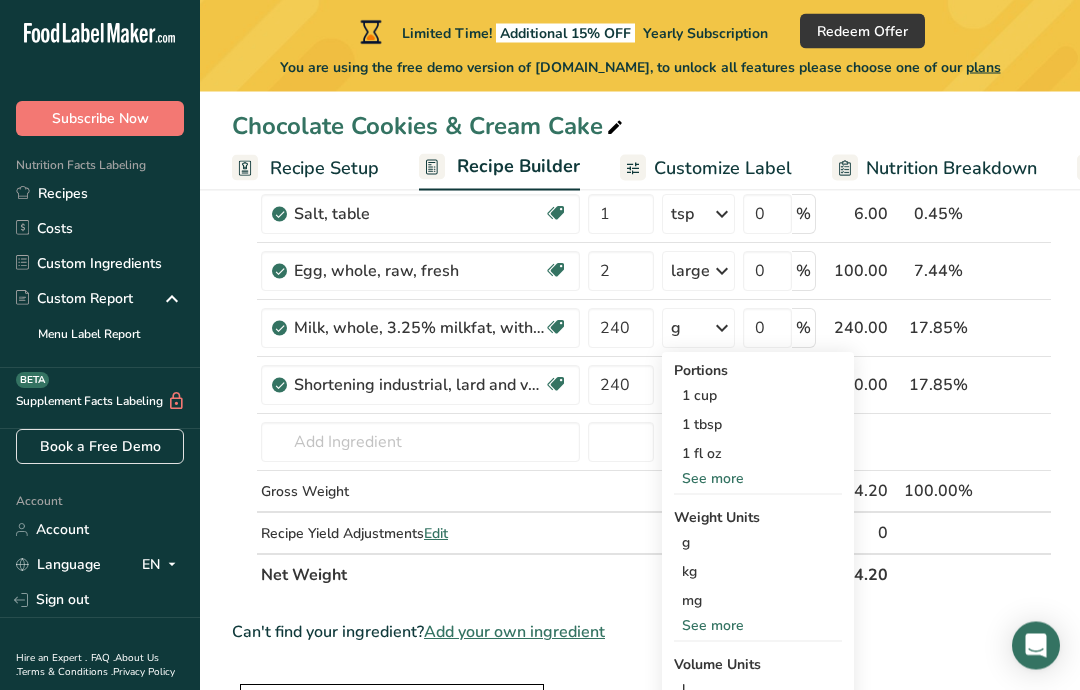 click at bounding box center [621, 443] 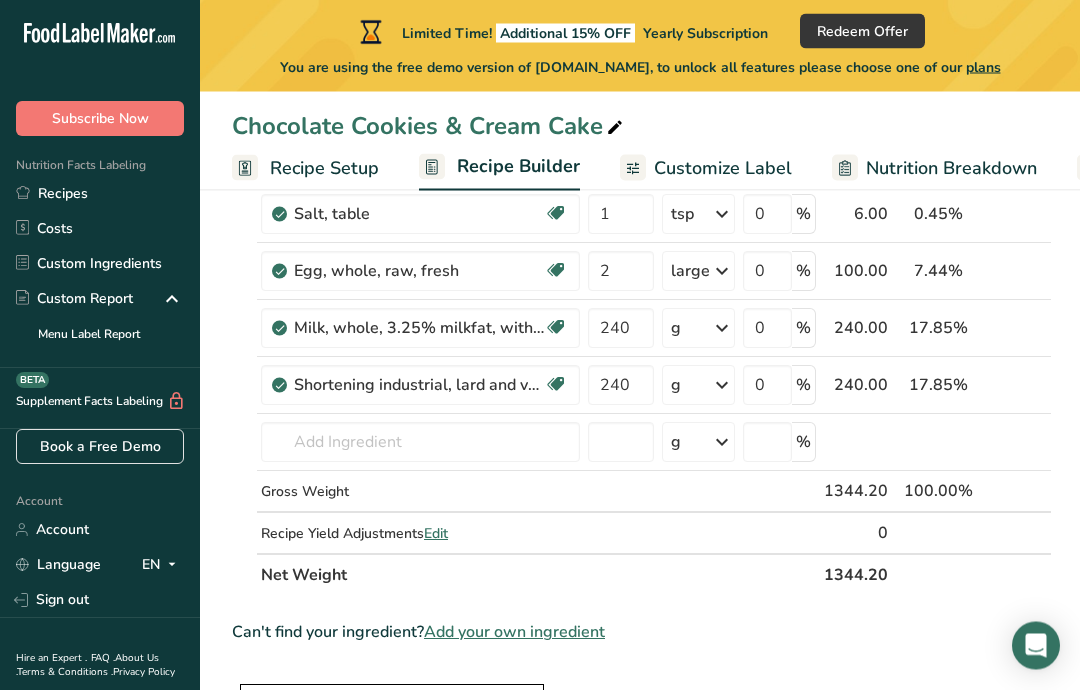 scroll, scrollTop: 393, scrollLeft: 0, axis: vertical 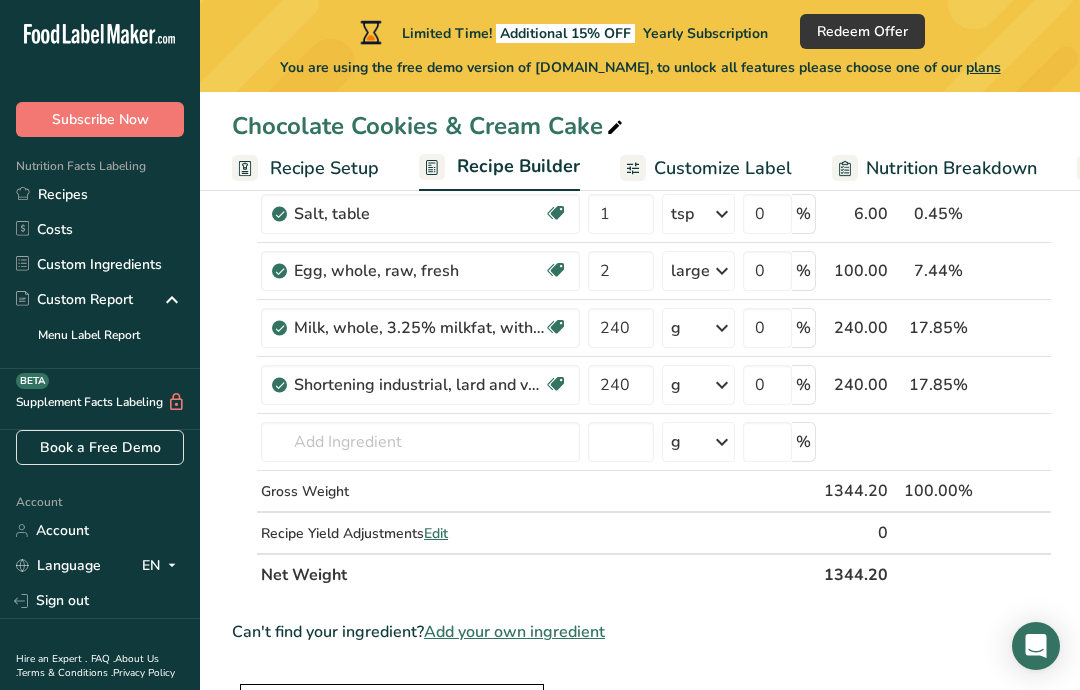 click on "g" at bounding box center [698, 385] 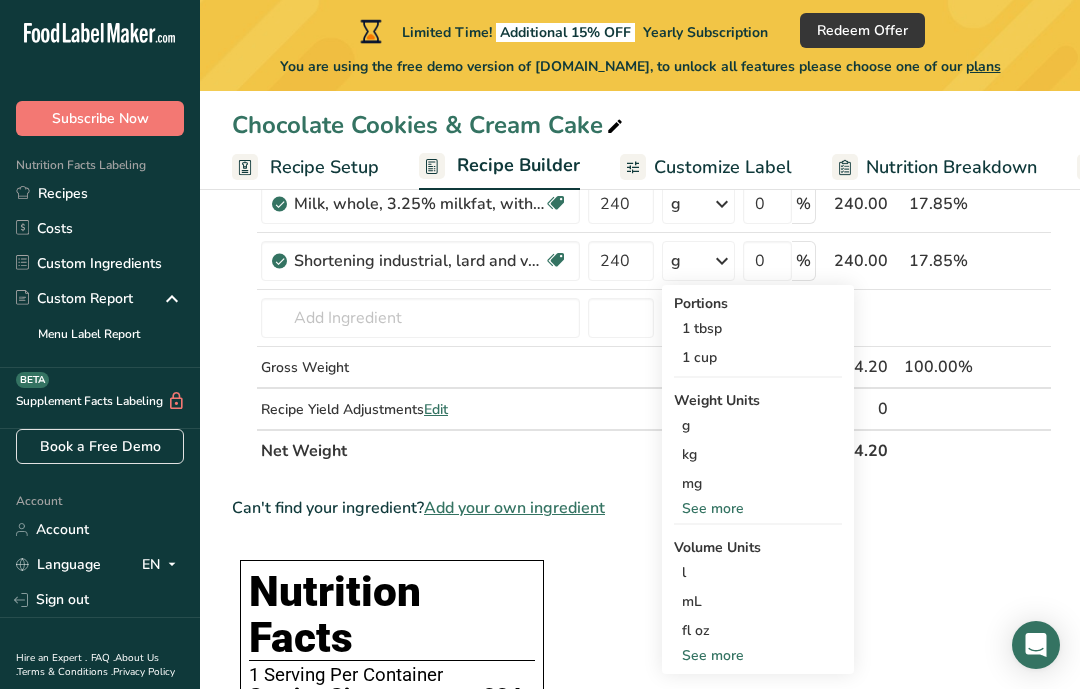click on "mL" at bounding box center [758, 602] 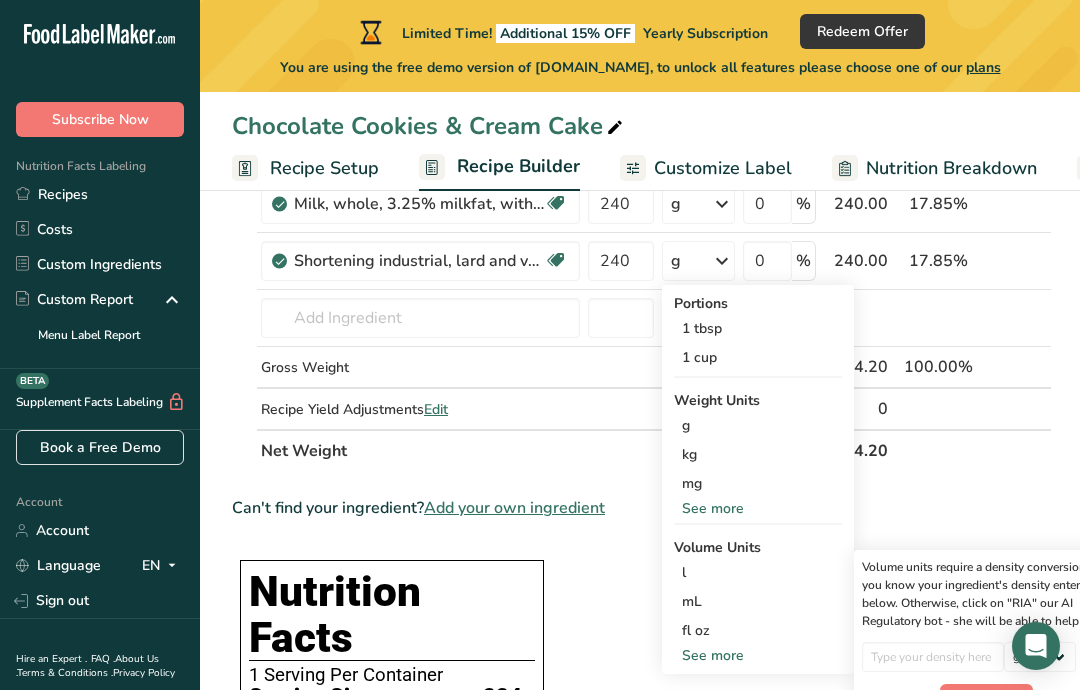 click on "mL" at bounding box center (758, 601) 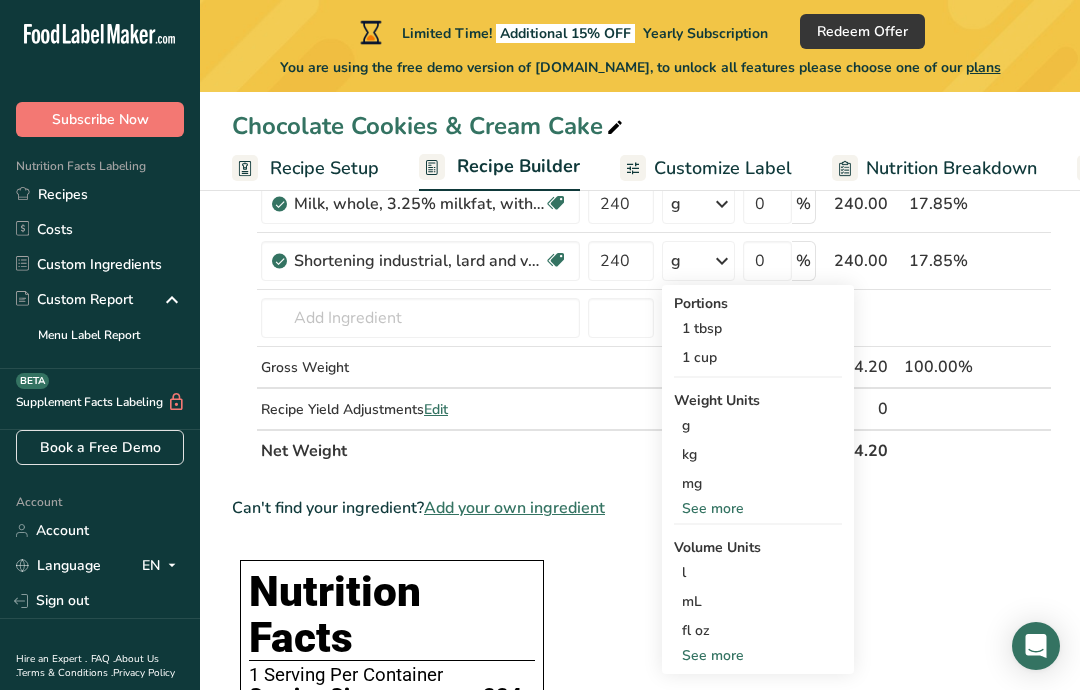 click on "mL" at bounding box center [758, 601] 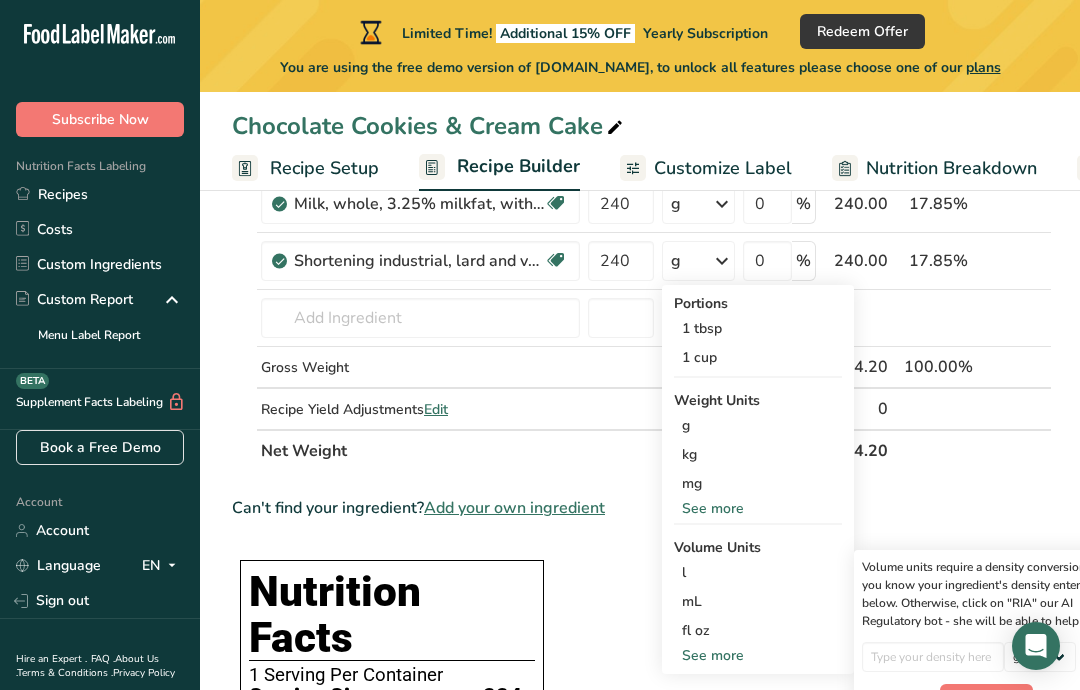 click on "kg" at bounding box center [758, 454] 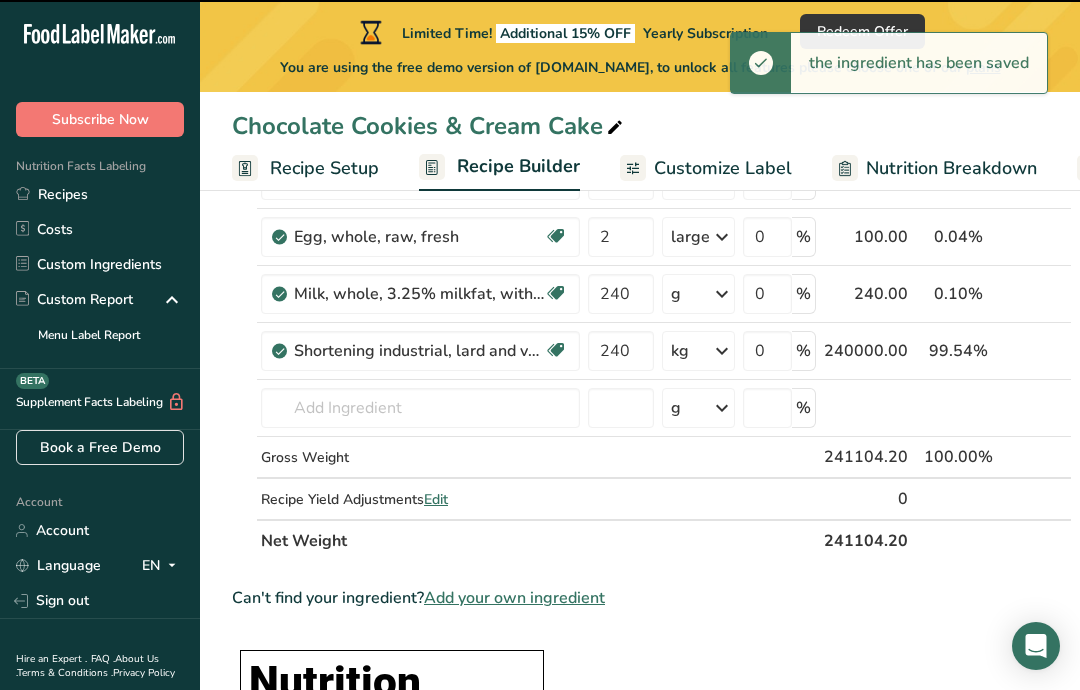 scroll, scrollTop: 377, scrollLeft: 0, axis: vertical 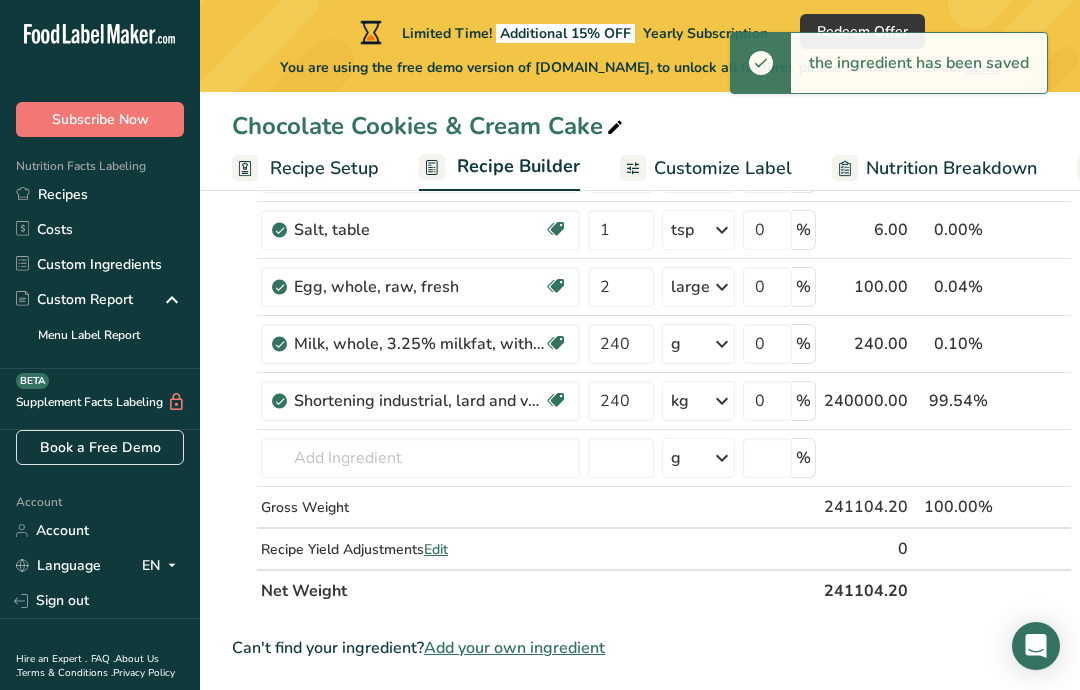 click at bounding box center [722, 401] 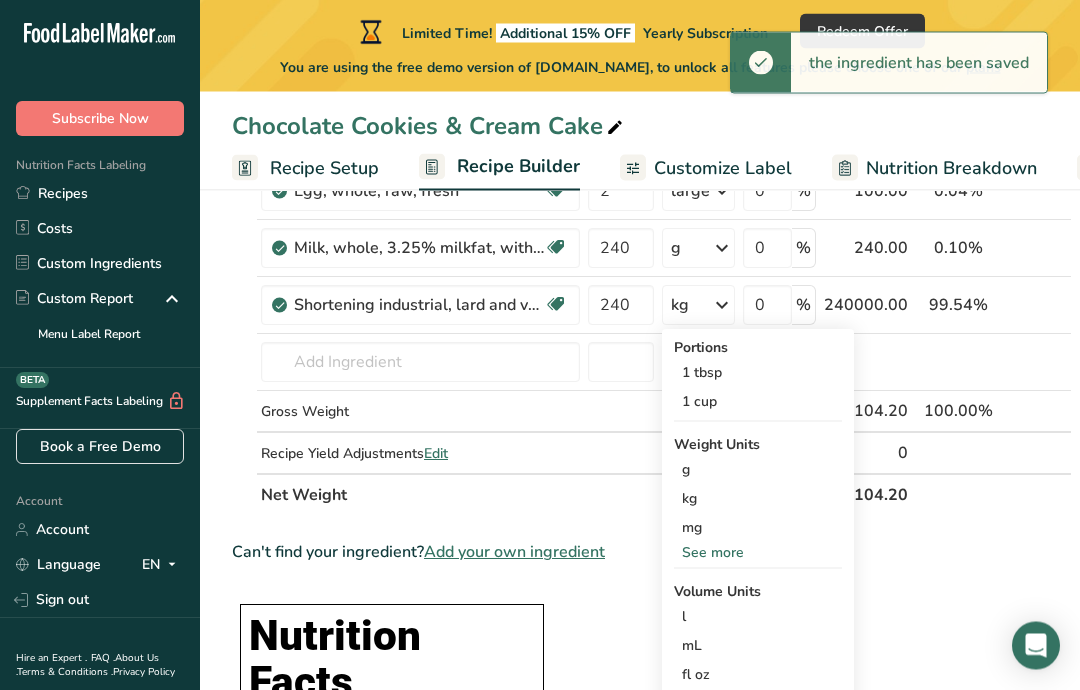 scroll, scrollTop: 474, scrollLeft: 0, axis: vertical 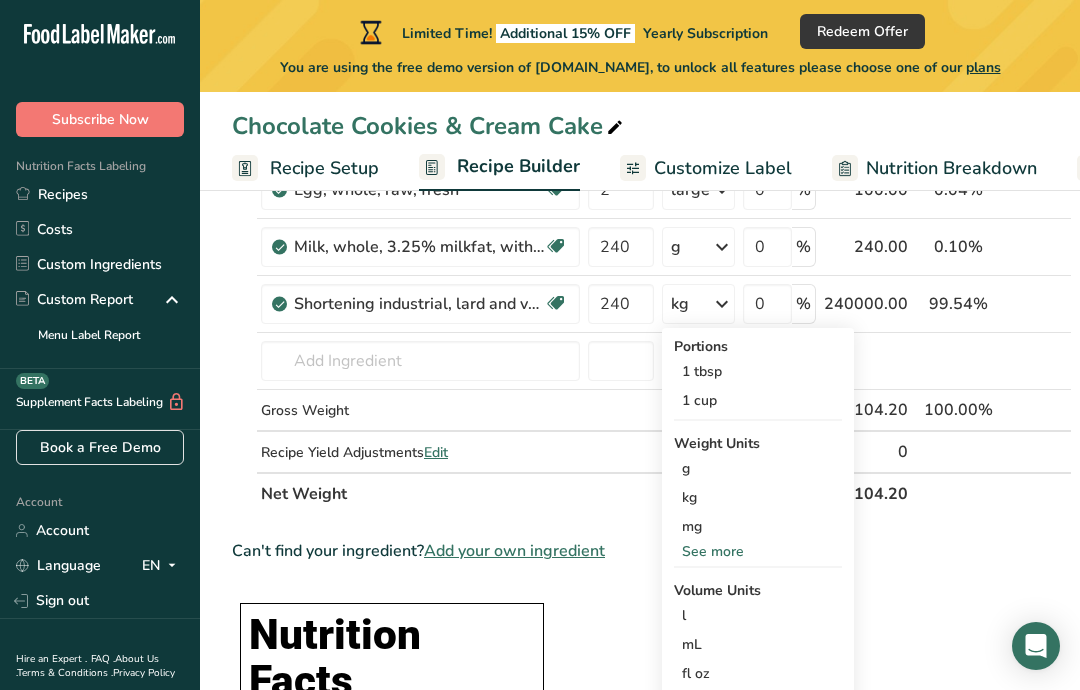 click on "mL" at bounding box center (758, 644) 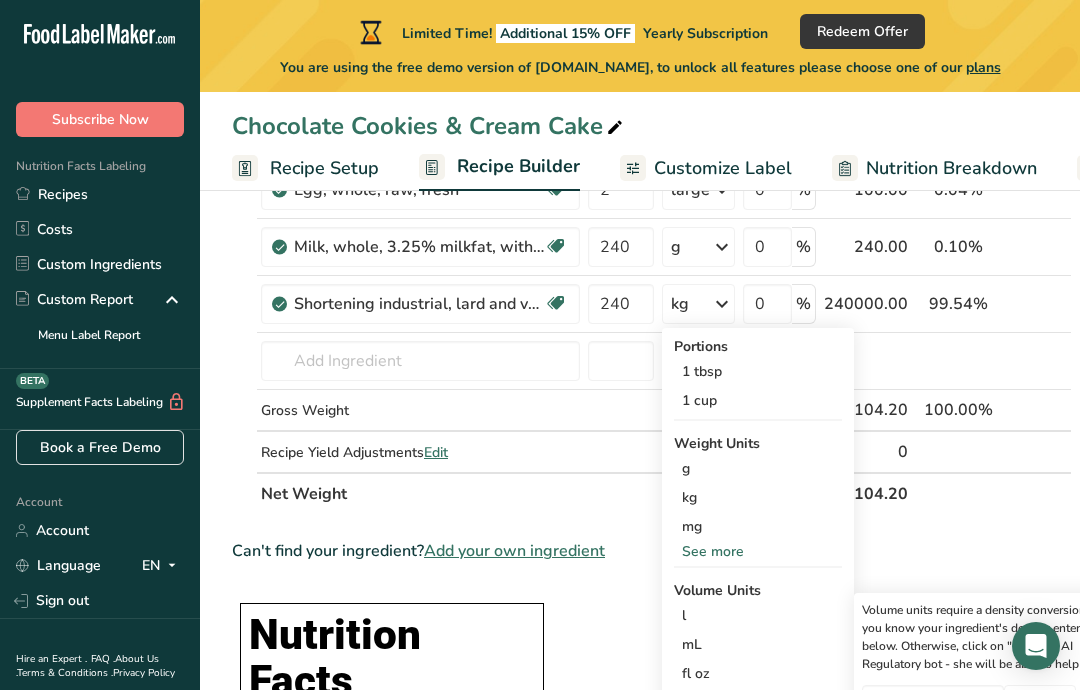 click on "mL" at bounding box center (758, 644) 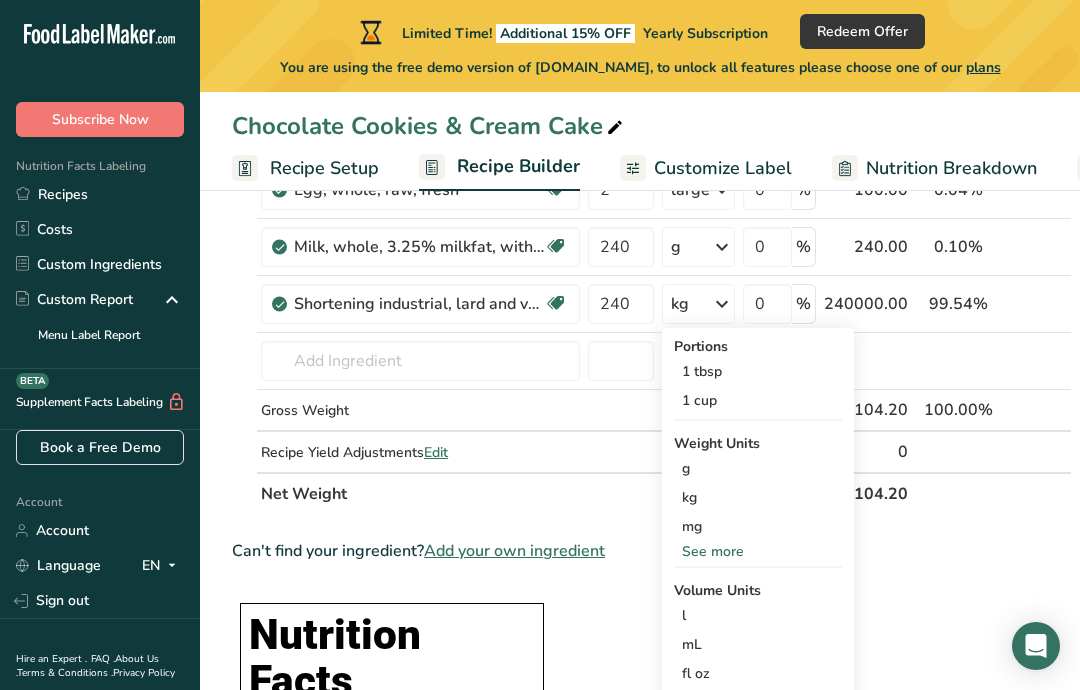 click on "mL" at bounding box center [758, 644] 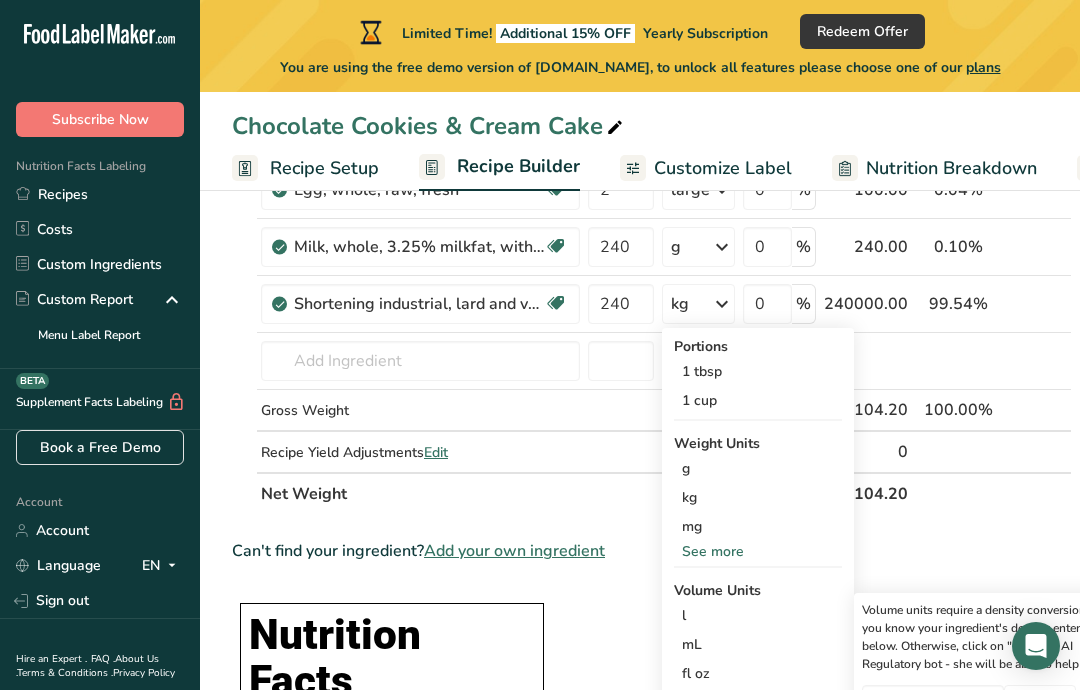 click on "mL" at bounding box center (758, 644) 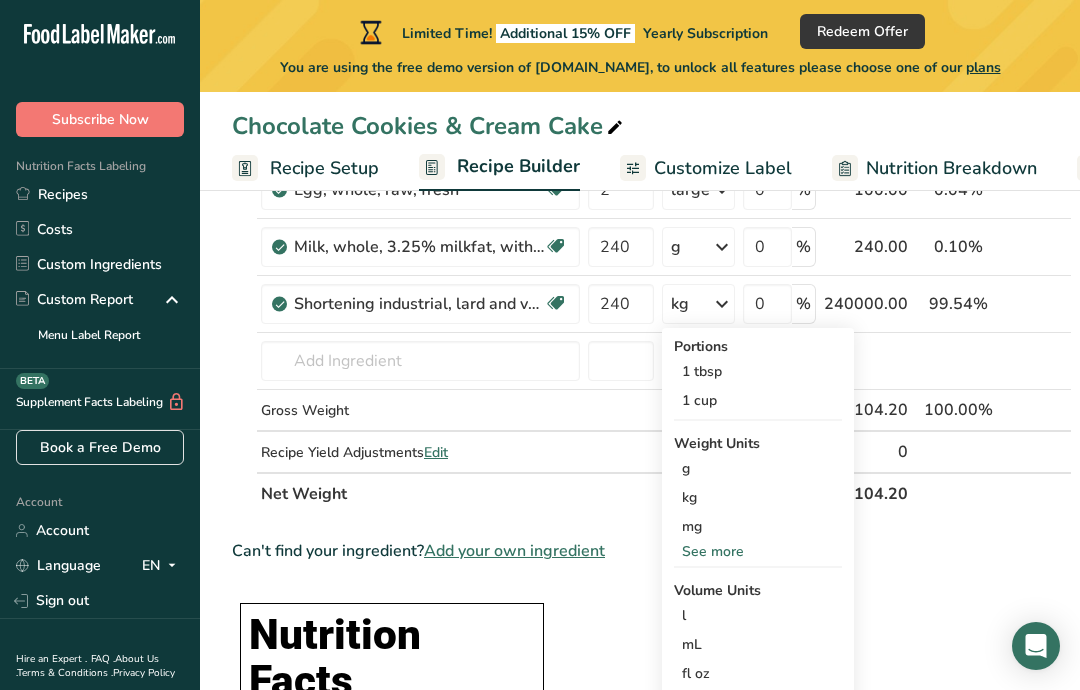 click at bounding box center [621, 452] 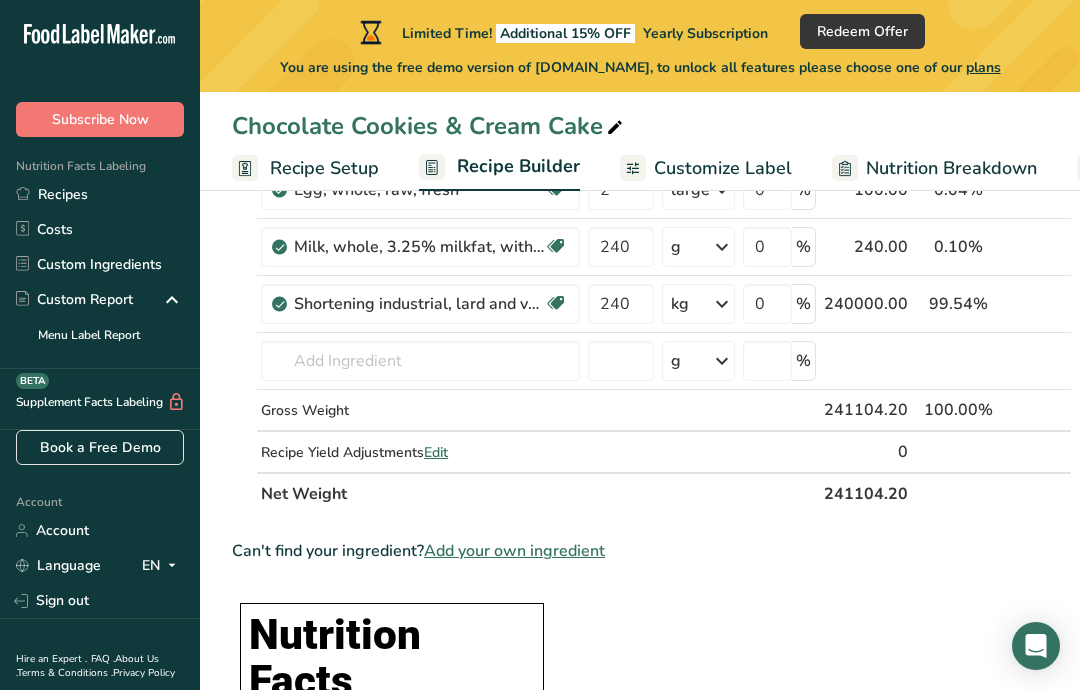 click at bounding box center (722, 304) 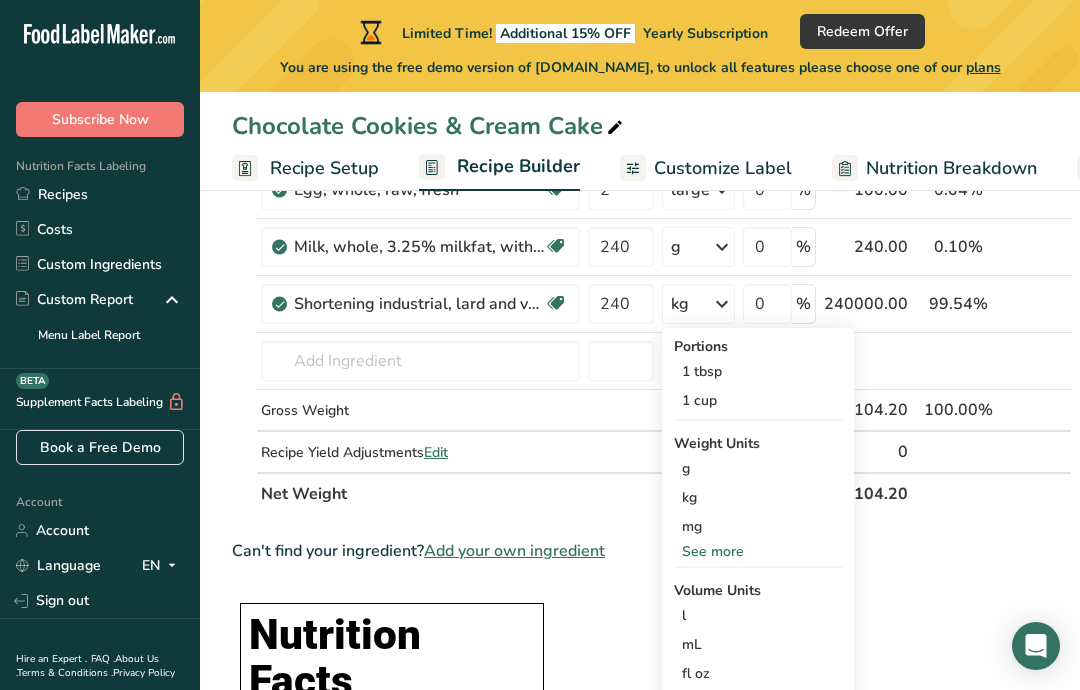 click on "See more" at bounding box center (758, 698) 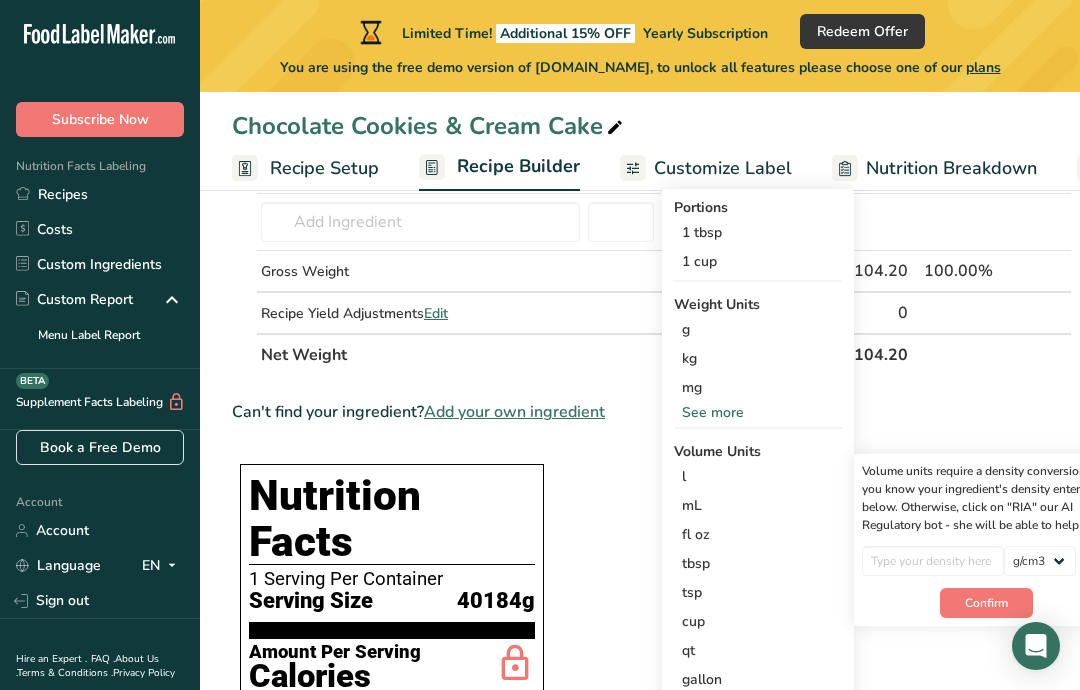 scroll, scrollTop: 622, scrollLeft: 0, axis: vertical 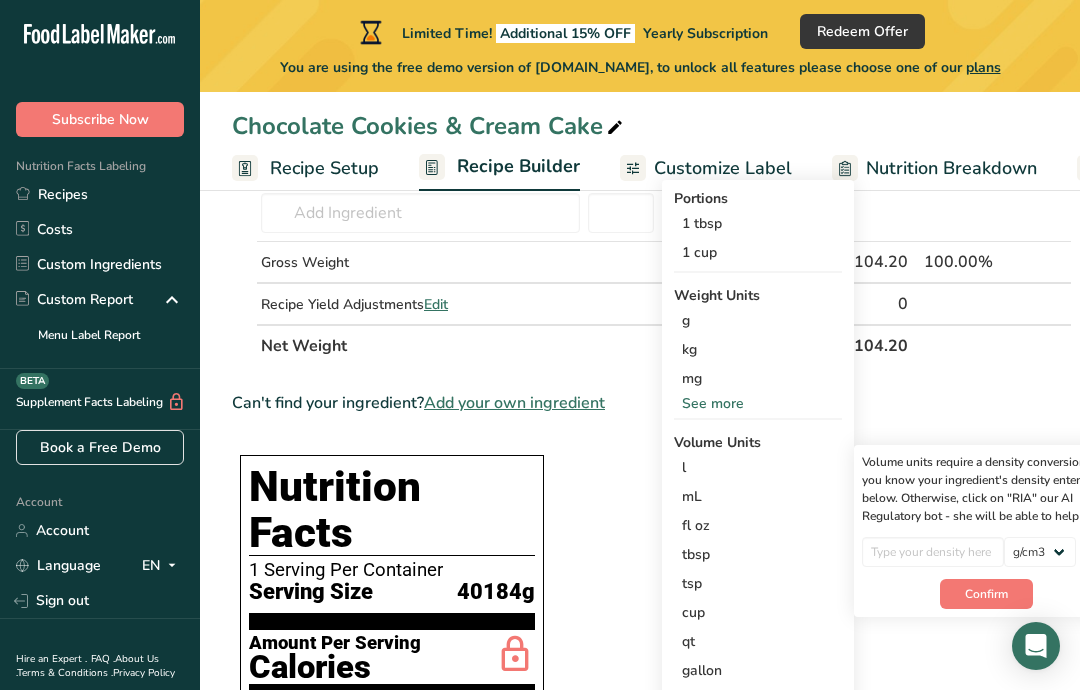 click on "fl oz" at bounding box center [758, 525] 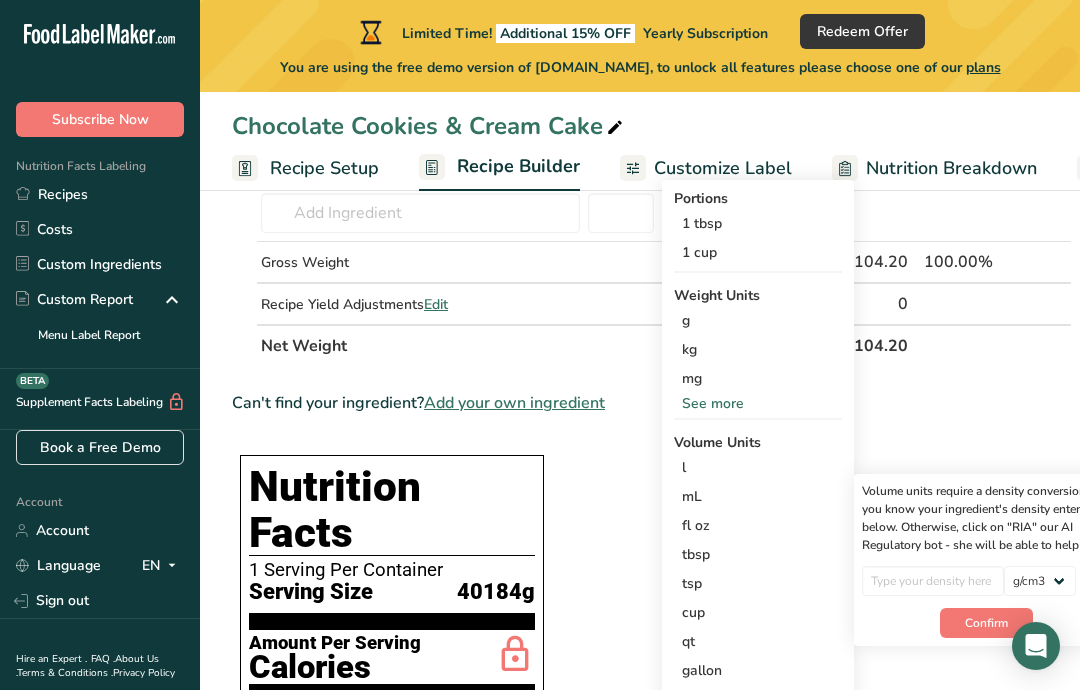 click on "tbsp" at bounding box center (758, 554) 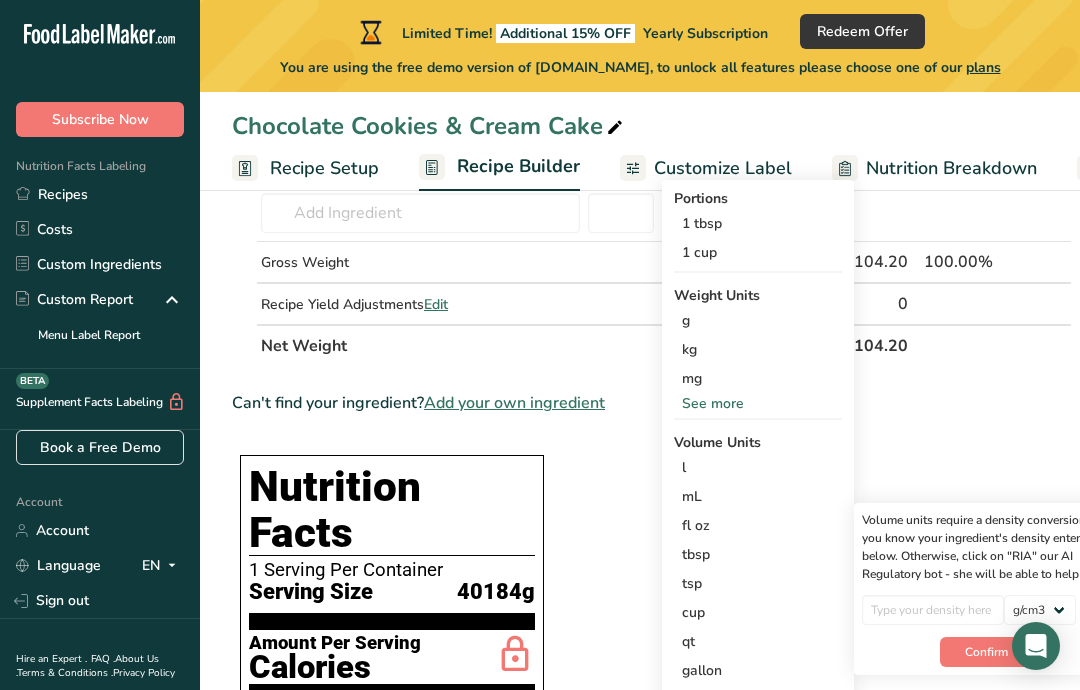 click on "tbsp" at bounding box center [758, 554] 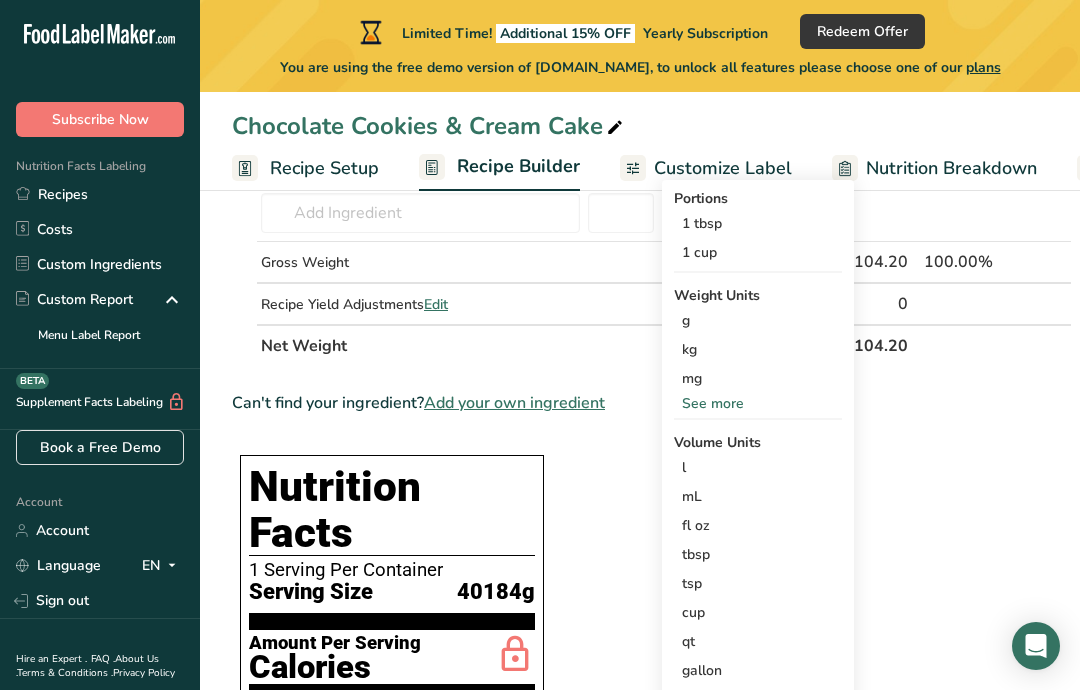 click on "1 tbsp" at bounding box center (758, 223) 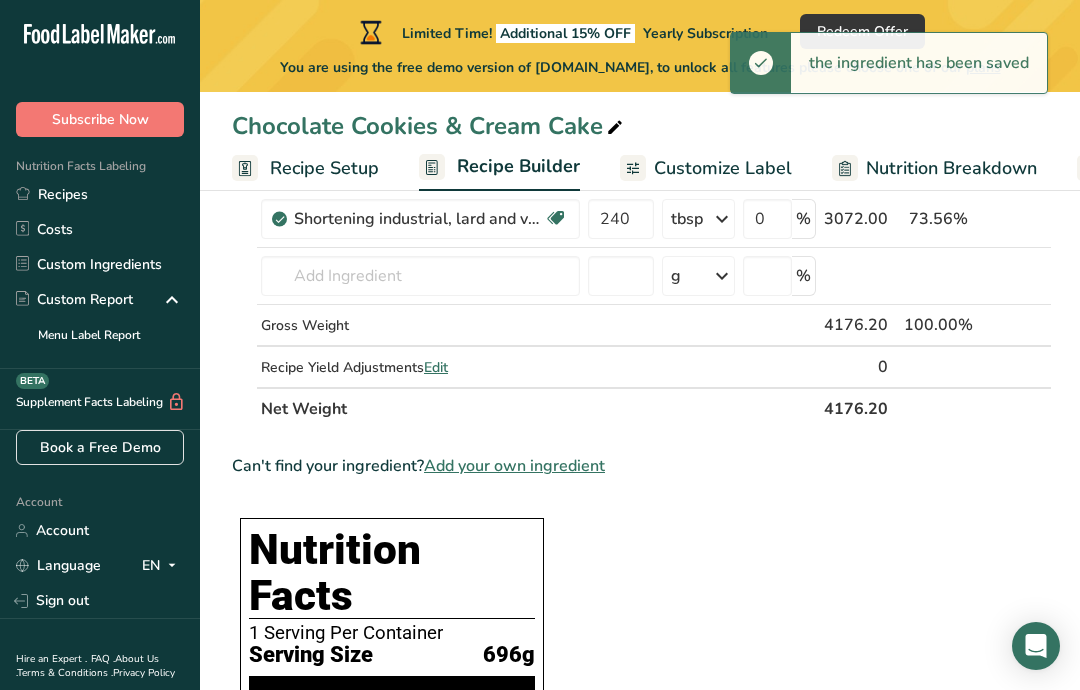 scroll, scrollTop: 562, scrollLeft: 0, axis: vertical 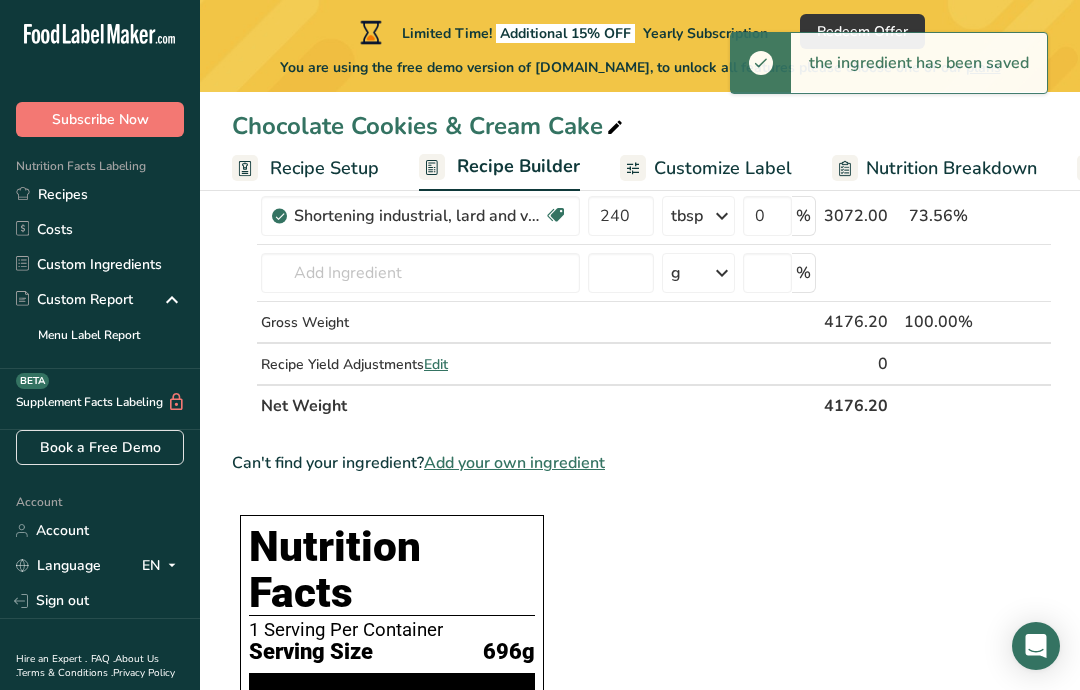 click at bounding box center [722, 216] 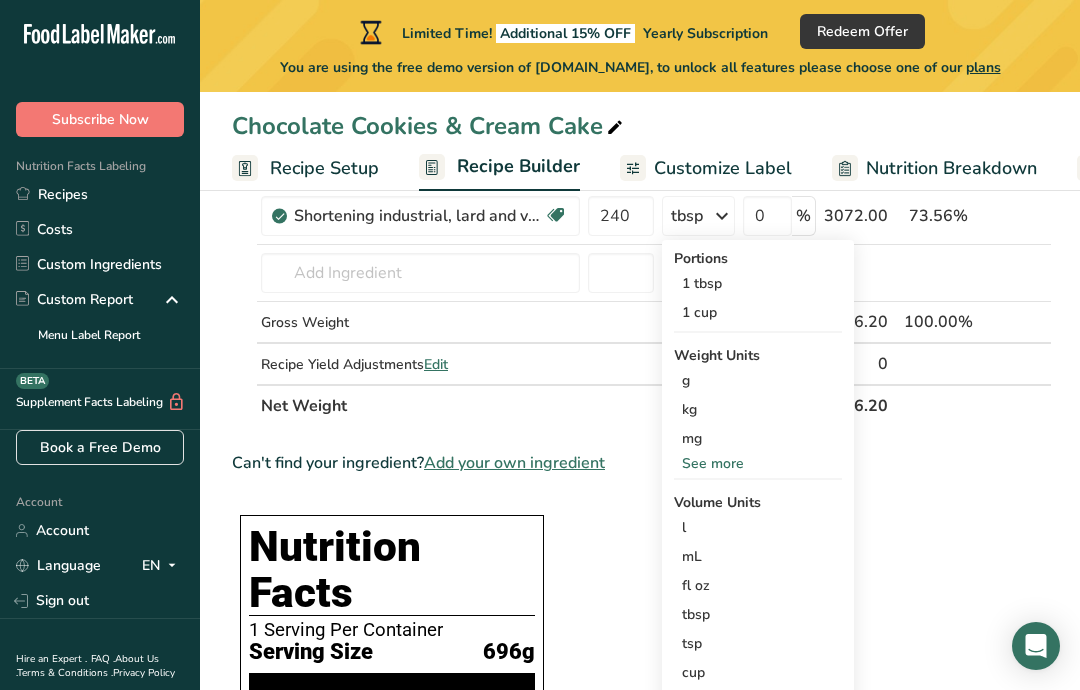 click on "g" at bounding box center [758, 380] 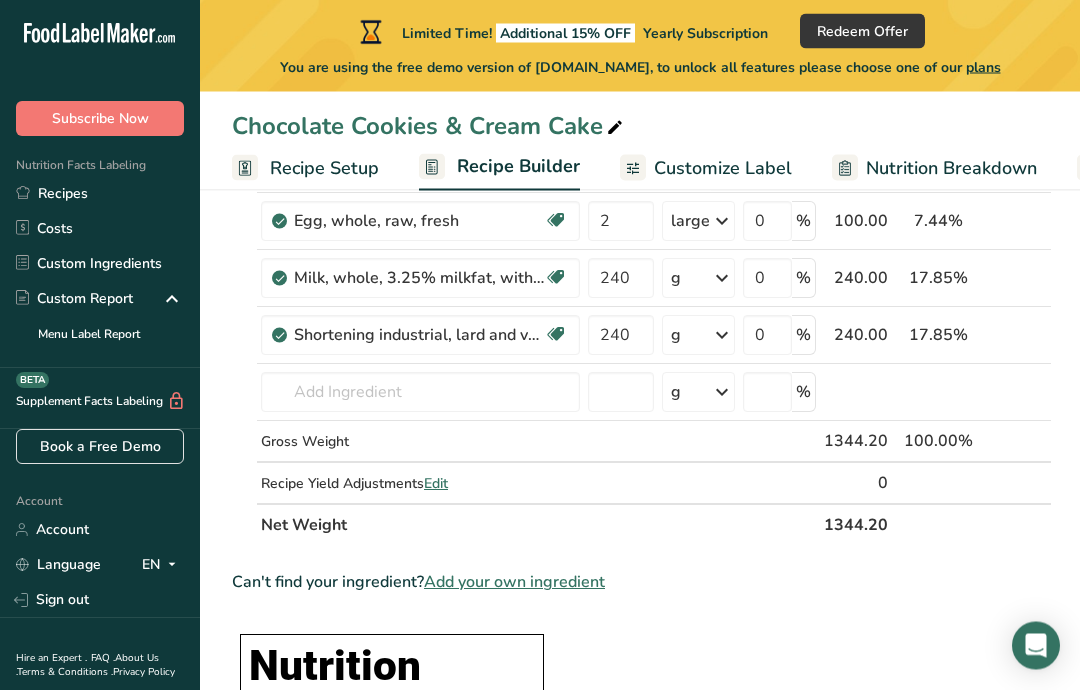 scroll, scrollTop: 443, scrollLeft: 0, axis: vertical 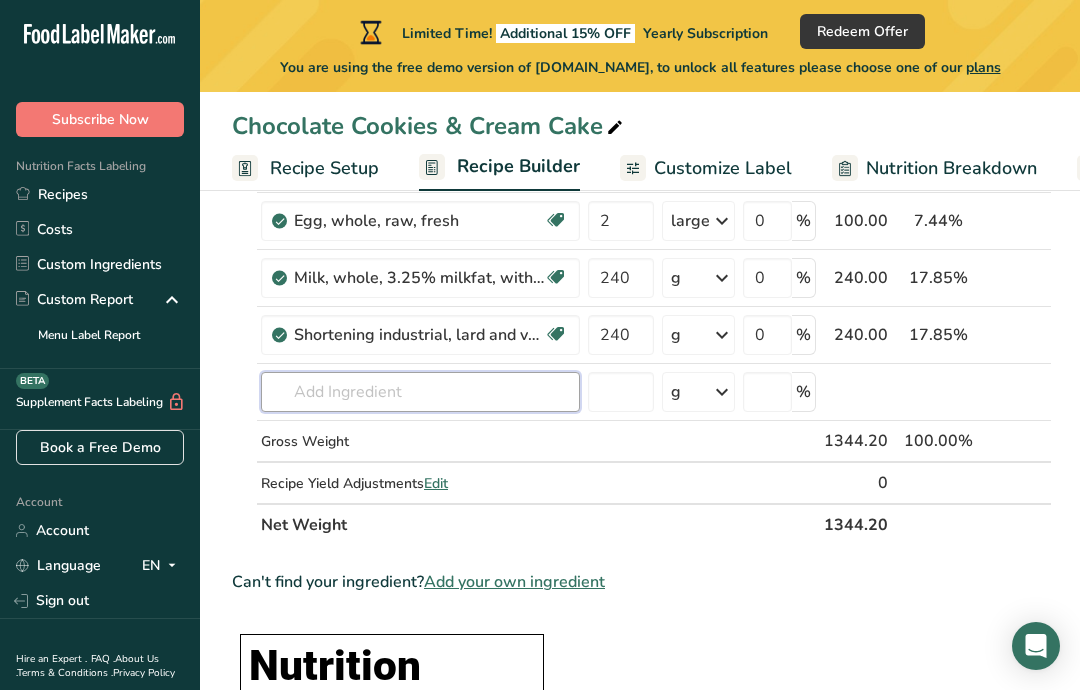 click at bounding box center (420, 392) 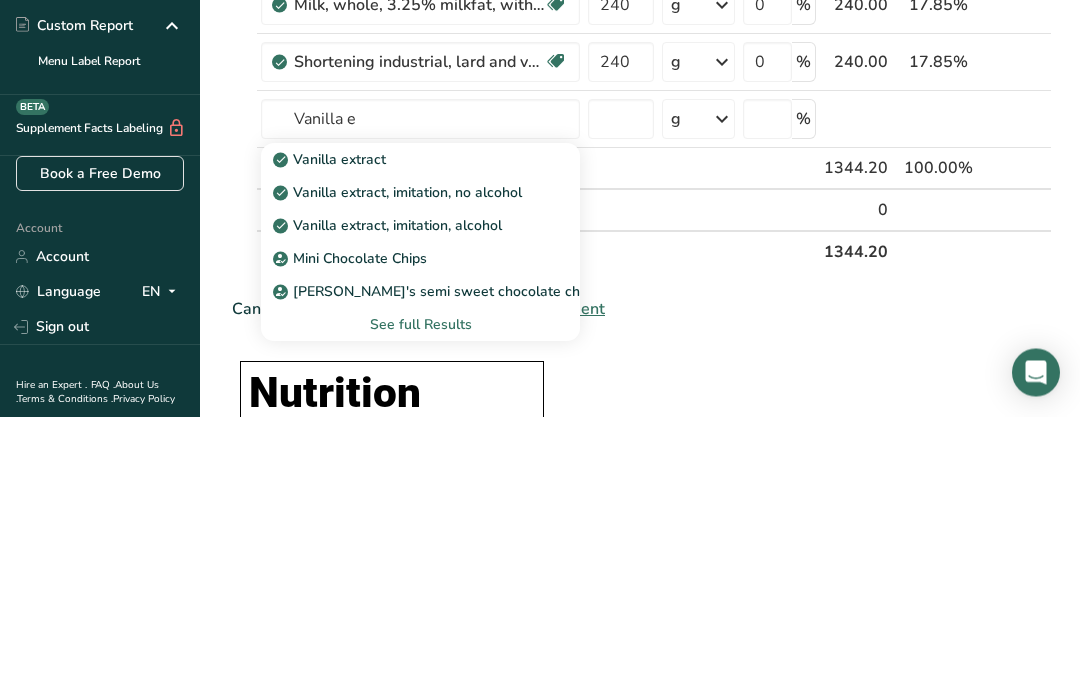 click on "Vanilla extract" at bounding box center (420, 433) 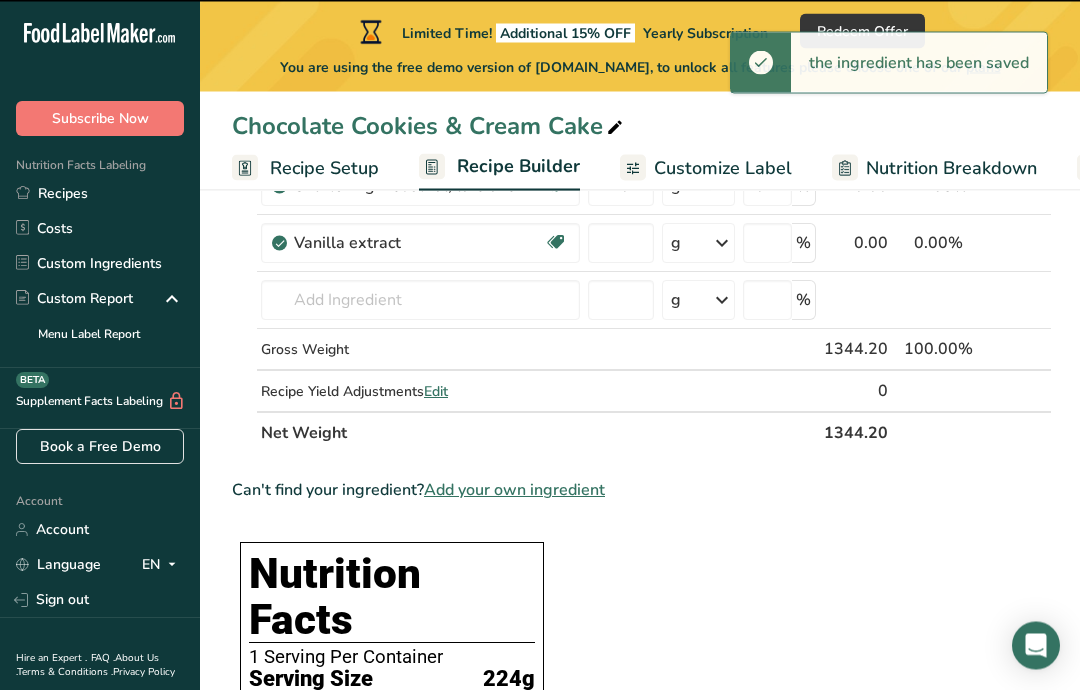 type on "0" 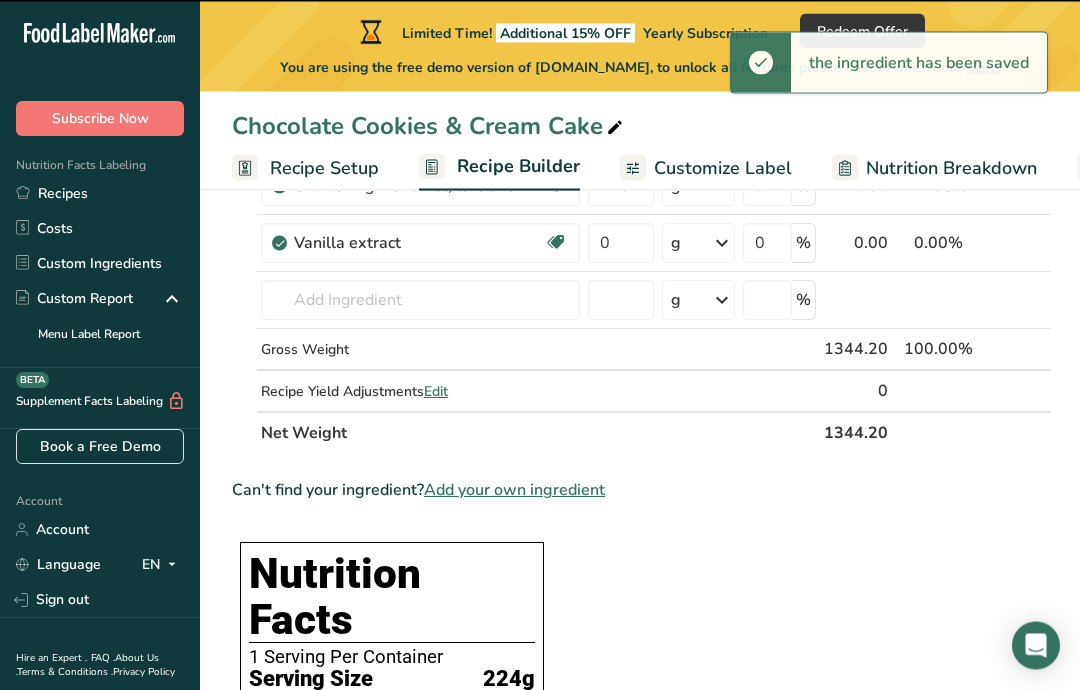 scroll, scrollTop: 489, scrollLeft: 0, axis: vertical 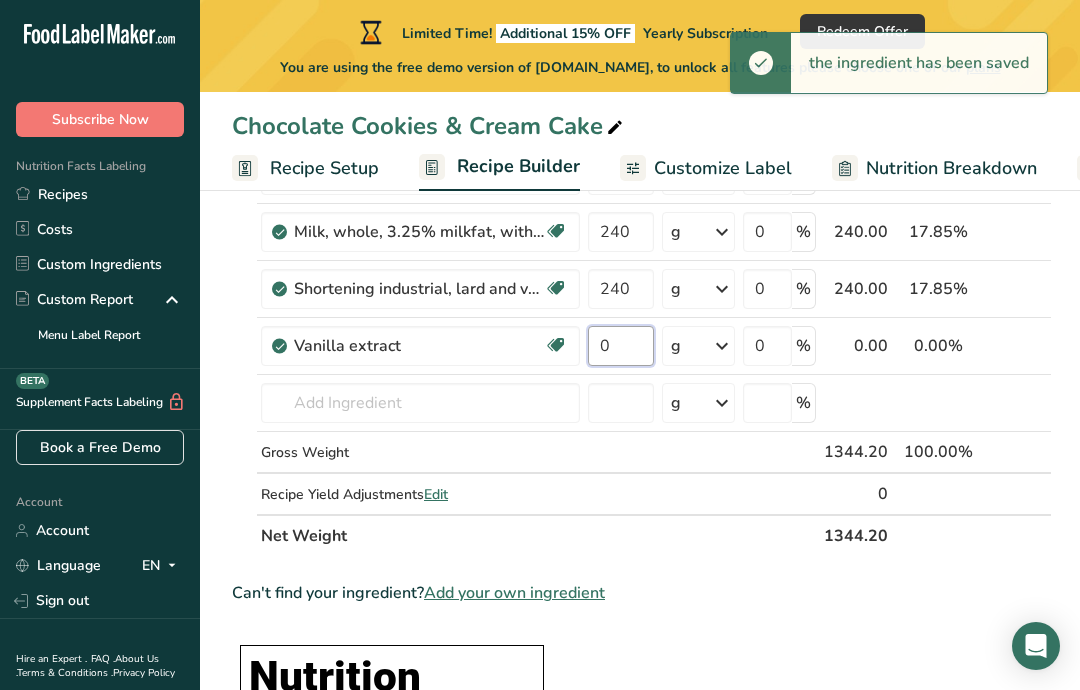 click on "0" at bounding box center [621, 346] 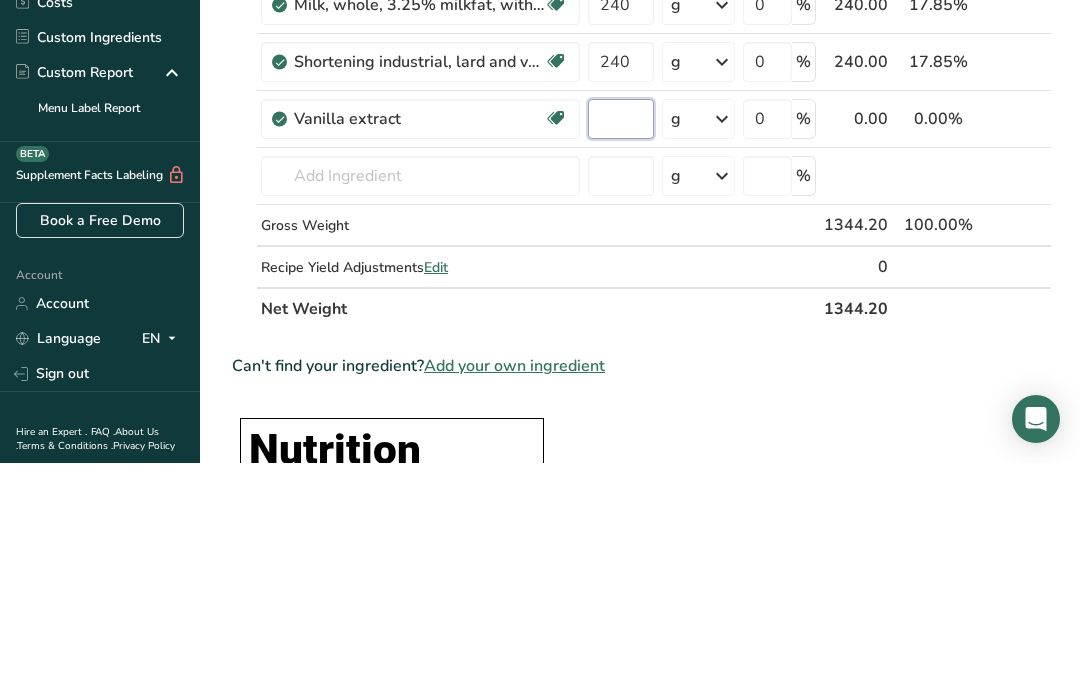 type on "1" 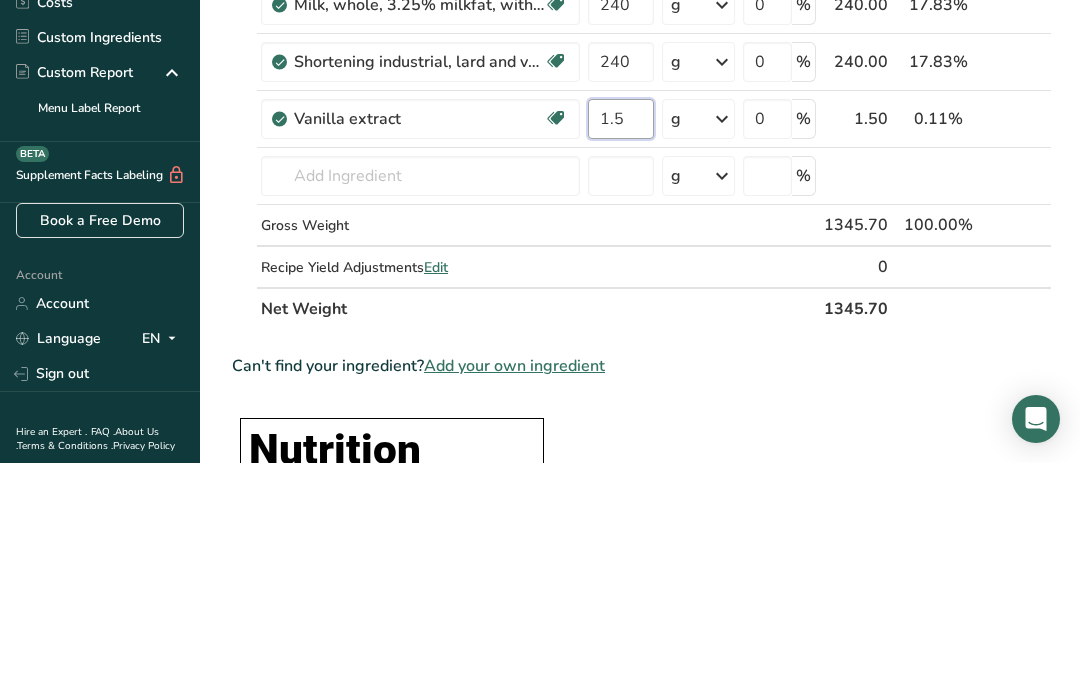 type on "1.5" 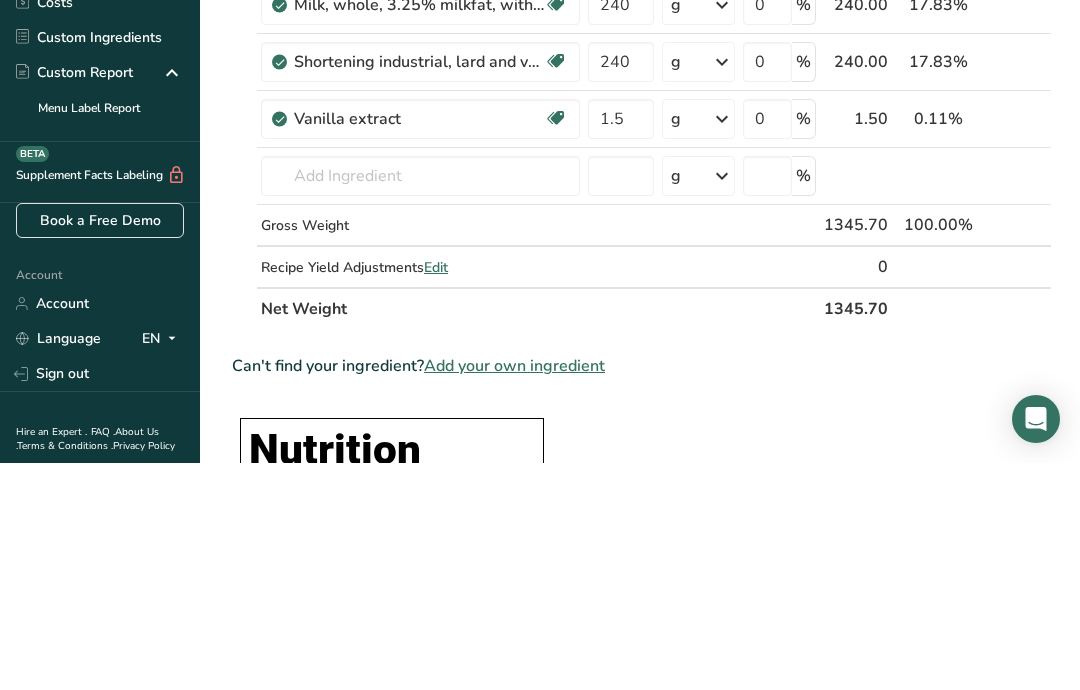 click on "Ingredient *
Amount *
Unit *
Waste *   .a-a{fill:#347362;}.b-a{fill:#fff;}          Grams
Percentage
All Purpose 1:1 GF Flour
250
g
Portions
2 Cups
Weight Units
g
kg
mg
See more
Volume Units
l
mL
fl oz
See more
0
%
250.00
18.58%
i
Sugars, granulated
Dairy free
Gluten free
Vegan
Vegetarian
Soy free
414
g
Portions
1 serving packet
1 cup
Weight Units
g
kg
mg
See more" at bounding box center [642, 188] 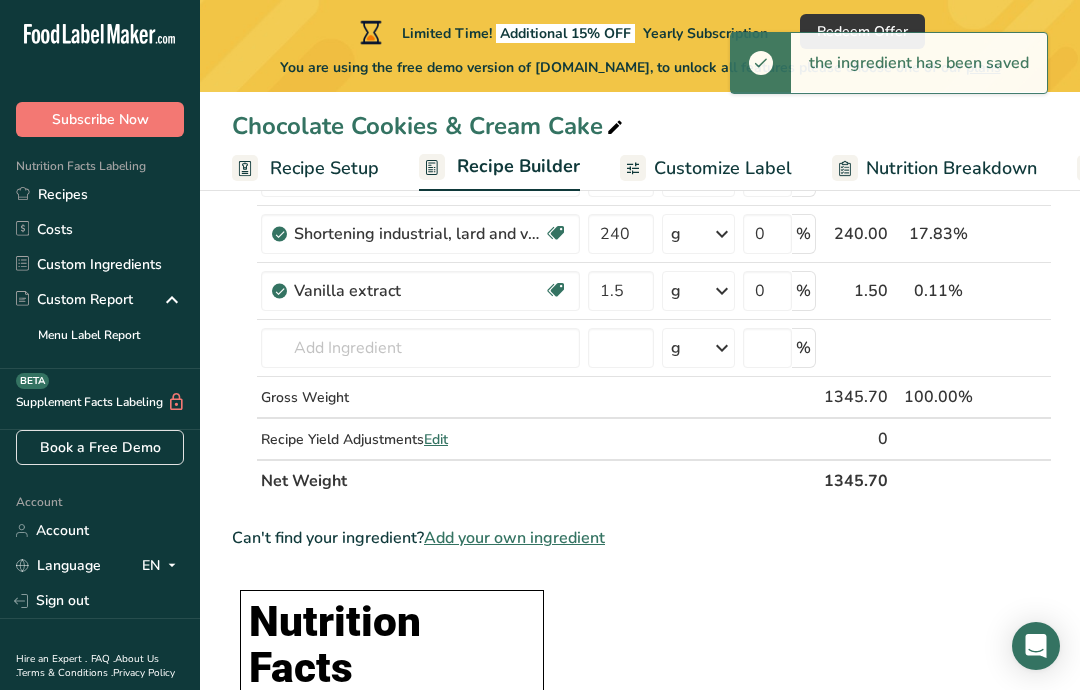 scroll, scrollTop: 523, scrollLeft: 0, axis: vertical 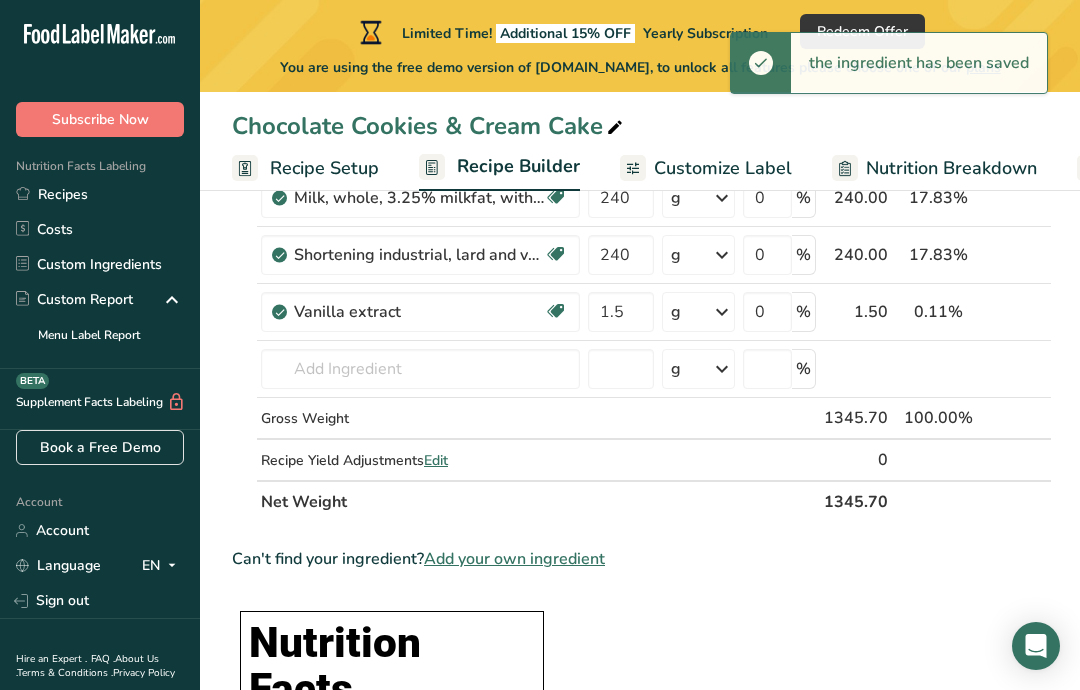 click at bounding box center (722, 312) 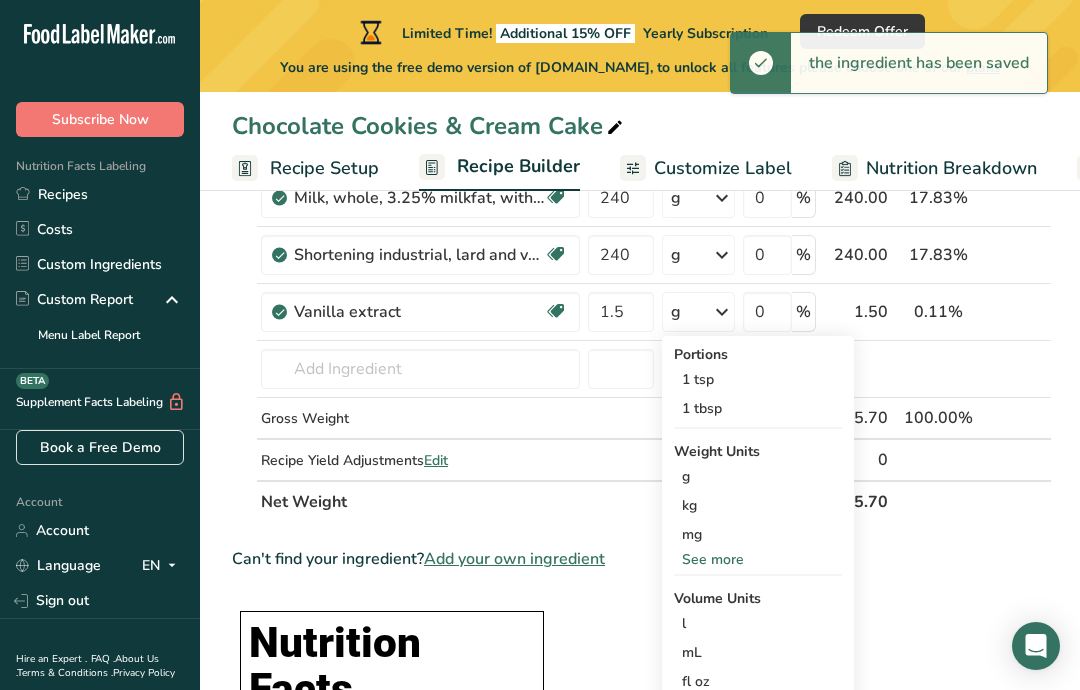click on "1 tsp" at bounding box center (758, 379) 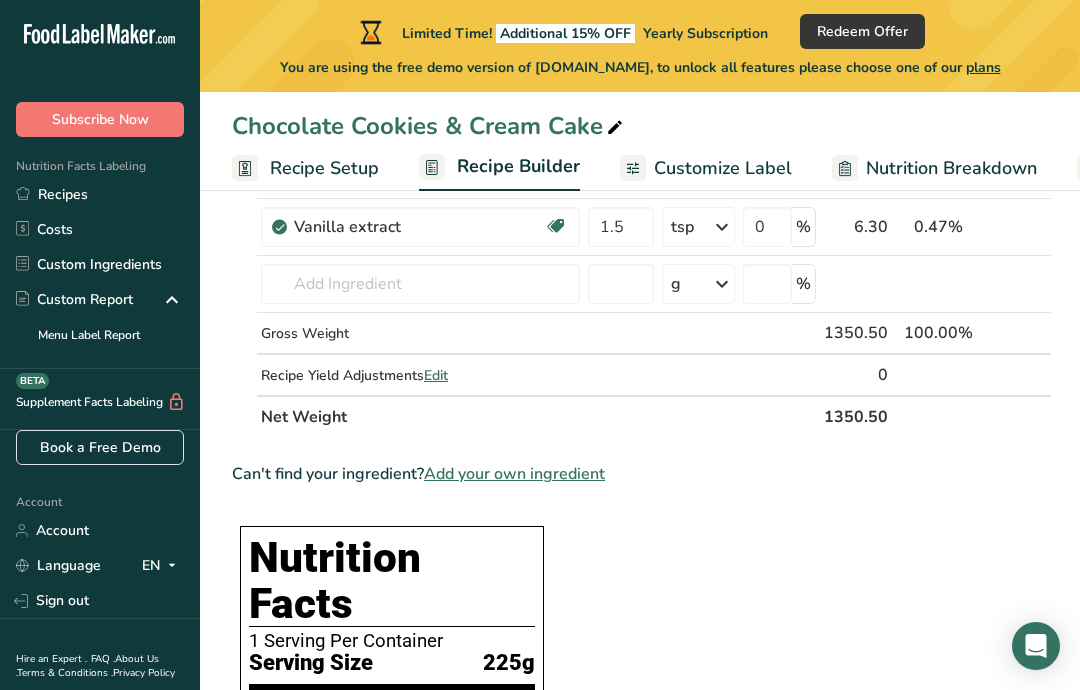 scroll, scrollTop: 609, scrollLeft: 0, axis: vertical 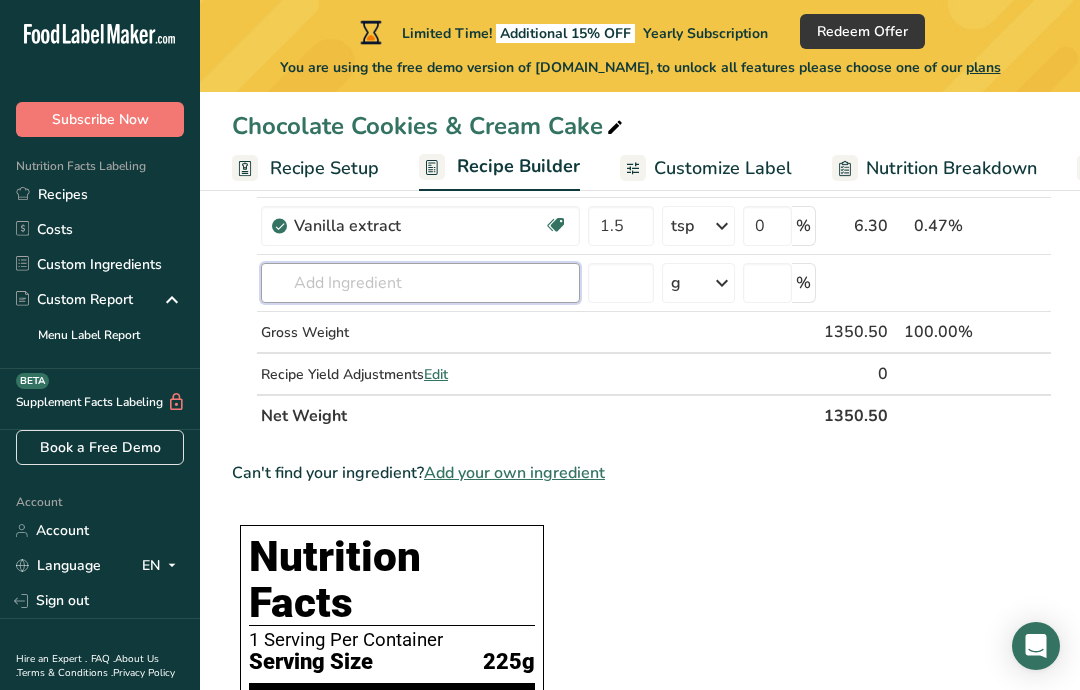 click at bounding box center (420, 283) 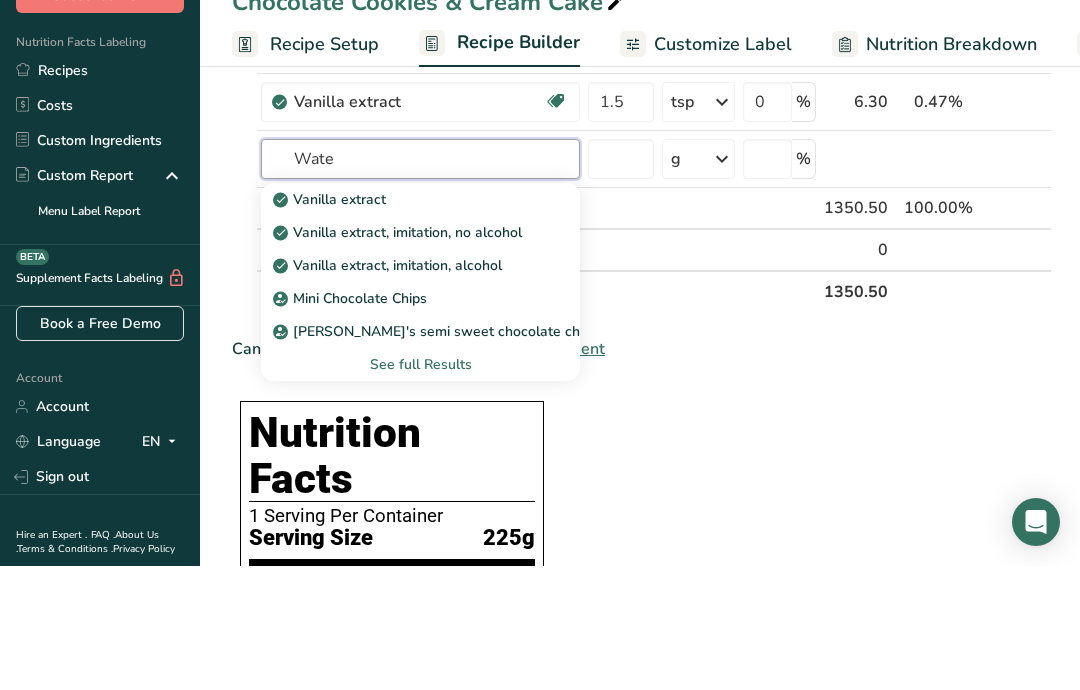 type on "Water" 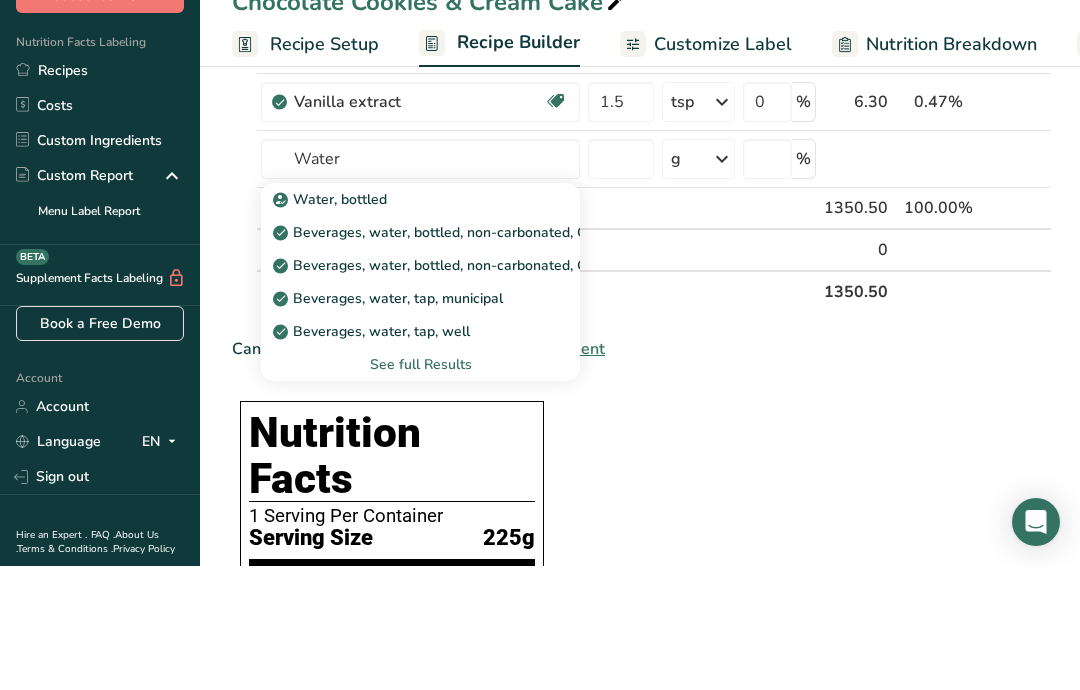 type 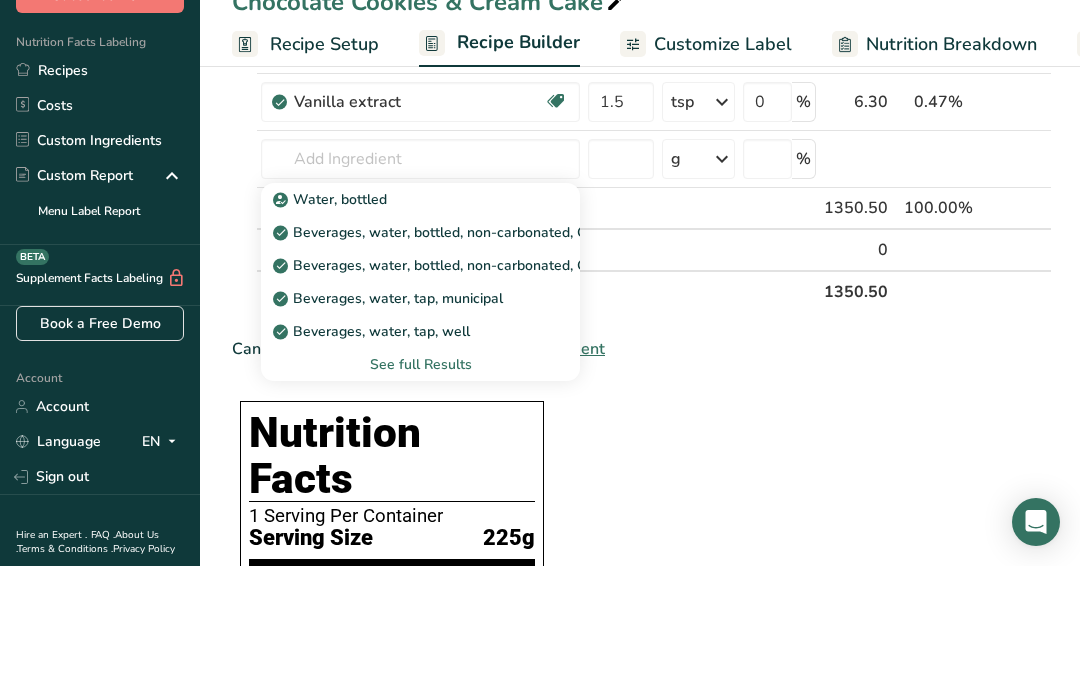 scroll, scrollTop: 733, scrollLeft: 0, axis: vertical 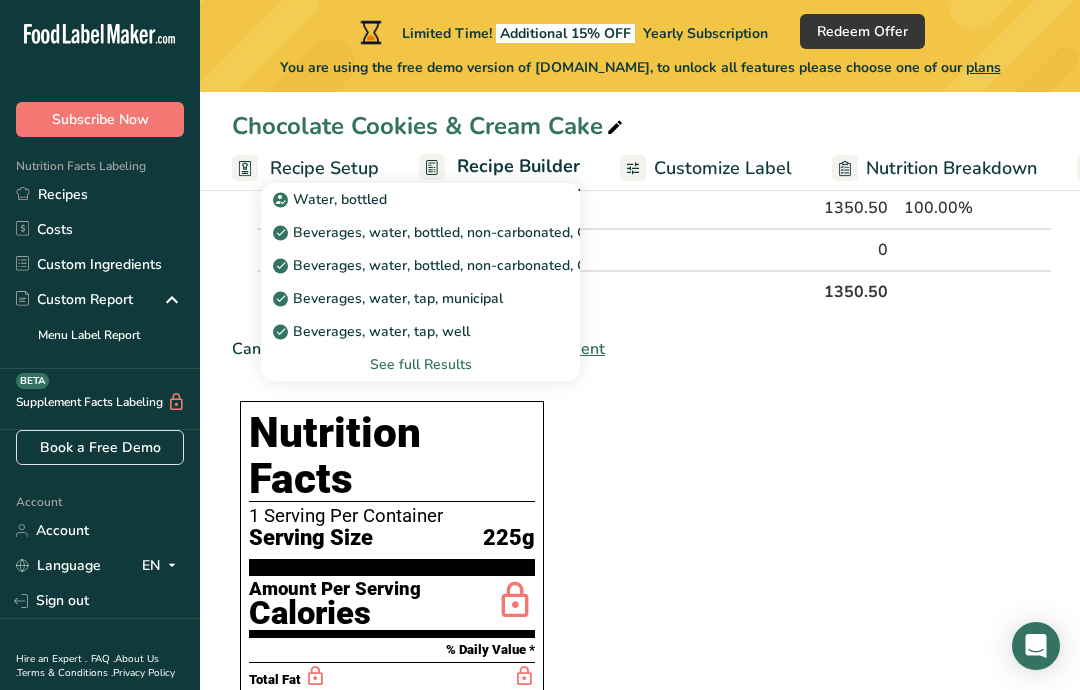 click on "See full Results" at bounding box center [420, 364] 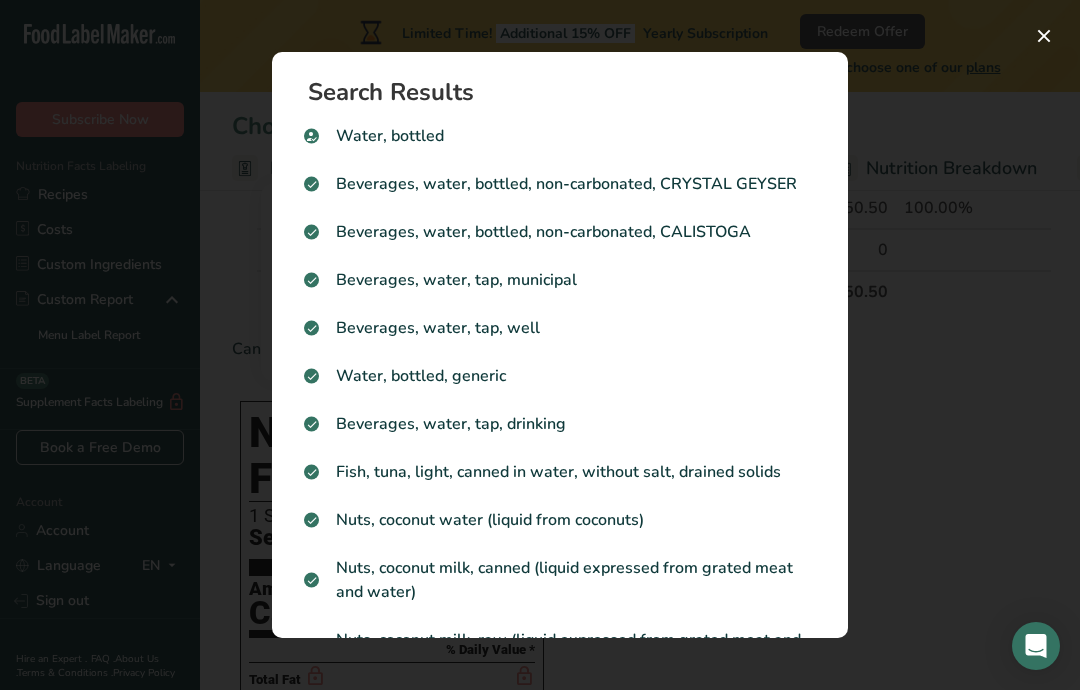 scroll, scrollTop: 0, scrollLeft: 0, axis: both 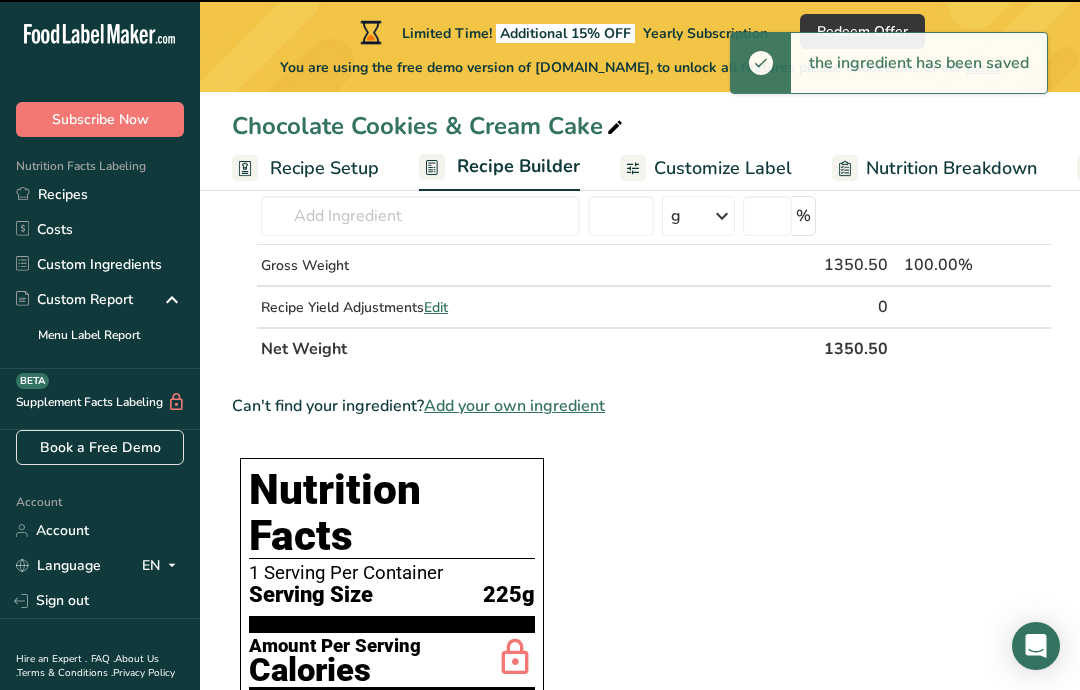 type on "0" 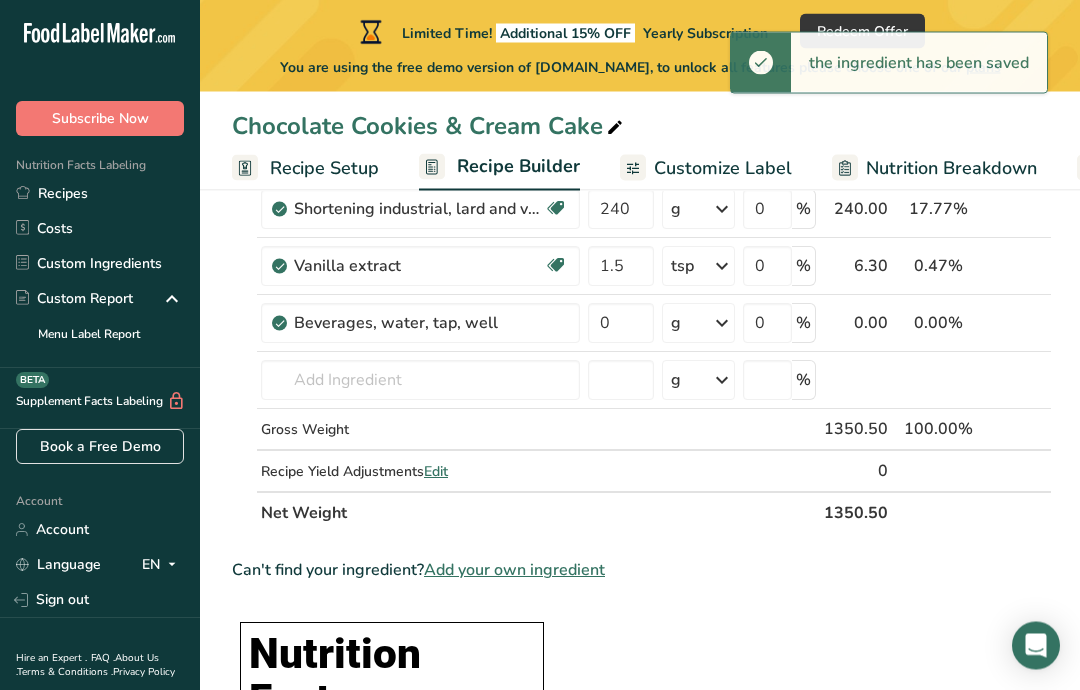 scroll, scrollTop: 569, scrollLeft: 0, axis: vertical 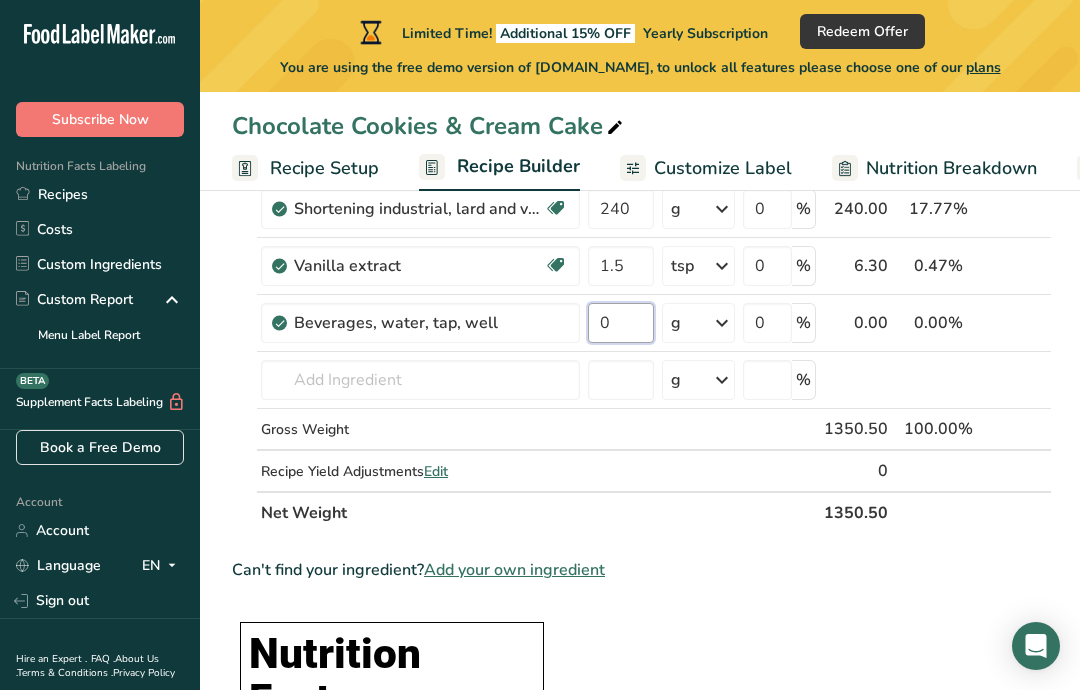 click on "0" at bounding box center (621, 323) 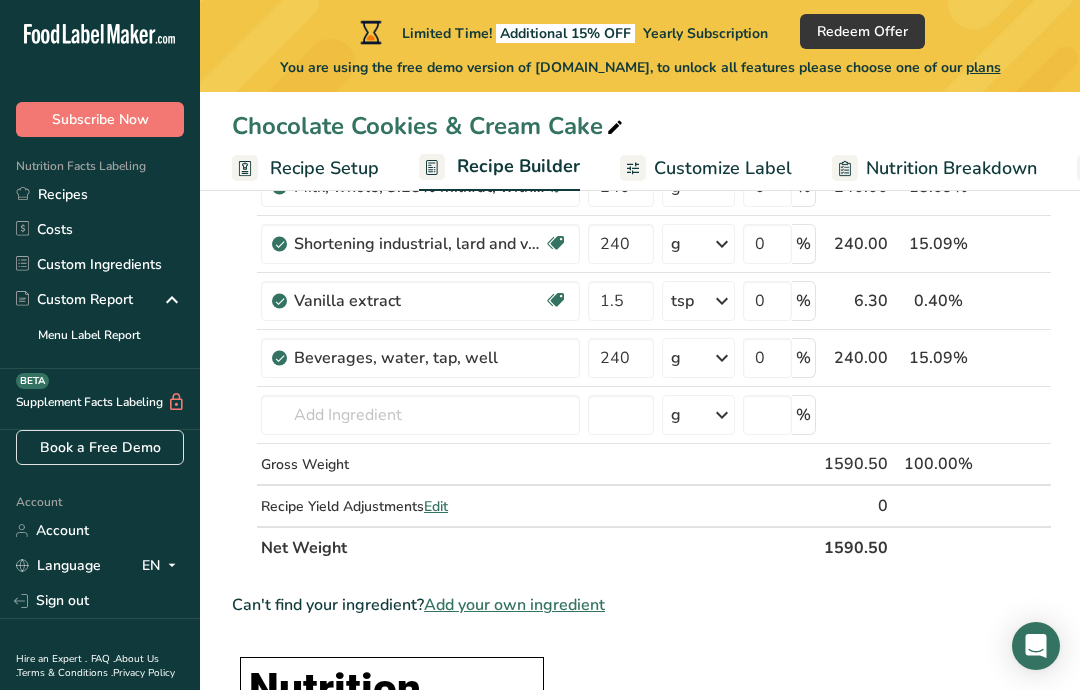 scroll, scrollTop: 572, scrollLeft: 0, axis: vertical 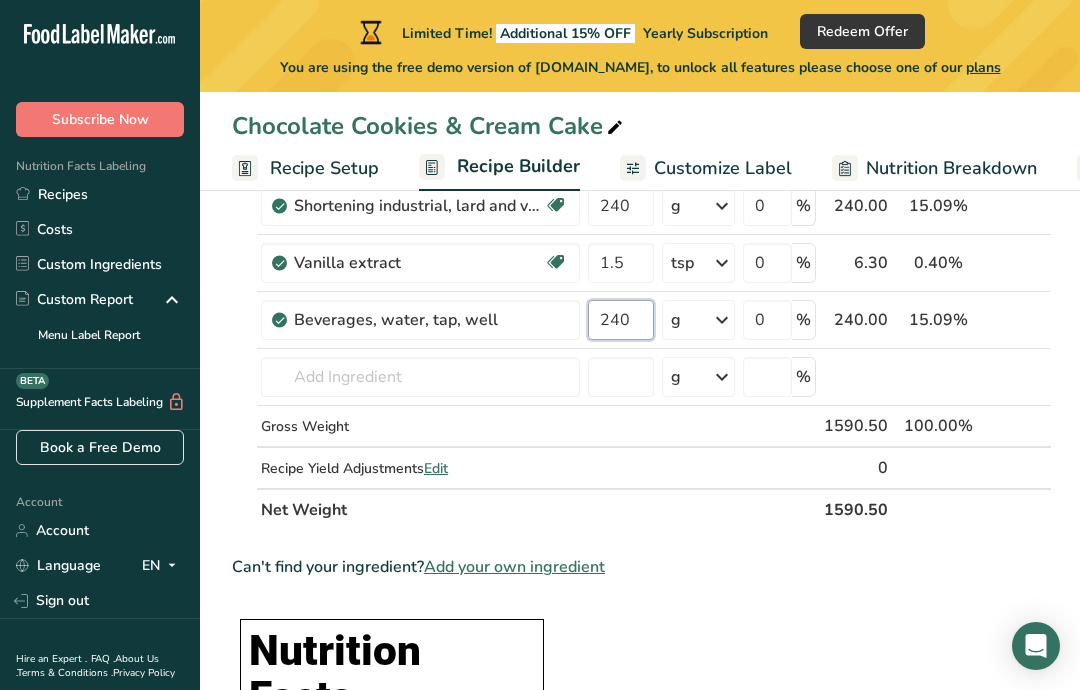 type on "240" 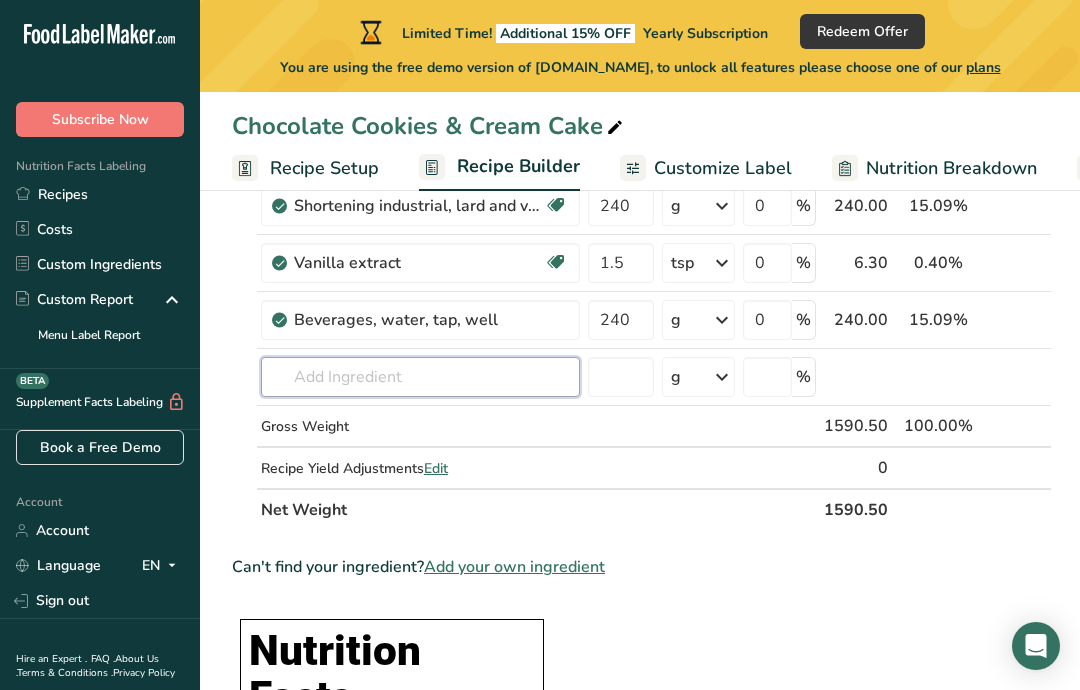 click on "Ingredient *
Amount *
Unit *
Waste *   .a-a{fill:#347362;}.b-a{fill:#fff;}          Grams
Percentage
All Purpose 1:1 GF Flour
250
g
Portions
2 Cups
Weight Units
g
kg
mg
See more
Volume Units
l
mL
fl oz
See more
0
%
250.00
15.72%
i
Sugars, granulated
Dairy free
Gluten free
Vegan
Vegetarian
Soy free
414
g
Portions
1 serving packet
1 cup
Weight Units
g
kg
mg
See more" at bounding box center [642, 133] 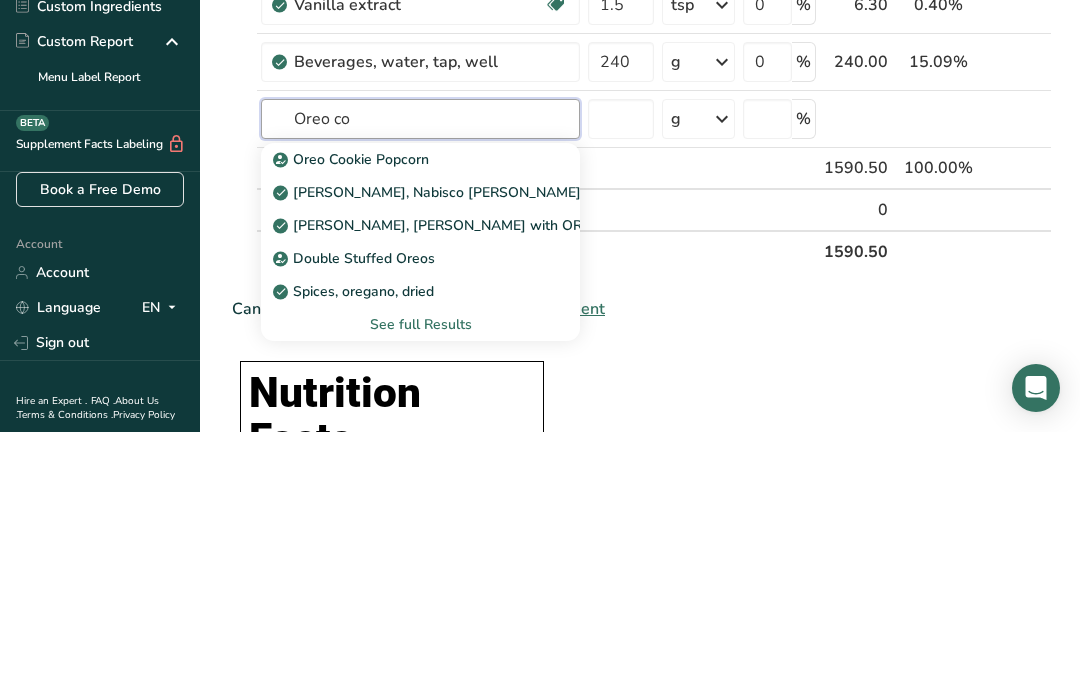 type on "Oreo coo" 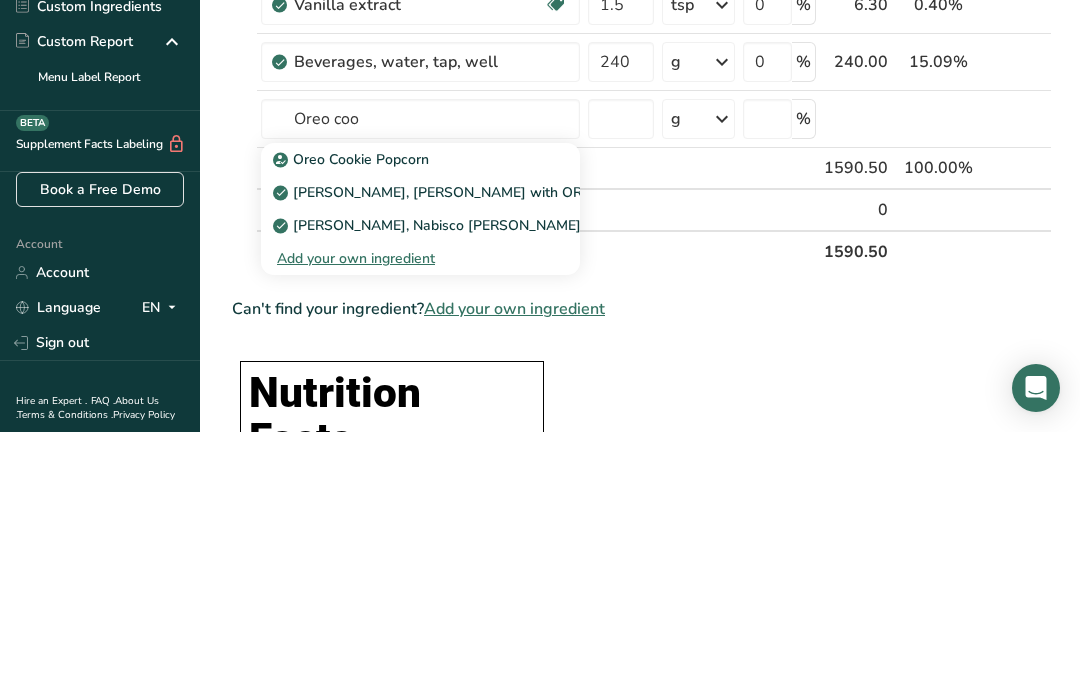 type 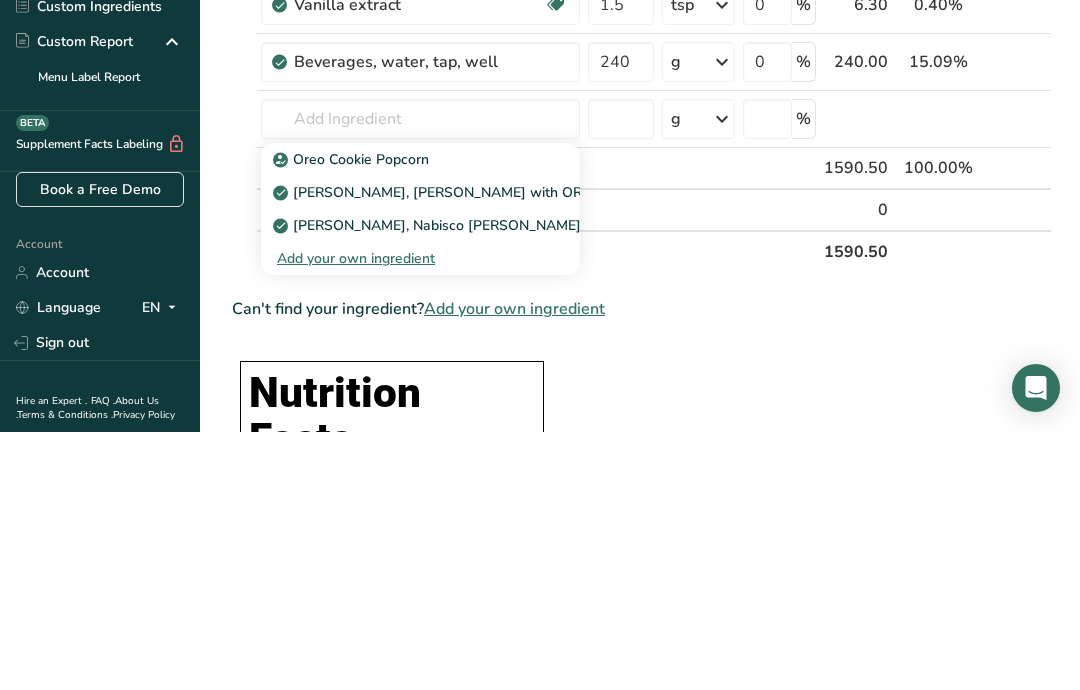 scroll, scrollTop: 830, scrollLeft: 0, axis: vertical 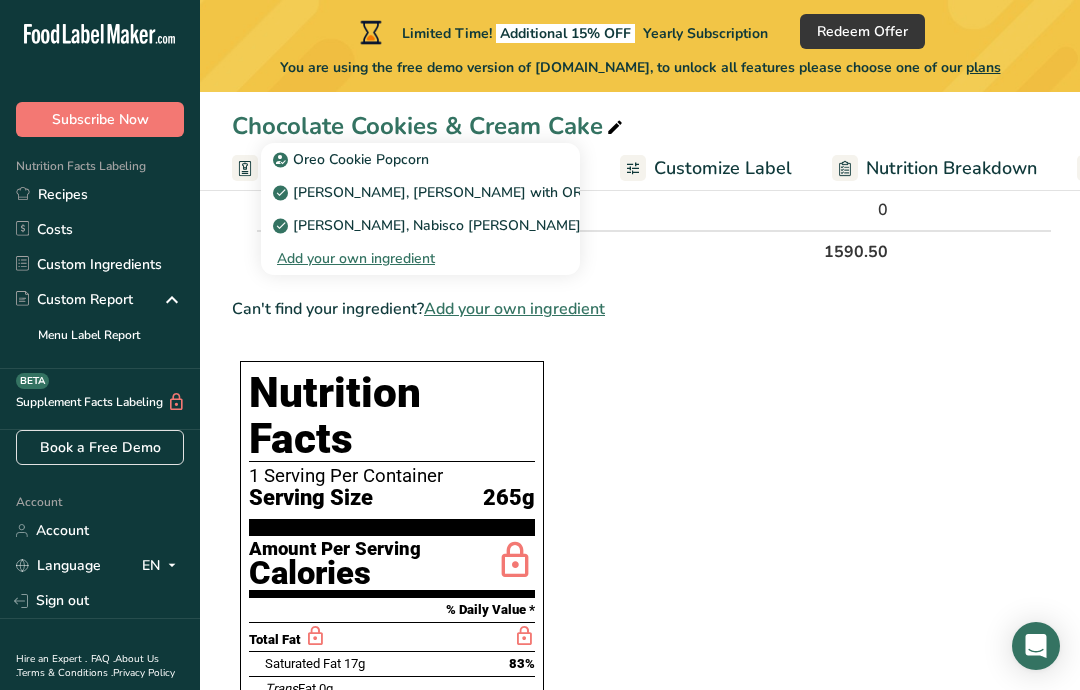 click on "Add your own ingredient" at bounding box center [420, 258] 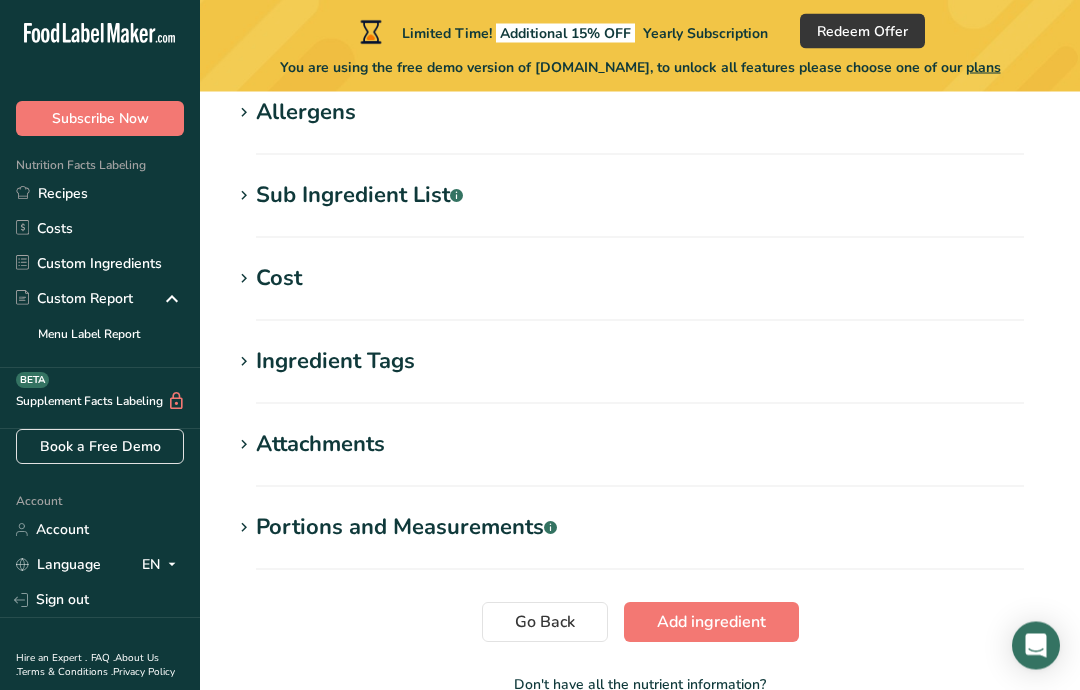 scroll, scrollTop: 937, scrollLeft: 0, axis: vertical 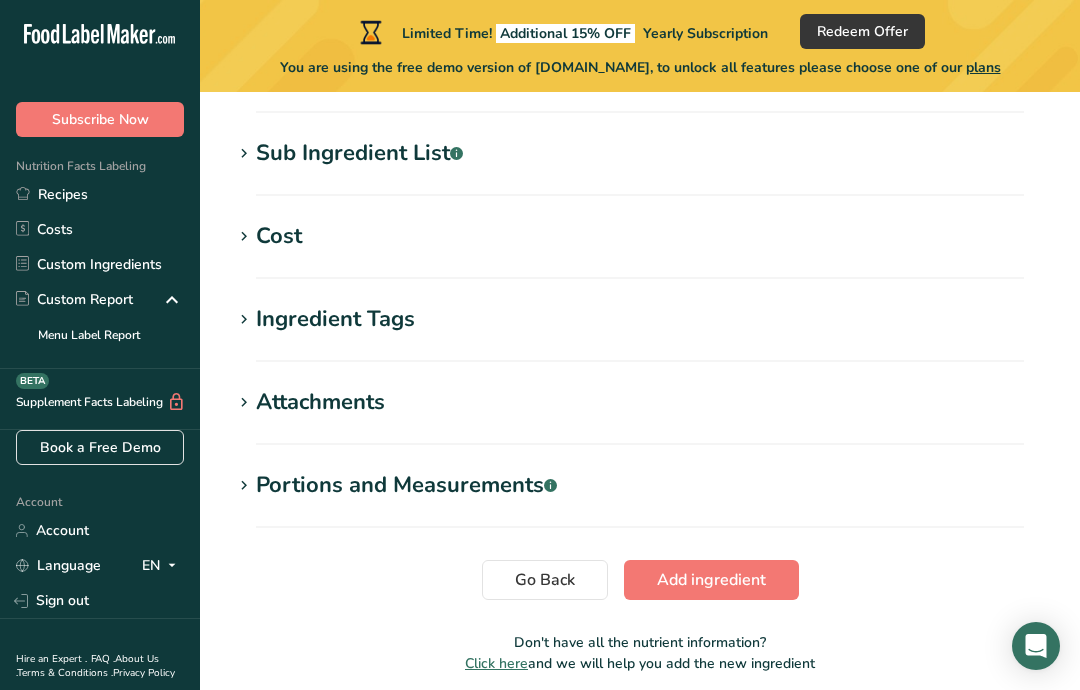click on "Go Back" at bounding box center [545, 580] 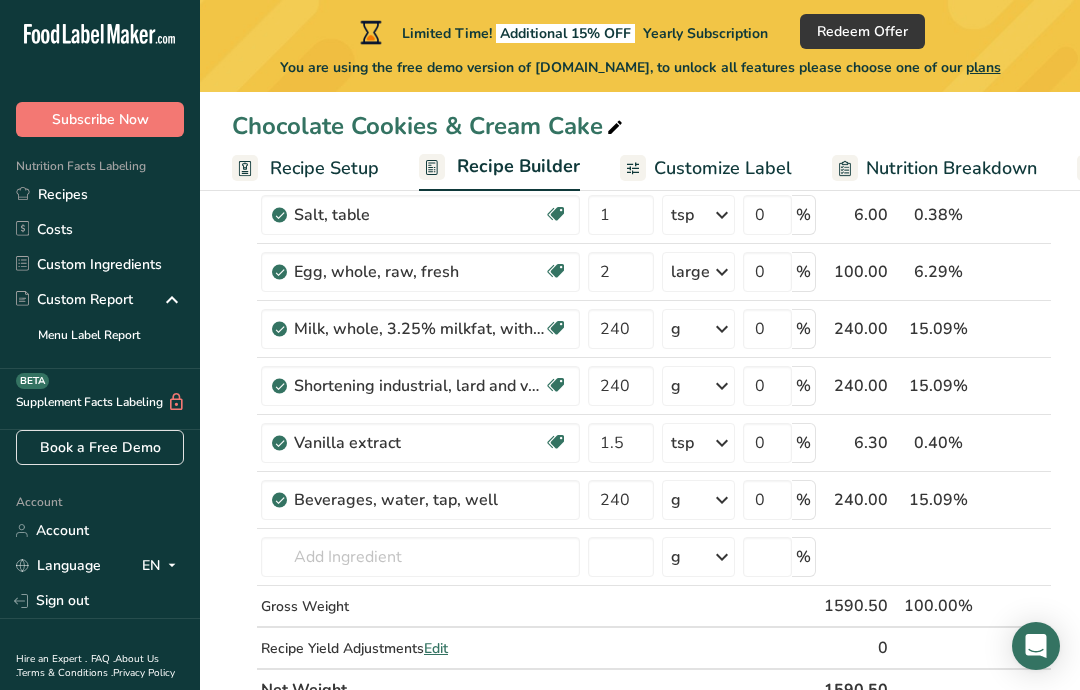 scroll, scrollTop: 395, scrollLeft: 0, axis: vertical 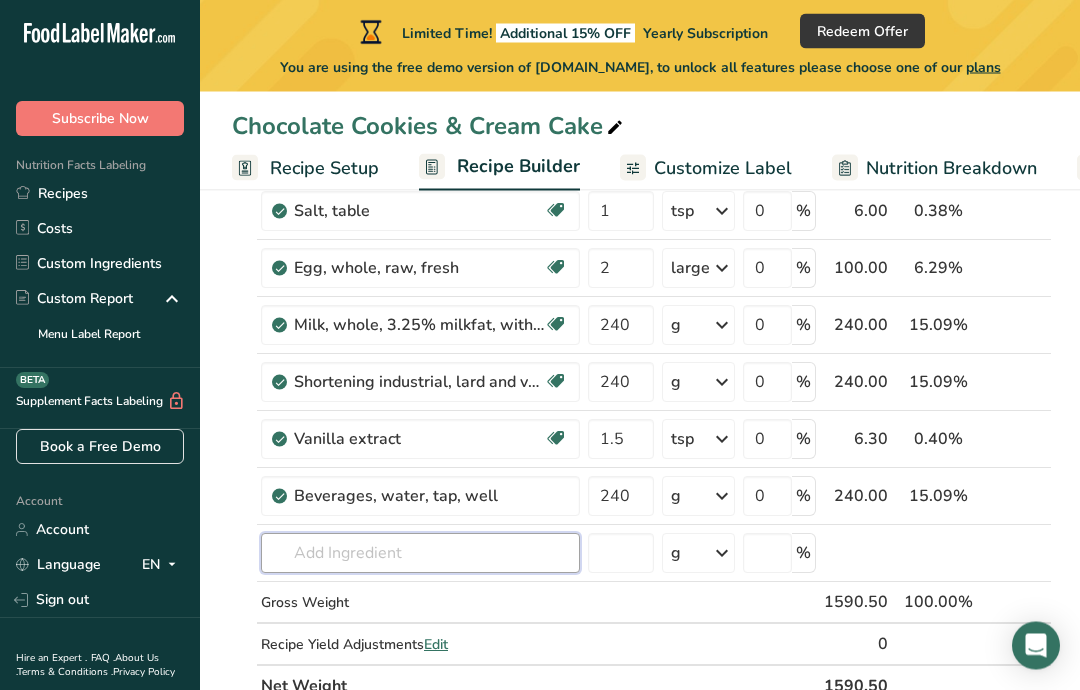 click at bounding box center (420, 554) 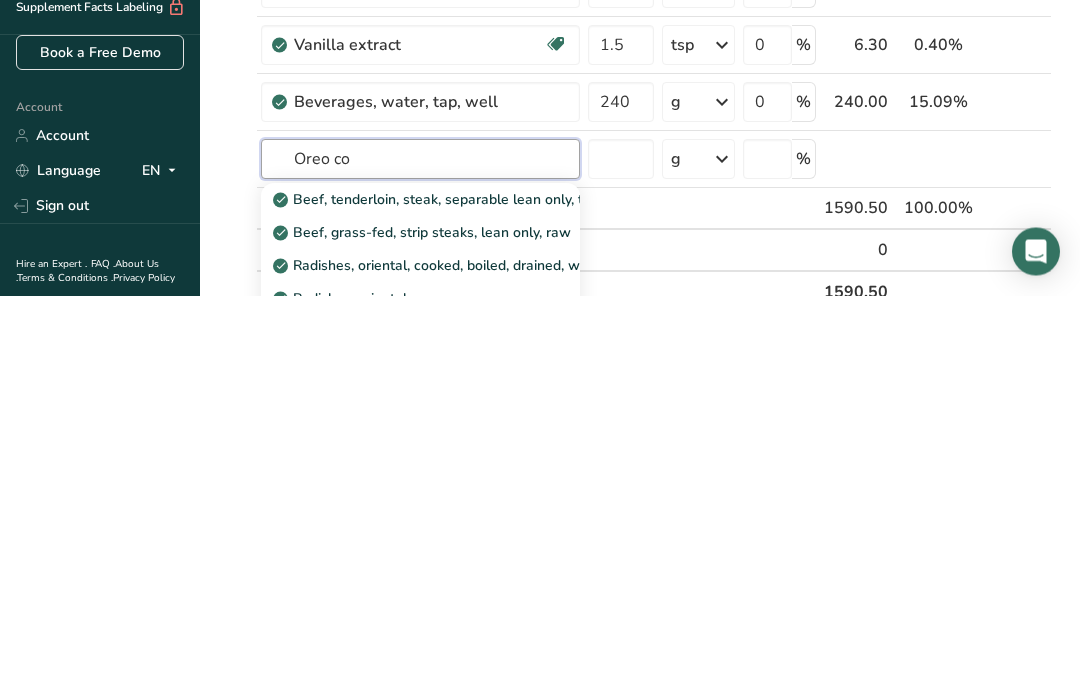type on "Oreo coo" 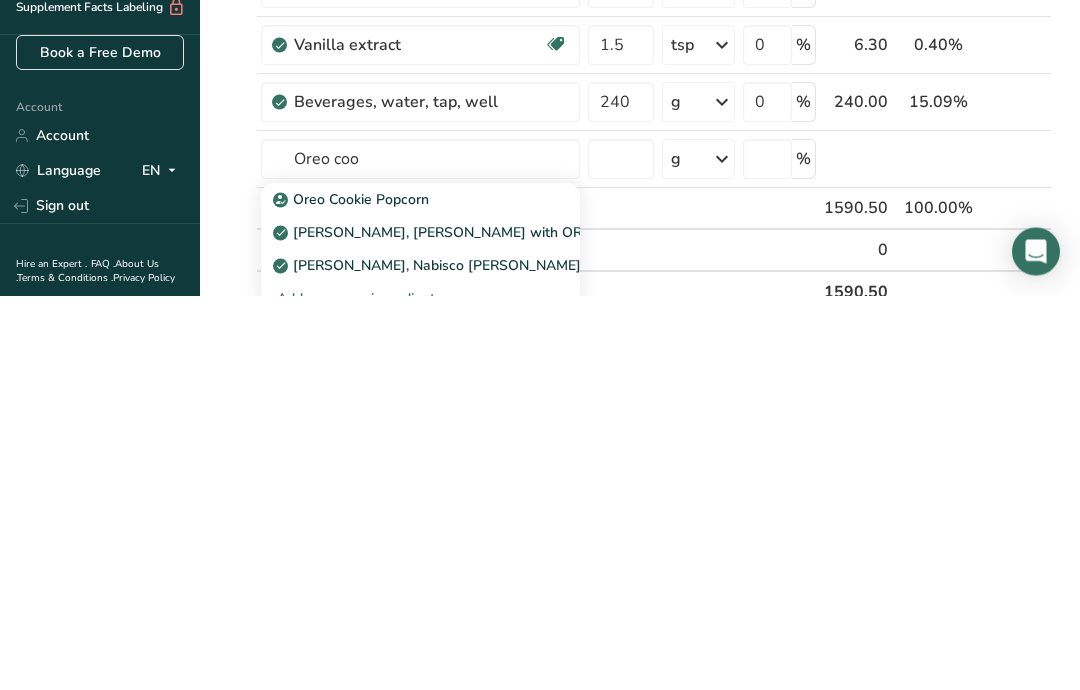 type 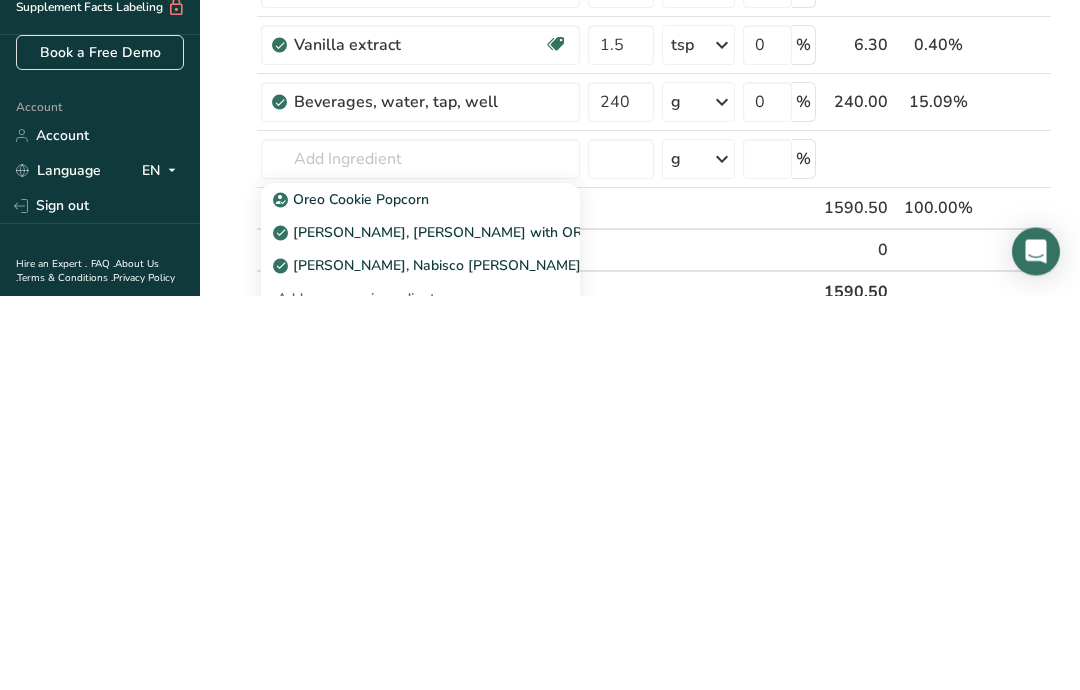 scroll, scrollTop: 790, scrollLeft: 0, axis: vertical 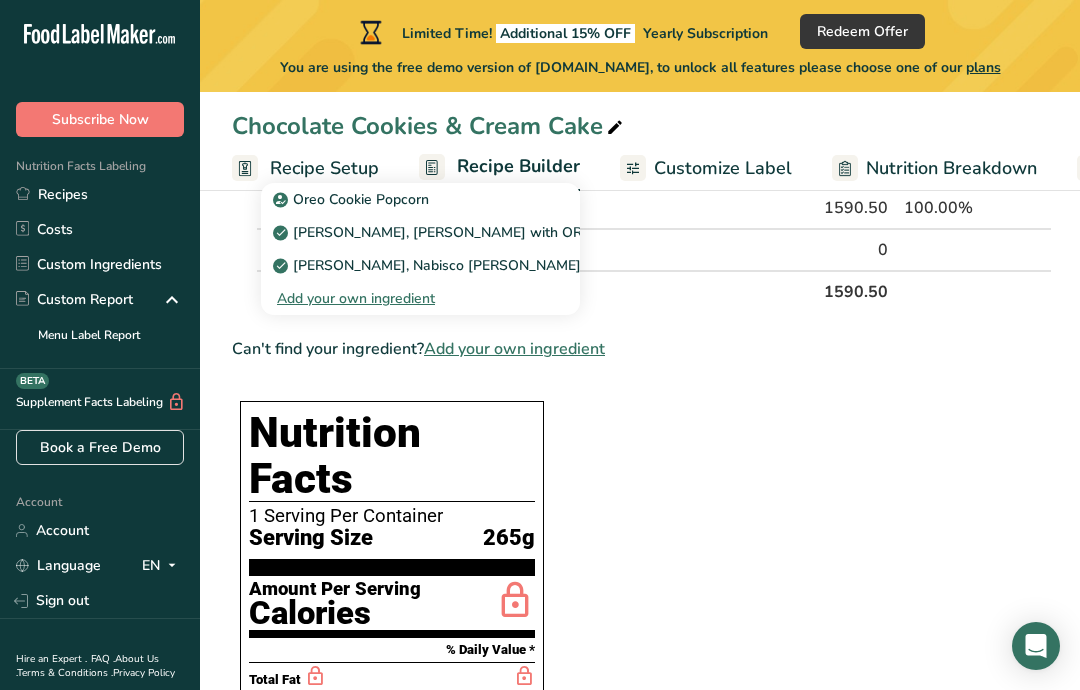 click on "Add your own ingredient" at bounding box center (420, 298) 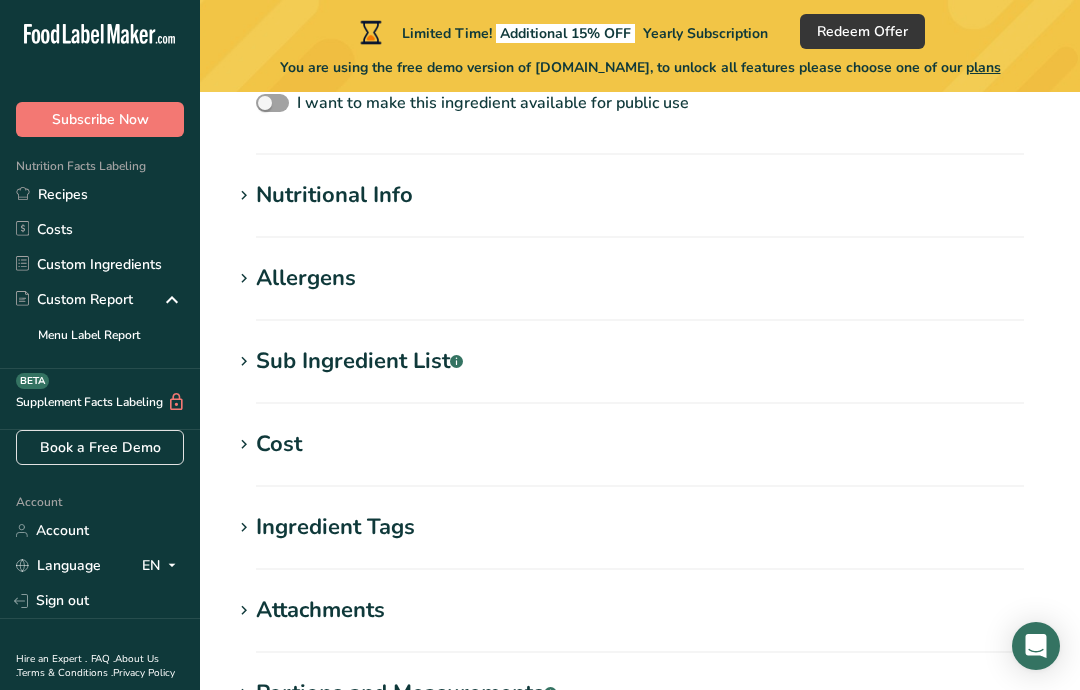 scroll, scrollTop: 937, scrollLeft: 0, axis: vertical 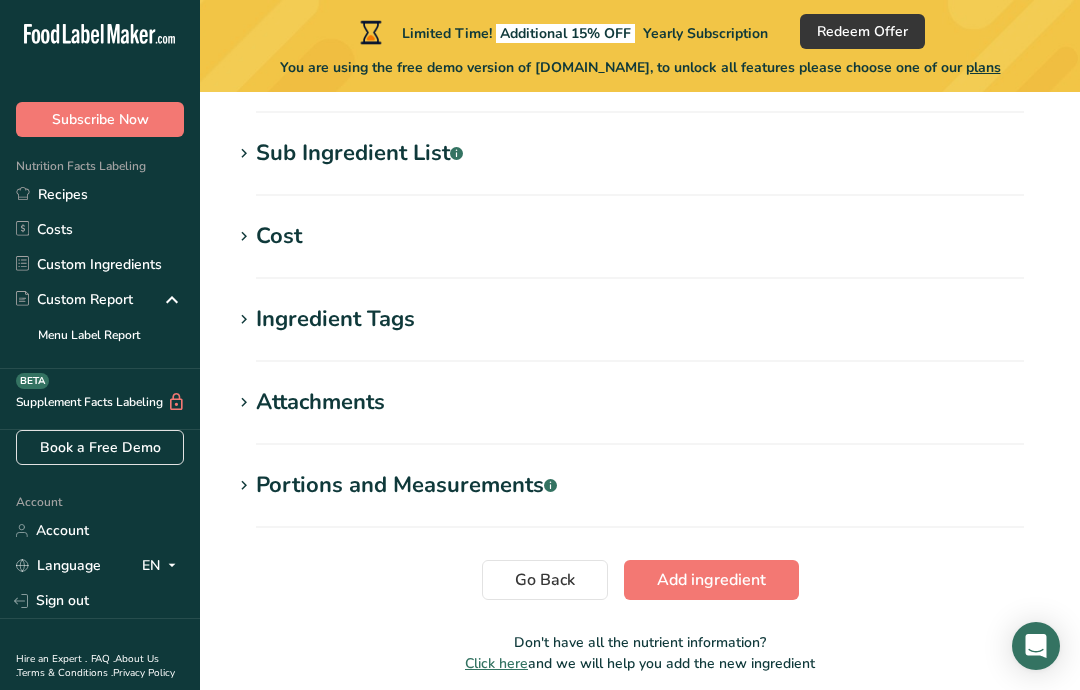 click on "Go Back" at bounding box center (545, 580) 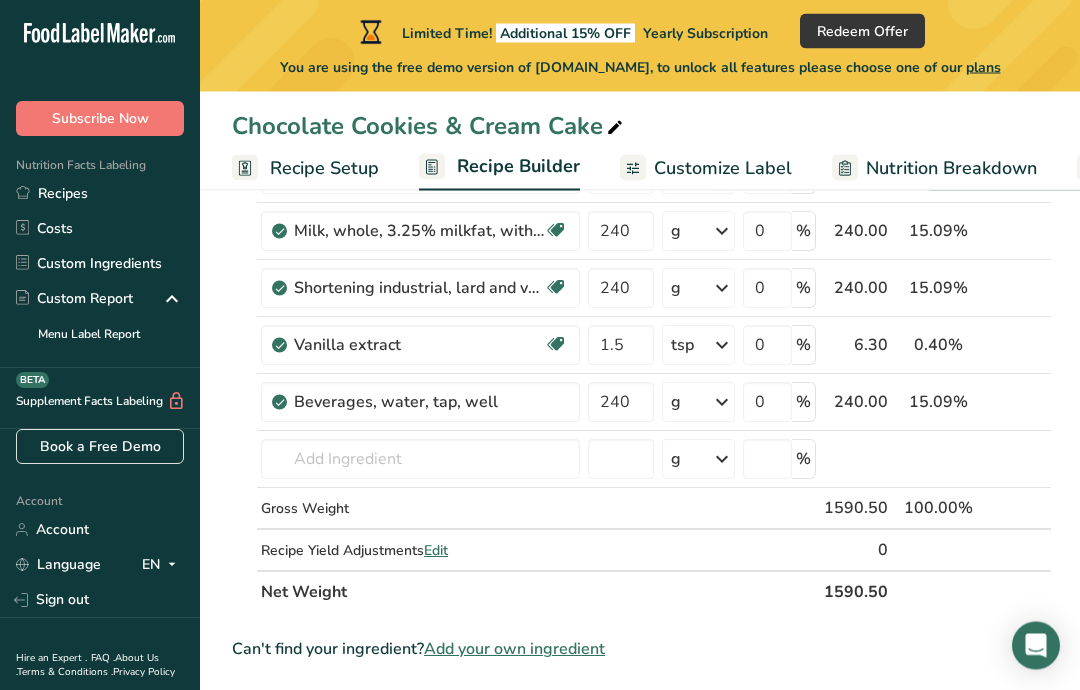 scroll, scrollTop: 489, scrollLeft: 0, axis: vertical 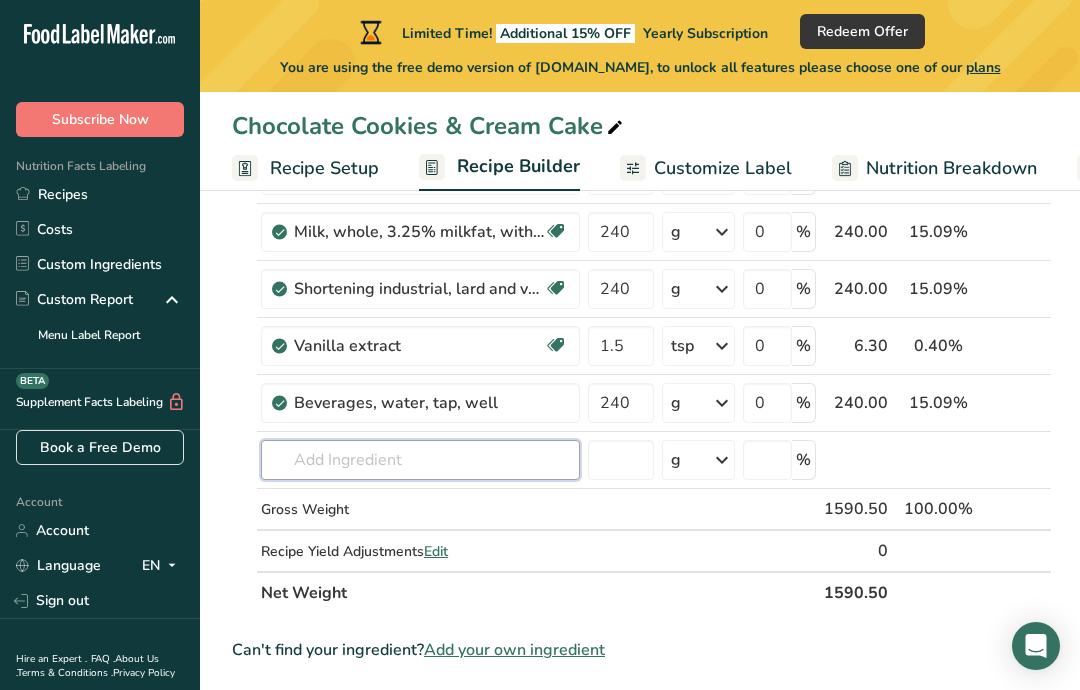 click at bounding box center (420, 460) 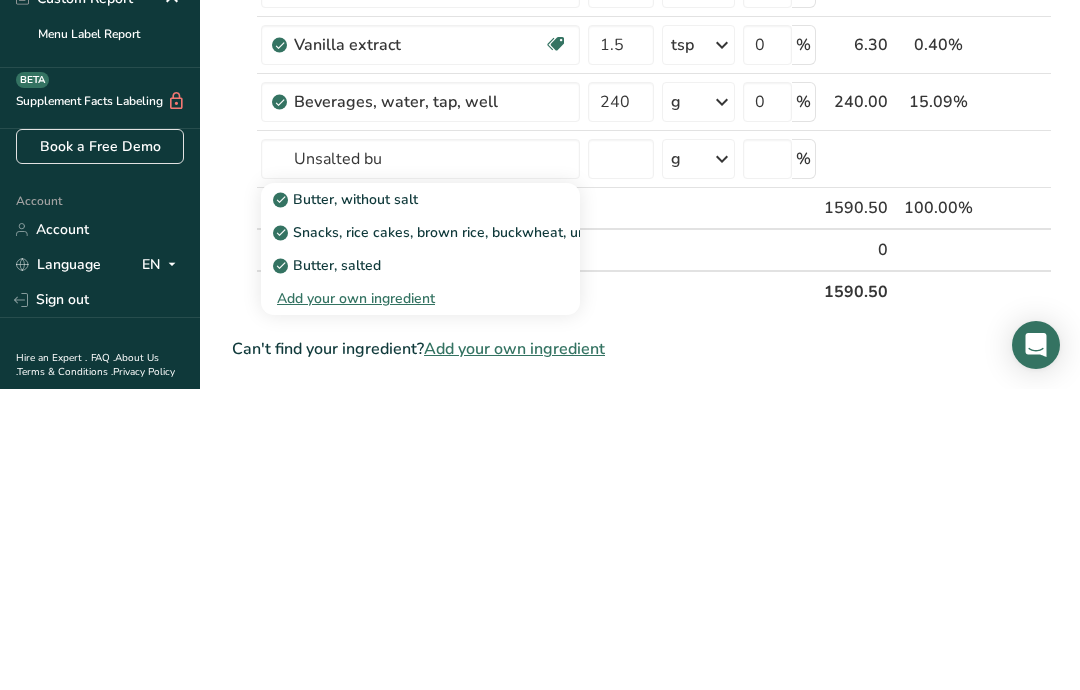 click on "Butter, salted" at bounding box center [404, 566] 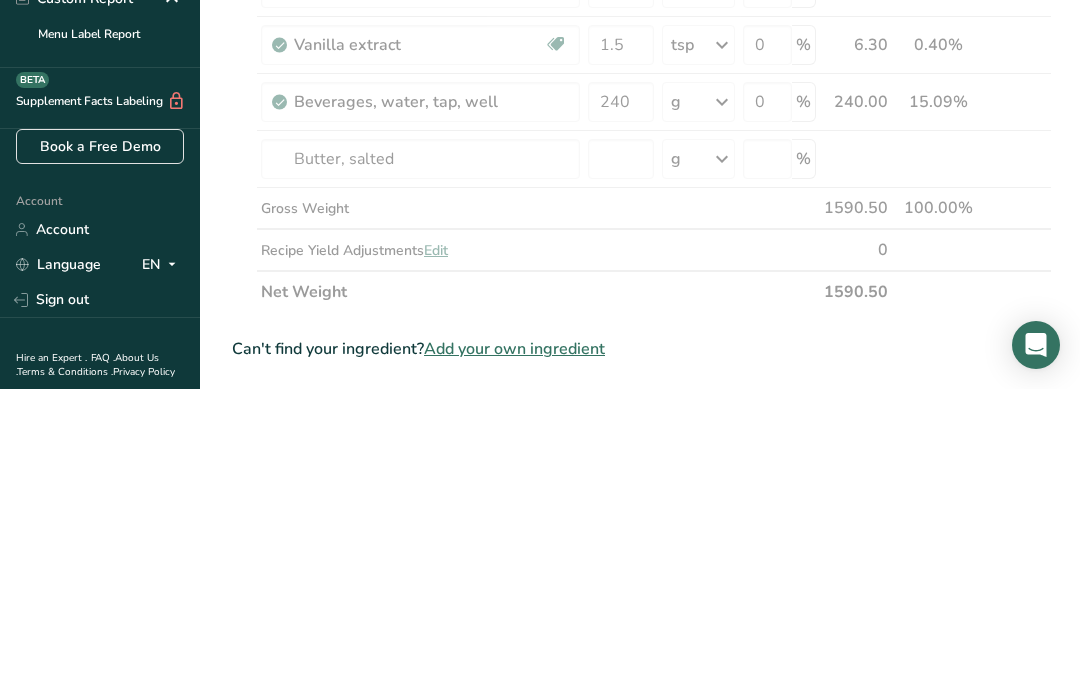 scroll, scrollTop: 790, scrollLeft: 0, axis: vertical 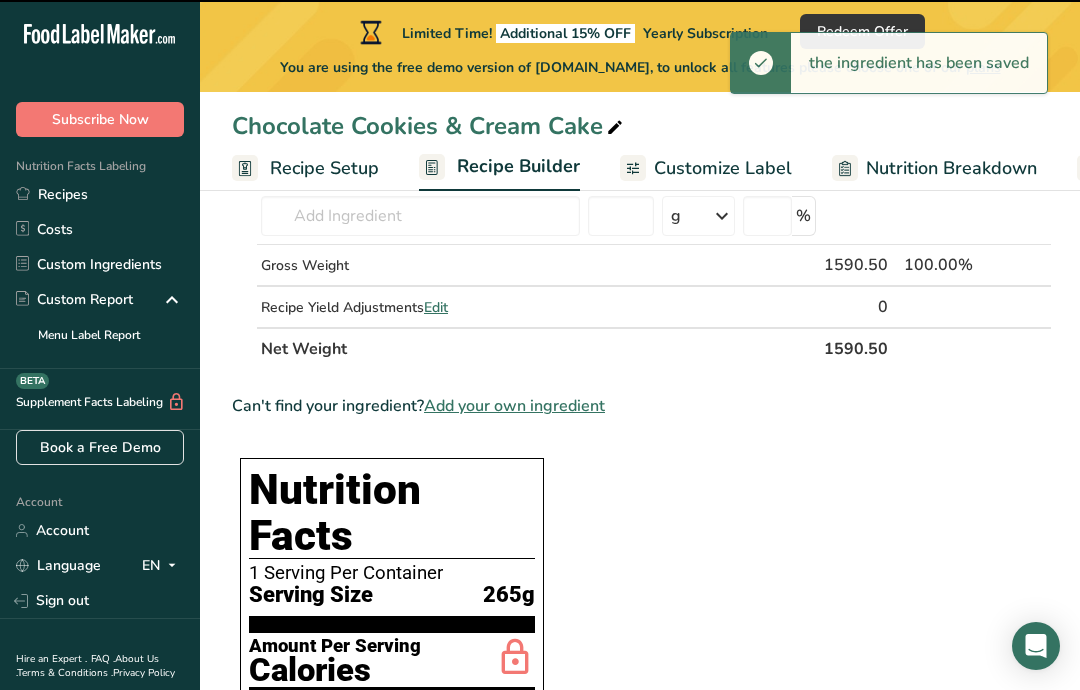 type on "0" 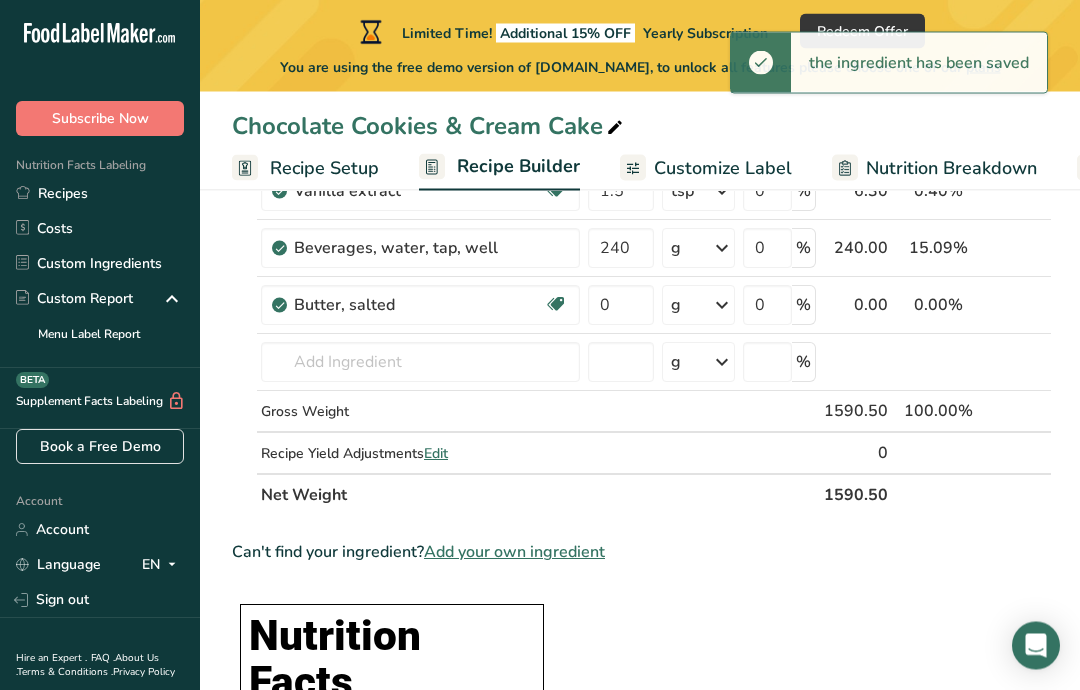 scroll, scrollTop: 637, scrollLeft: 0, axis: vertical 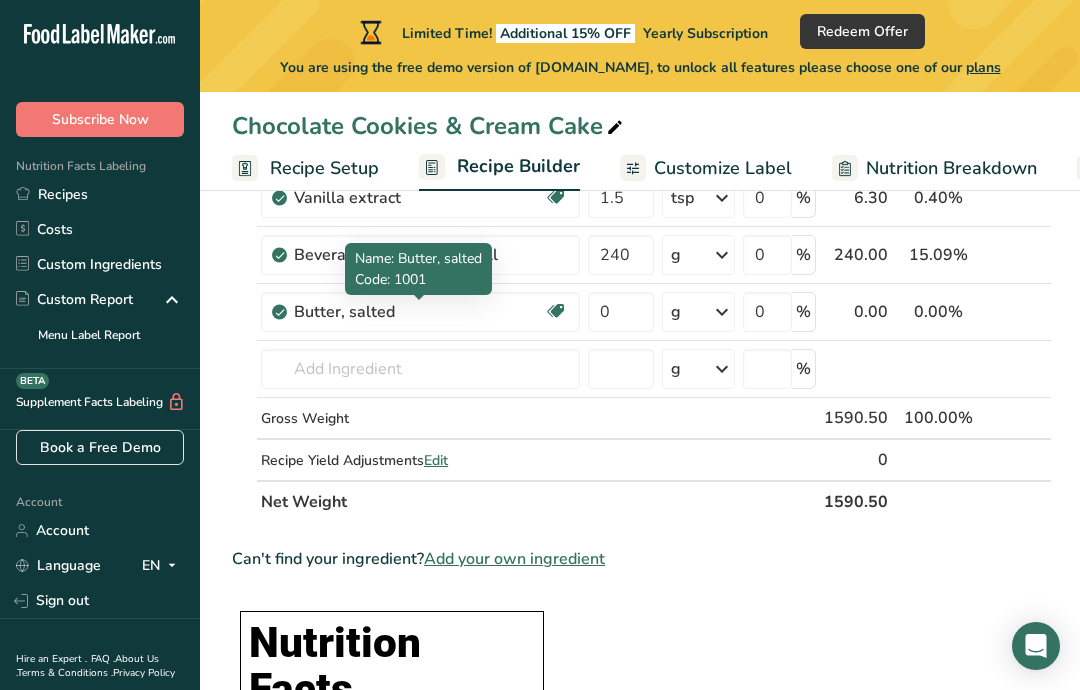 click on "Butter, salted" at bounding box center (419, 312) 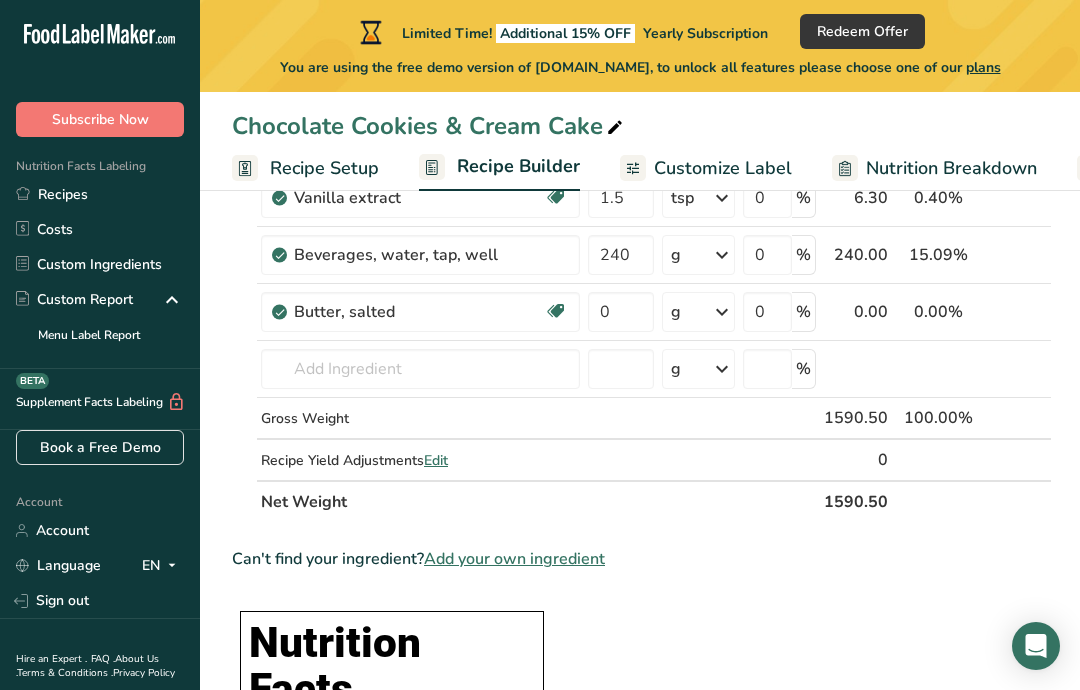 click on "Butter, salted" at bounding box center (419, 312) 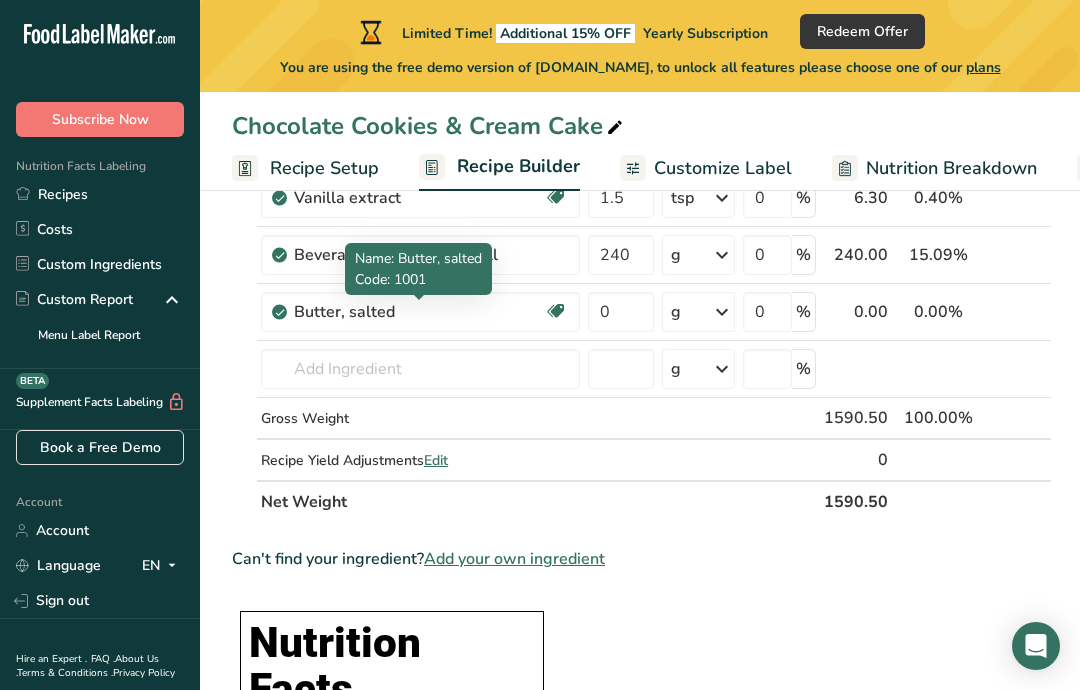 click at bounding box center [245, 324] 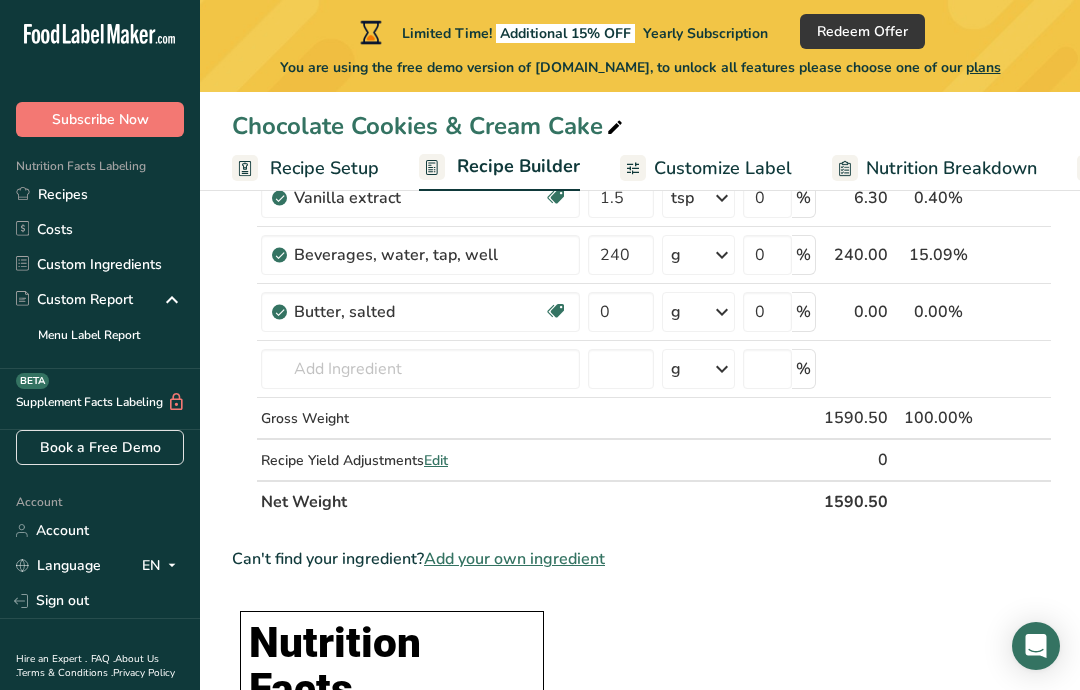 click at bounding box center (1035, 312) 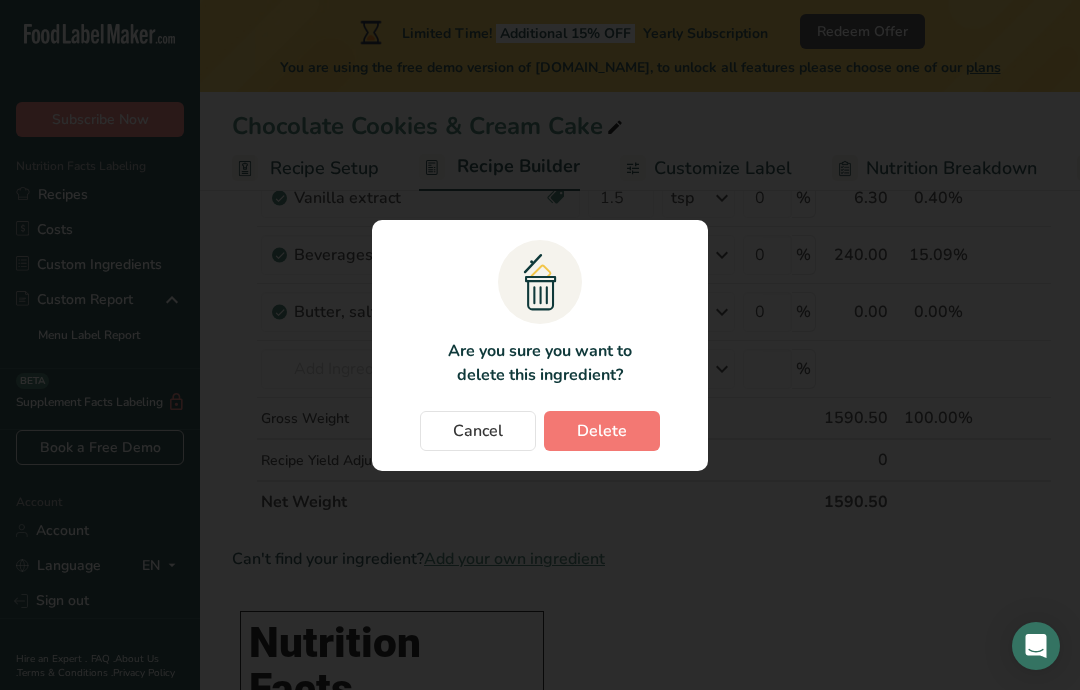 click on "Delete" at bounding box center (602, 431) 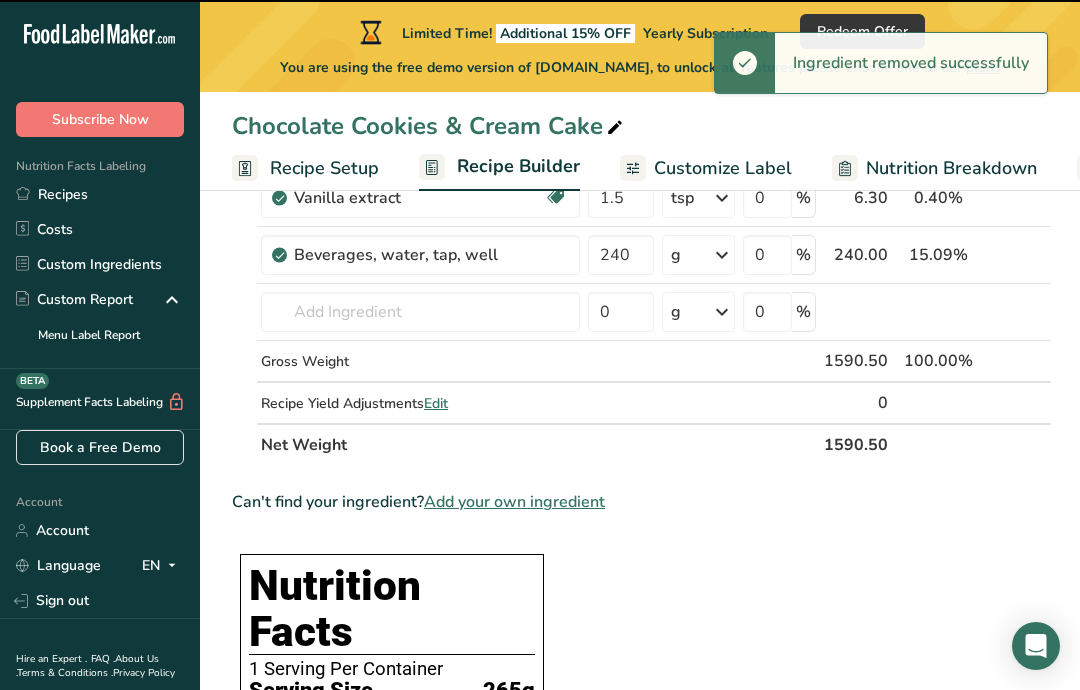 type 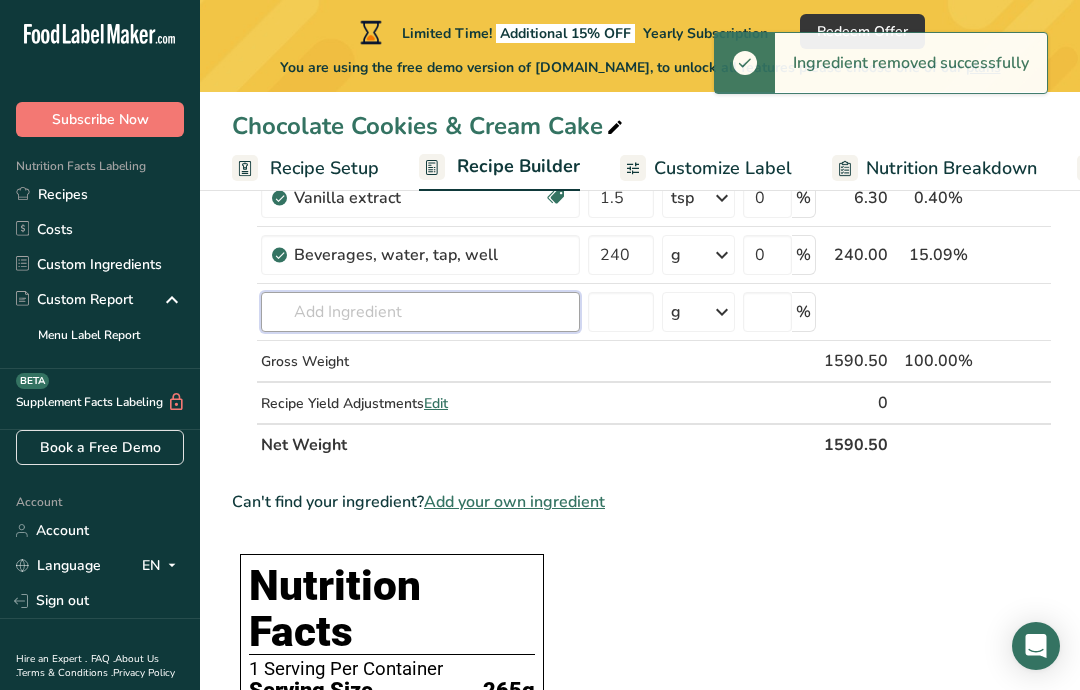 click at bounding box center [420, 312] 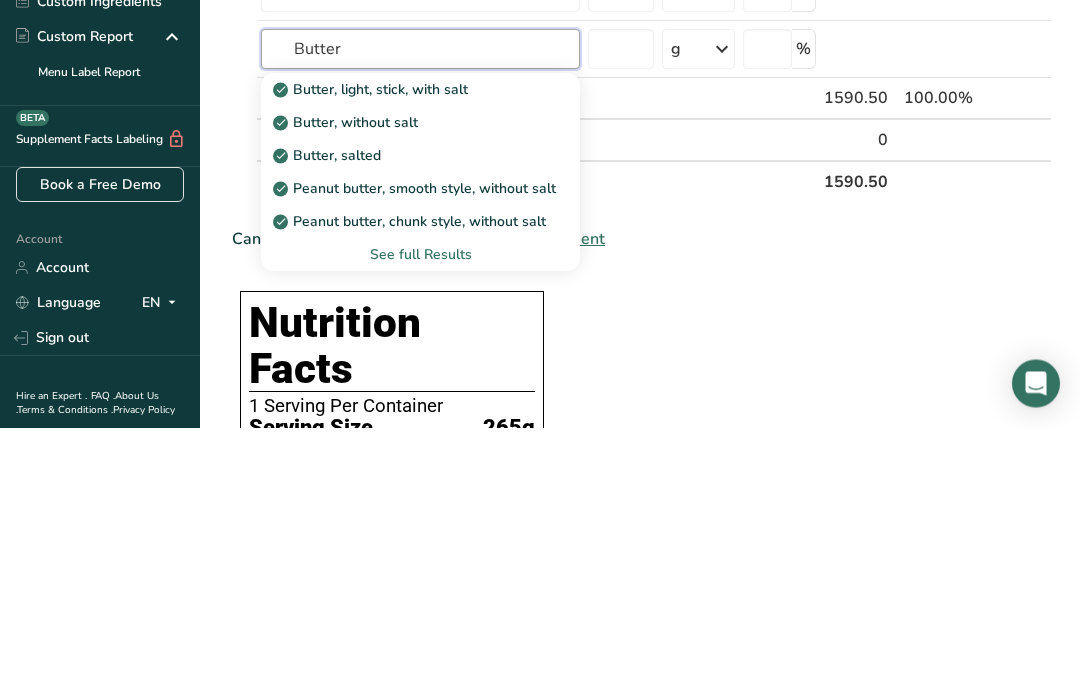 type on "Butter" 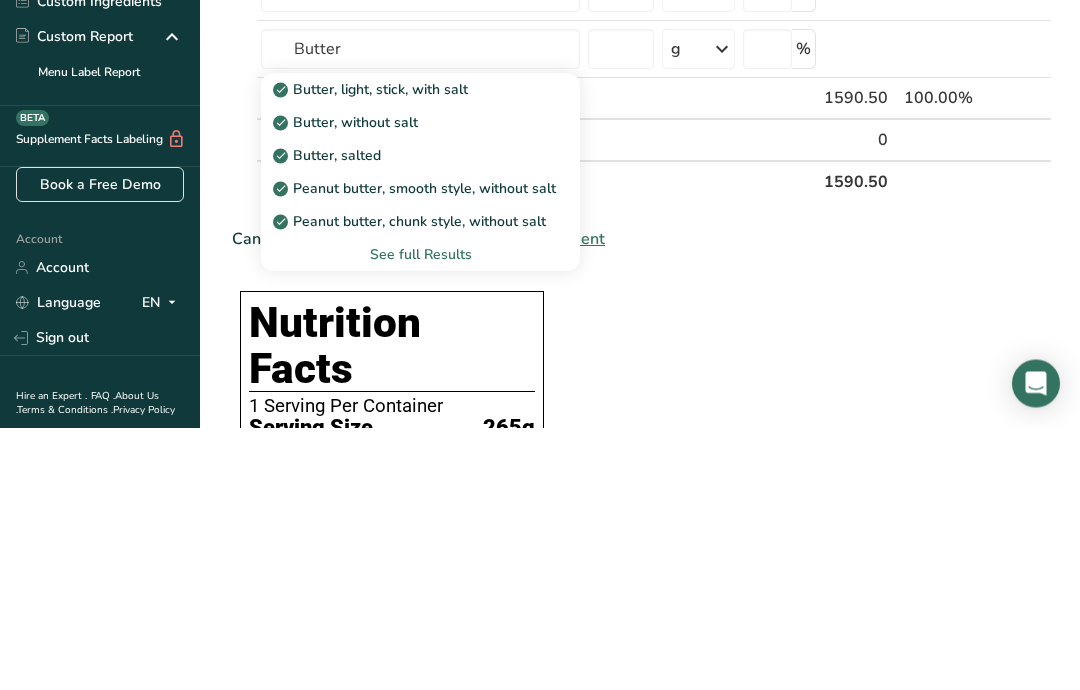 click on "See full Results" at bounding box center (420, 517) 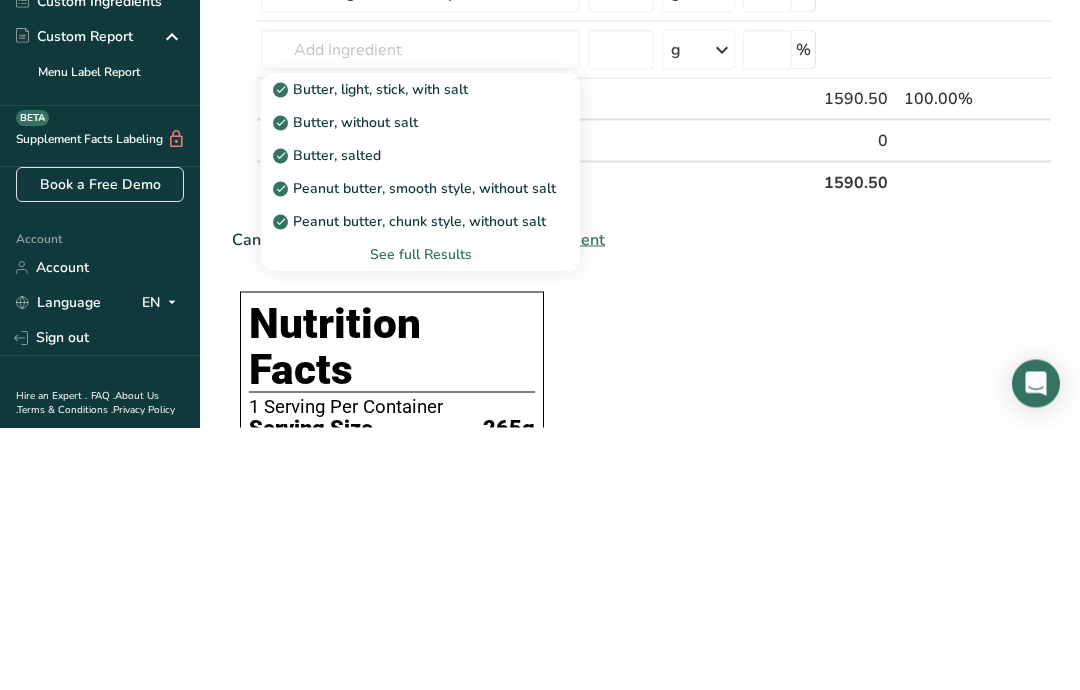 scroll, scrollTop: 900, scrollLeft: 0, axis: vertical 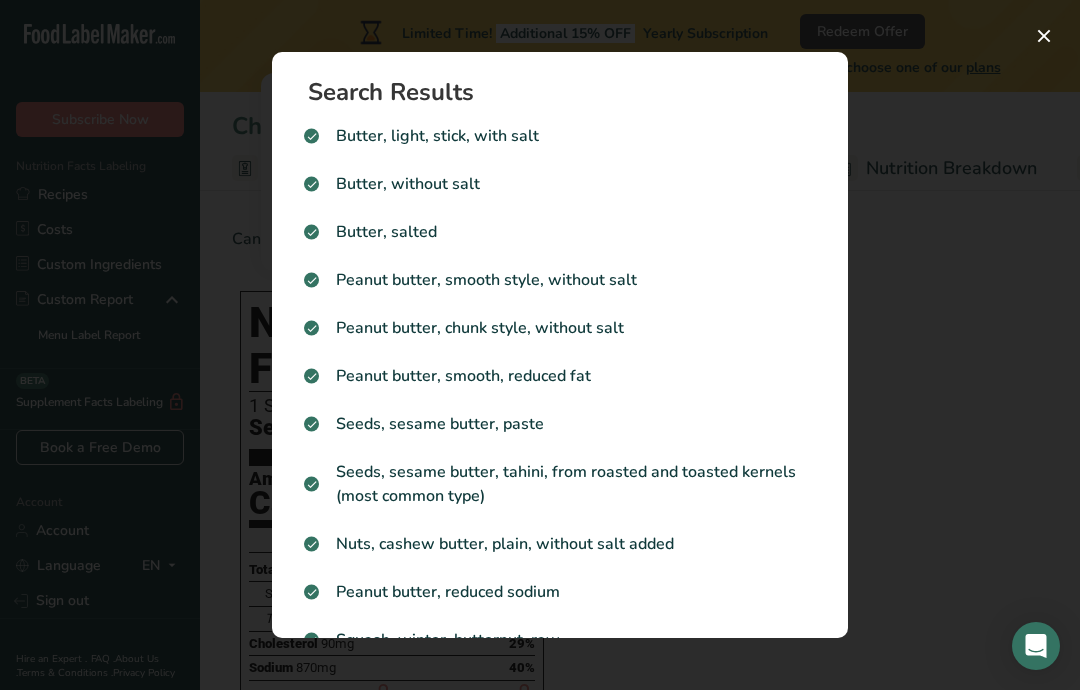 click on "Butter, without salt" at bounding box center (560, 184) 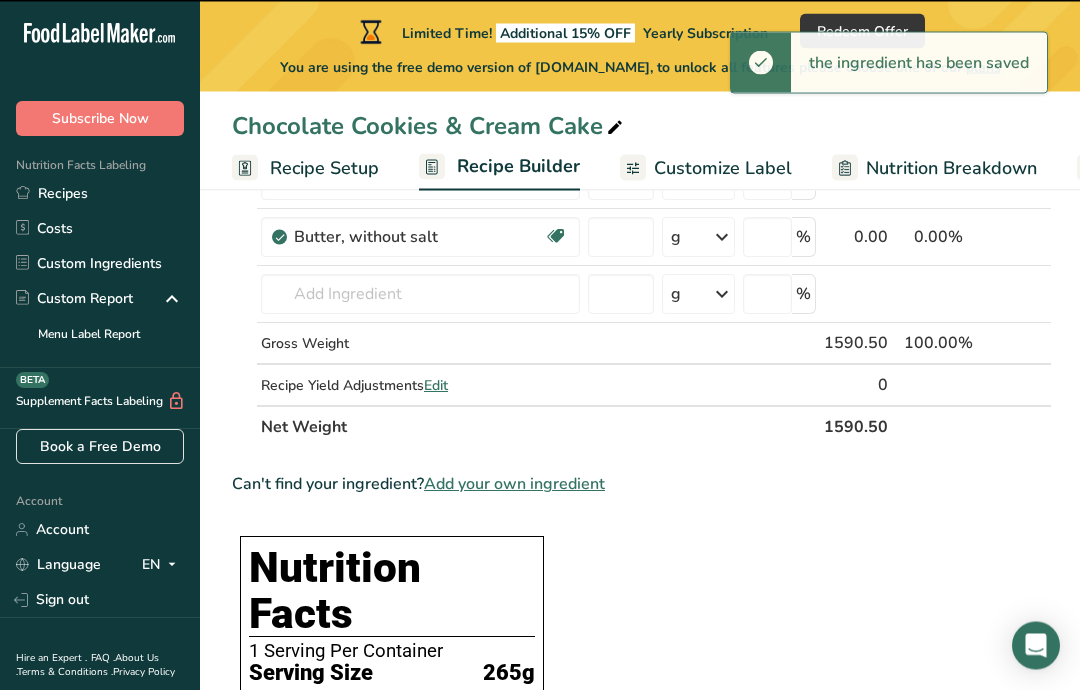 type on "0" 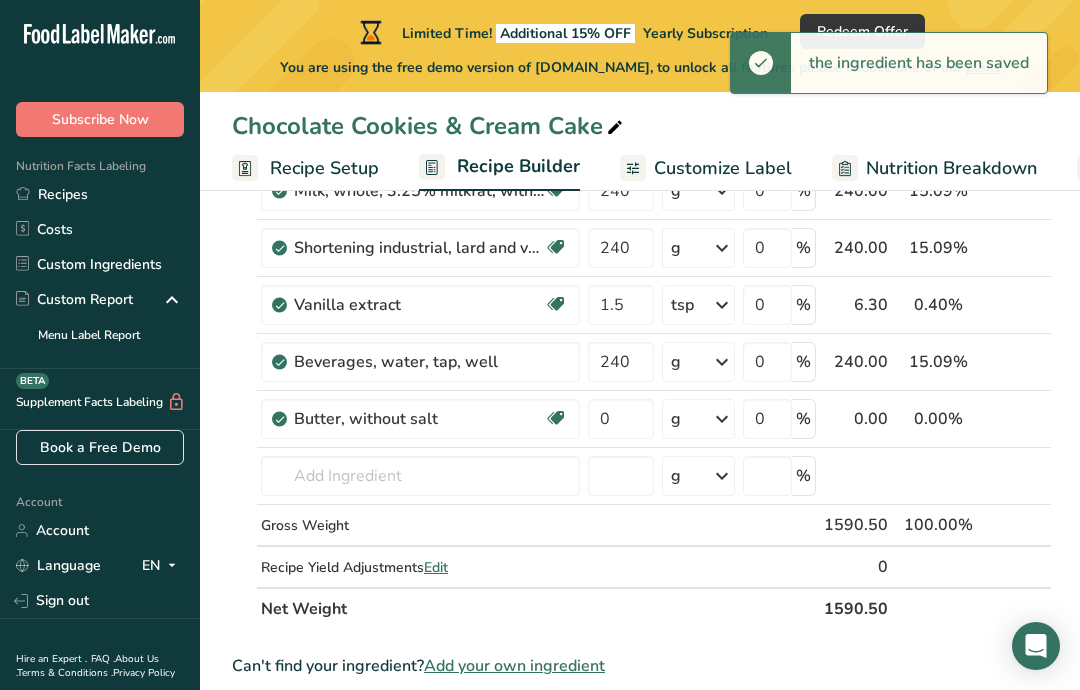 scroll, scrollTop: 498, scrollLeft: 0, axis: vertical 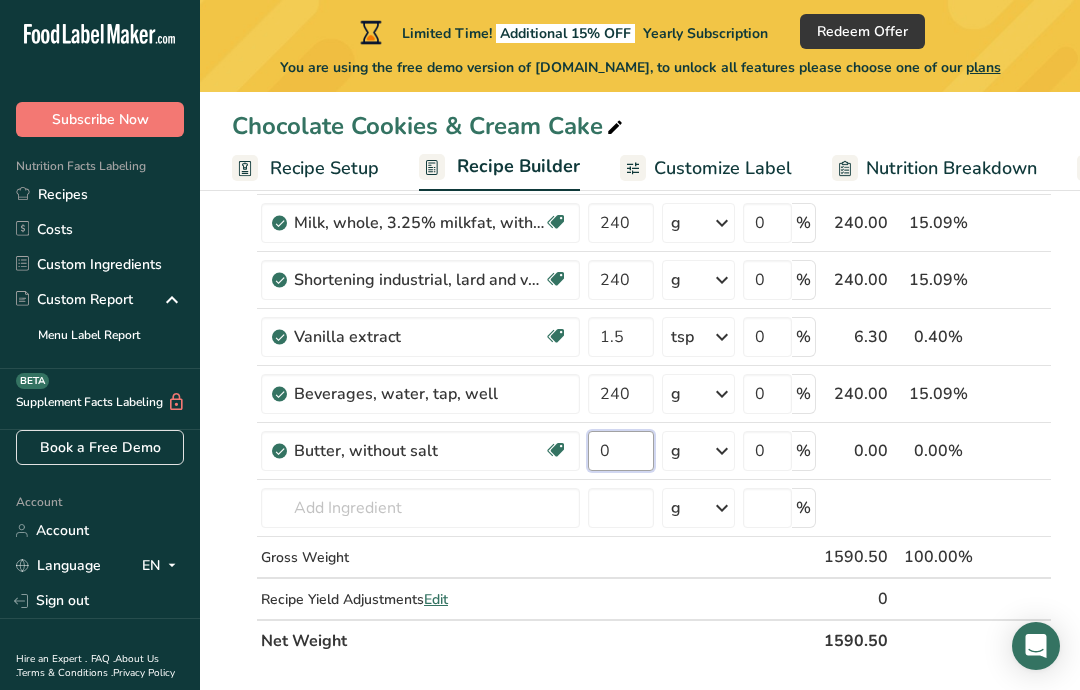 click on "0" at bounding box center (621, 451) 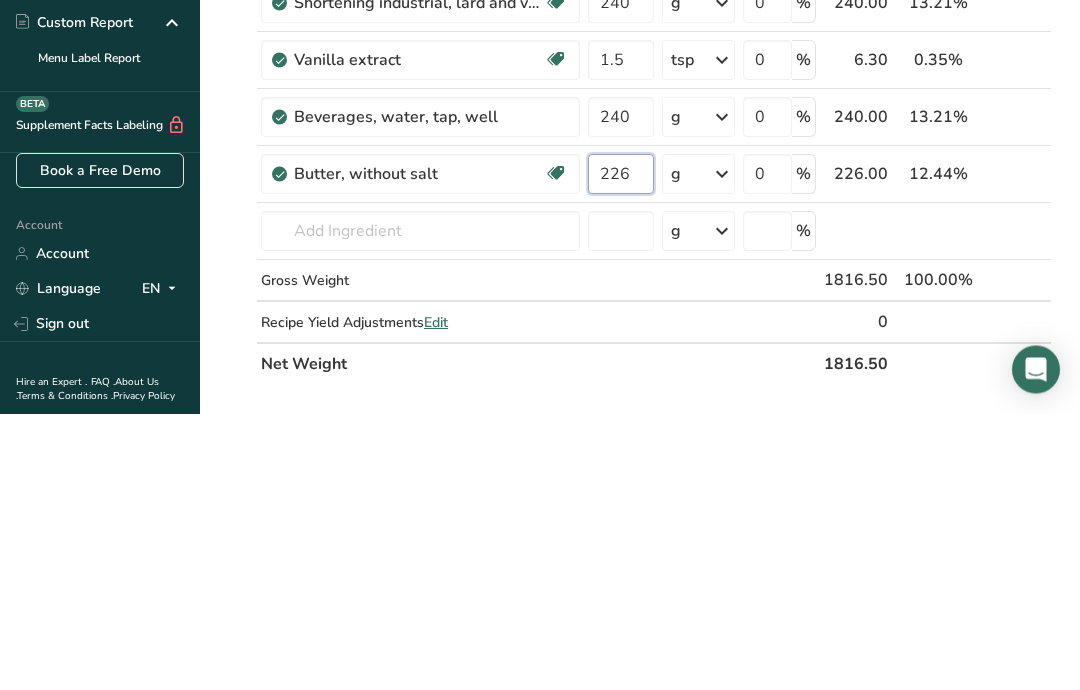 type on "226" 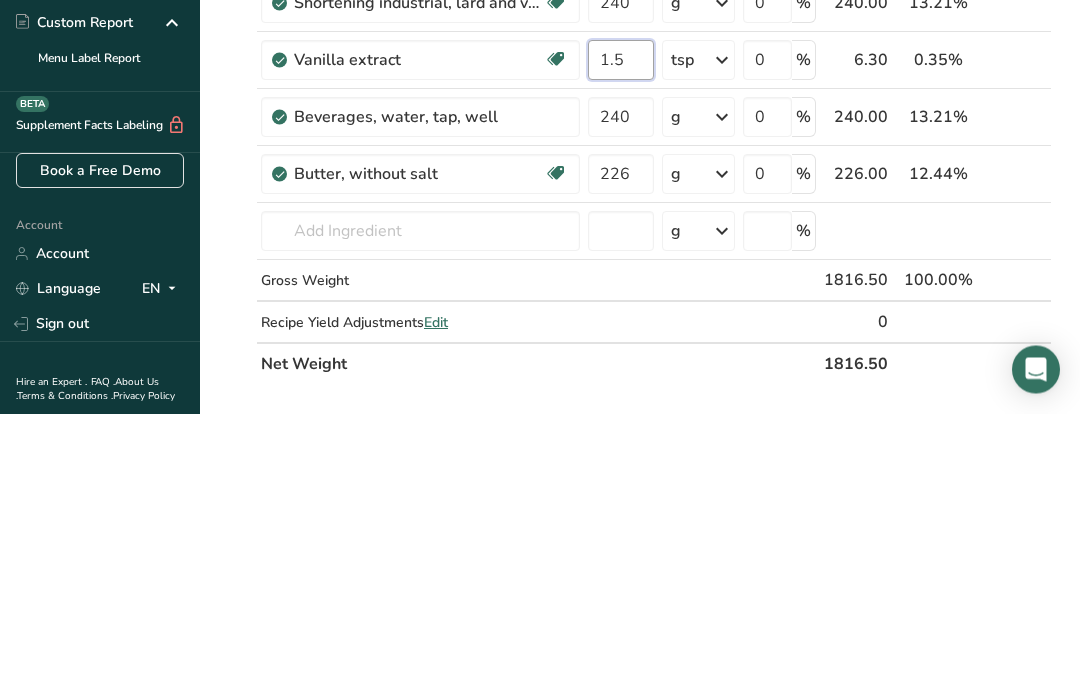 click on "Ingredient *
Amount *
Unit *
Waste *   .a-a{fill:#347362;}.b-a{fill:#fff;}          Grams
Percentage
All Purpose 1:1 GF Flour
250
g
Portions
2 Cups
Weight Units
g
kg
mg
See more
Volume Units
l
mL
fl oz
See more
0
%
250.00
13.76%
i
Sugars, granulated
Dairy free
Gluten free
Vegan
Vegetarian
Soy free
414
g
Portions
1 serving packet
1 cup
Weight Units
g
kg
mg
See more" at bounding box center (642, 236) 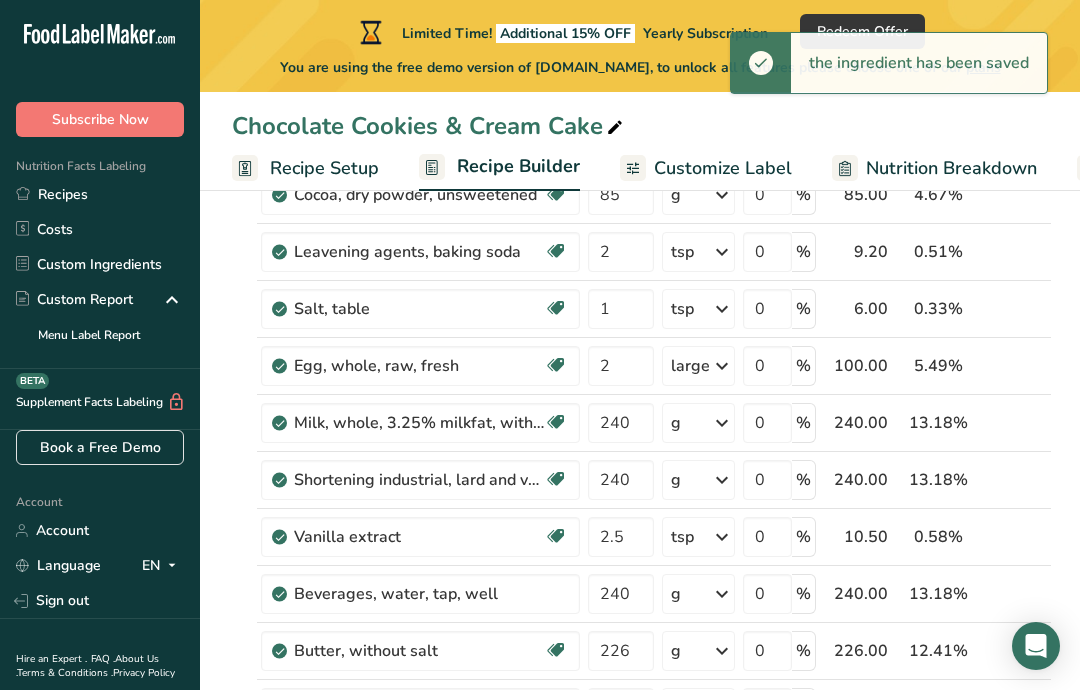 scroll, scrollTop: 297, scrollLeft: 0, axis: vertical 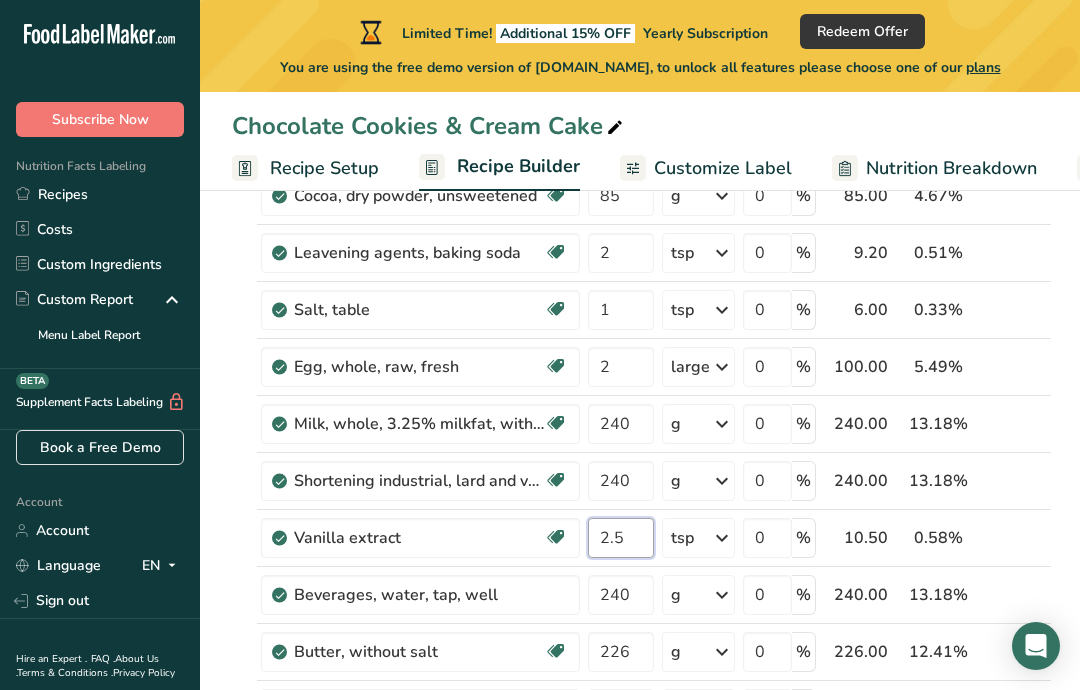 type on "2.5" 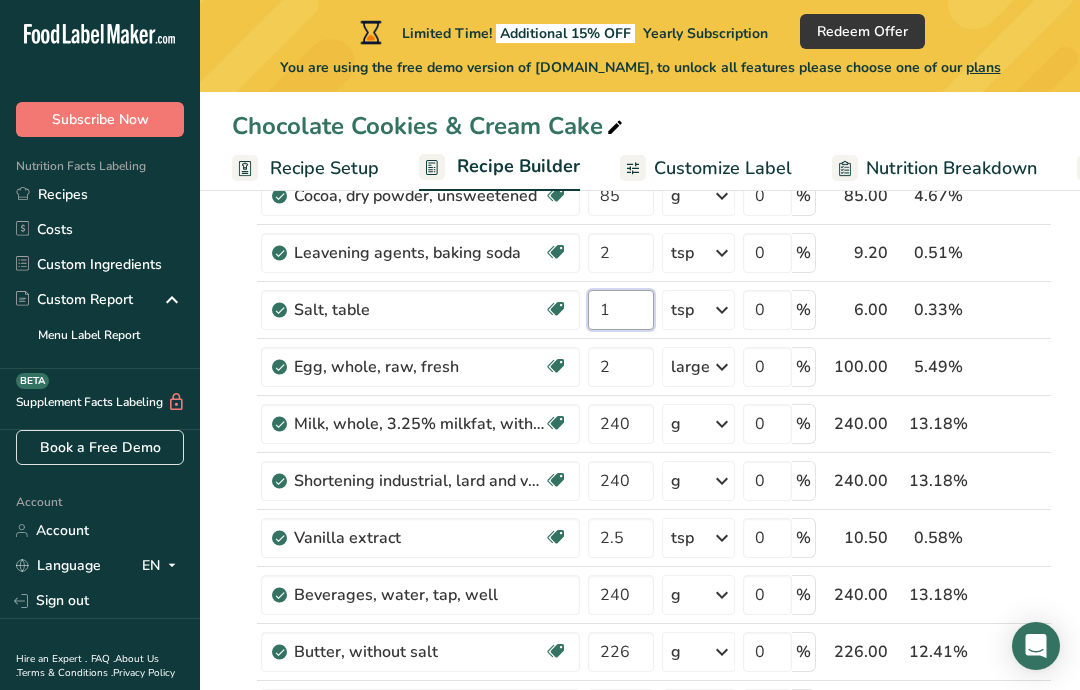 click on "Ingredient *
Amount *
Unit *
Waste *   .a-a{fill:#347362;}.b-a{fill:#fff;}          Grams
Percentage
All Purpose 1:1 GF Flour
250
g
Portions
2 Cups
Weight Units
g
kg
mg
See more
Volume Units
l
mL
fl oz
See more
0
%
250.00
13.73%
i
Sugars, granulated
Dairy free
Gluten free
Vegan
Vegetarian
Soy free
414
g
Portions
1 serving packet
1 cup
Weight Units
g
kg
mg
See more" at bounding box center (642, 437) 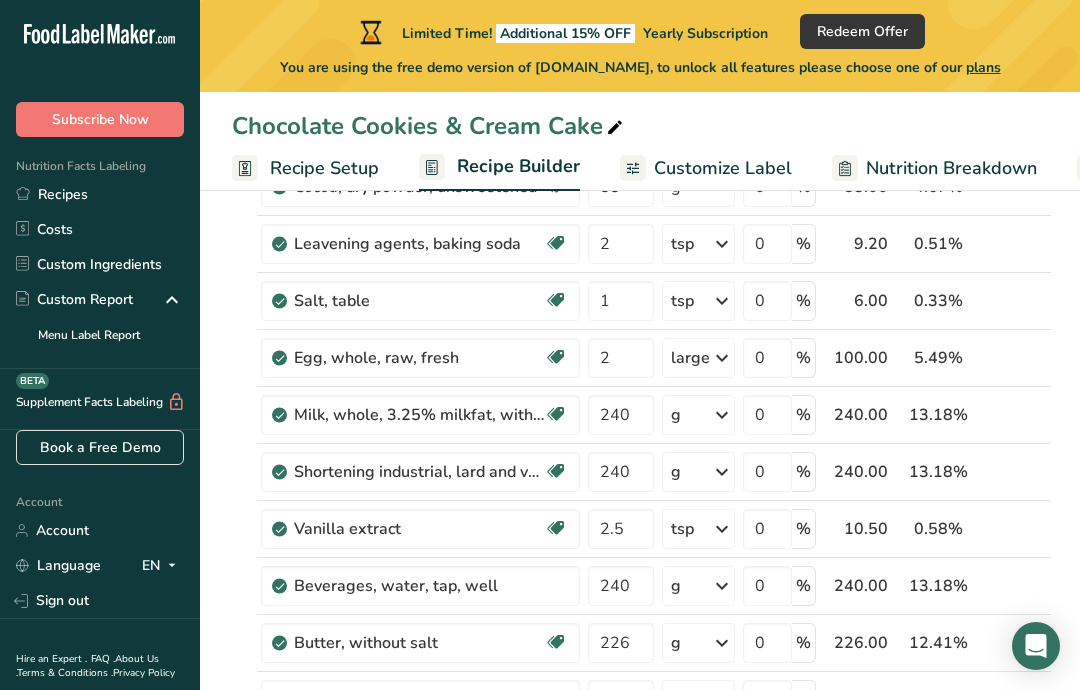 scroll, scrollTop: 301, scrollLeft: 0, axis: vertical 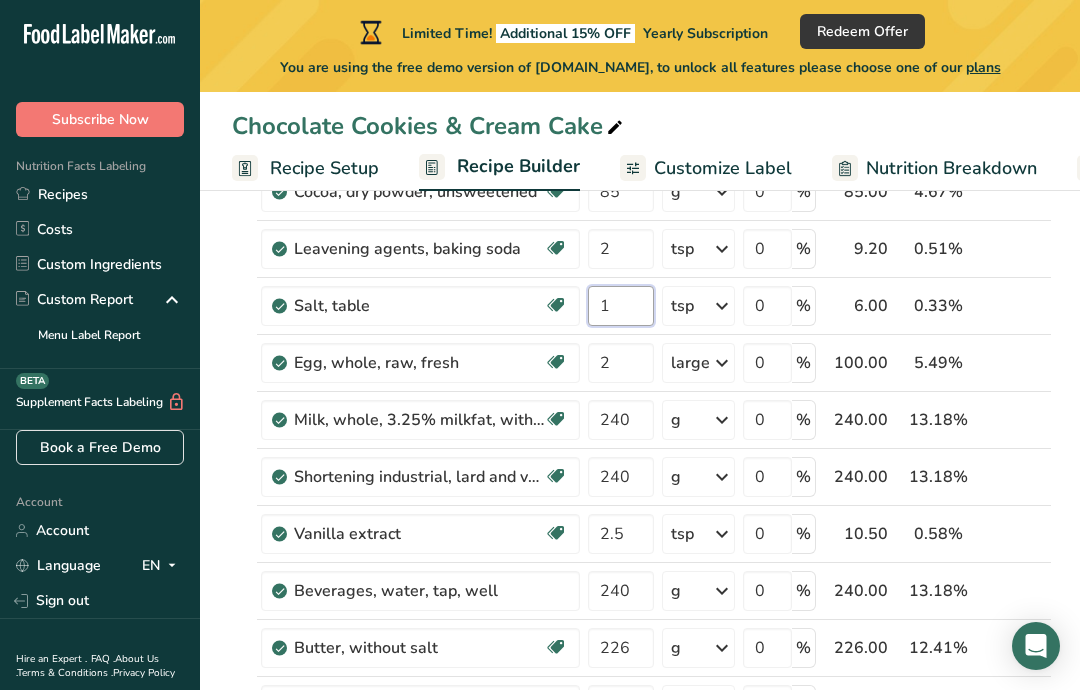 click on "1" at bounding box center (621, 306) 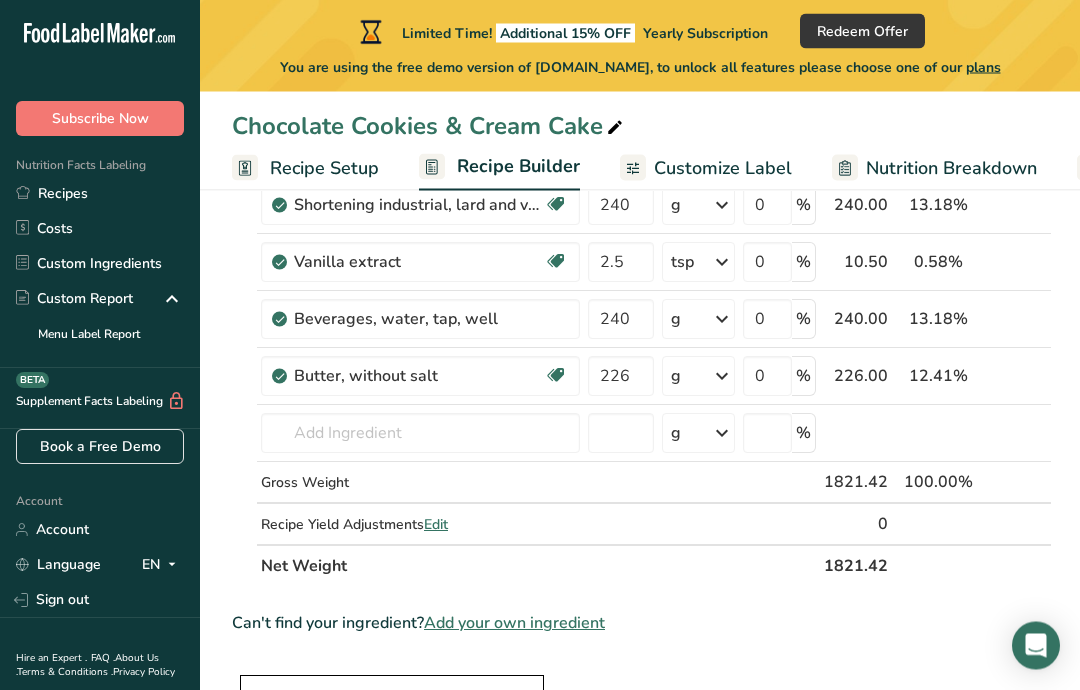 scroll, scrollTop: 574, scrollLeft: 0, axis: vertical 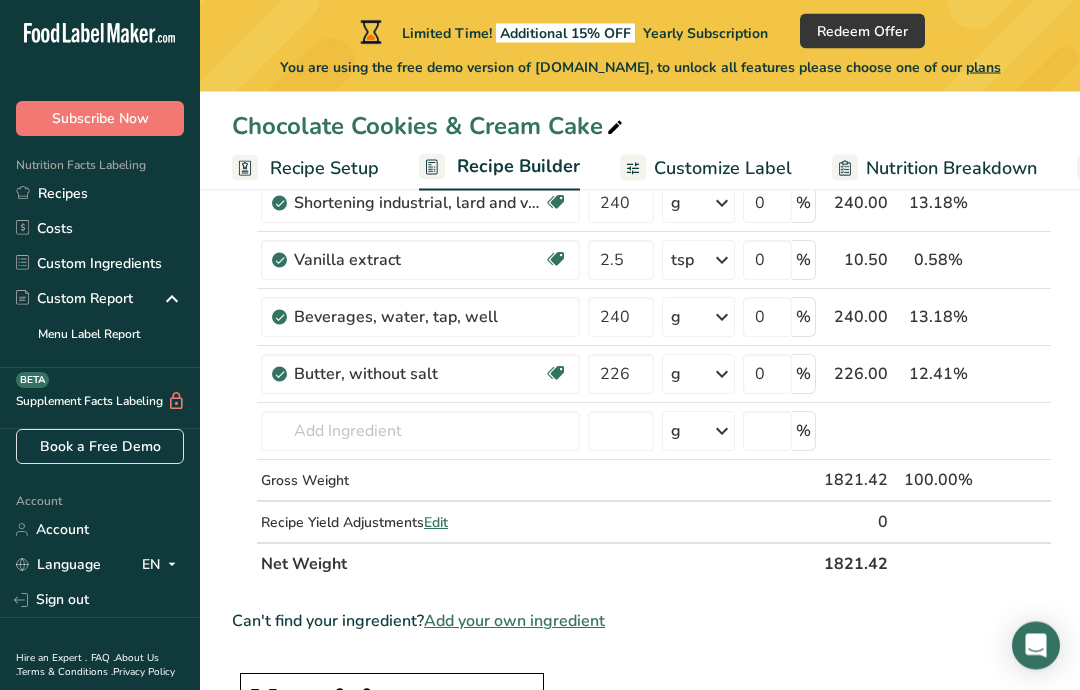 type on "1.12" 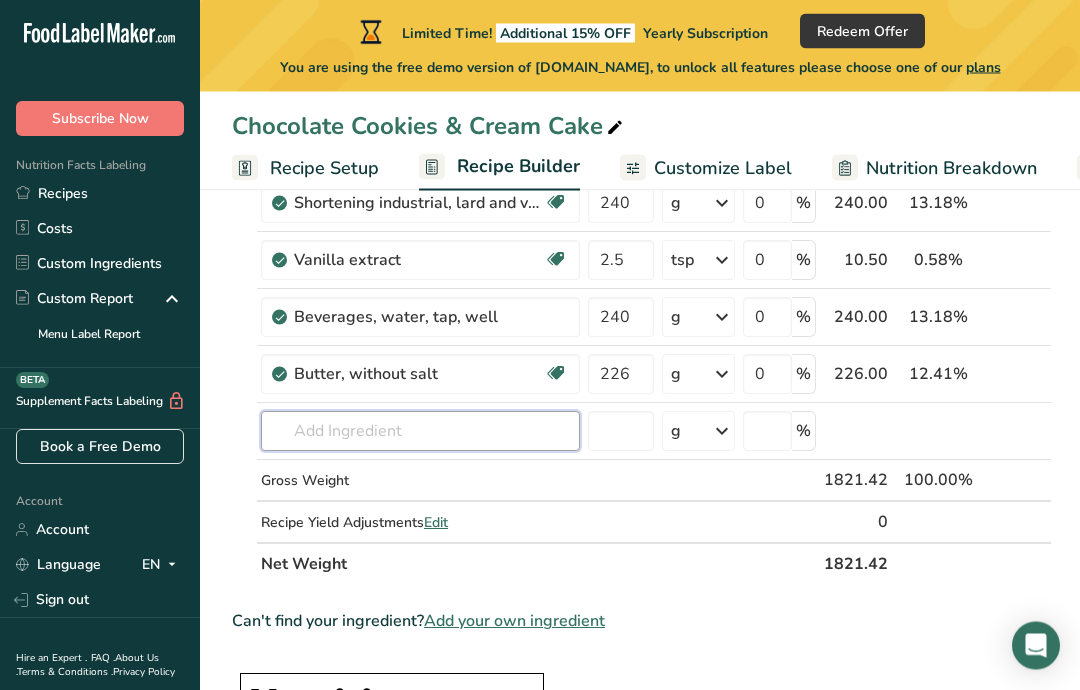 click on "Ingredient *
Amount *
Unit *
Waste *   .a-a{fill:#347362;}.b-a{fill:#fff;}          Grams
Percentage
All Purpose 1:1 GF Flour
250
g
Portions
2 Cups
Weight Units
g
kg
mg
See more
Volume Units
l
mL
fl oz
See more
0
%
250.00
13.73%
i
Sugars, granulated
Dairy free
Gluten free
Vegan
Vegetarian
Soy free
414
g
Portions
1 serving packet
1 cup
Weight Units
g
kg
mg
See more" at bounding box center (642, 160) 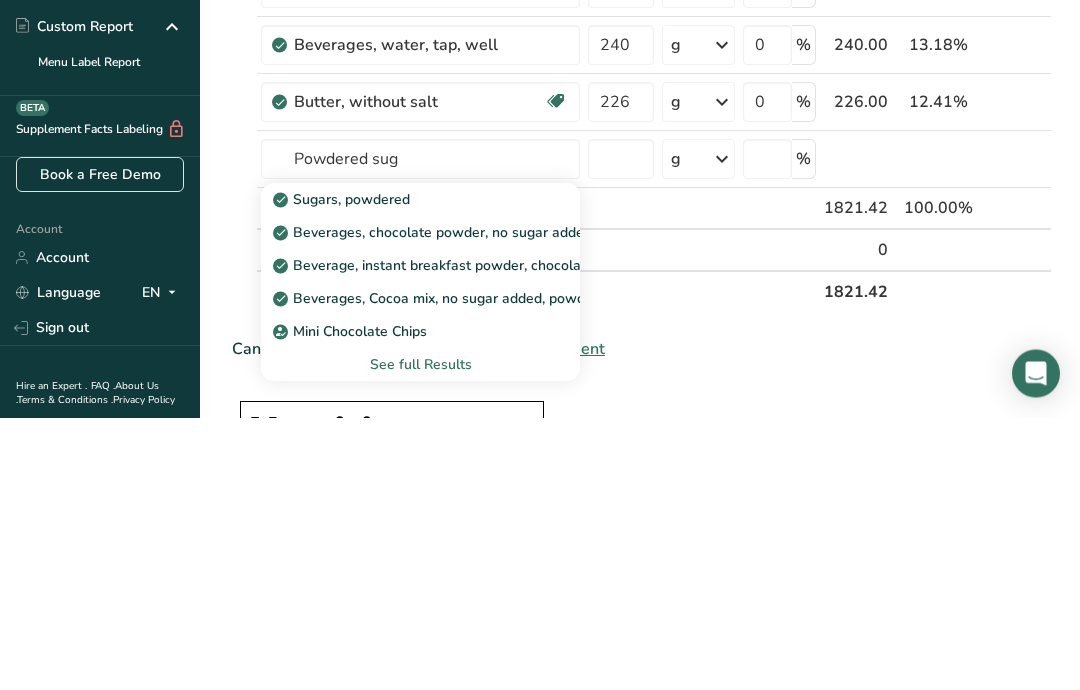click on "Sugars, powdered" at bounding box center [420, 472] 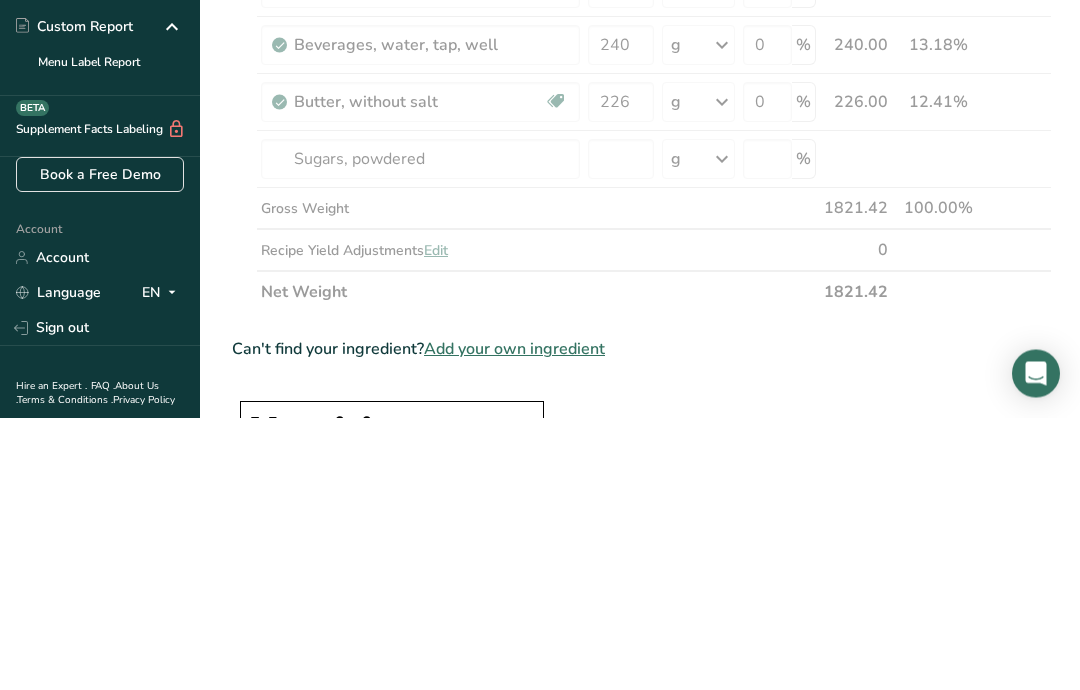 scroll, scrollTop: 847, scrollLeft: 0, axis: vertical 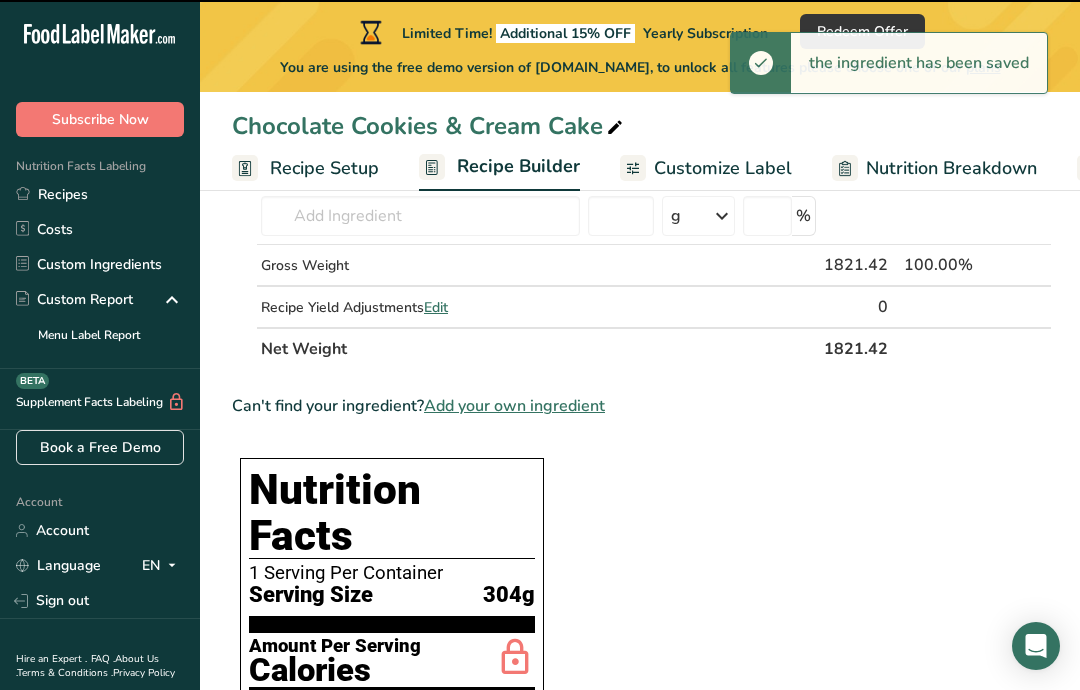 type on "0" 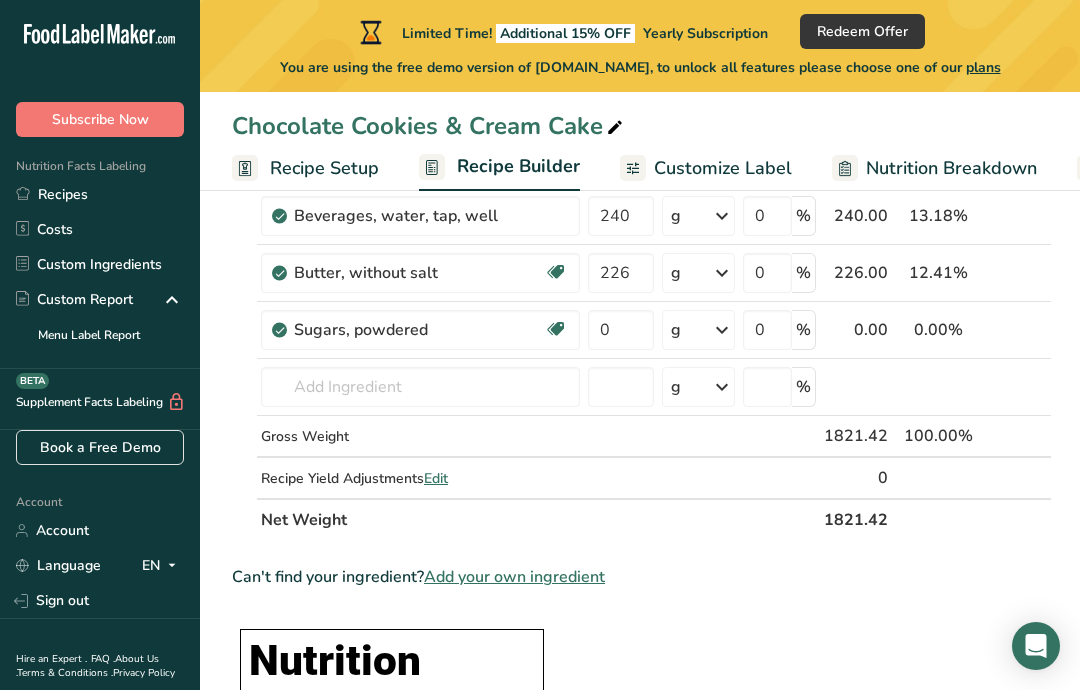 scroll, scrollTop: 668, scrollLeft: 0, axis: vertical 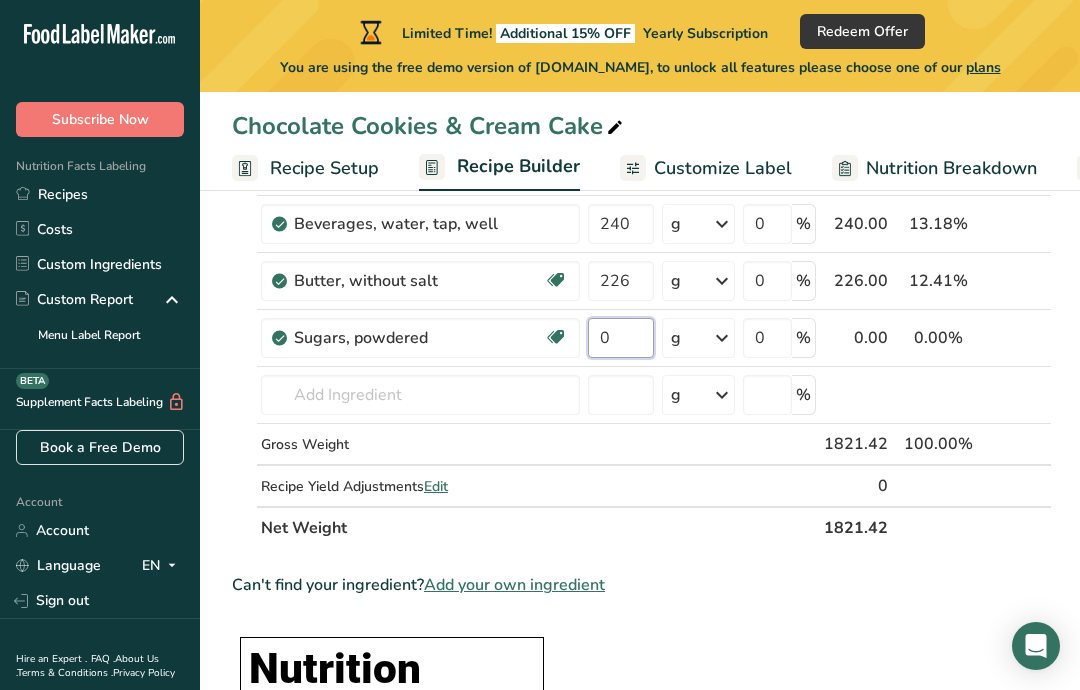 click on "0" at bounding box center [621, 338] 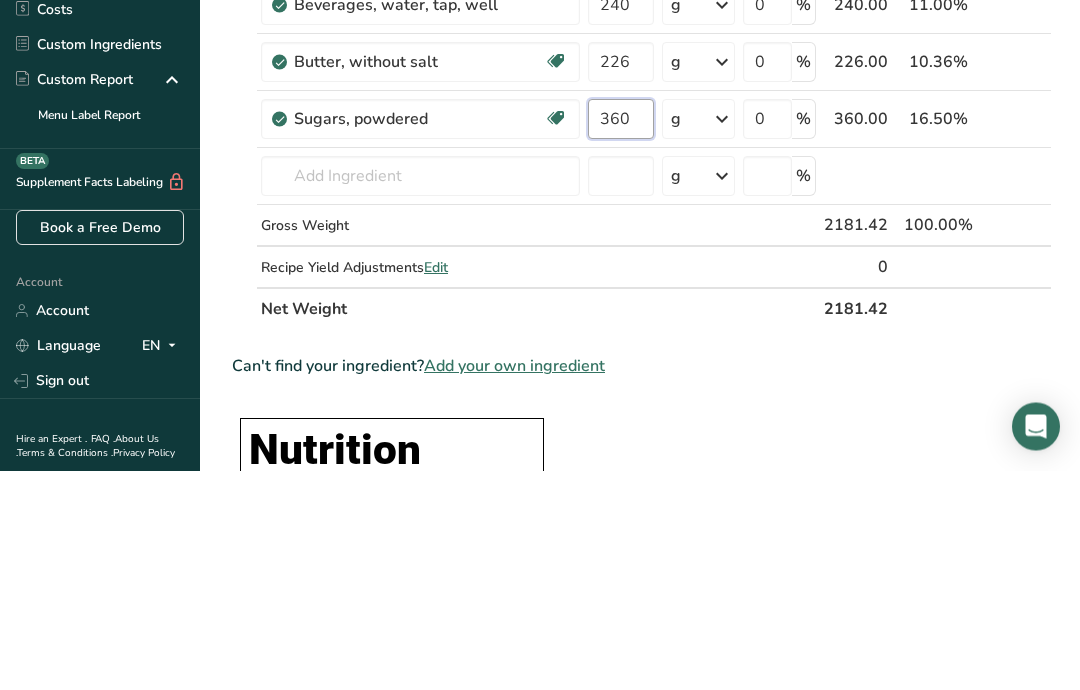 type on "360" 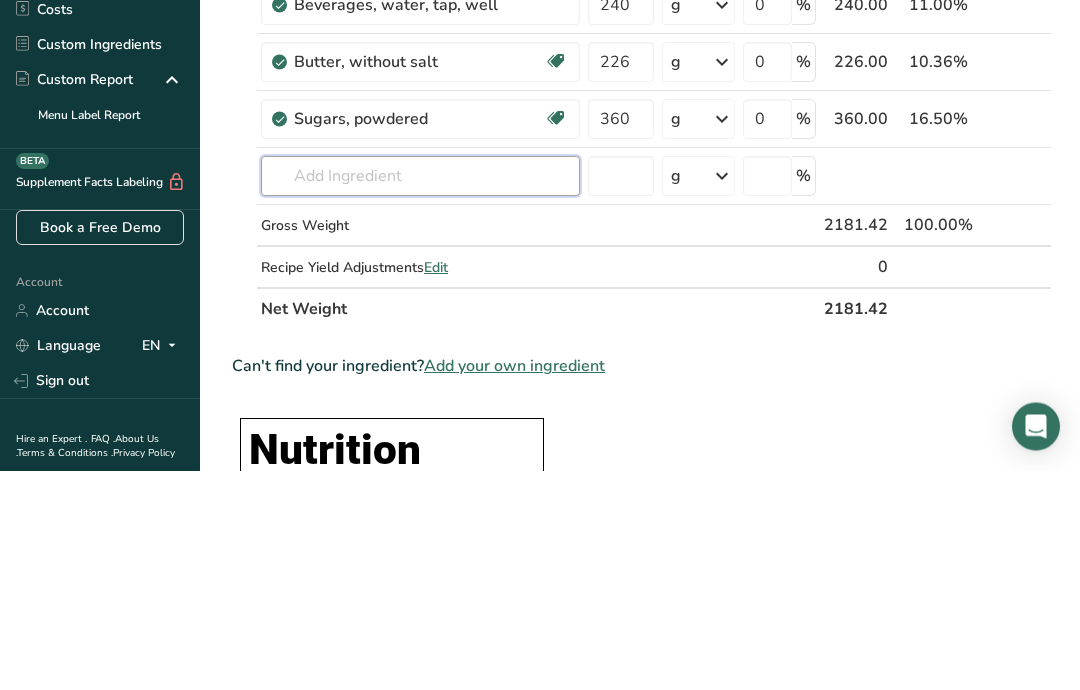 click on "Ingredient *
Amount *
Unit *
Waste *   .a-a{fill:#347362;}.b-a{fill:#fff;}          Grams
Percentage
All Purpose 1:1 GF Flour
250
g
Portions
2 Cups
Weight Units
g
kg
mg
See more
Volume Units
l
mL
fl oz
See more
0
%
250.00
11.46%
i
Sugars, granulated
Dairy free
Gluten free
Vegan
Vegetarian
Soy free
414
g
Portions
1 serving packet
1 cup
Weight Units
g
kg
mg
See more" at bounding box center [642, 95] 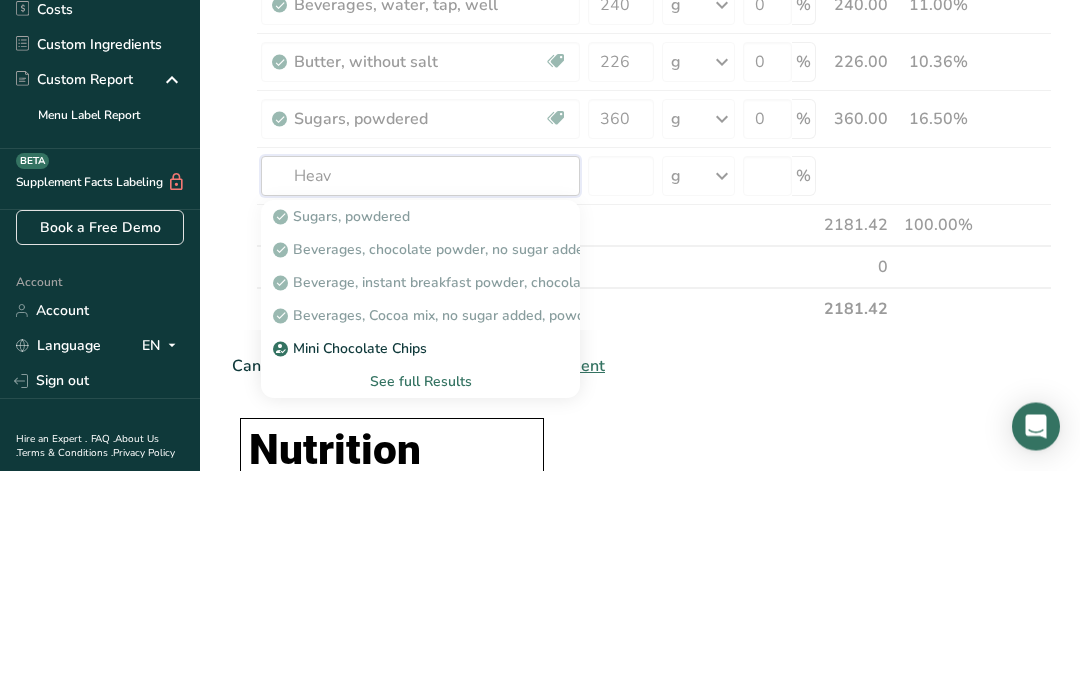 type on "Heavy" 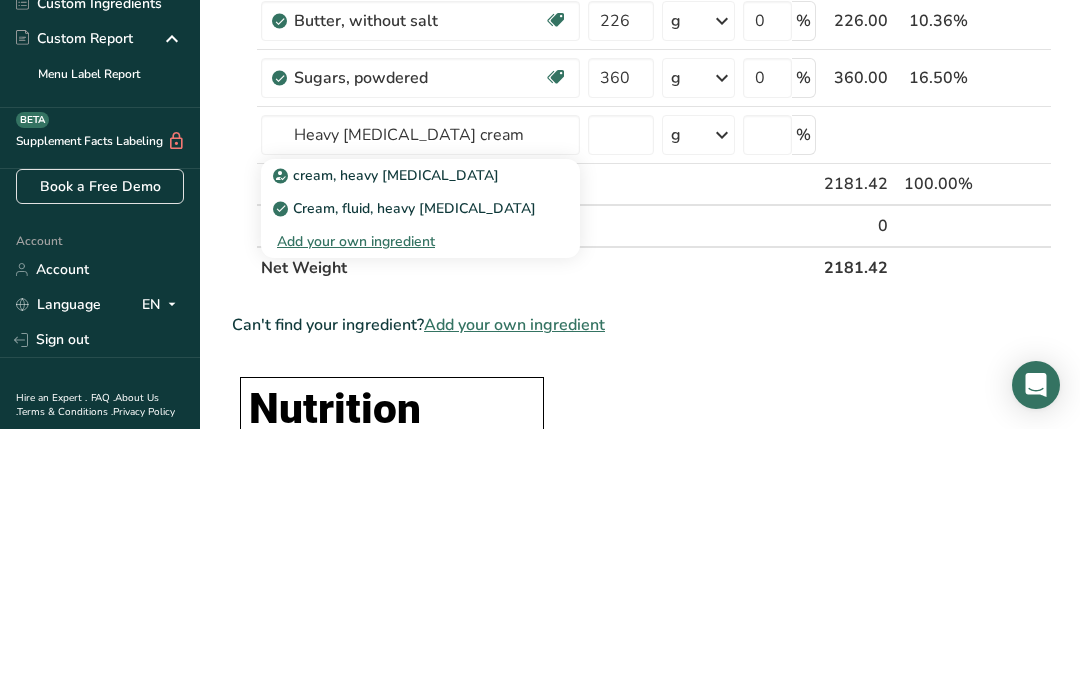 click on "cream, heavy whipping" at bounding box center (404, 436) 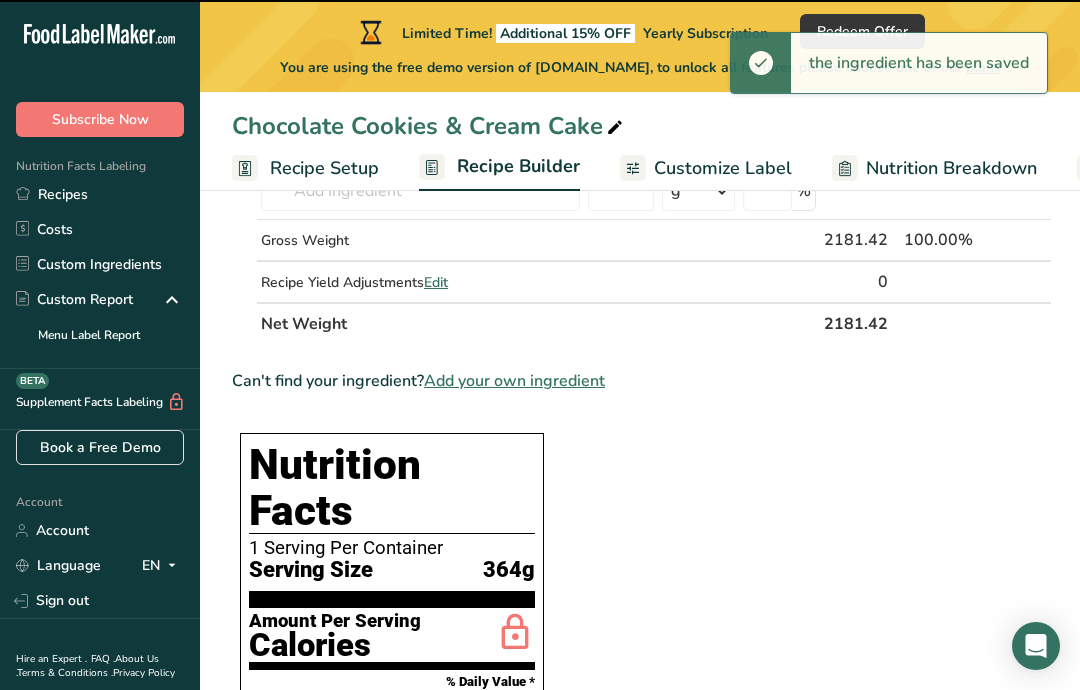 scroll, scrollTop: 767, scrollLeft: 0, axis: vertical 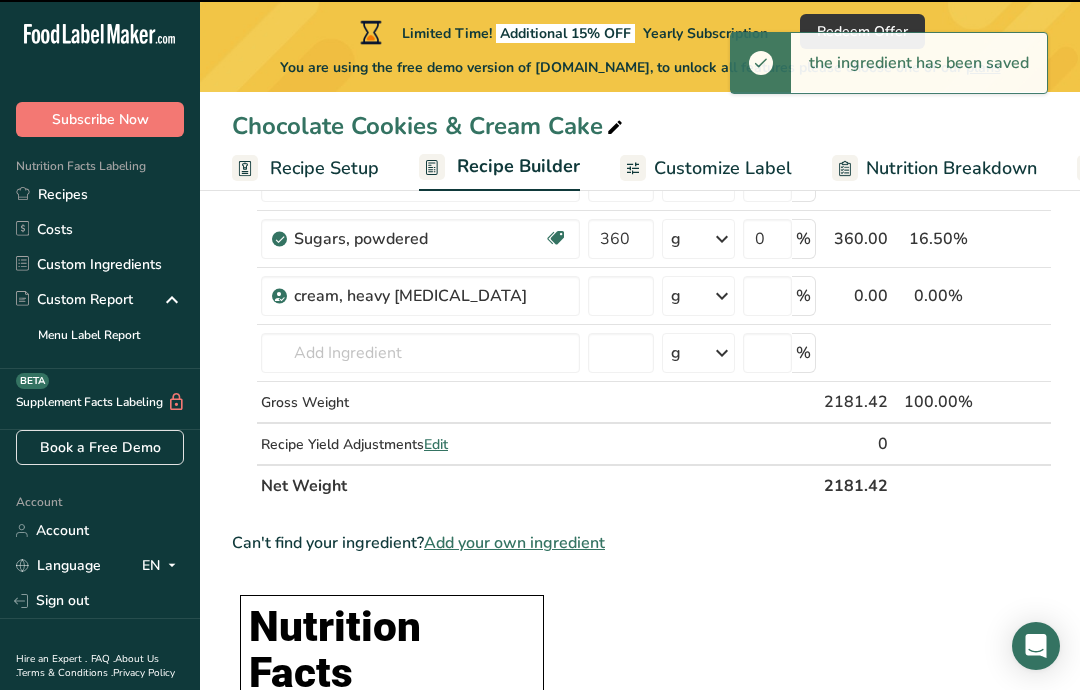 type on "0" 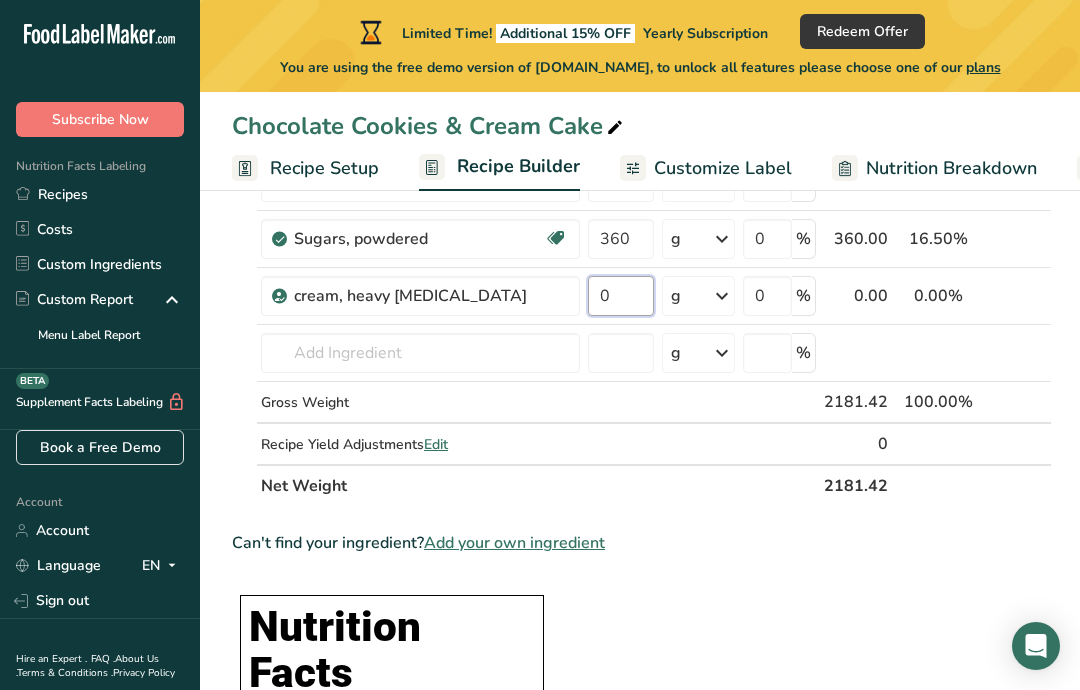click on "0" at bounding box center (621, 296) 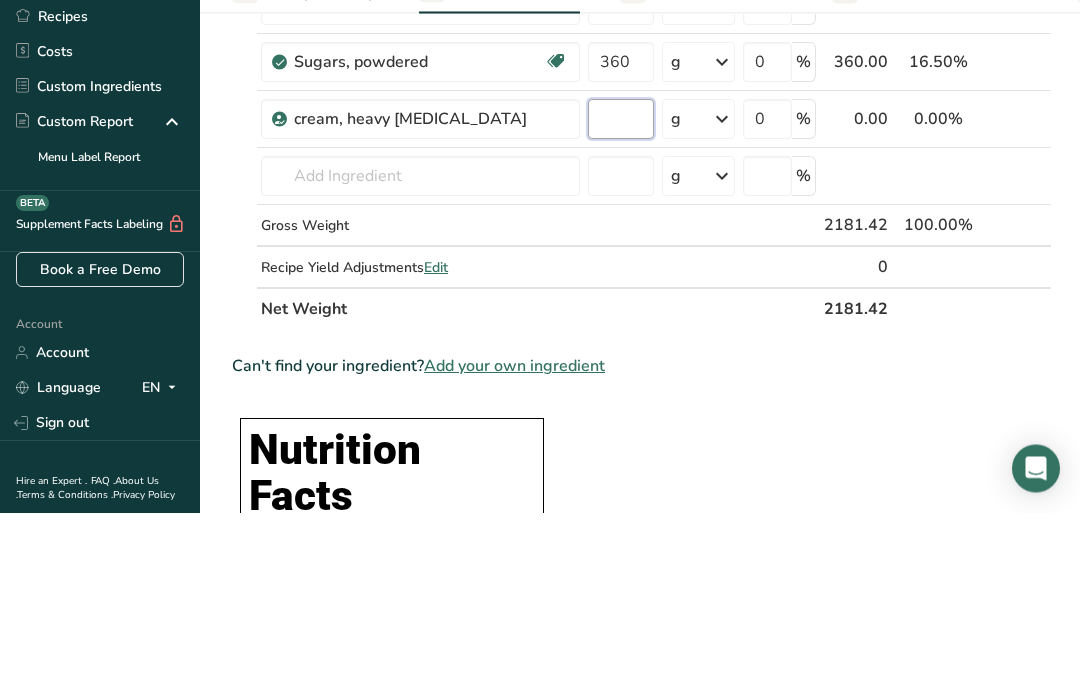 type on "1" 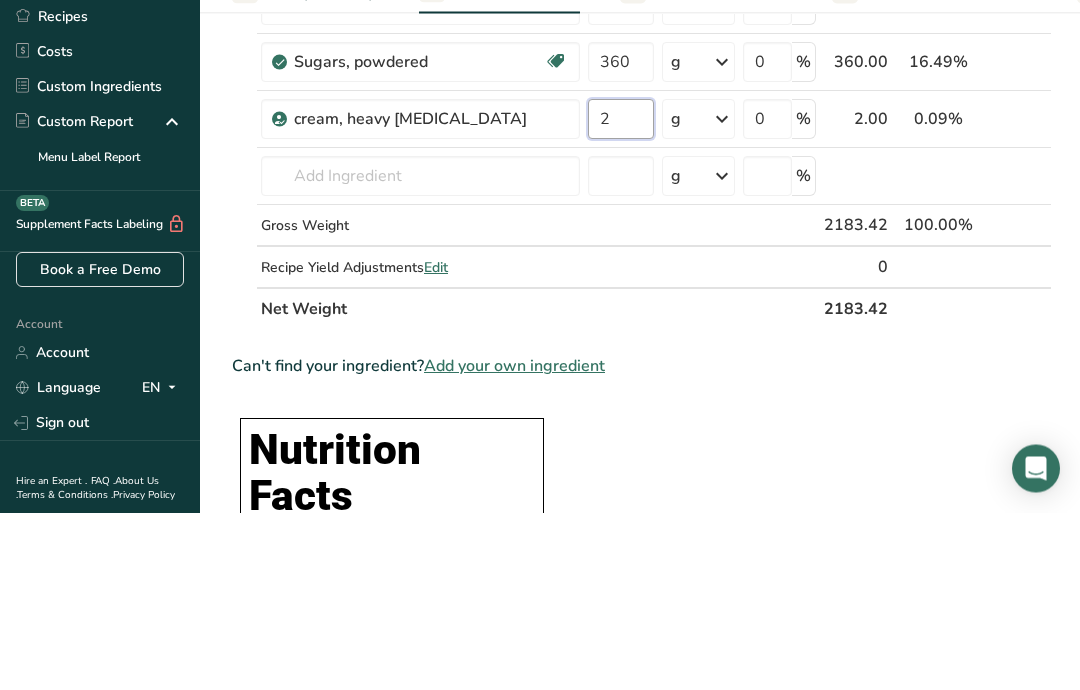 type on "2" 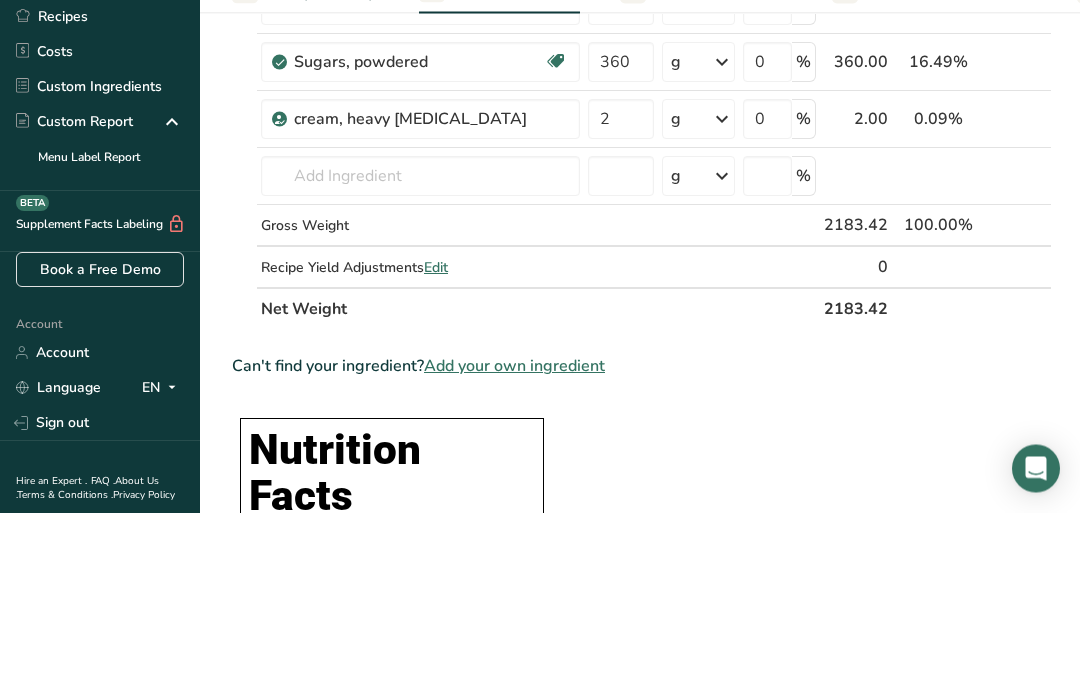 click on "Ingredient *
Amount *
Unit *
Waste *   .a-a{fill:#347362;}.b-a{fill:#fff;}          Grams
Percentage
All Purpose 1:1 GF Flour
250
g
Portions
2 Cups
Weight Units
g
kg
mg
See more
Volume Units
l
mL
fl oz
See more
0
%
250.00
11.45%
i
Sugars, granulated
Dairy free
Gluten free
Vegan
Vegetarian
Soy free
414
g
Portions
1 serving packet
1 cup
Weight Units
g
kg
mg
See more" at bounding box center [642, 25] 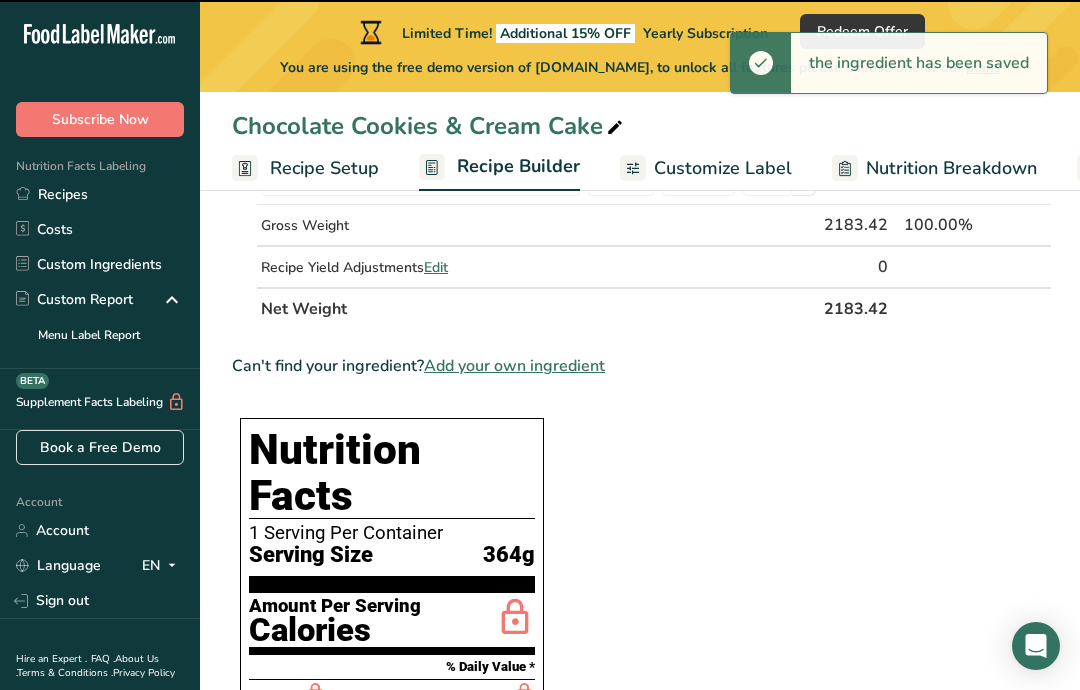scroll, scrollTop: 745, scrollLeft: 0, axis: vertical 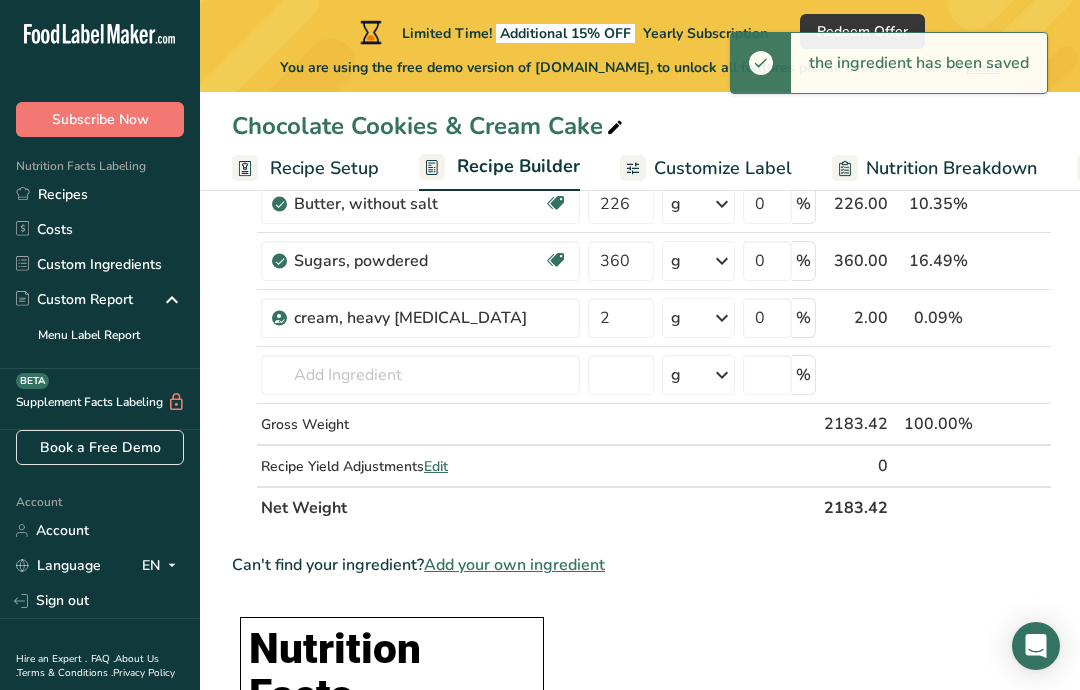 click at bounding box center (722, 318) 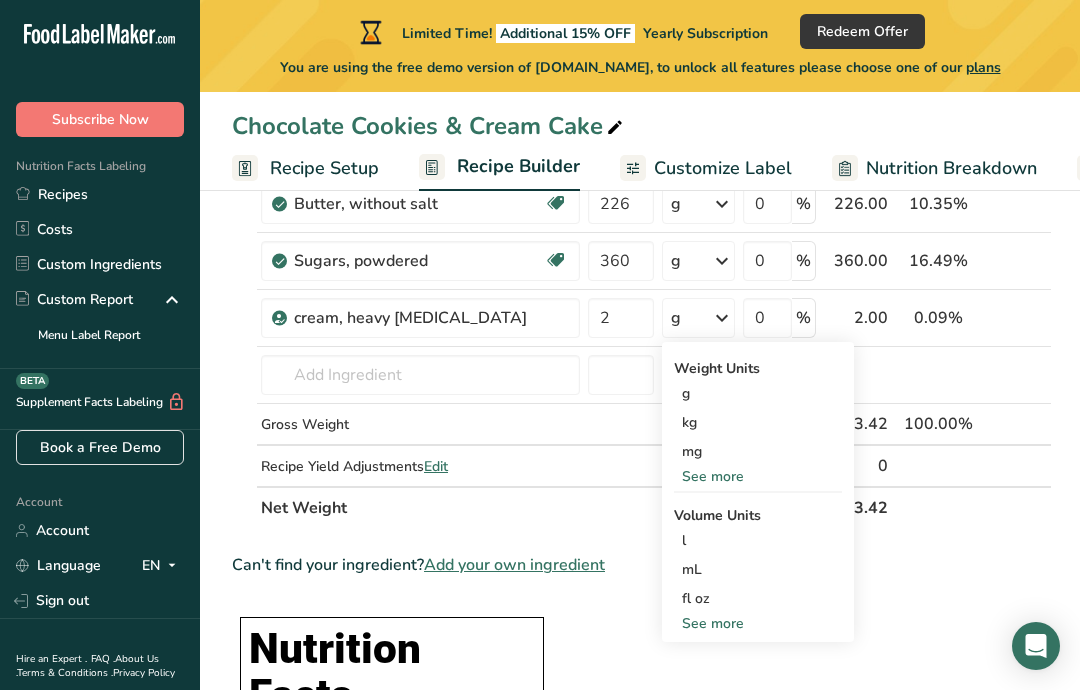 click on "See more" at bounding box center (758, 623) 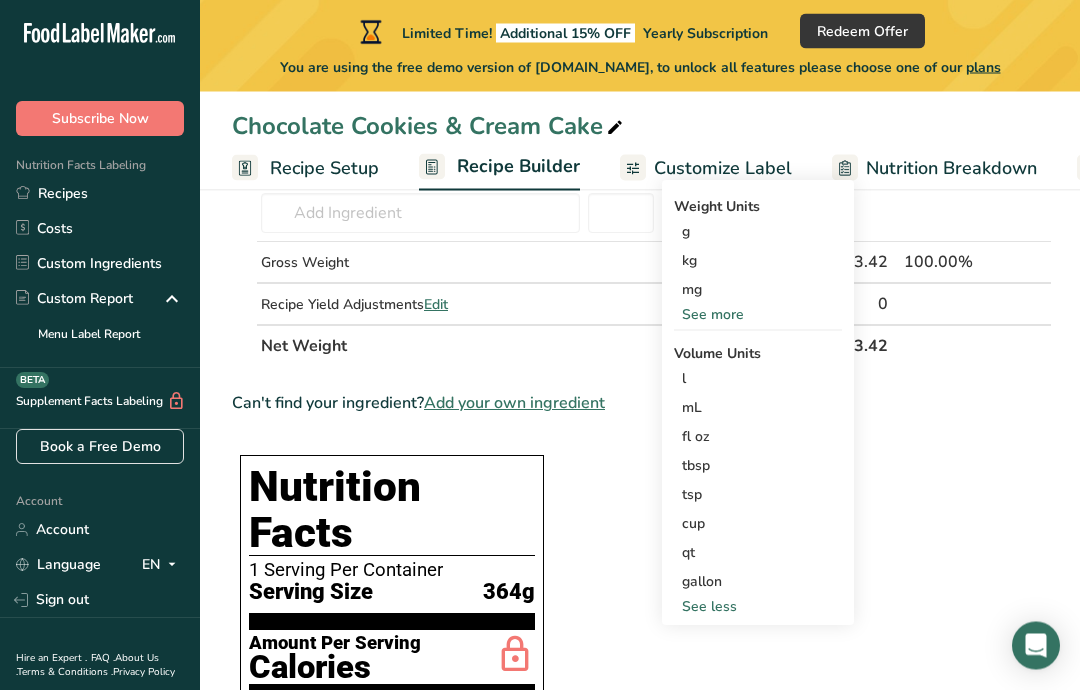 scroll, scrollTop: 908, scrollLeft: 0, axis: vertical 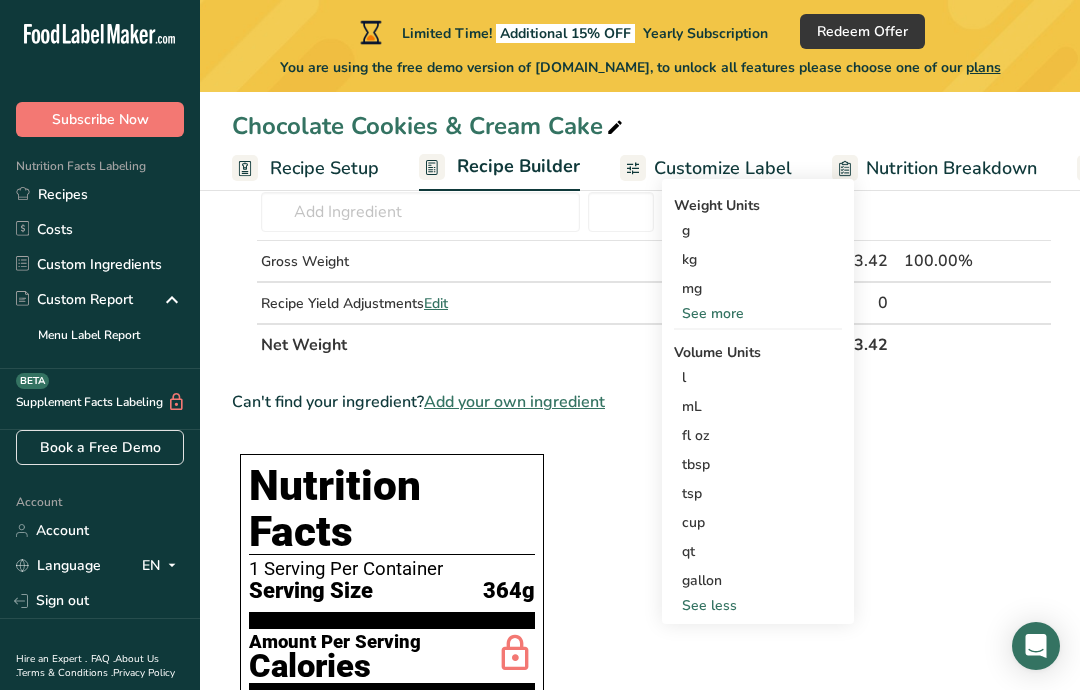 click on "tbsp" at bounding box center (758, 464) 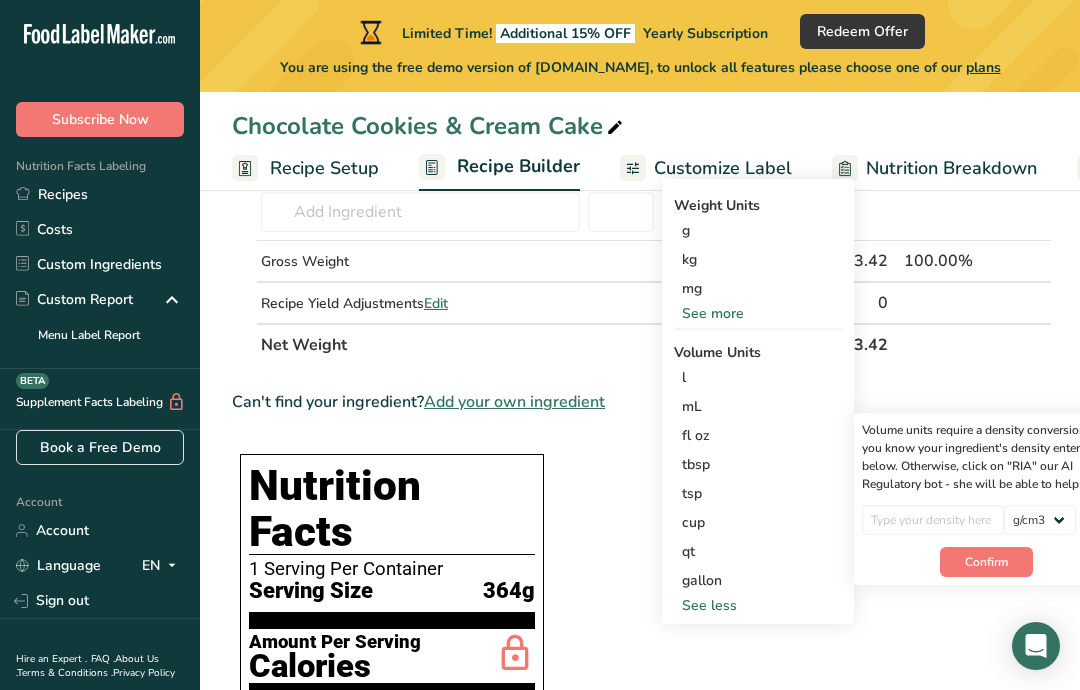 click on "tbsp" at bounding box center (758, 464) 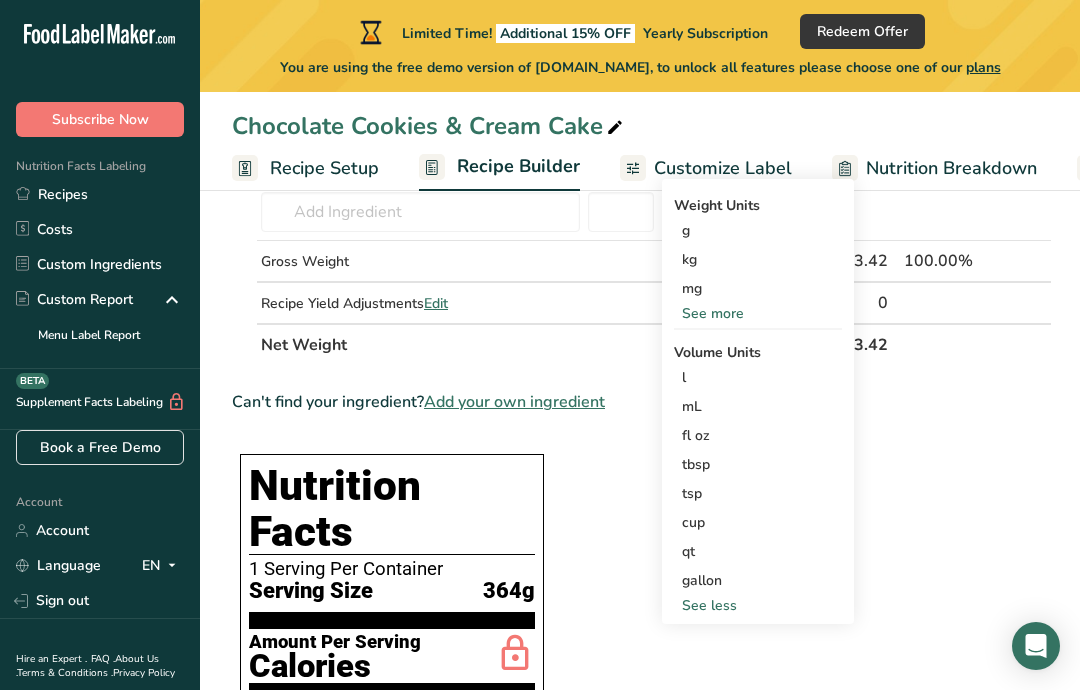 click on "tbsp" at bounding box center [758, 464] 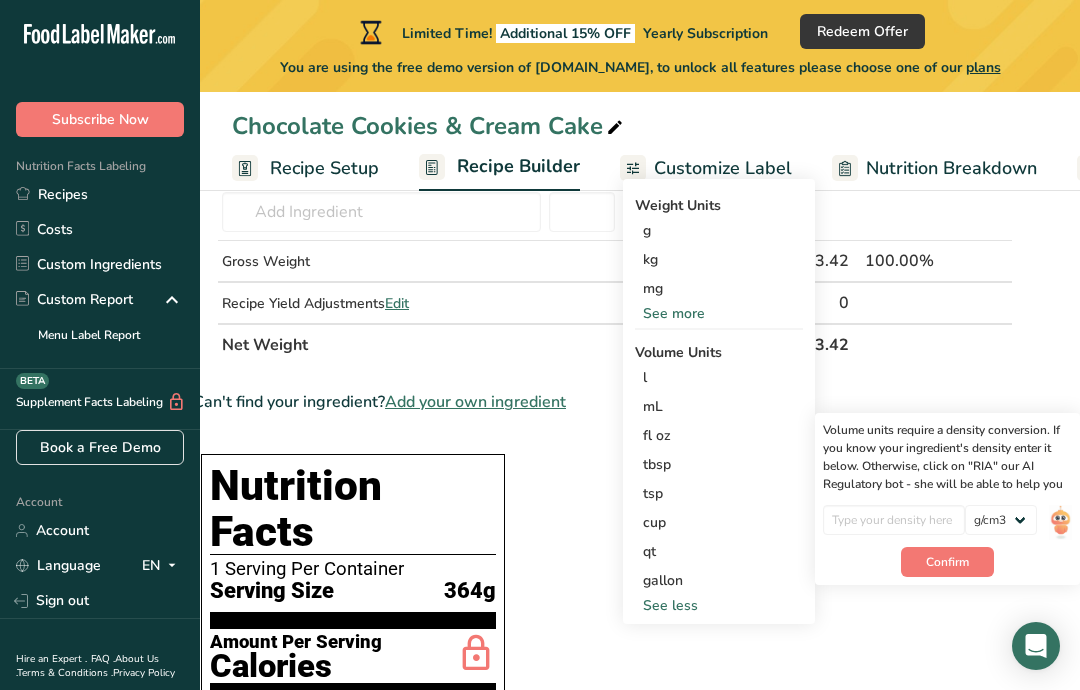 scroll, scrollTop: 0, scrollLeft: 40, axis: horizontal 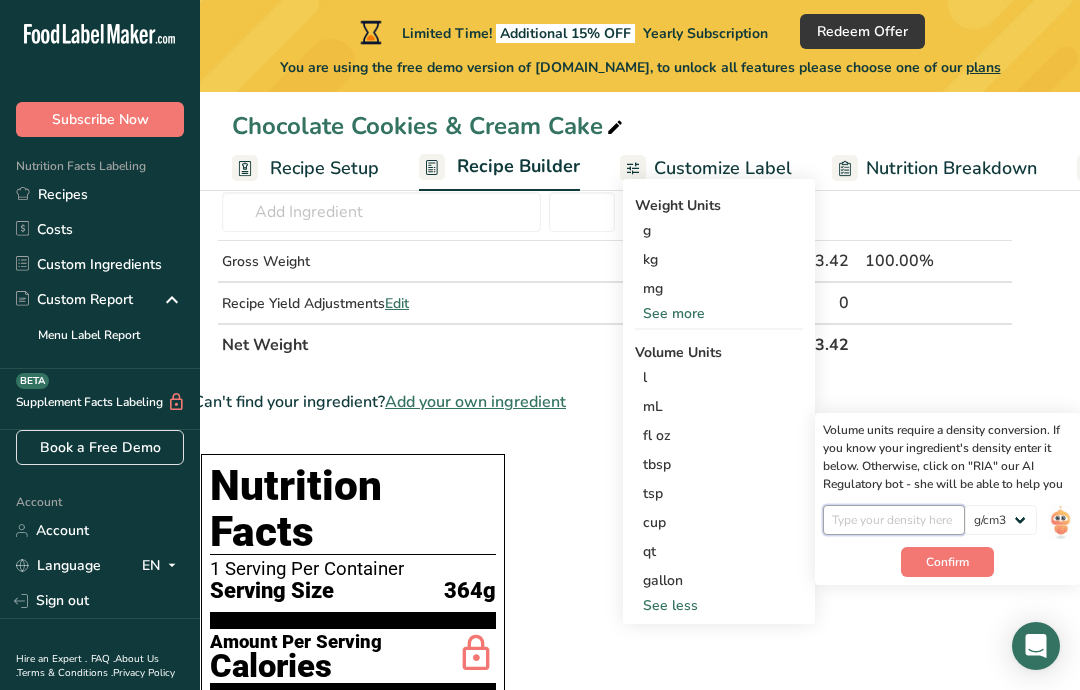 click at bounding box center (894, 520) 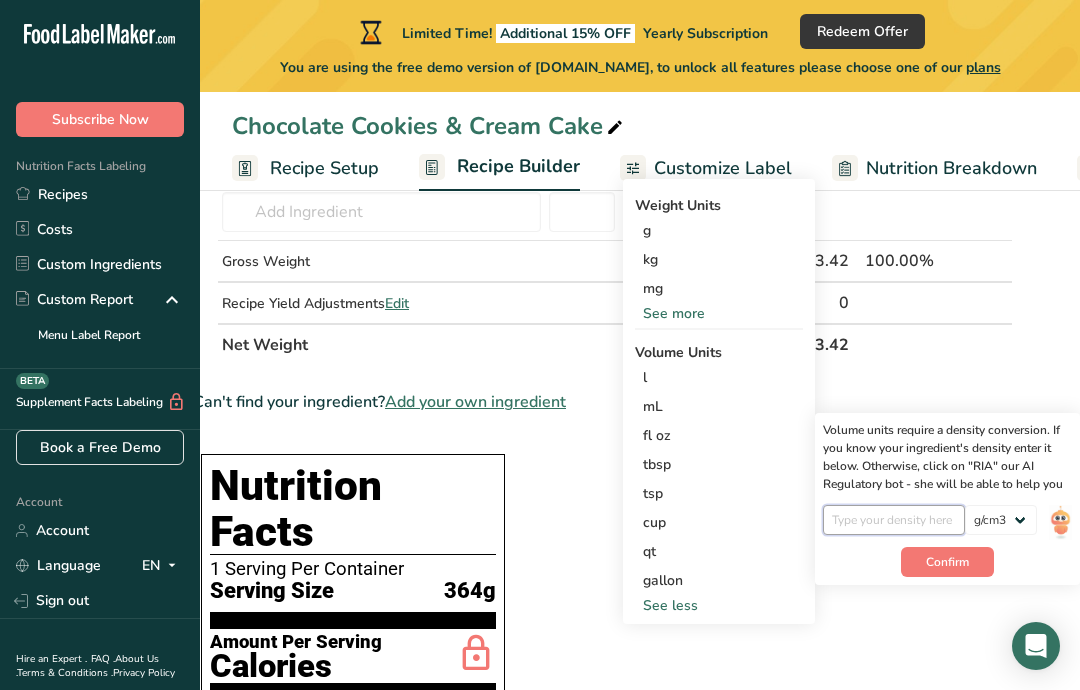 scroll, scrollTop: 907, scrollLeft: 0, axis: vertical 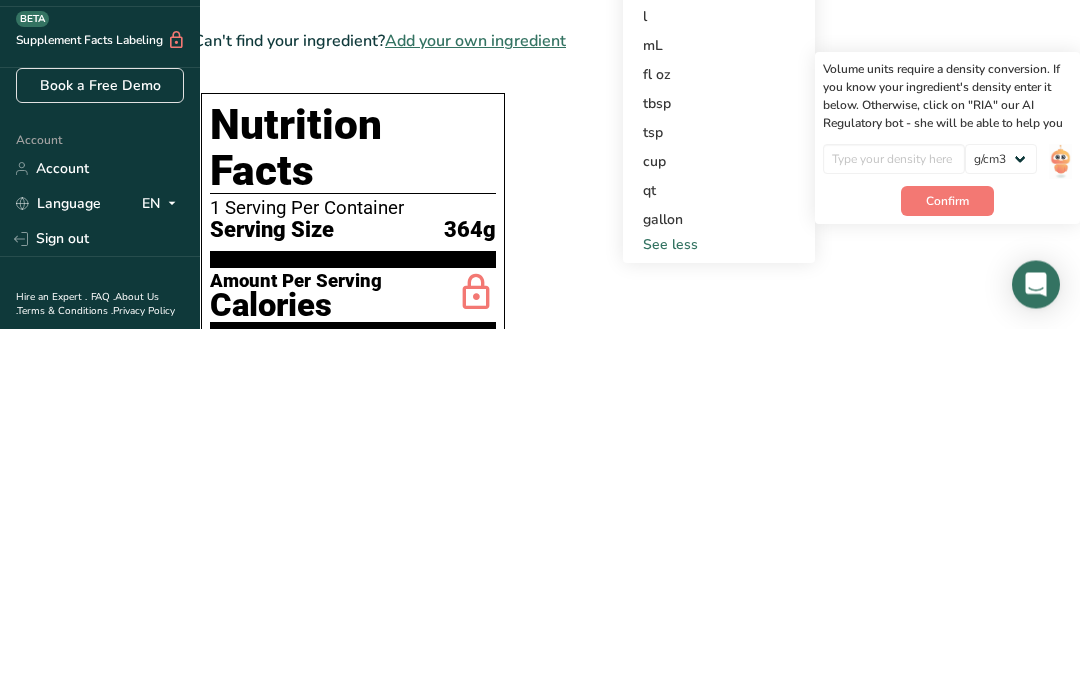 click at bounding box center [1060, 523] 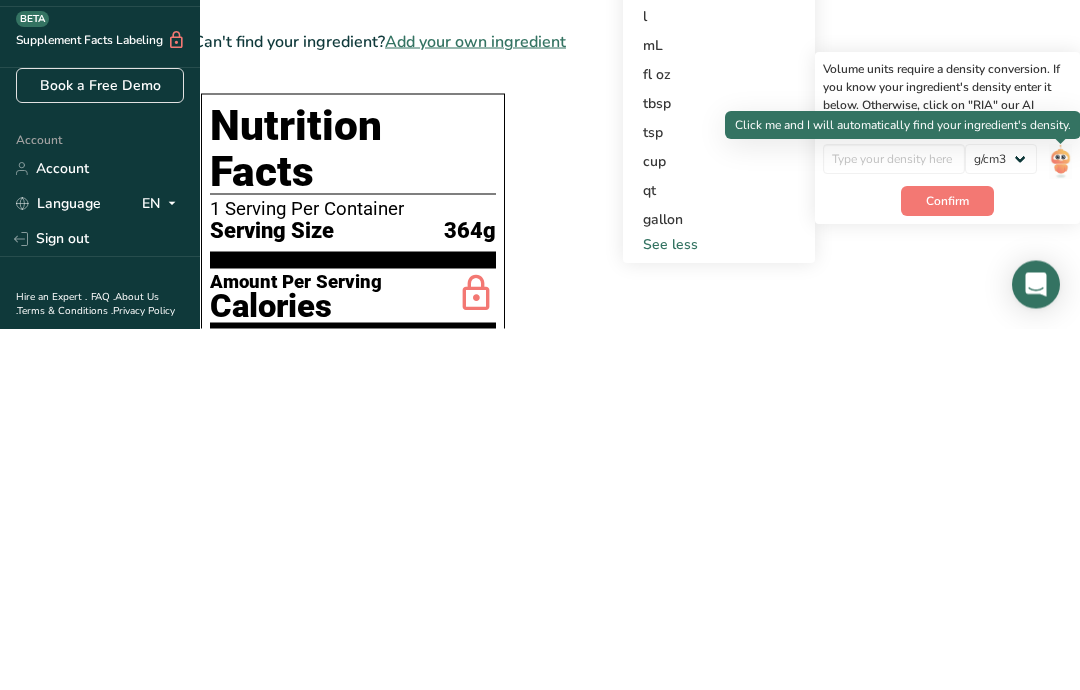 scroll, scrollTop: 1269, scrollLeft: 0, axis: vertical 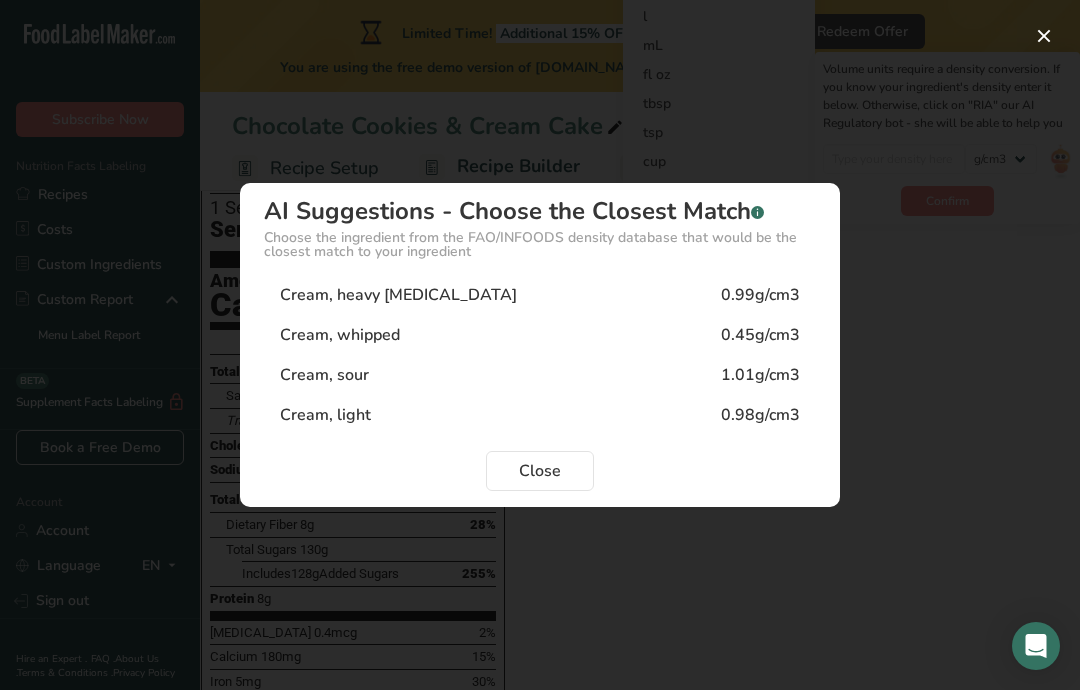 click on "0.99g/cm3" at bounding box center (760, 295) 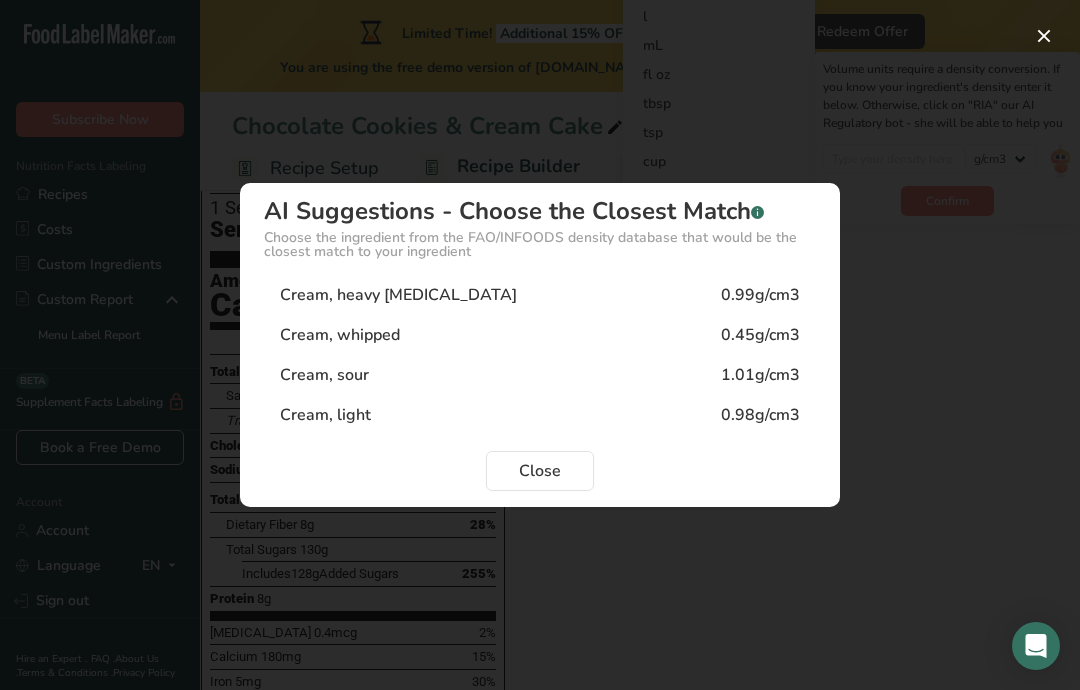 type on "0.99" 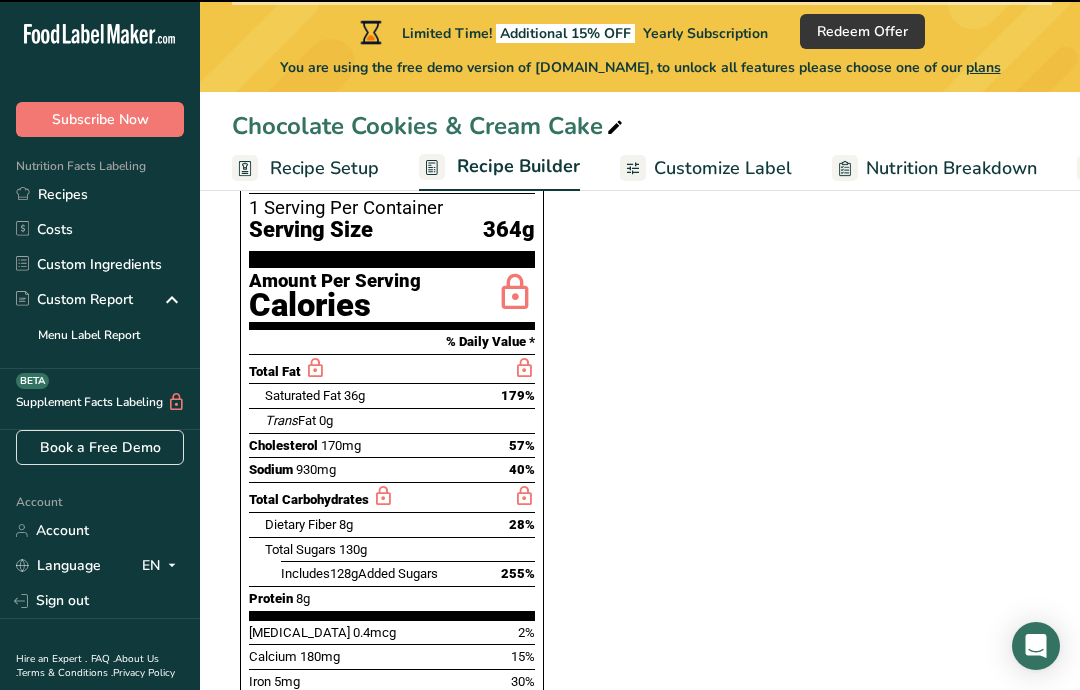 scroll, scrollTop: 0, scrollLeft: 0, axis: both 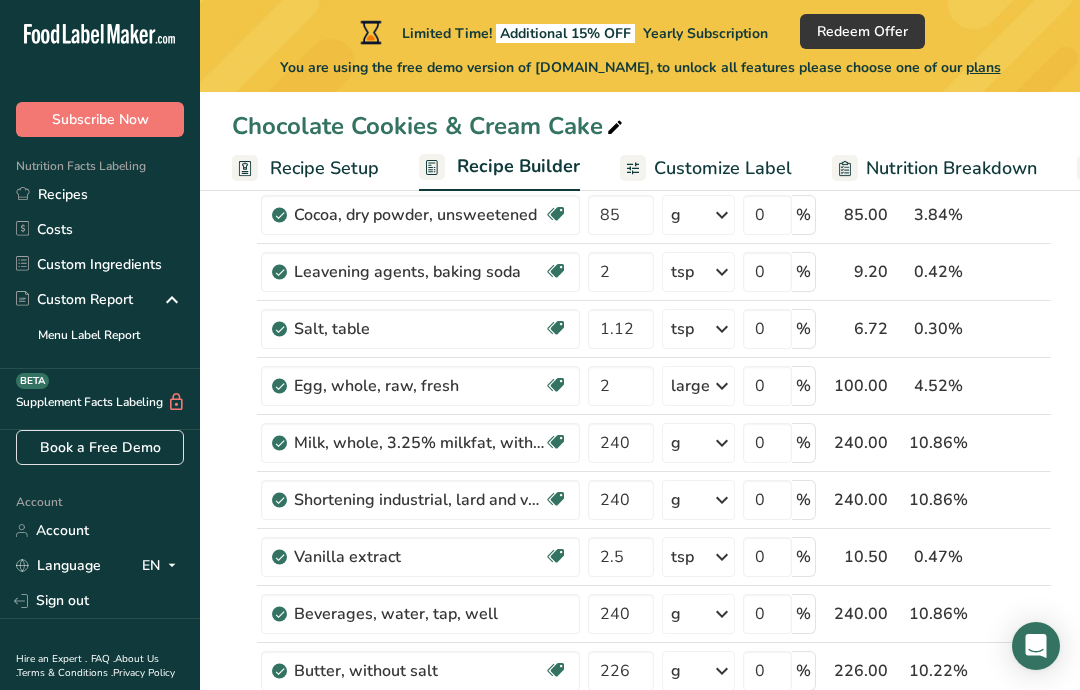click at bounding box center [722, 443] 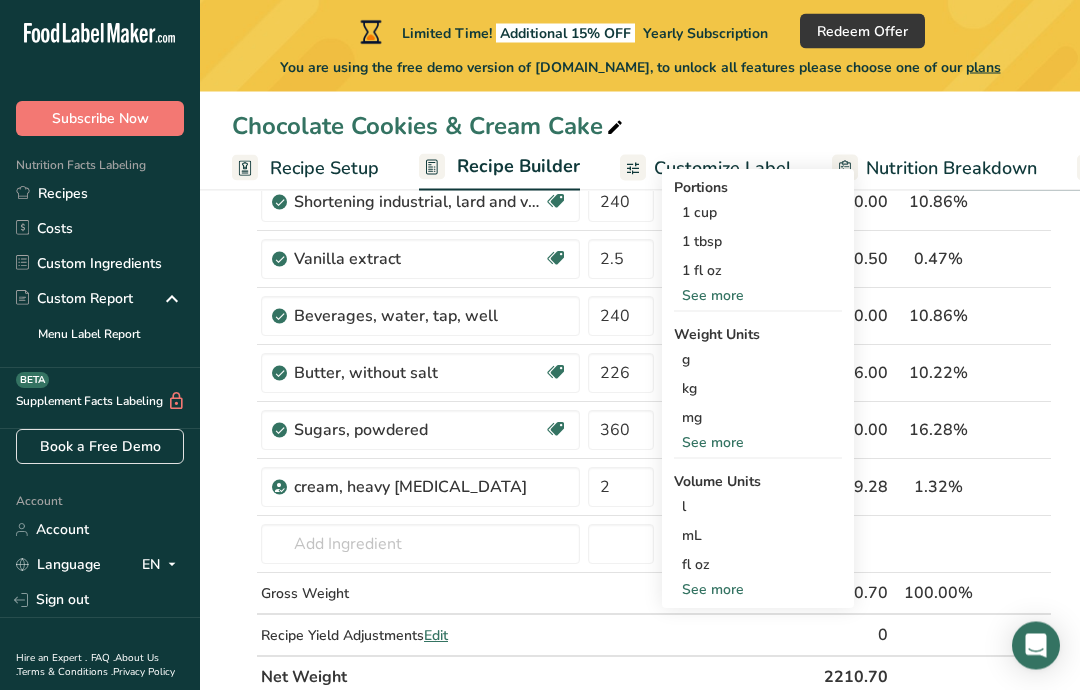 scroll, scrollTop: 576, scrollLeft: 0, axis: vertical 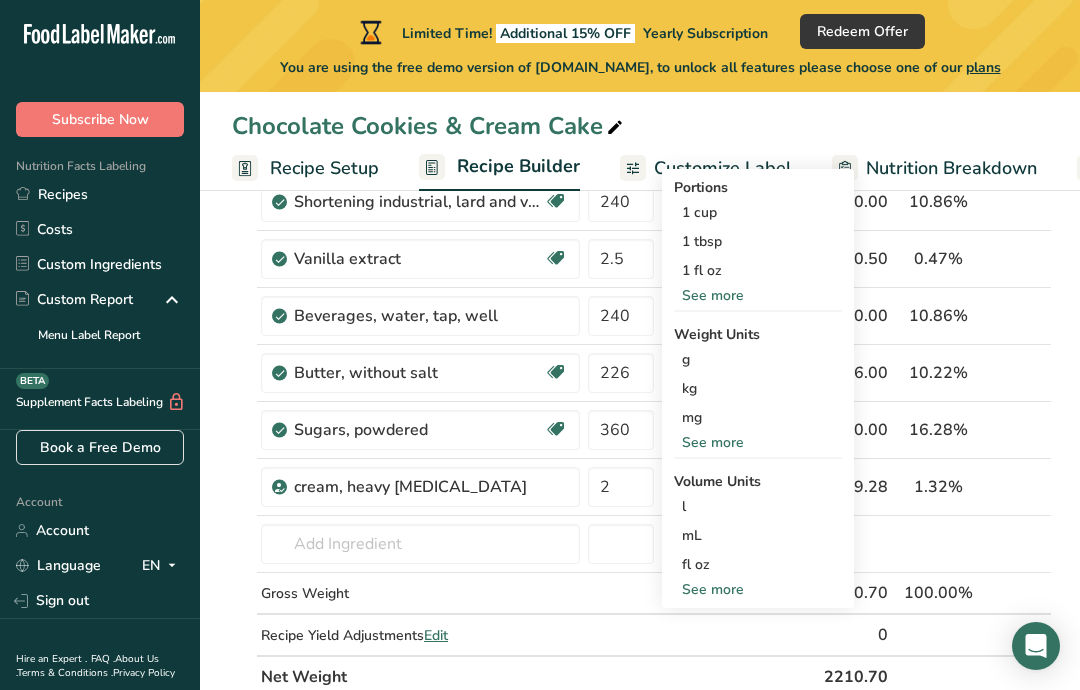 click on "mL" at bounding box center (758, 535) 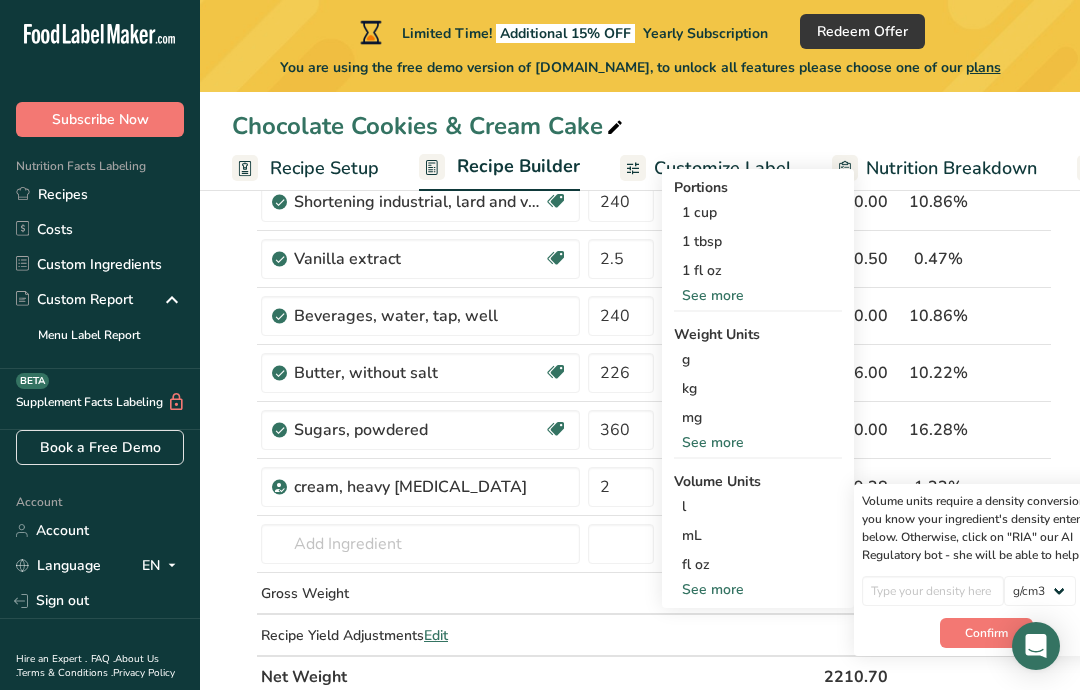click on "mL
Volume units require a density conversion. If you know your ingredient's density enter it below. Otherwise, click on "RIA" our AI Regulatory bot - she will be able to help you
lb/ft3
g/cm3
Confirm" at bounding box center [758, 535] 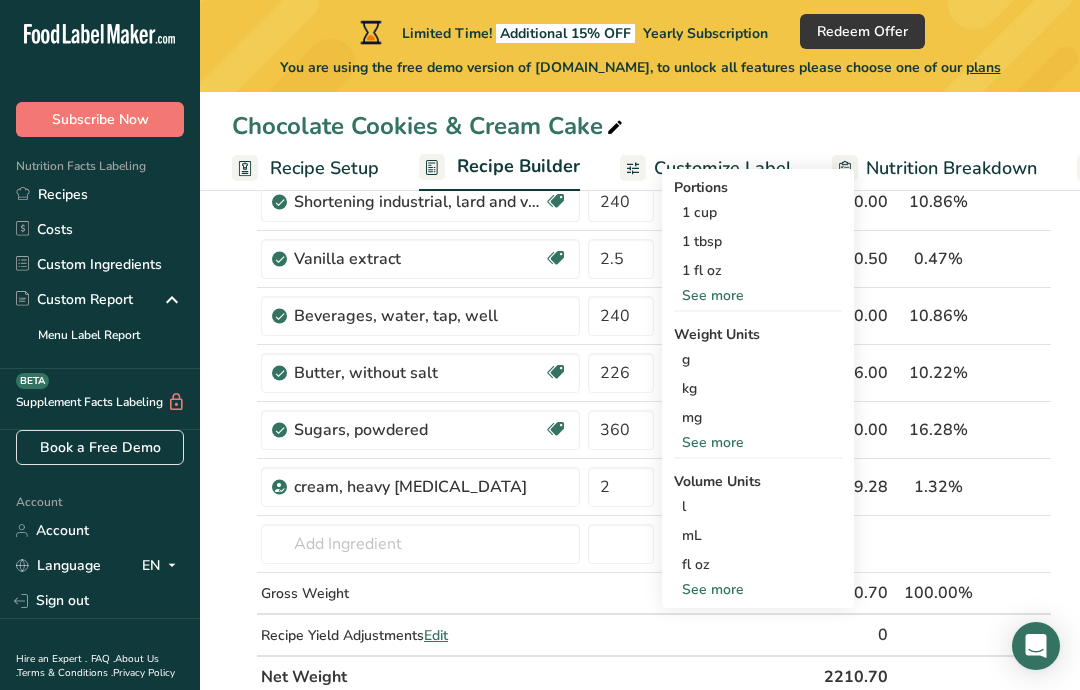 click on "mL
Volume units require a density conversion. If you know your ingredient's density enter it below. Otherwise, click on "RIA" our AI Regulatory bot - she will be able to help you
lb/ft3
g/cm3
Confirm" at bounding box center (758, 535) 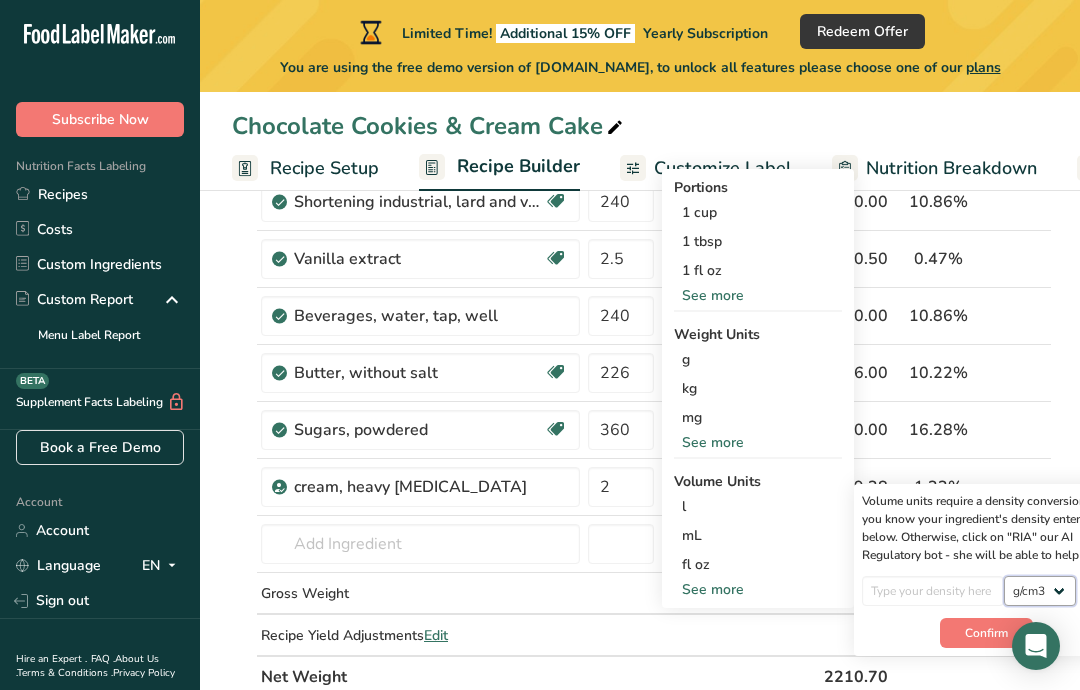 click on "lb/ft3
g/cm3" at bounding box center (1040, 591) 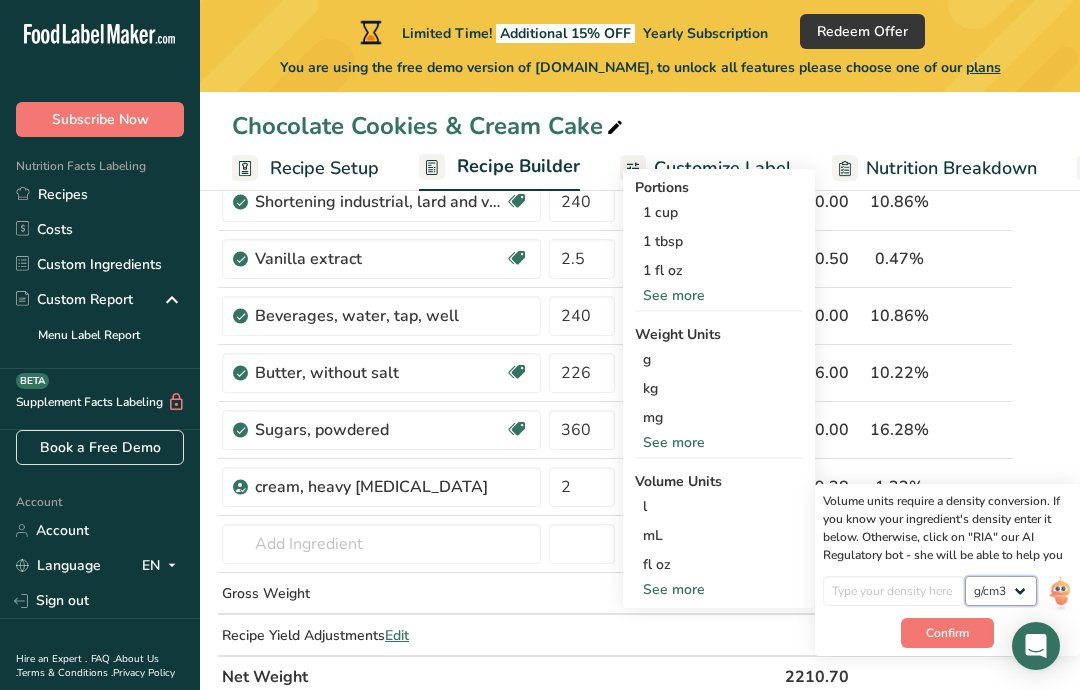 scroll, scrollTop: 0, scrollLeft: 40, axis: horizontal 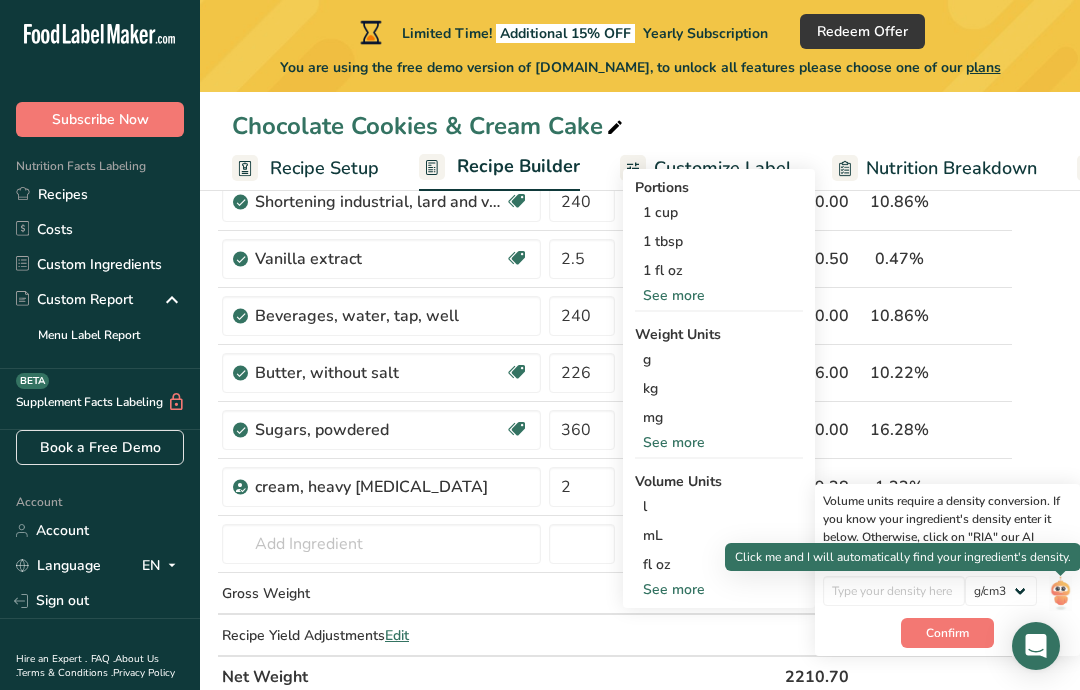 click at bounding box center [1060, 593] 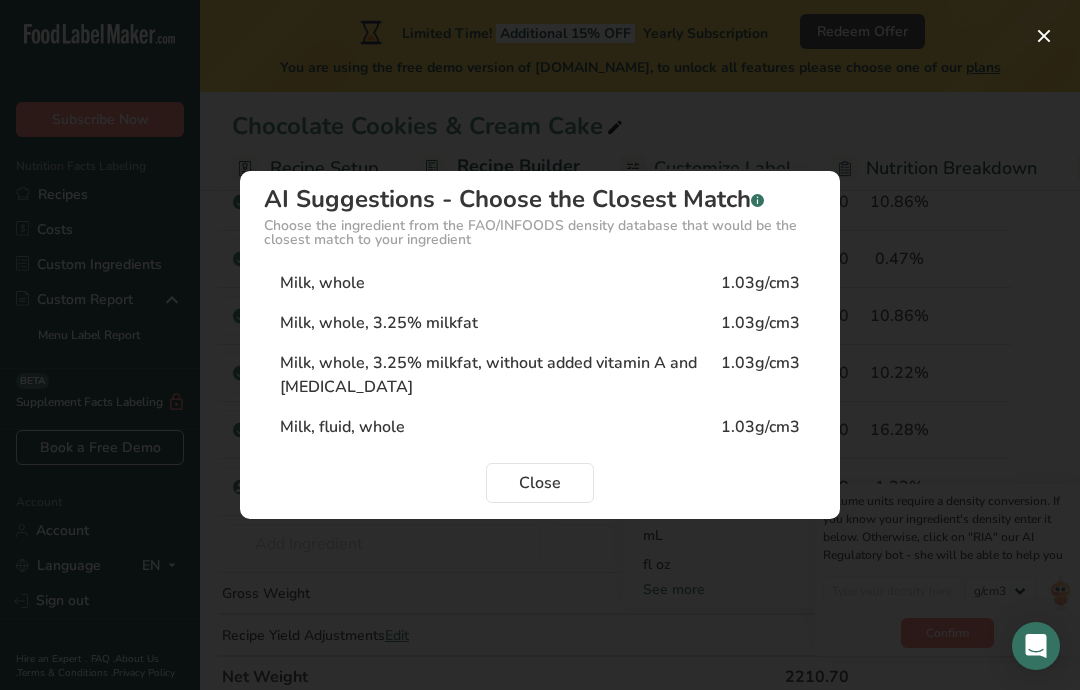 click on "1.03g/cm3" at bounding box center [760, 323] 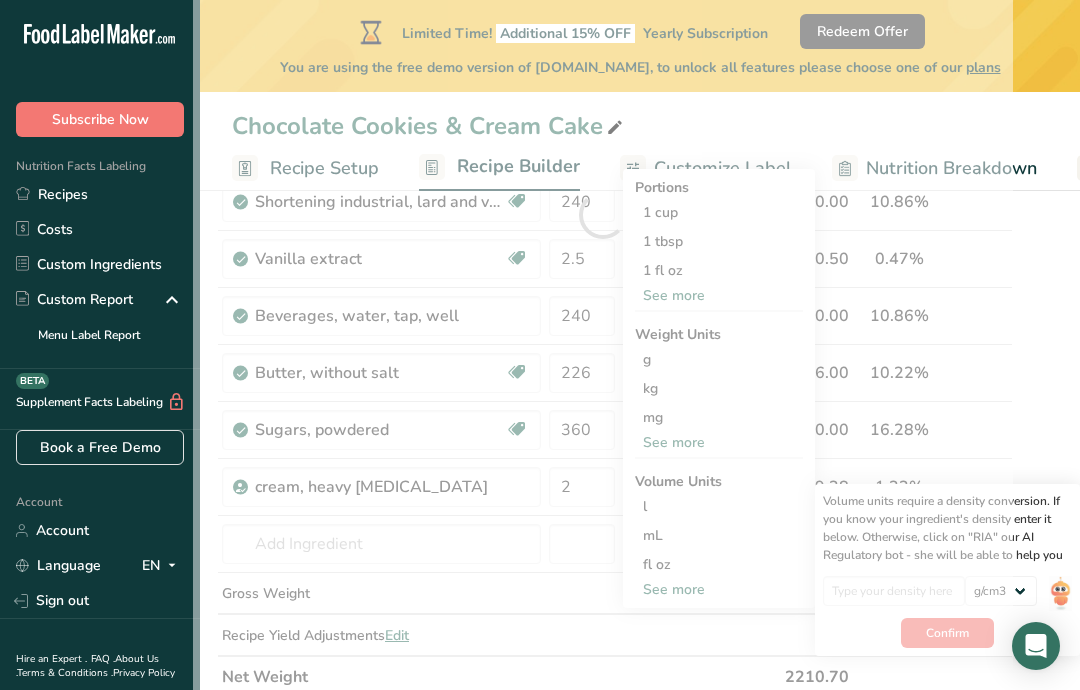 type on "1.03" 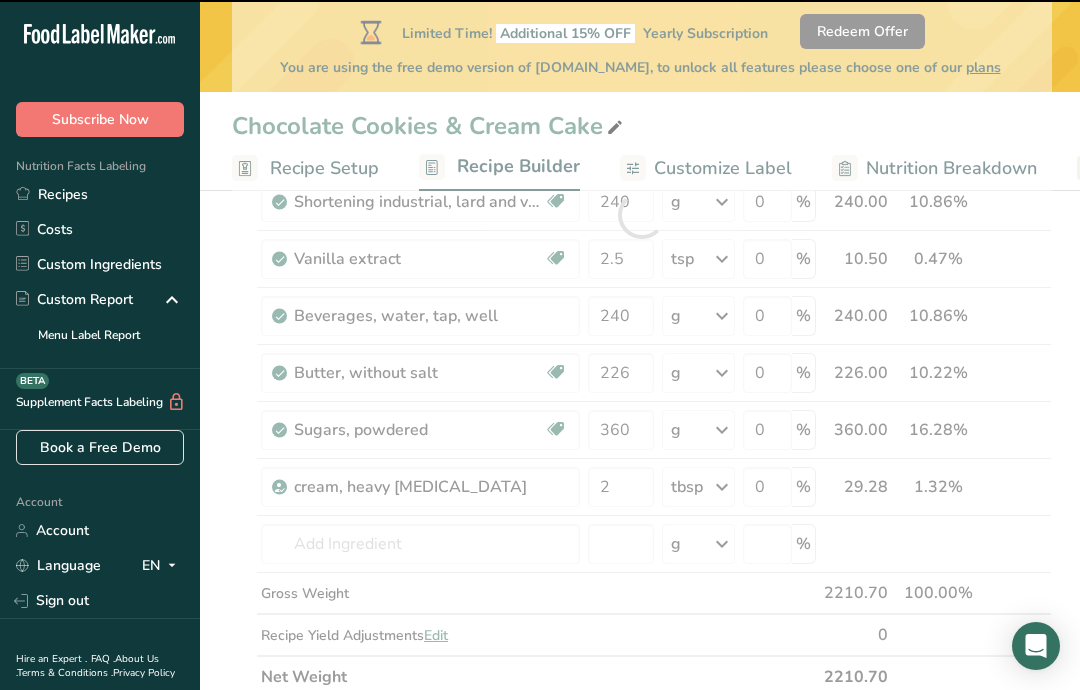 scroll, scrollTop: 0, scrollLeft: 0, axis: both 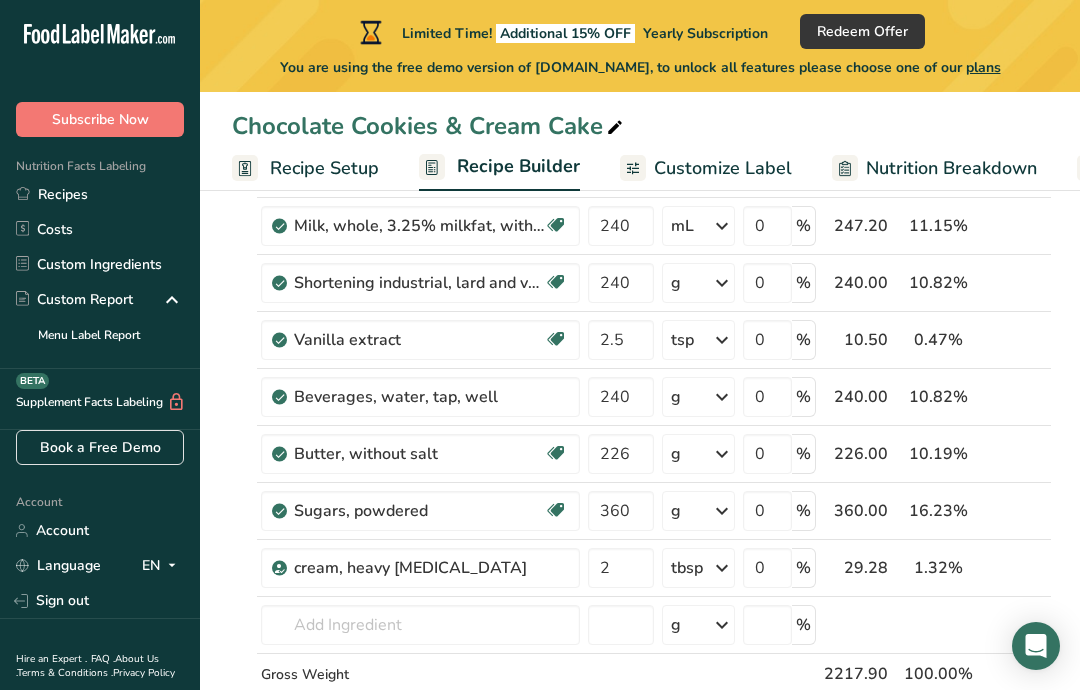 click at bounding box center (722, 283) 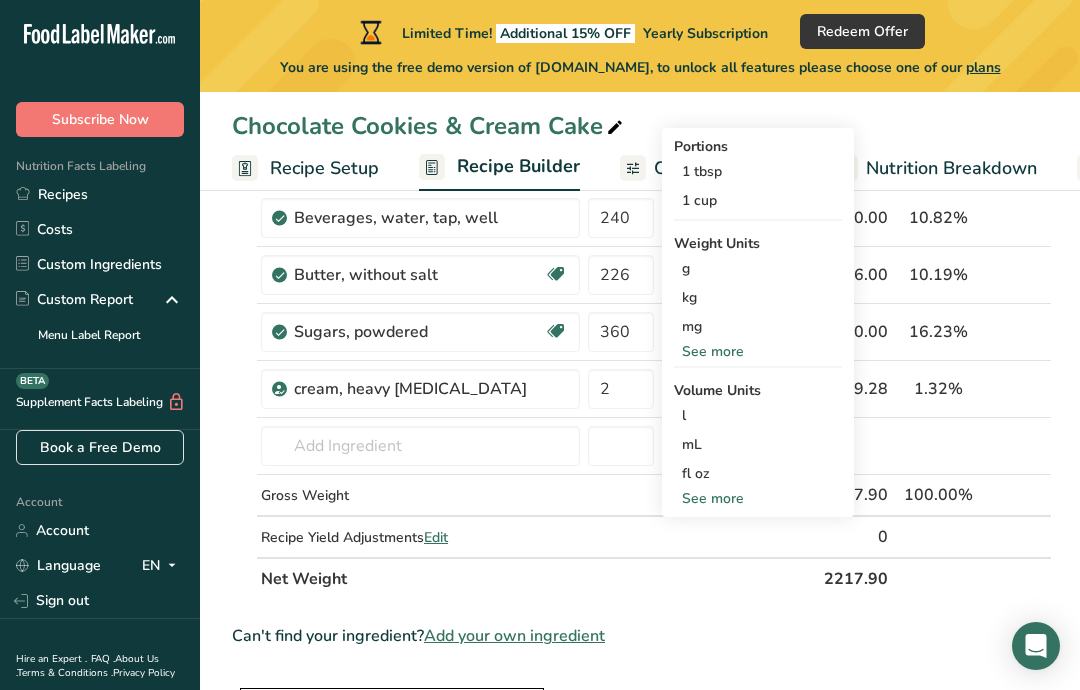 scroll, scrollTop: 682, scrollLeft: 0, axis: vertical 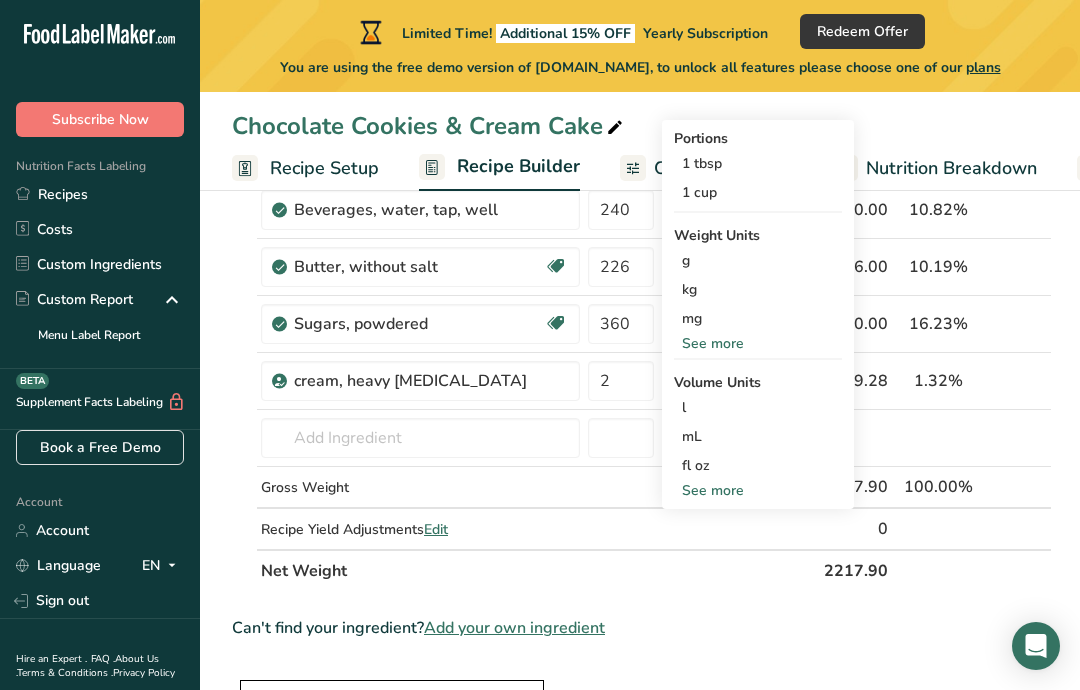 click on "mL" at bounding box center (758, 436) 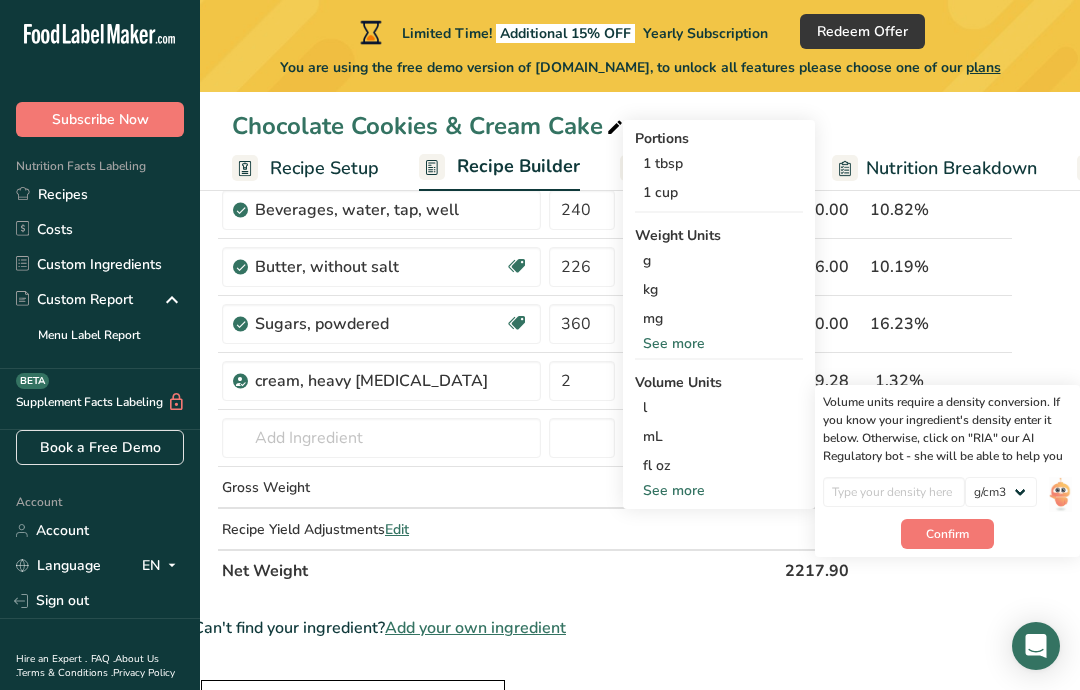scroll, scrollTop: 0, scrollLeft: 40, axis: horizontal 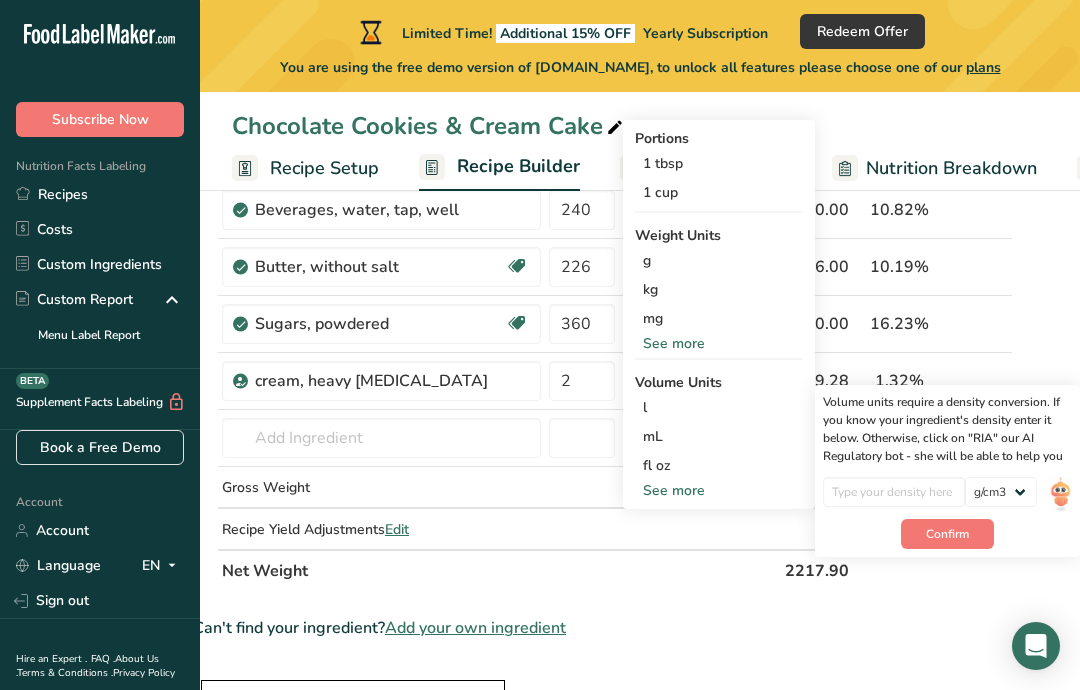 click at bounding box center [1060, 494] 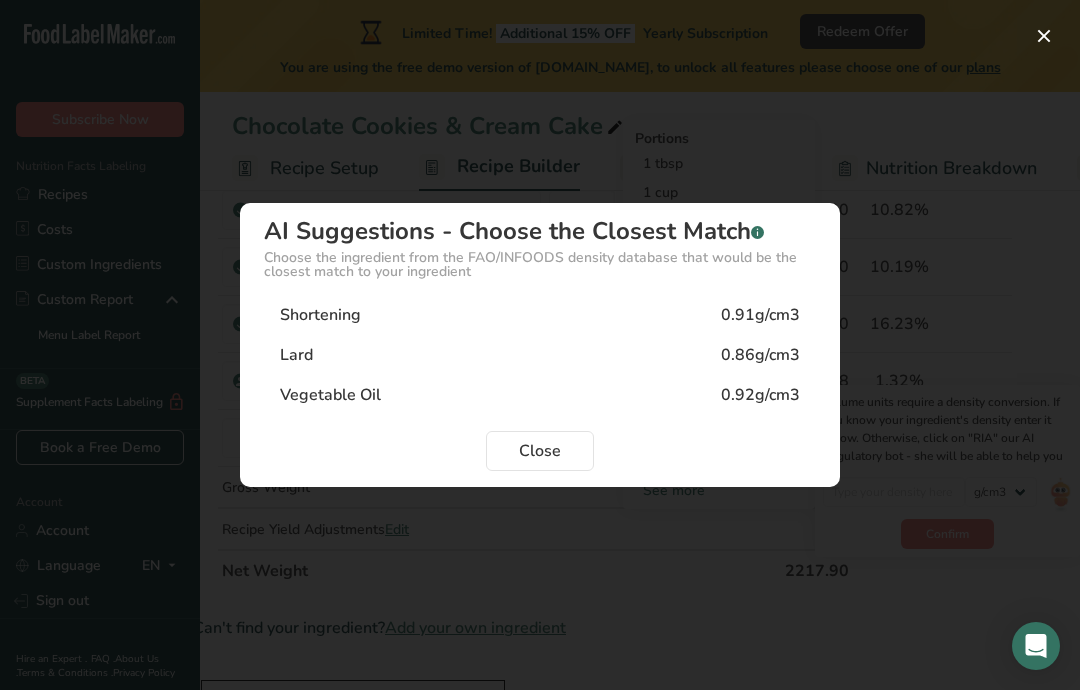 click on "0.92g/cm3" at bounding box center [760, 395] 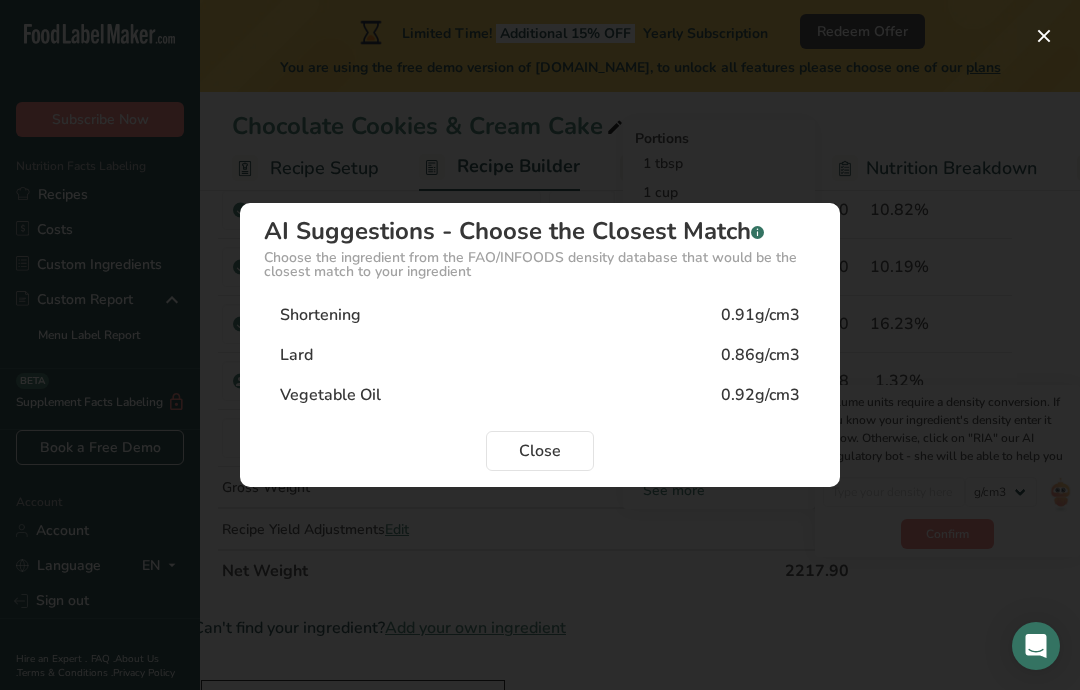 type on "0.92" 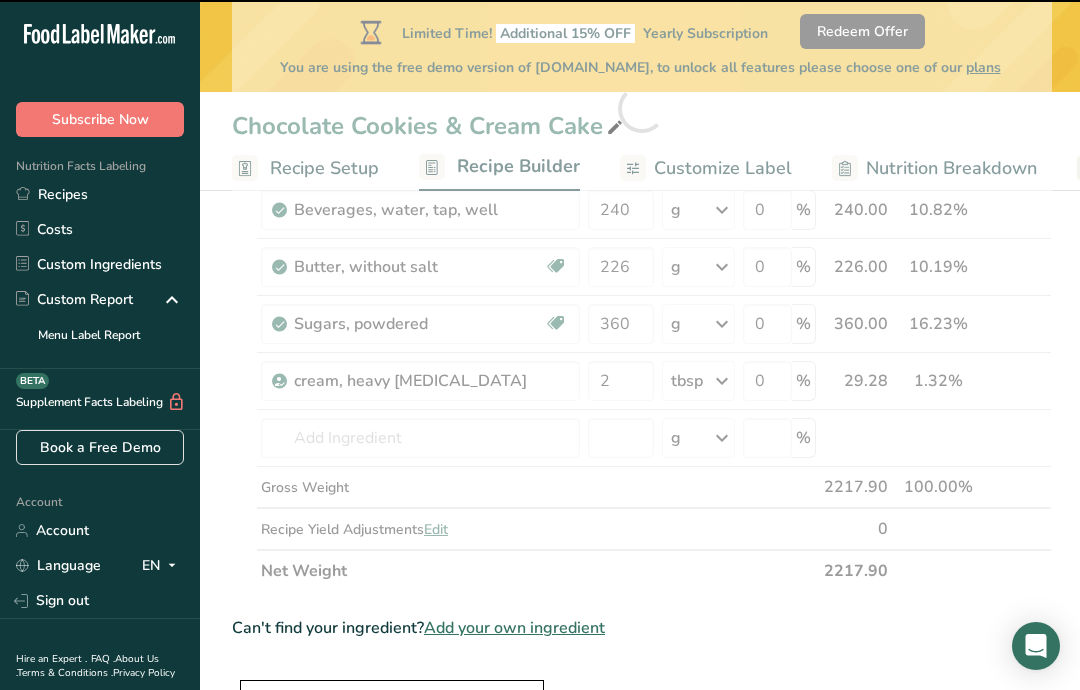 scroll, scrollTop: 0, scrollLeft: 0, axis: both 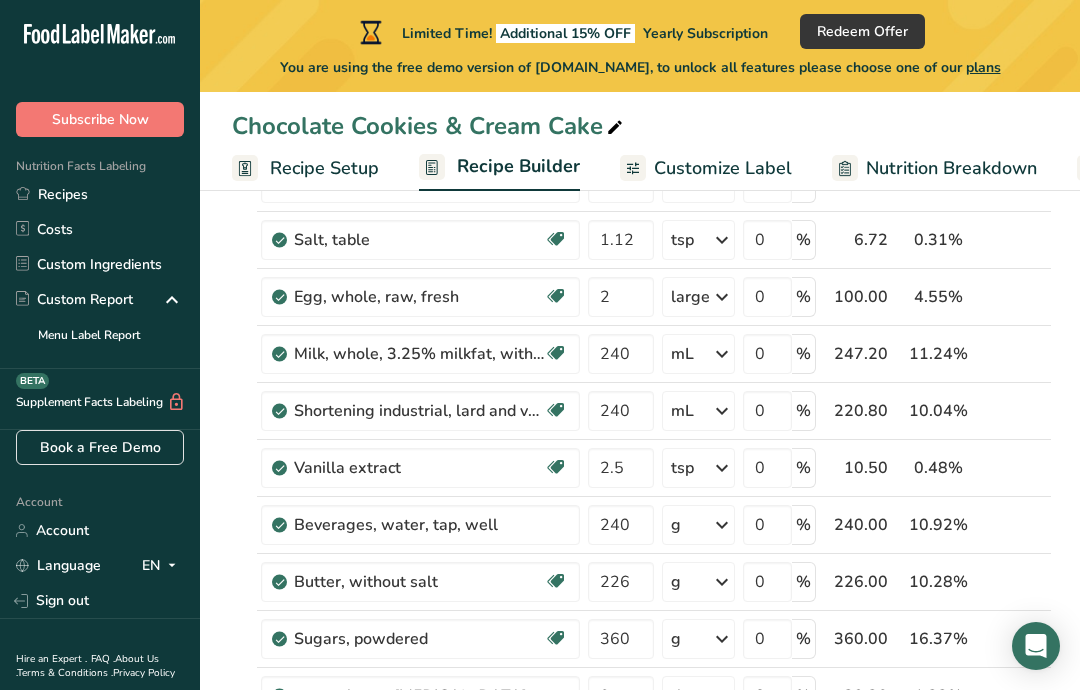 click at bounding box center (722, 525) 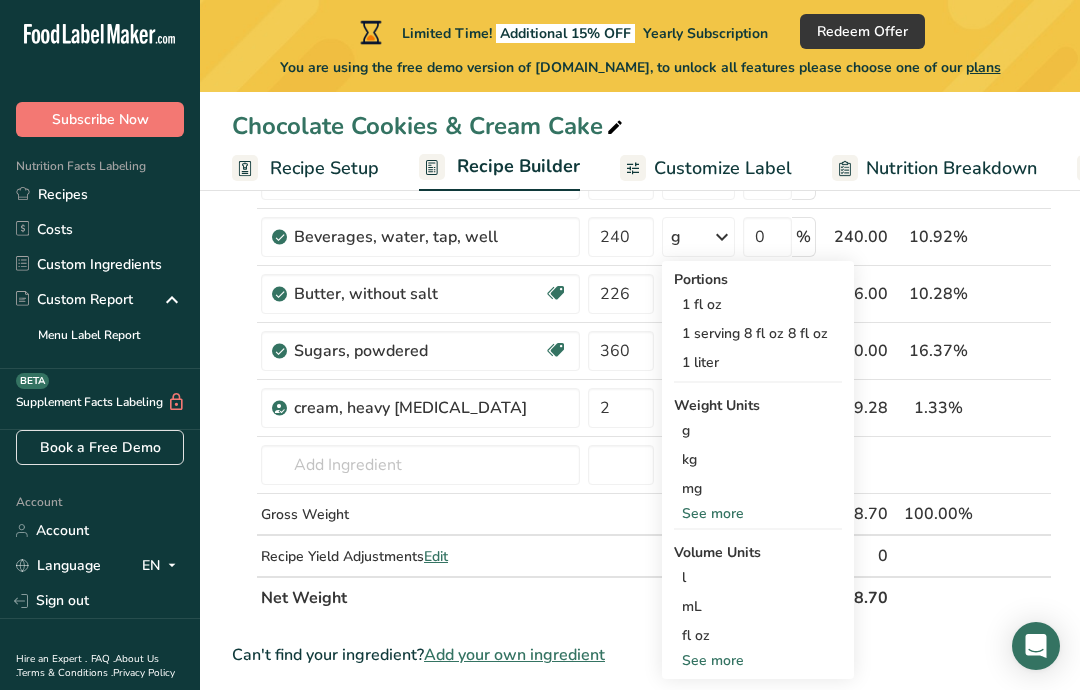 scroll, scrollTop: 671, scrollLeft: 0, axis: vertical 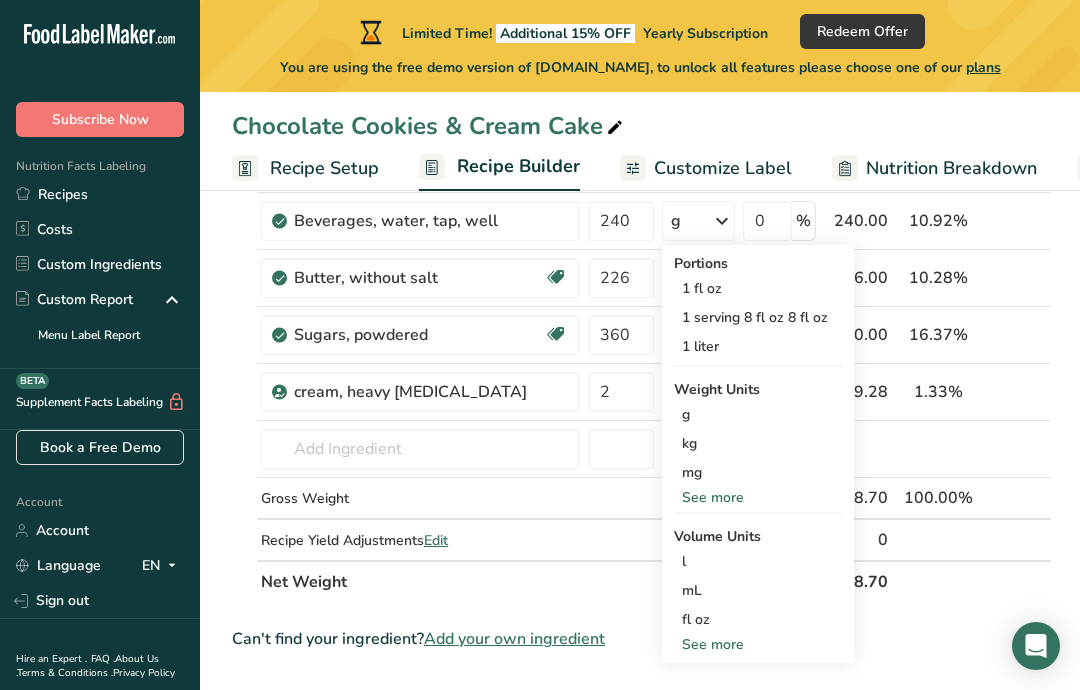 click on "mL" at bounding box center [758, 590] 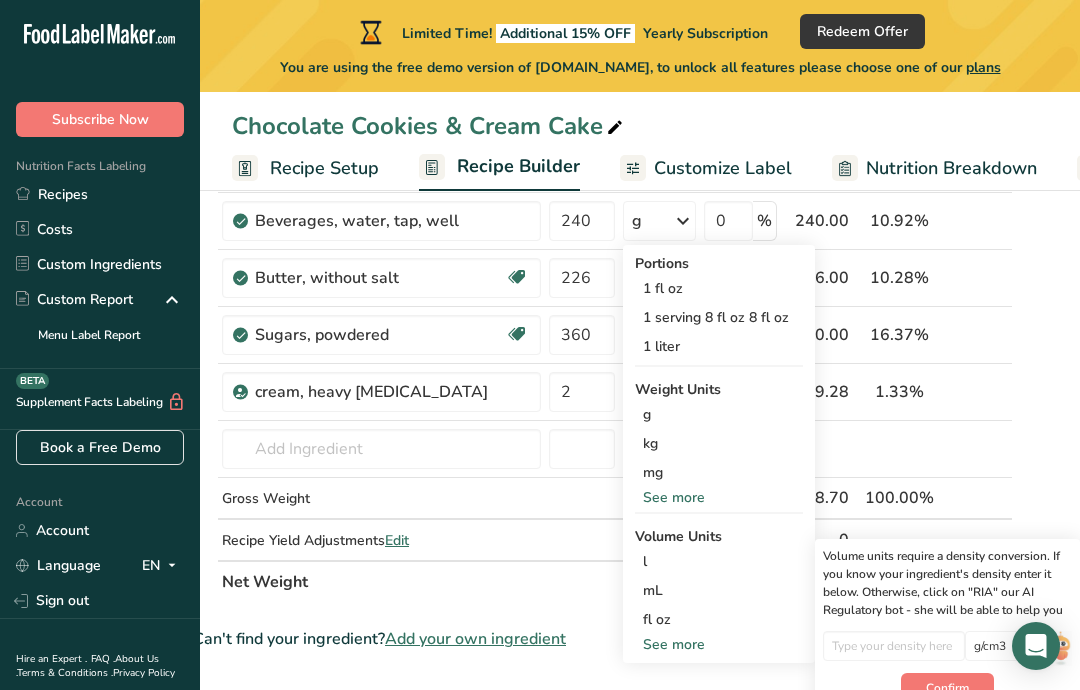 scroll, scrollTop: 0, scrollLeft: 40, axis: horizontal 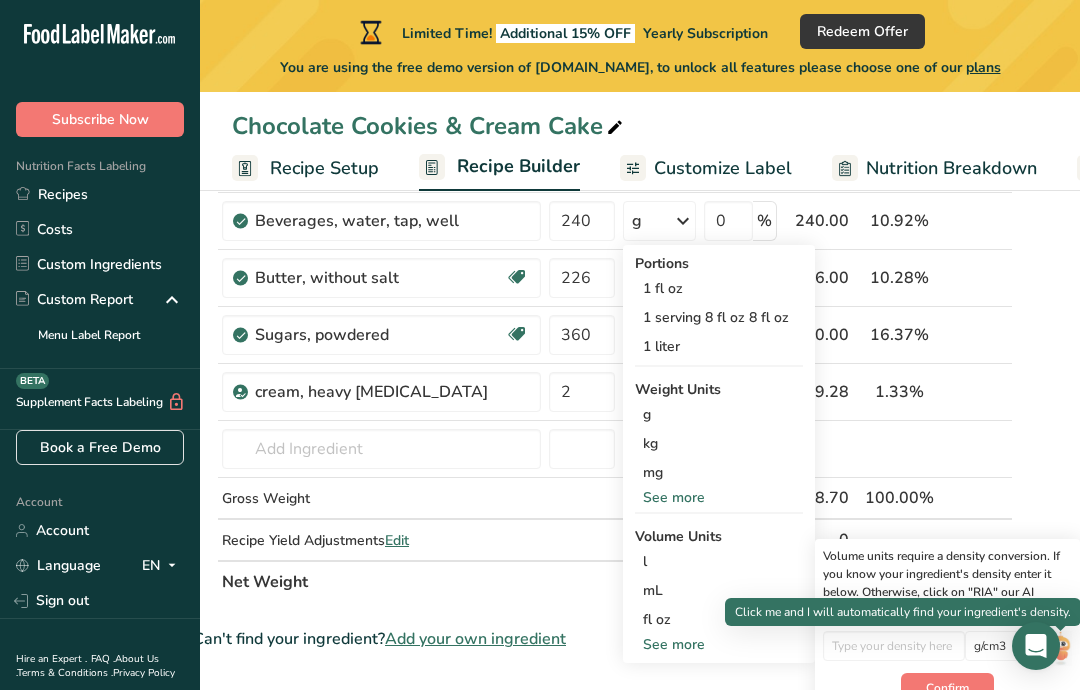 click at bounding box center (1060, 648) 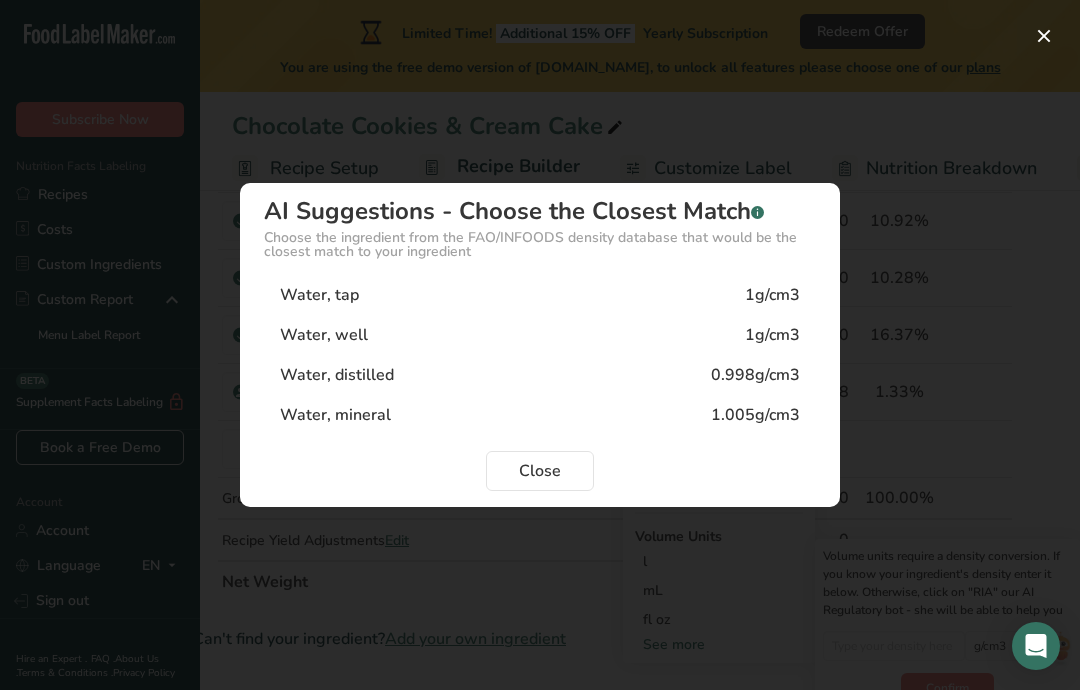 click on "1g/cm3" at bounding box center (772, 335) 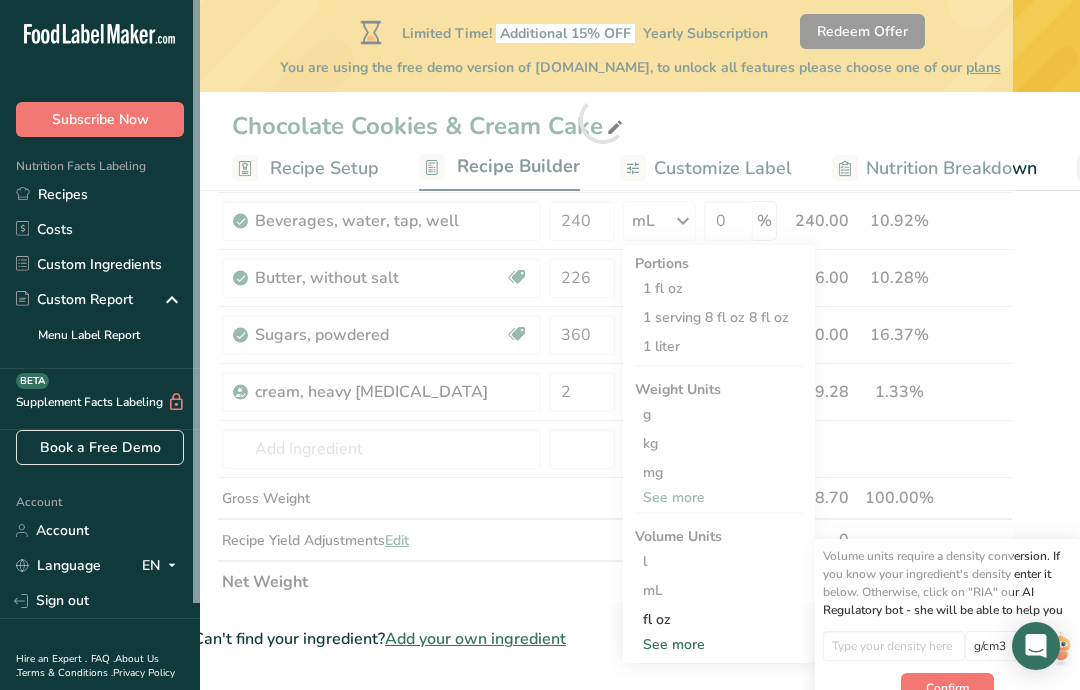 type on "1" 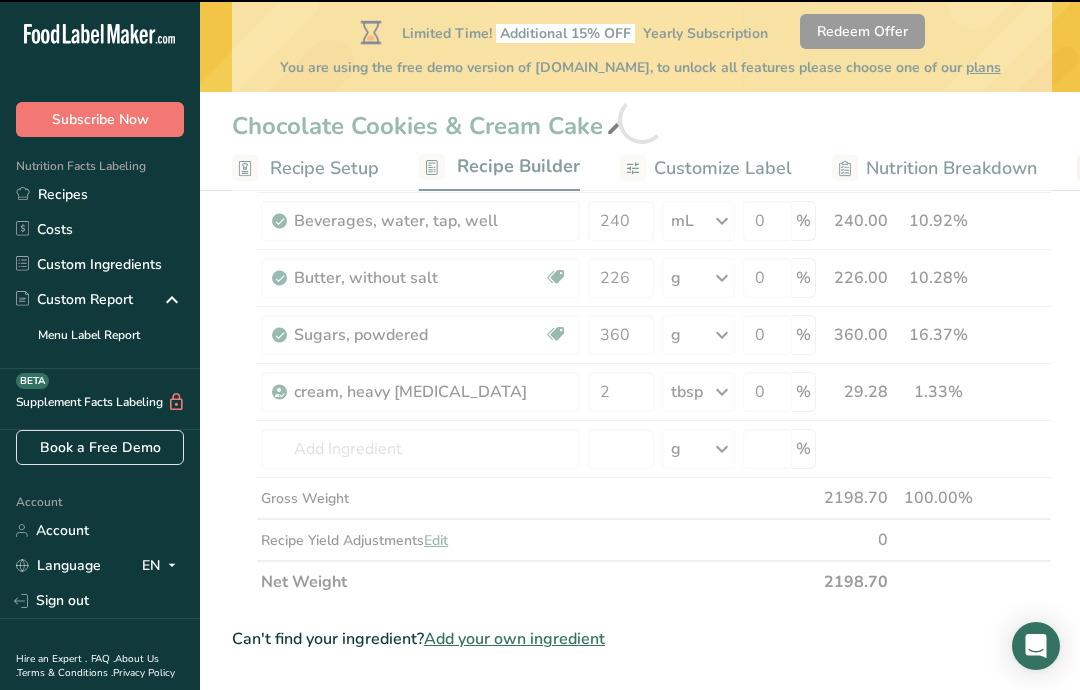 scroll, scrollTop: 0, scrollLeft: 0, axis: both 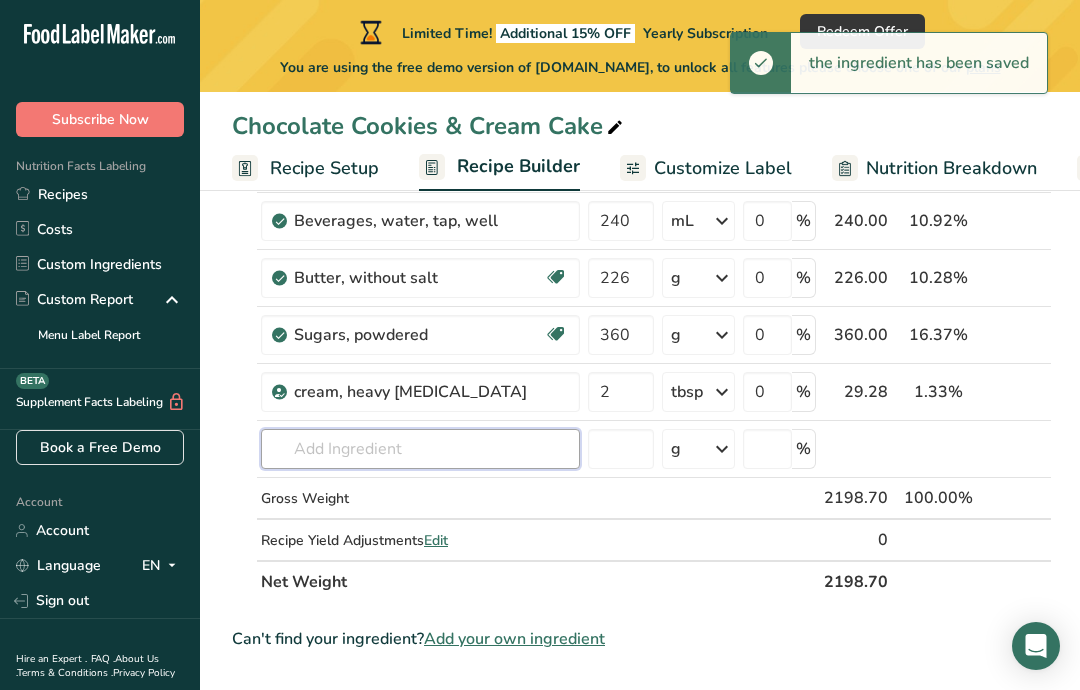 click at bounding box center (420, 449) 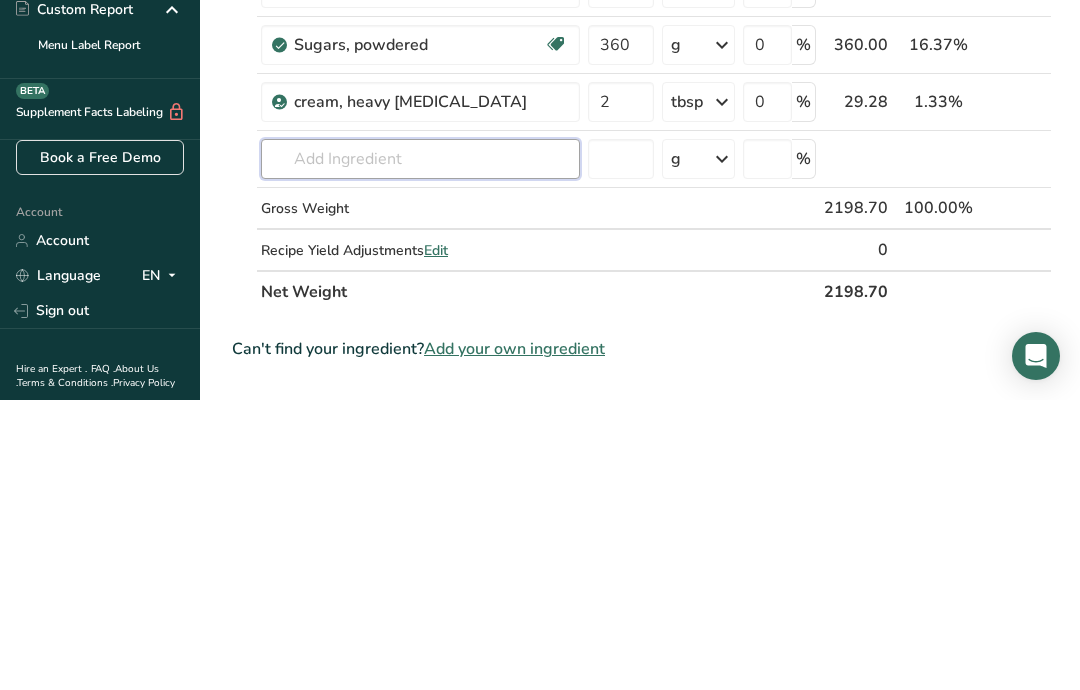 type on "O" 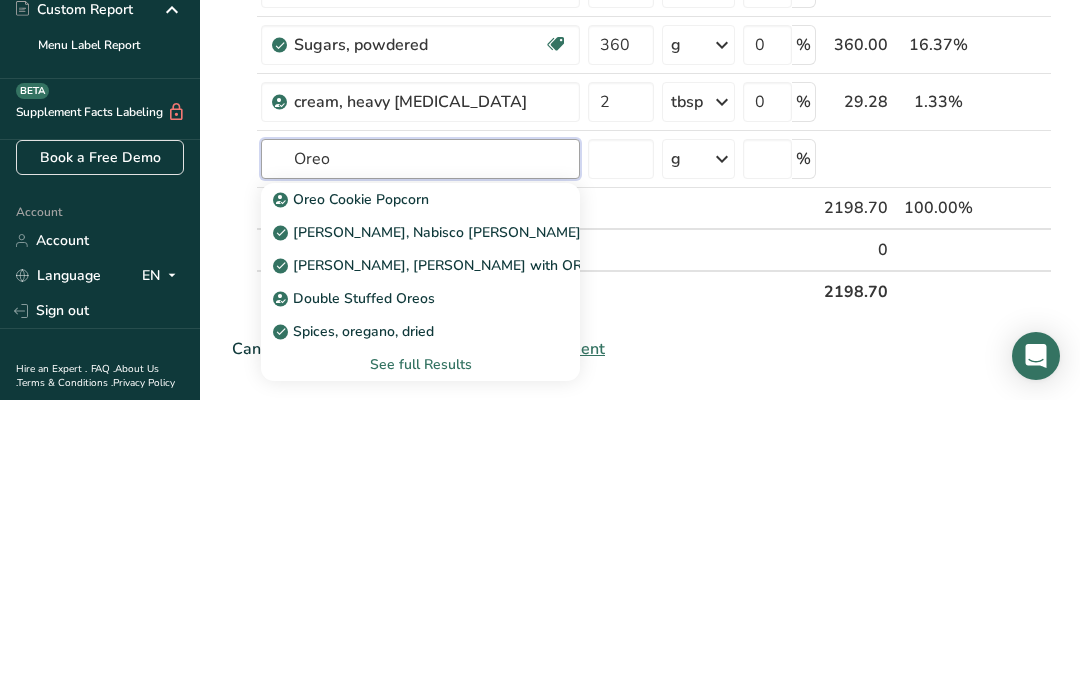 type on "Oreo" 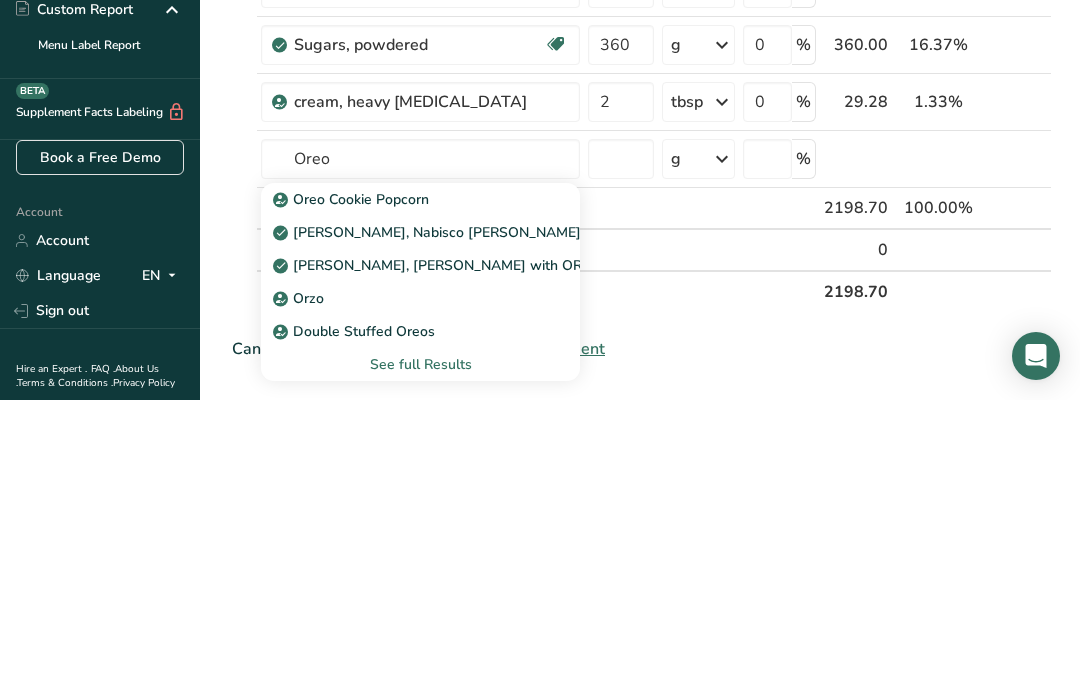 type 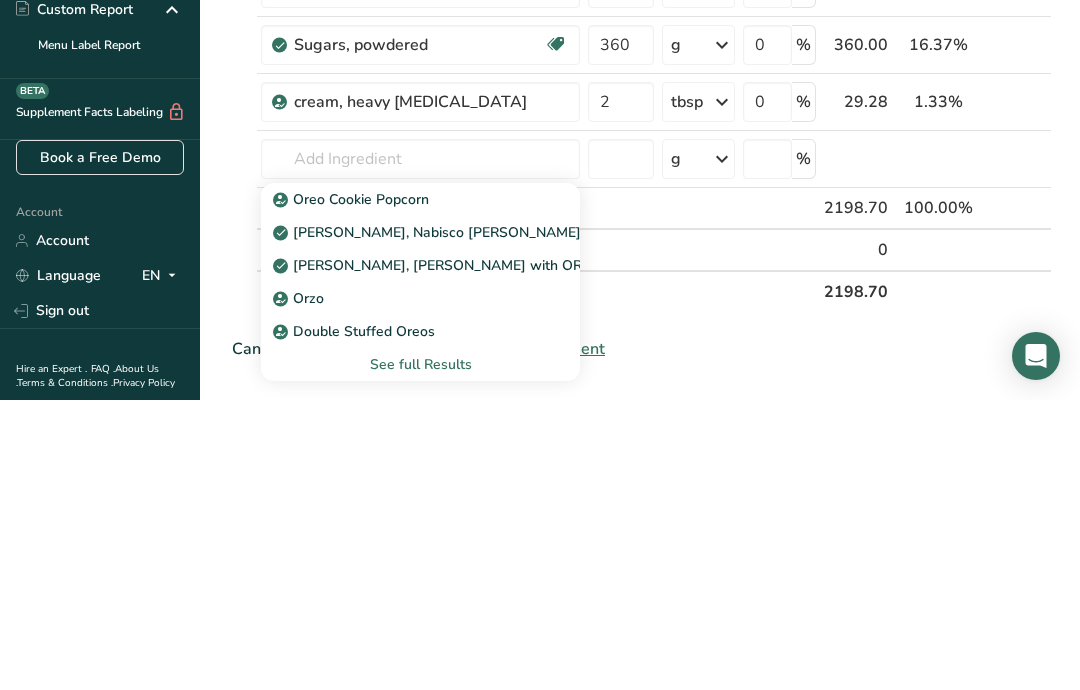 scroll, scrollTop: 961, scrollLeft: 0, axis: vertical 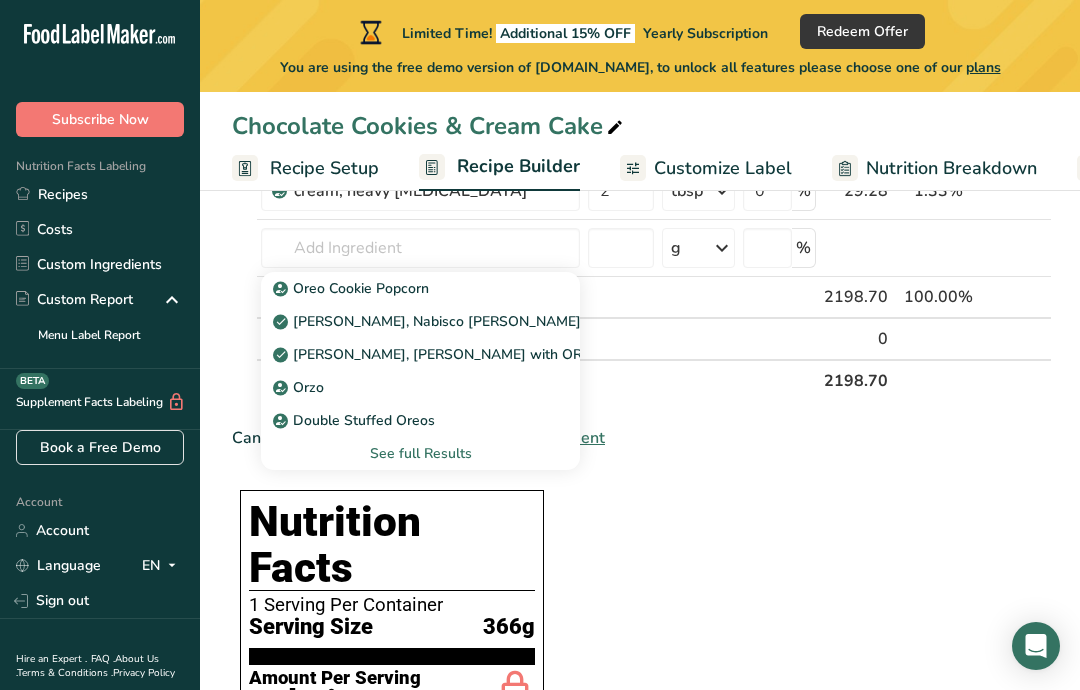 click on "See full Results" at bounding box center (420, 453) 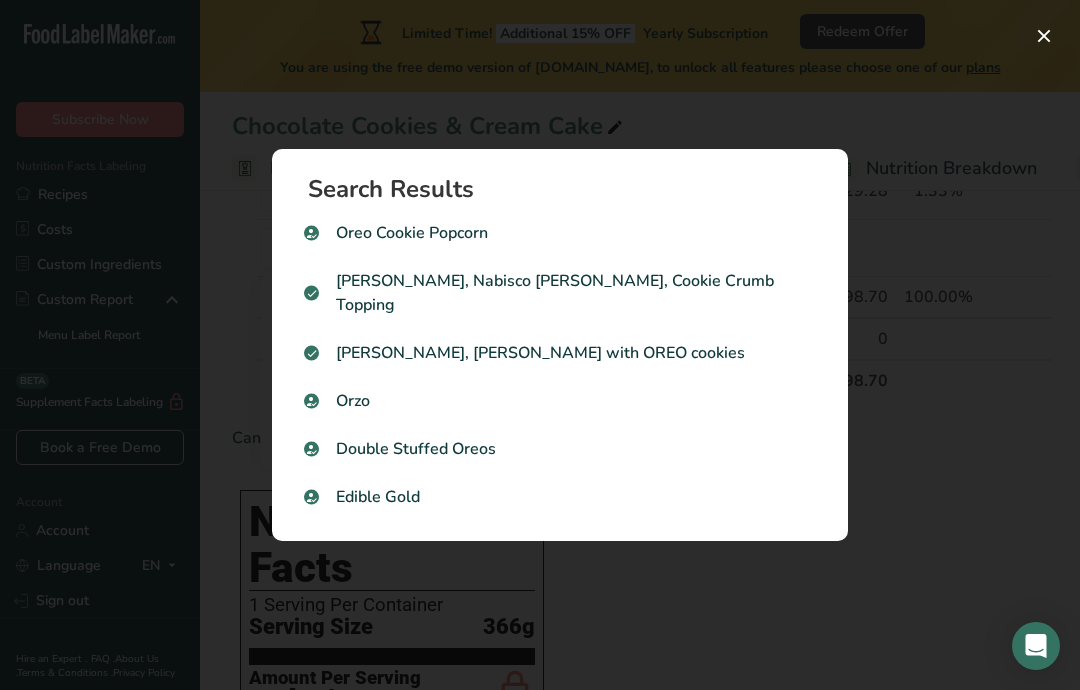 click on "Double Stuffed Oreos" at bounding box center (560, 449) 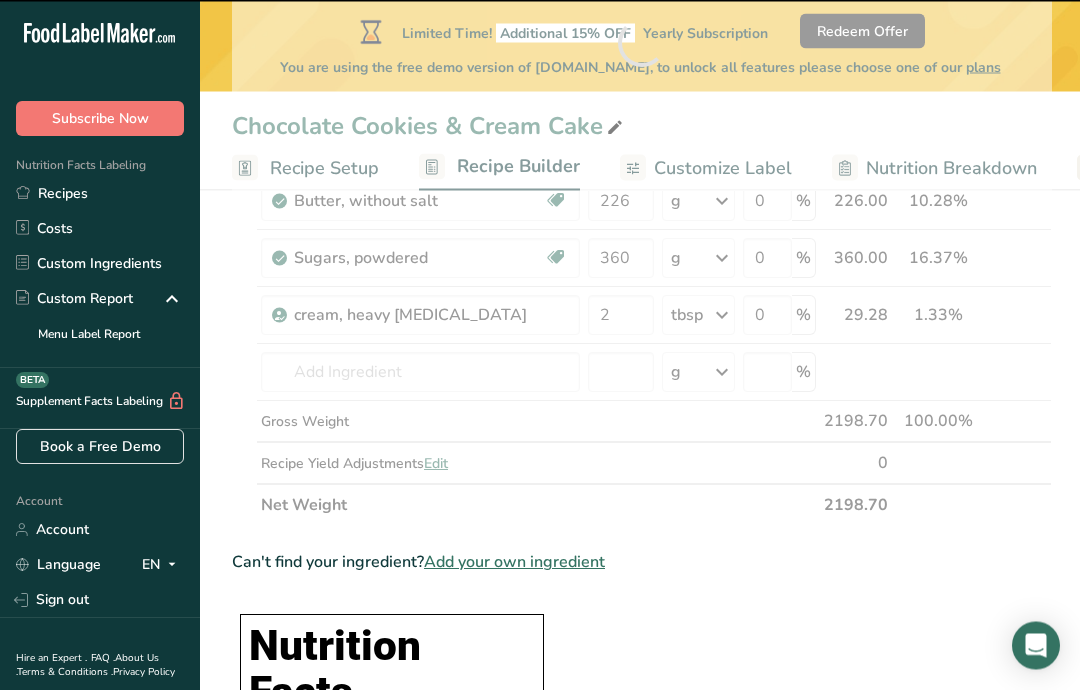 scroll, scrollTop: 723, scrollLeft: 0, axis: vertical 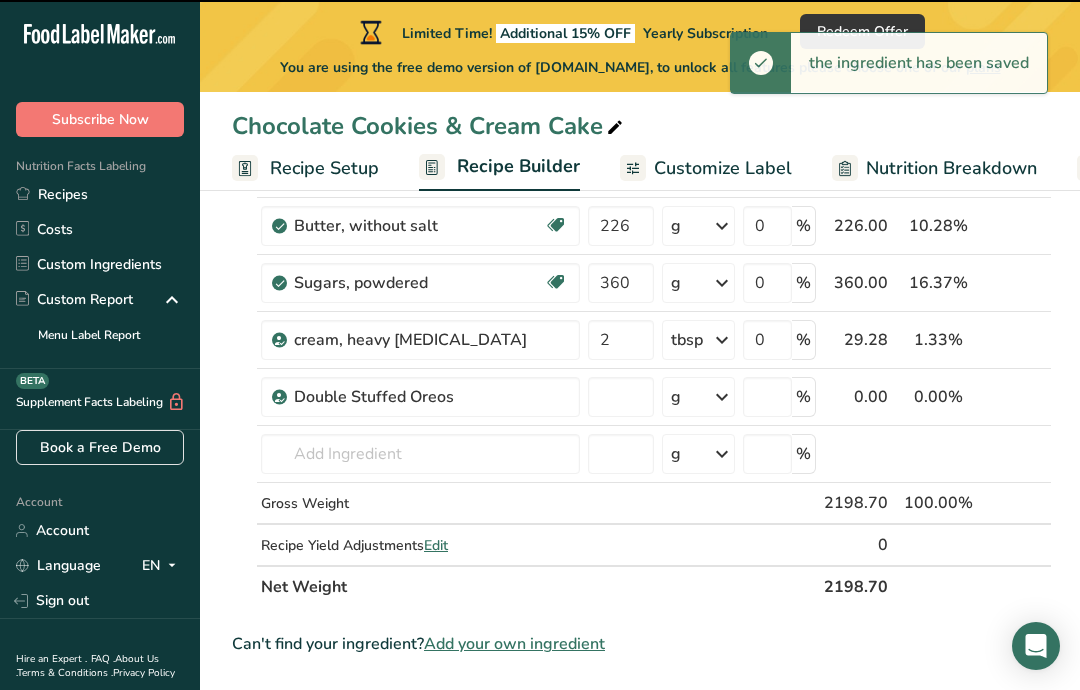 type on "0" 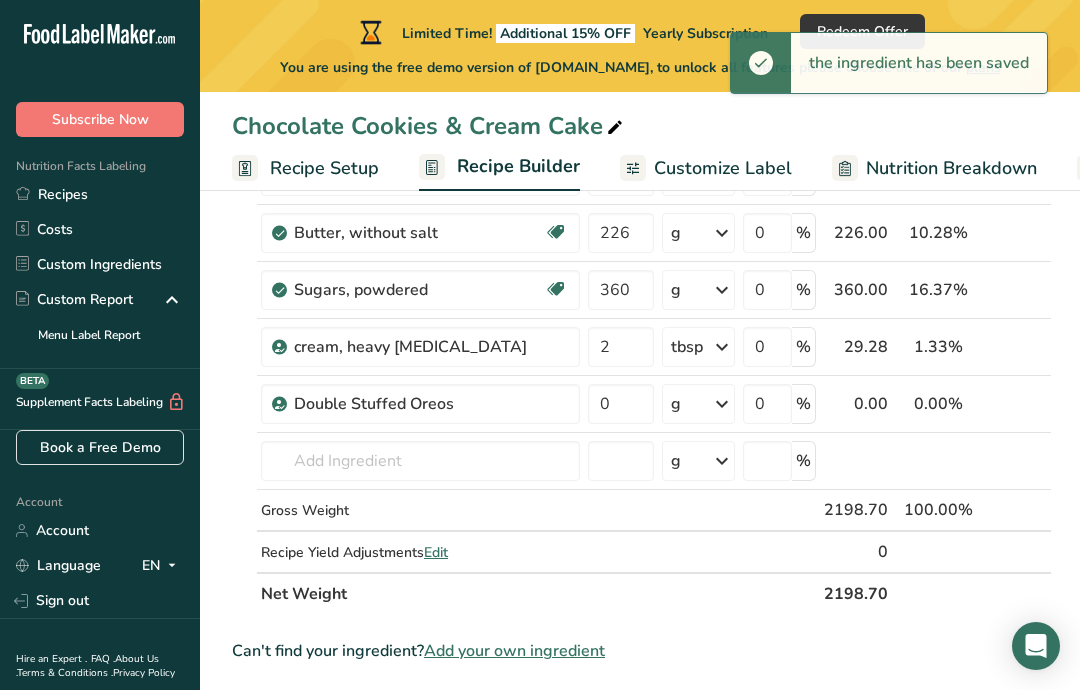 scroll, scrollTop: 721, scrollLeft: 0, axis: vertical 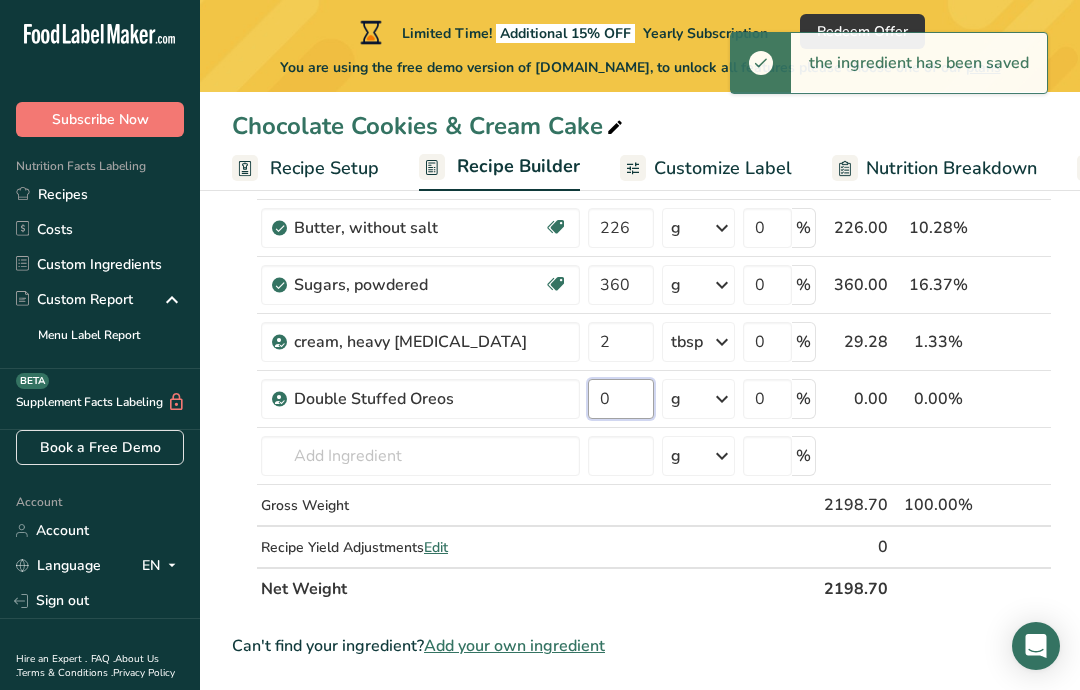 click on "0" at bounding box center [621, 399] 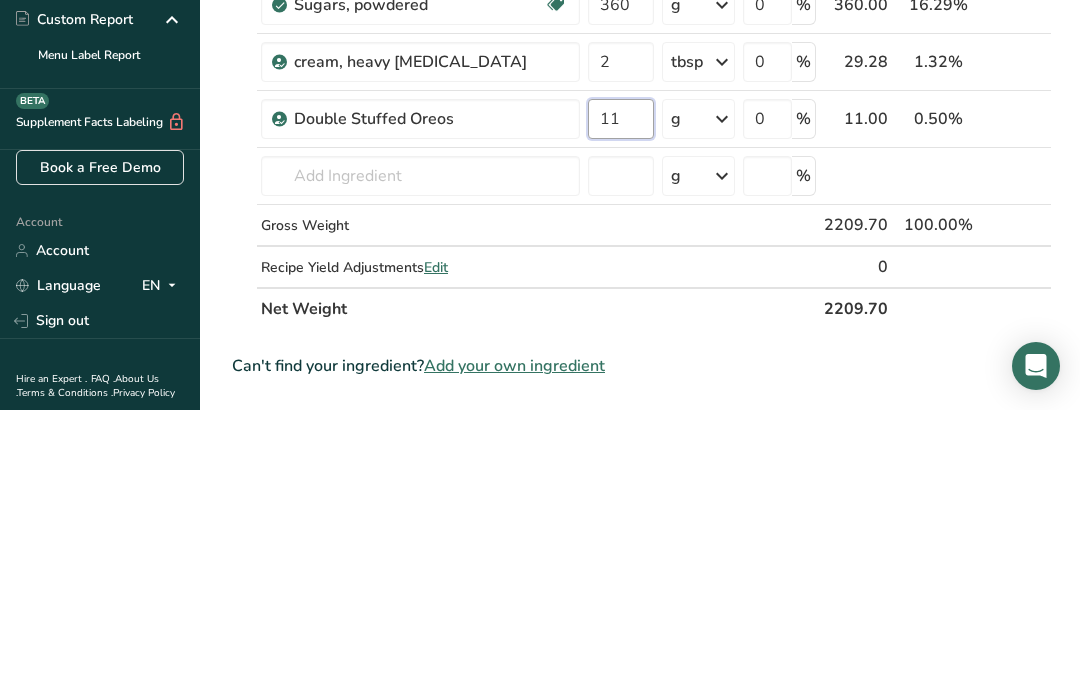 type on "115" 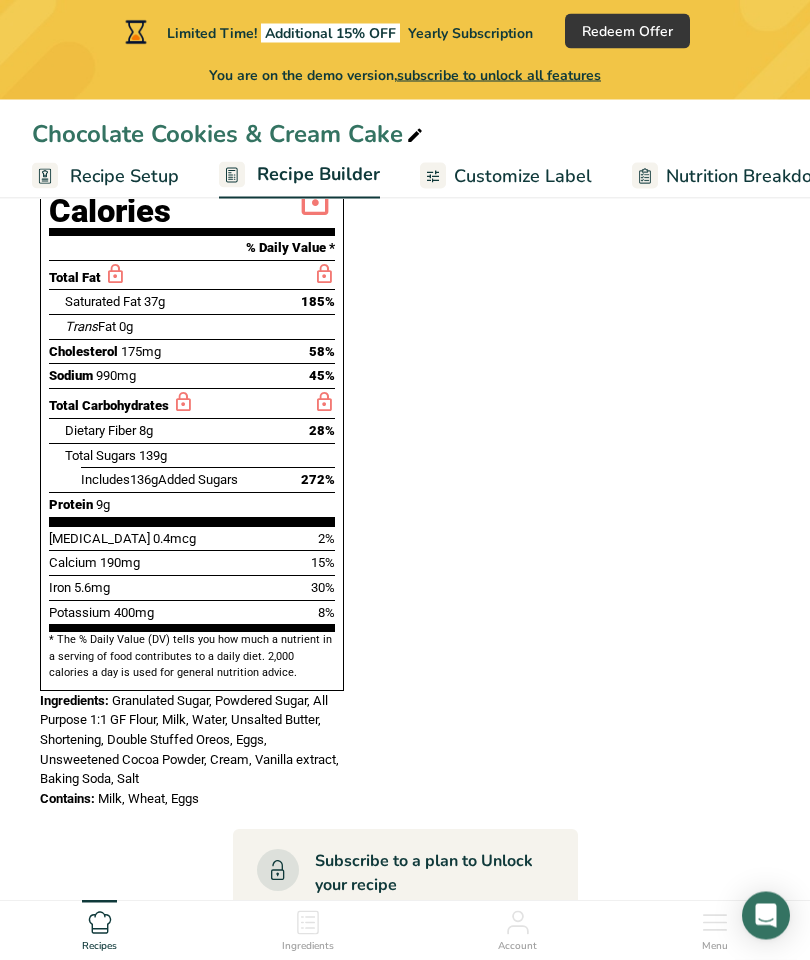scroll, scrollTop: 1709, scrollLeft: 0, axis: vertical 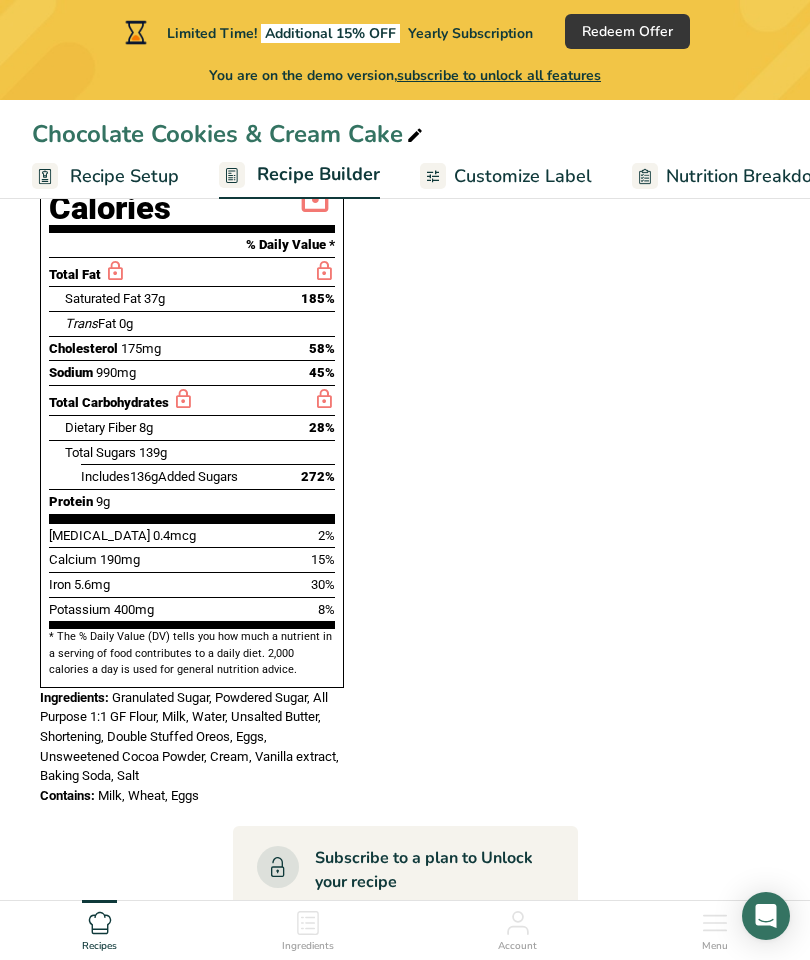 click on "Subscribe Now" at bounding box center (403, 926) 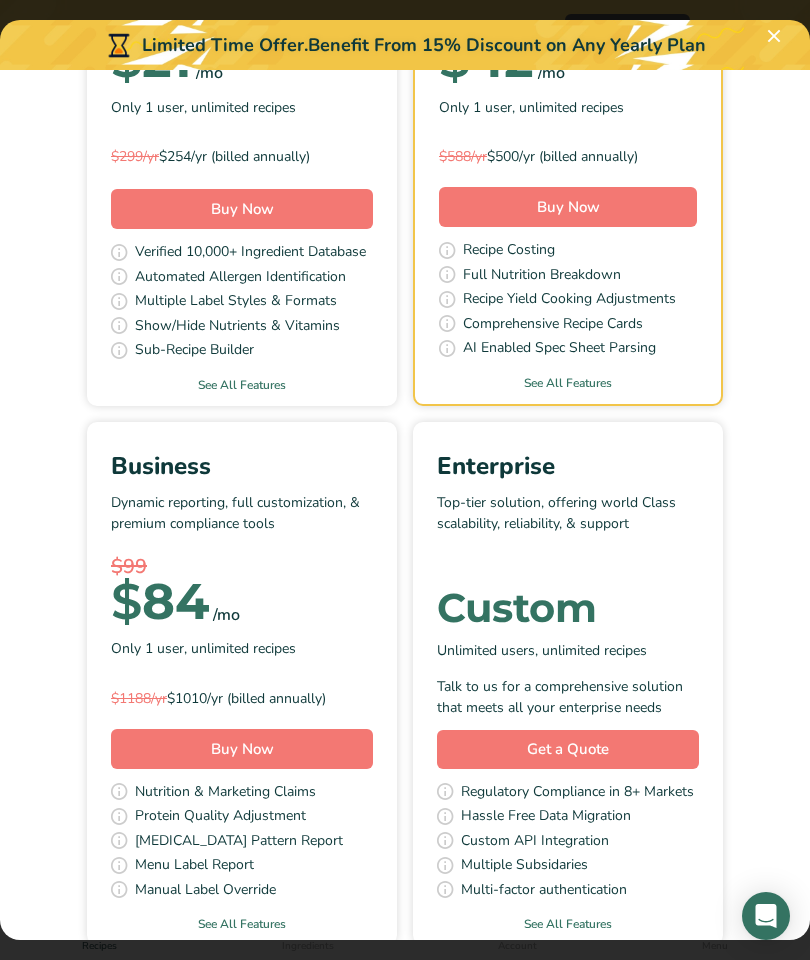 scroll, scrollTop: 347, scrollLeft: 0, axis: vertical 